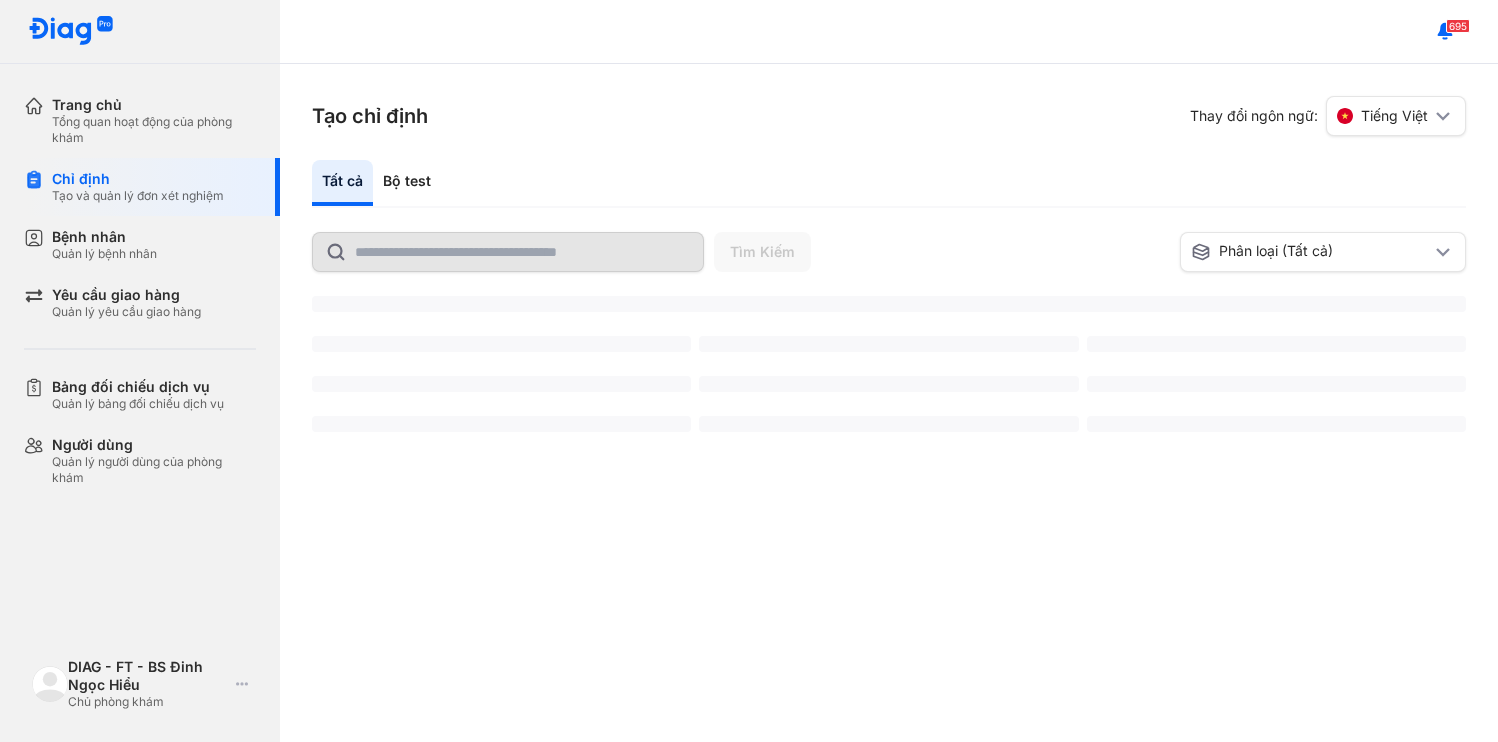 scroll, scrollTop: 0, scrollLeft: 0, axis: both 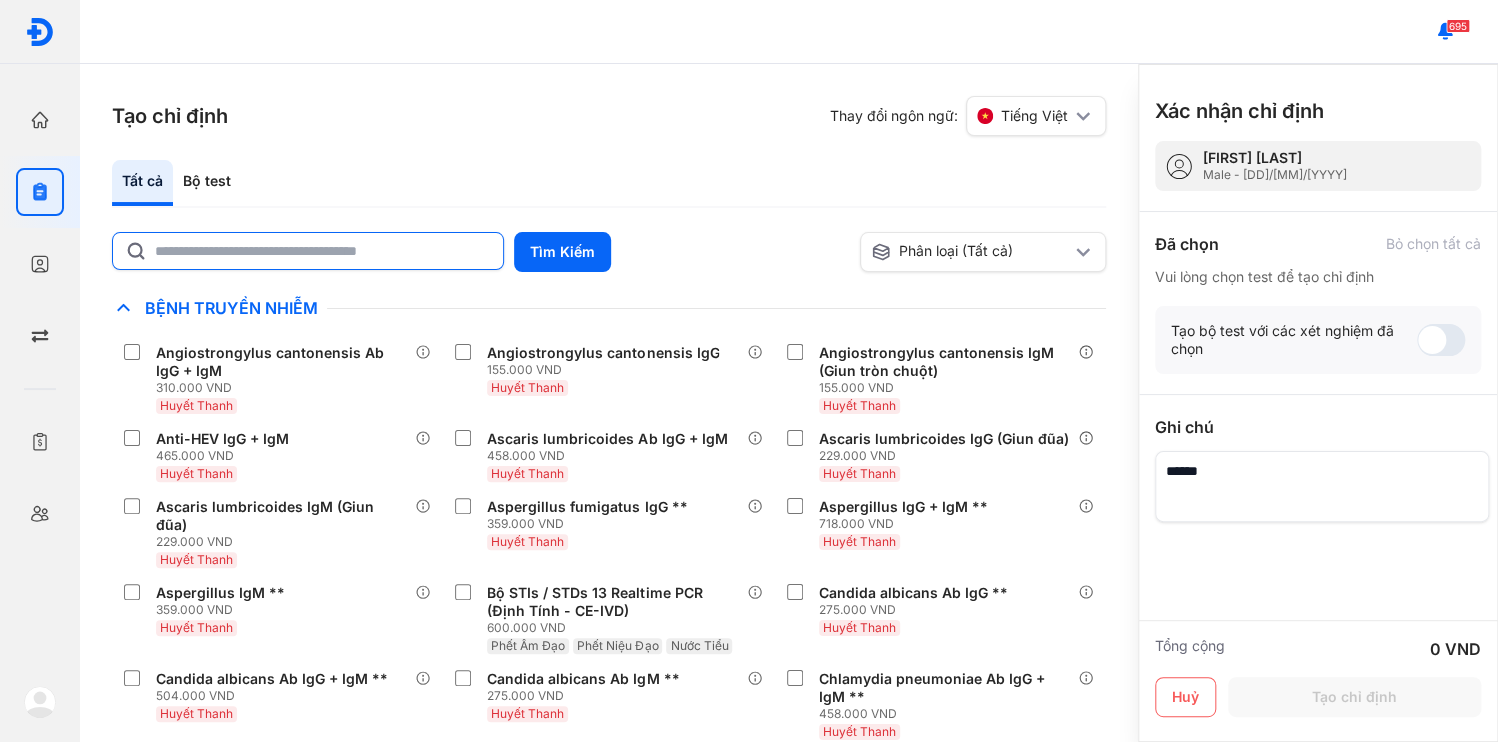 click 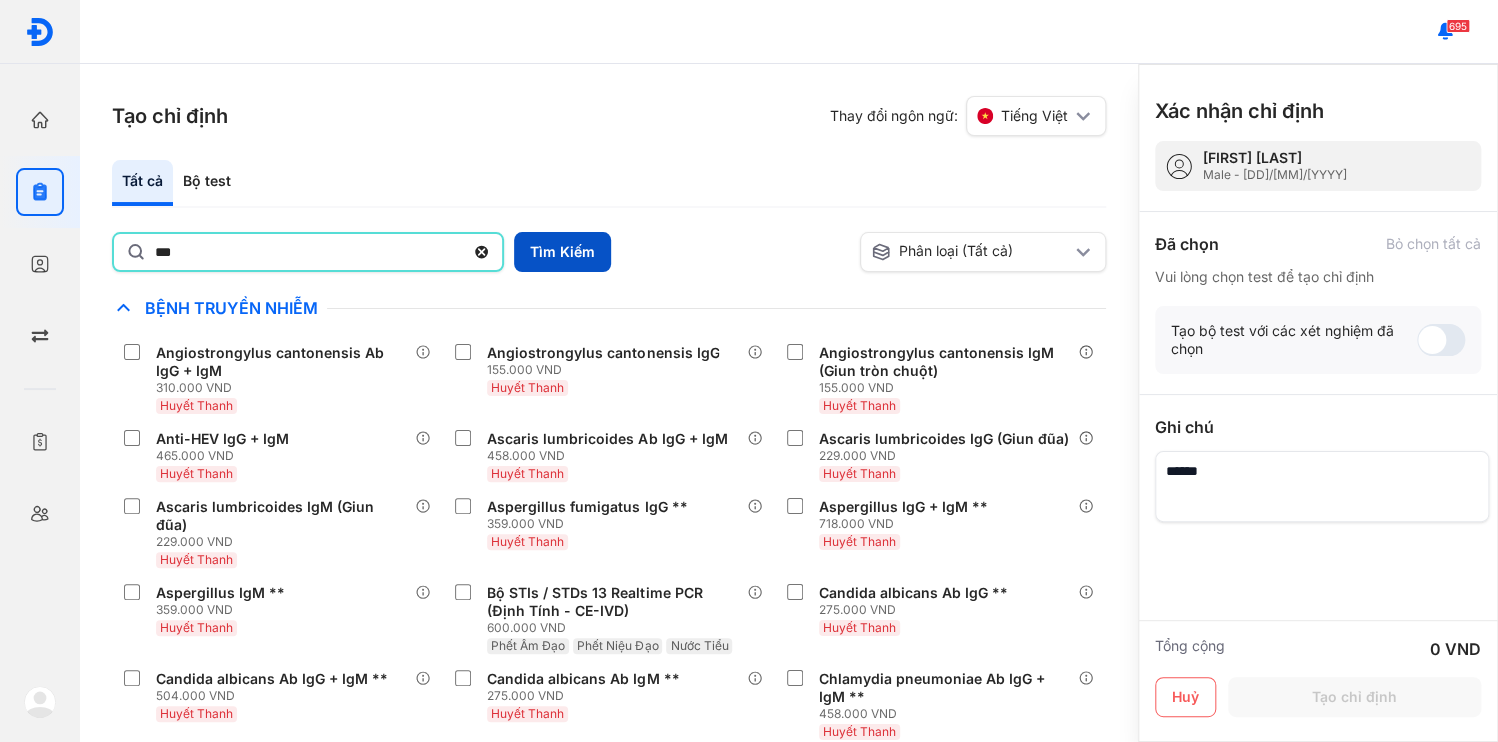 type on "***" 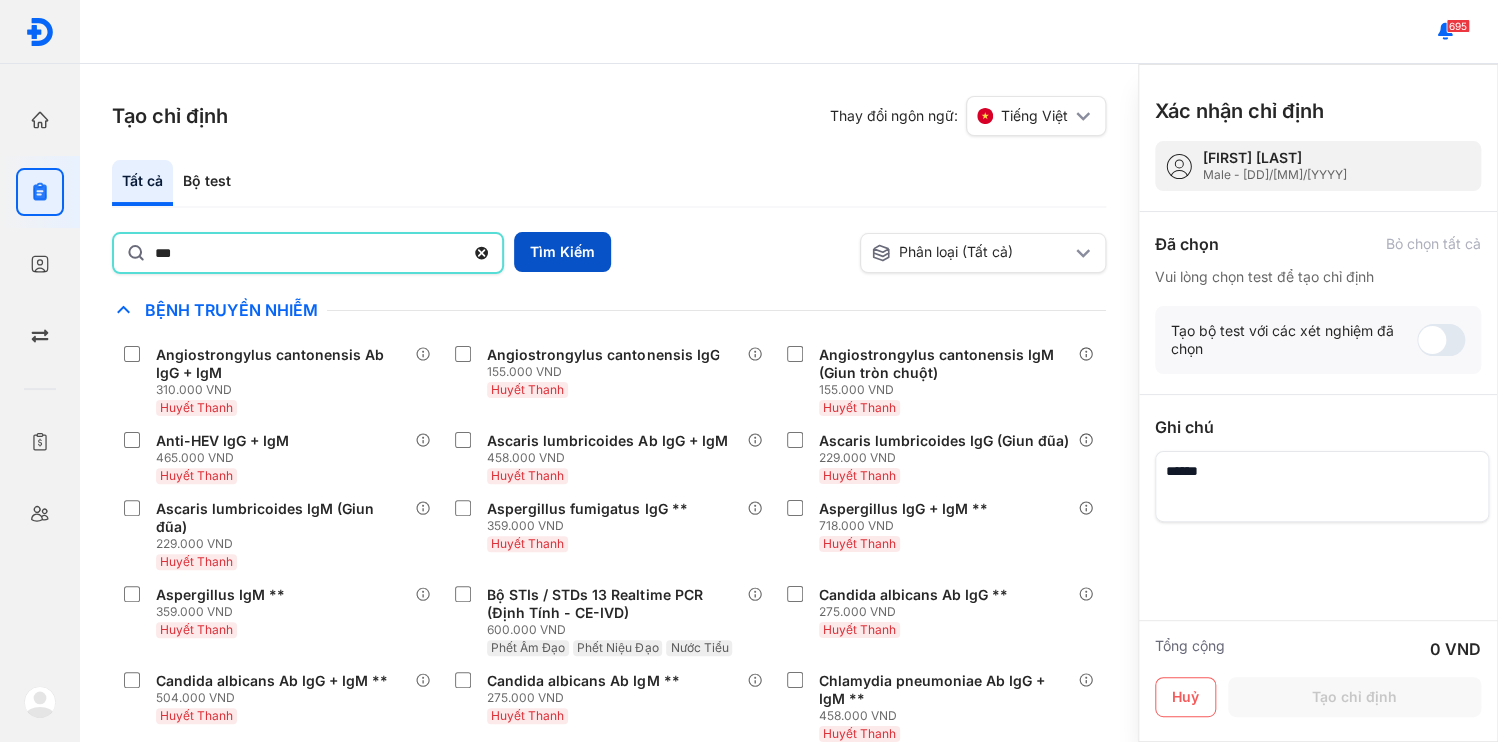 click on "Tìm Kiếm" at bounding box center [562, 252] 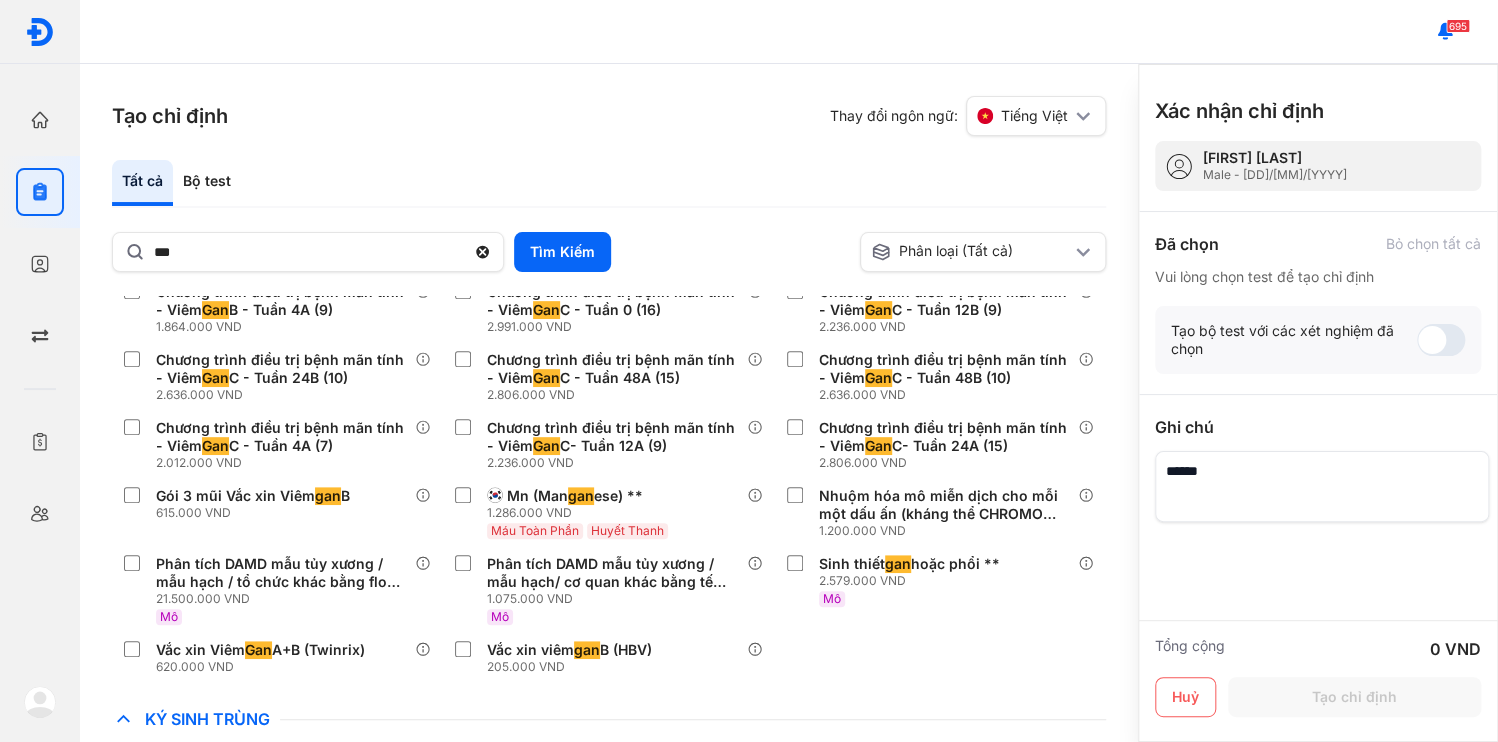 scroll, scrollTop: 612, scrollLeft: 0, axis: vertical 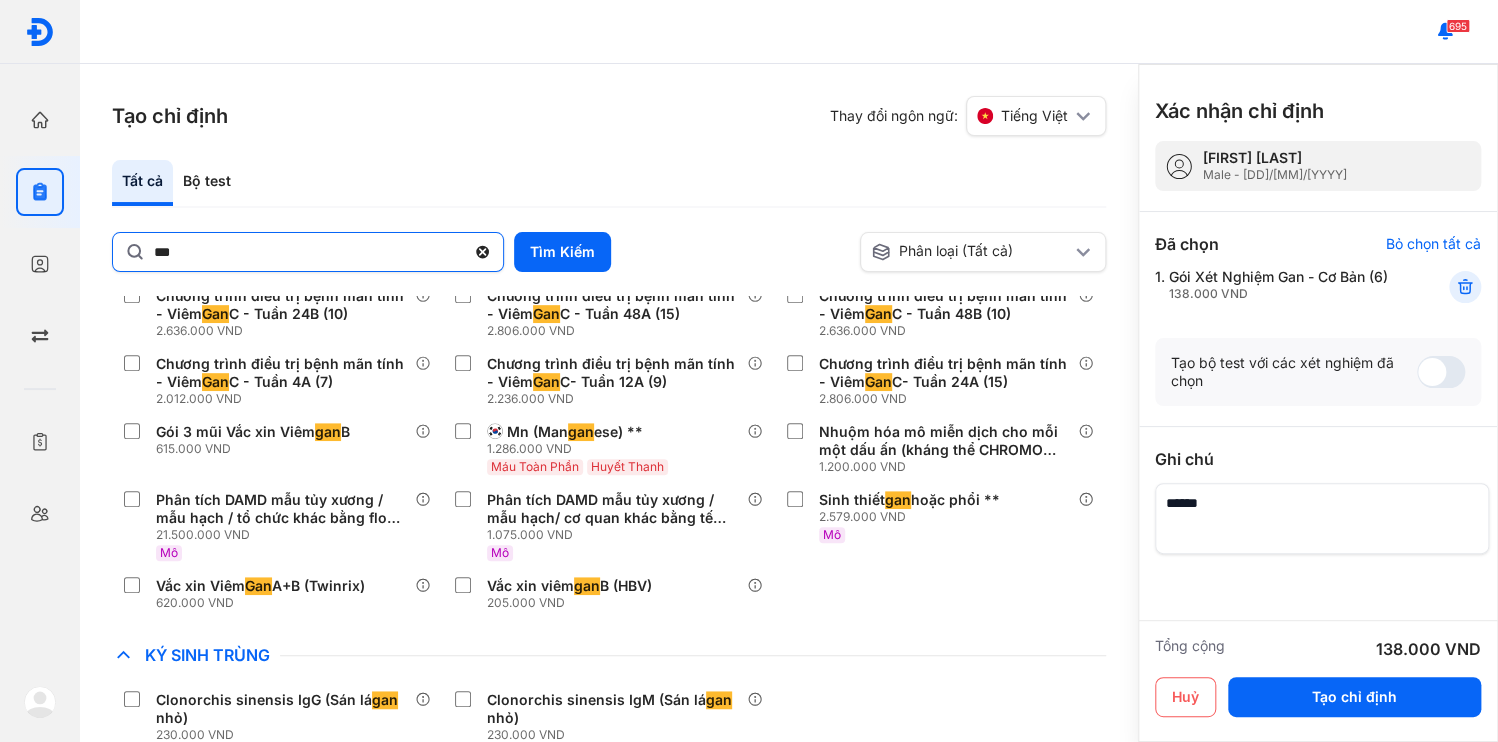 click 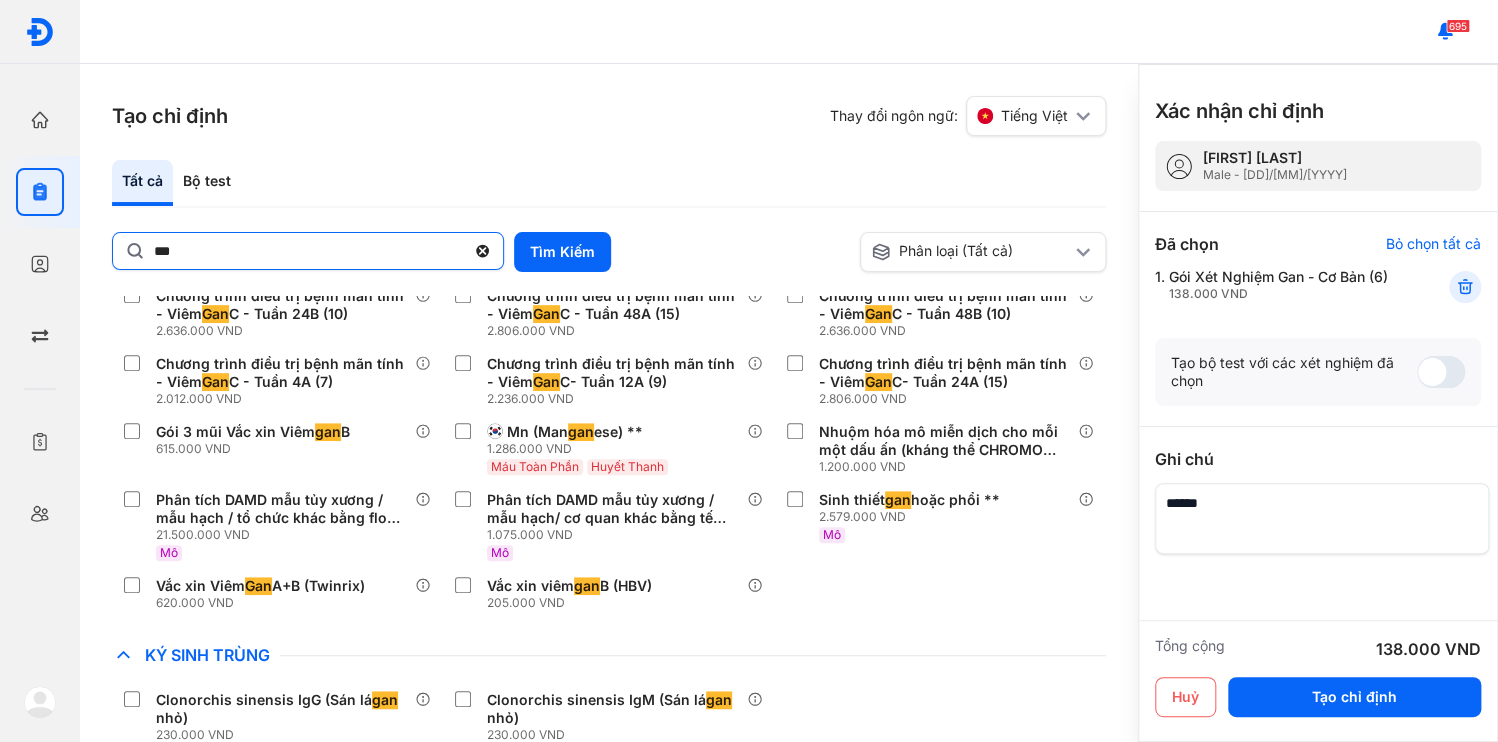 click on "***" 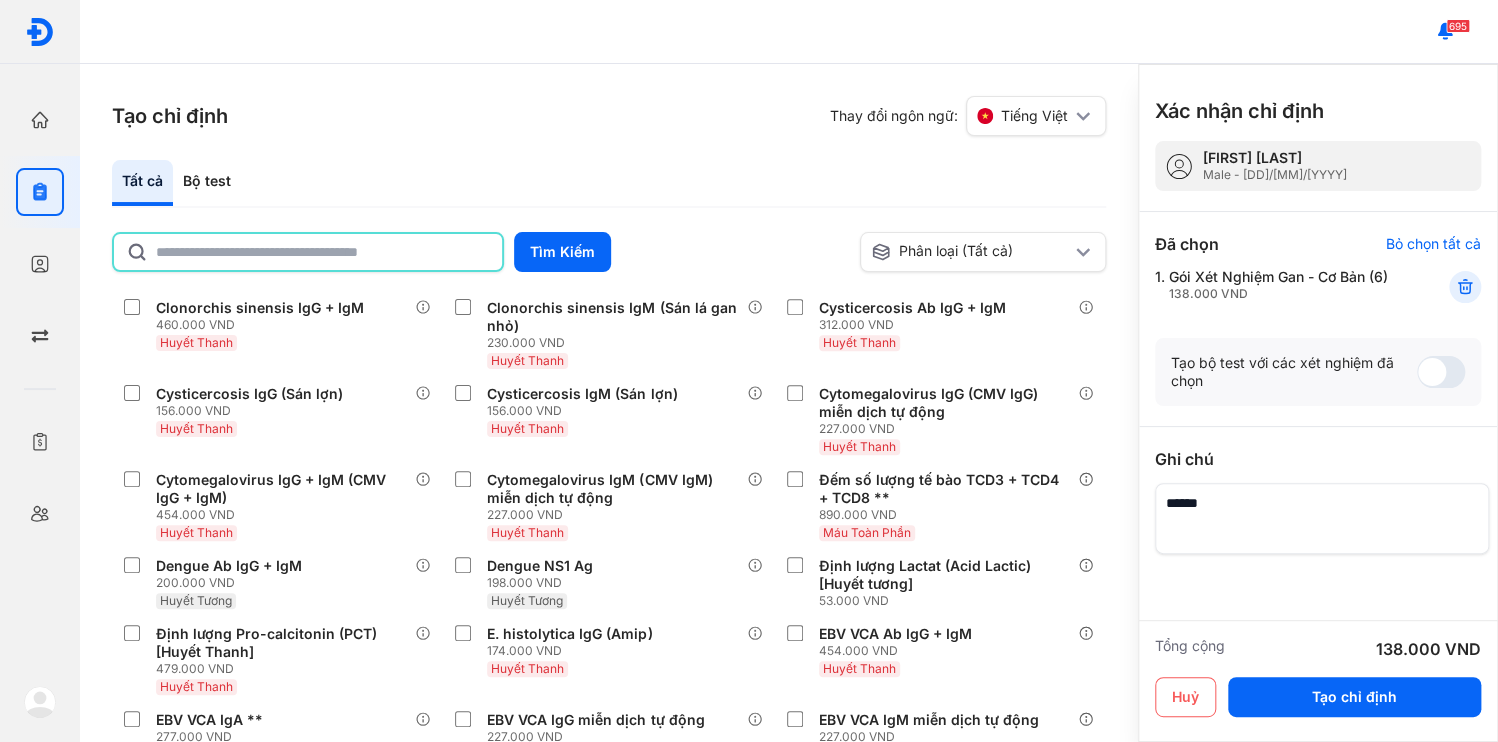 click 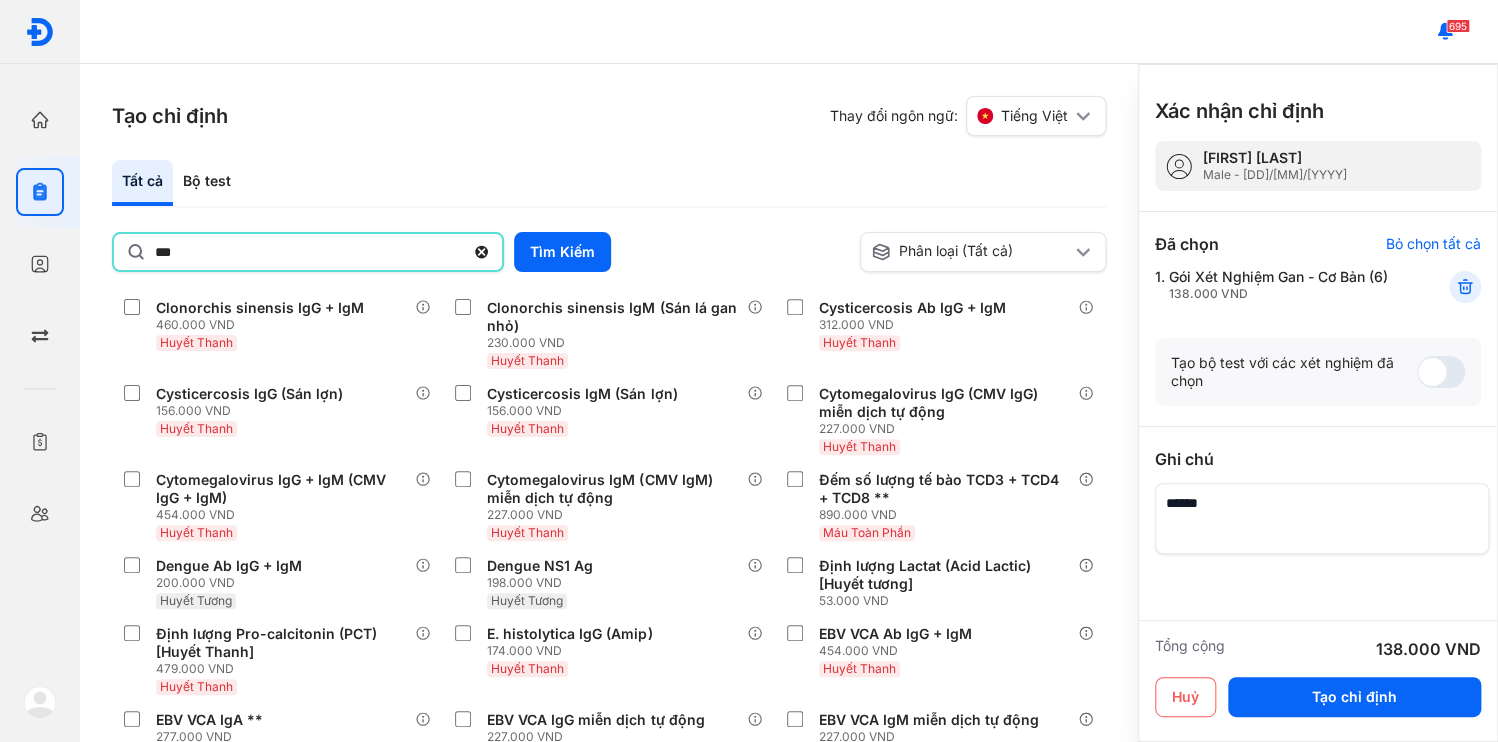 type on "***" 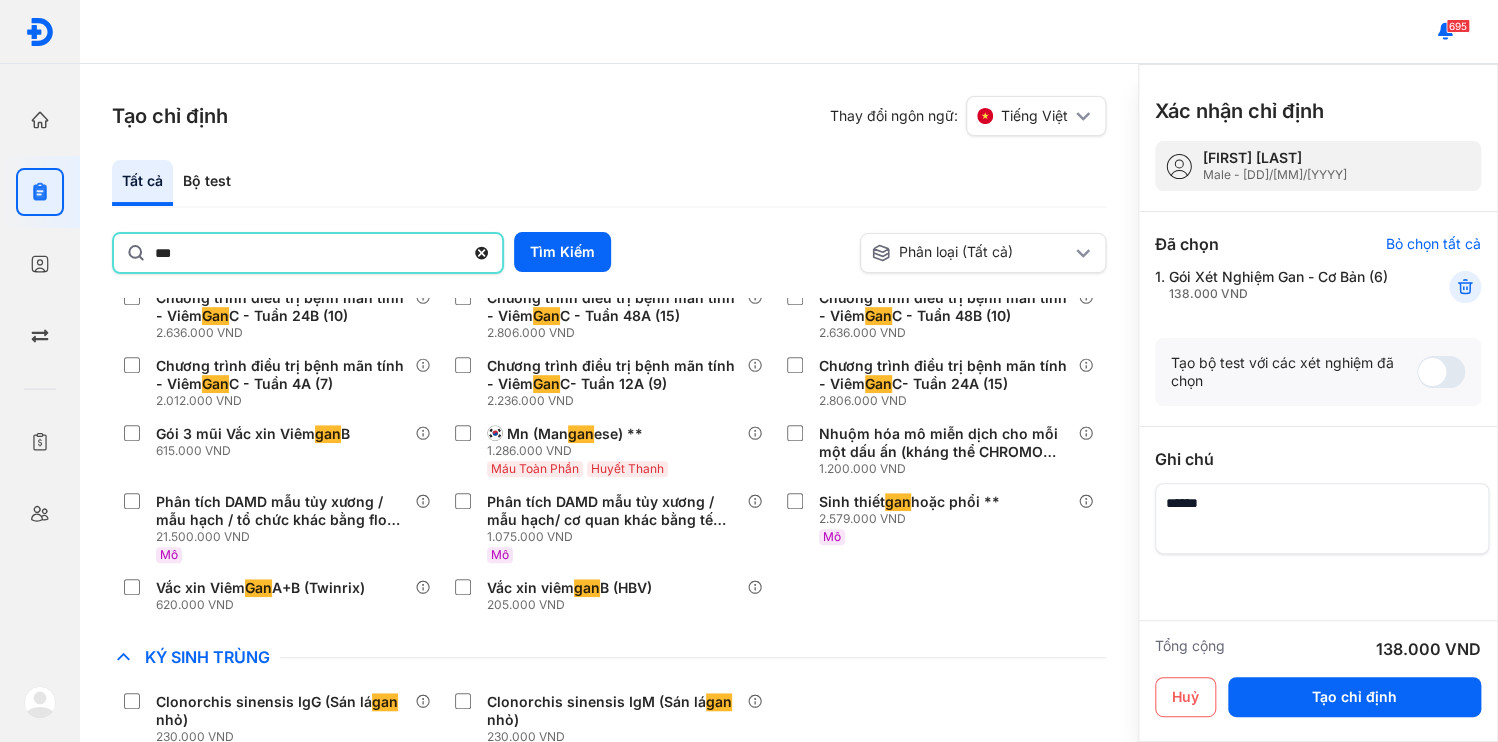 click on "Sản Phụ Khoa" at bounding box center [609, 807] 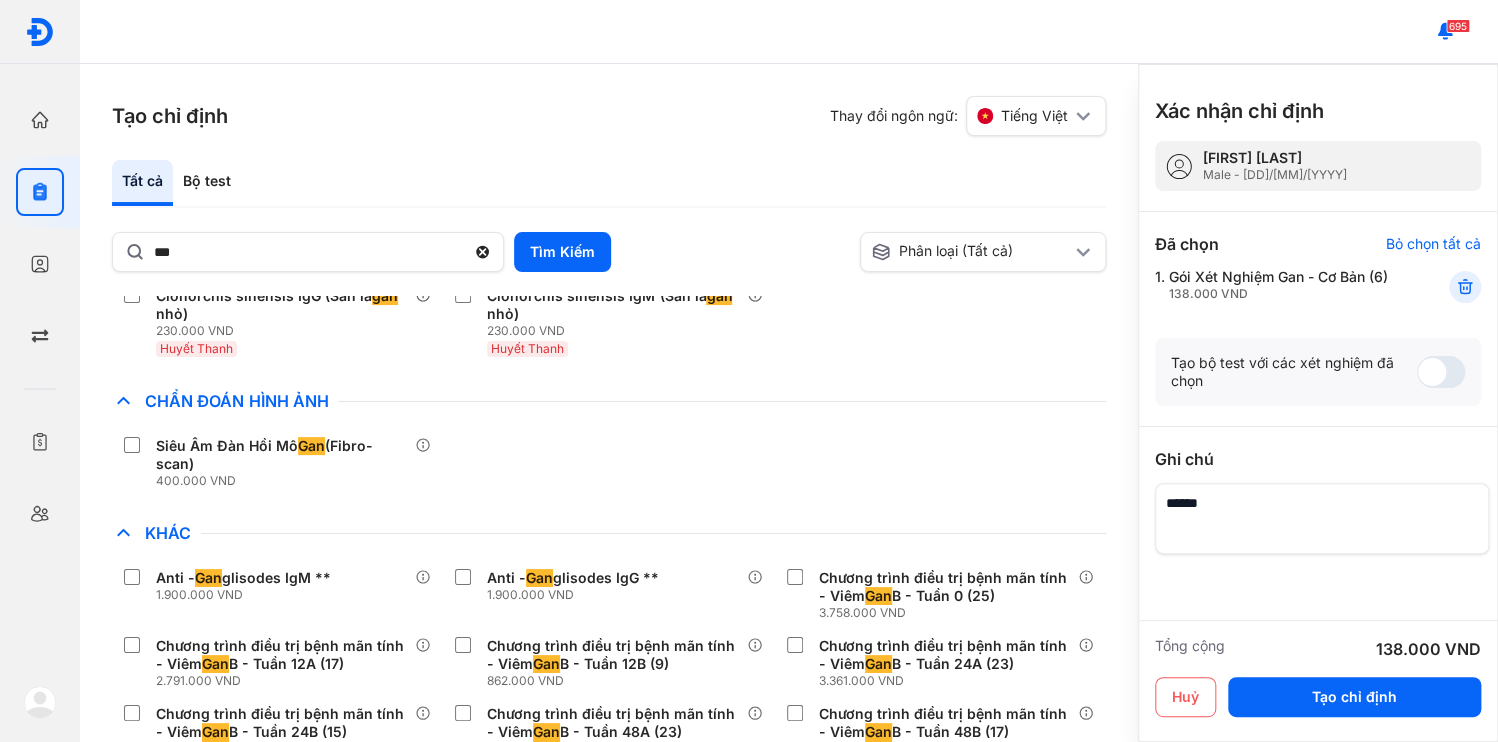 scroll, scrollTop: 0, scrollLeft: 0, axis: both 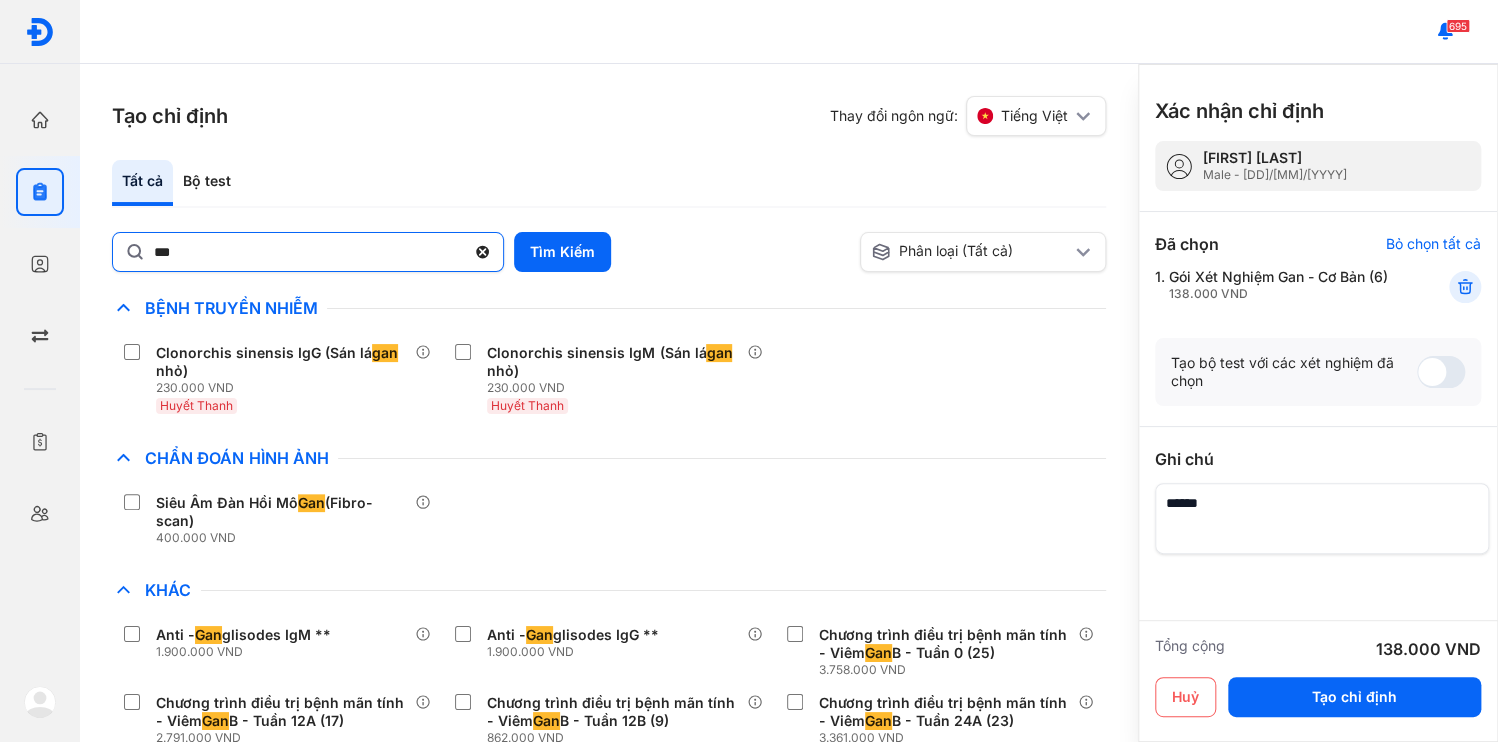 click 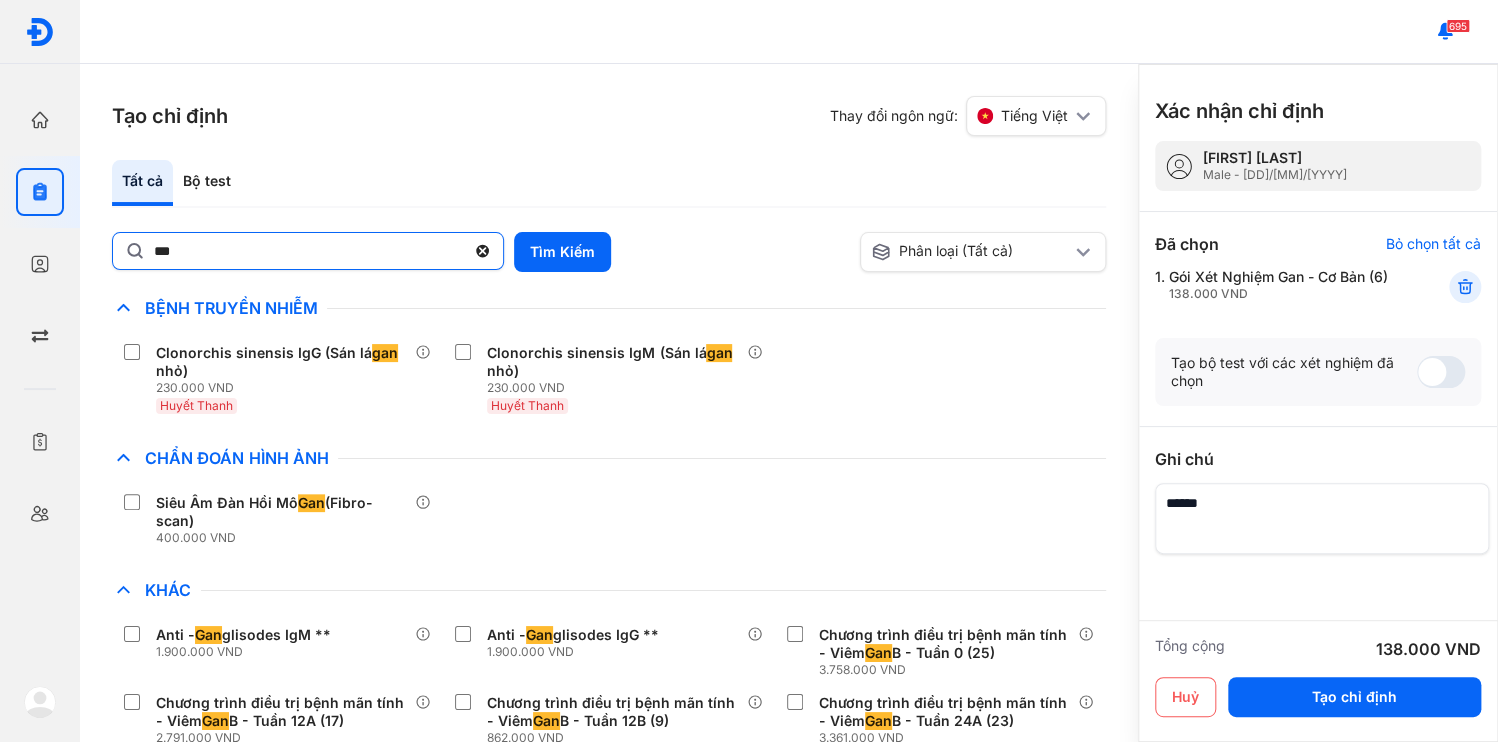click on "***" 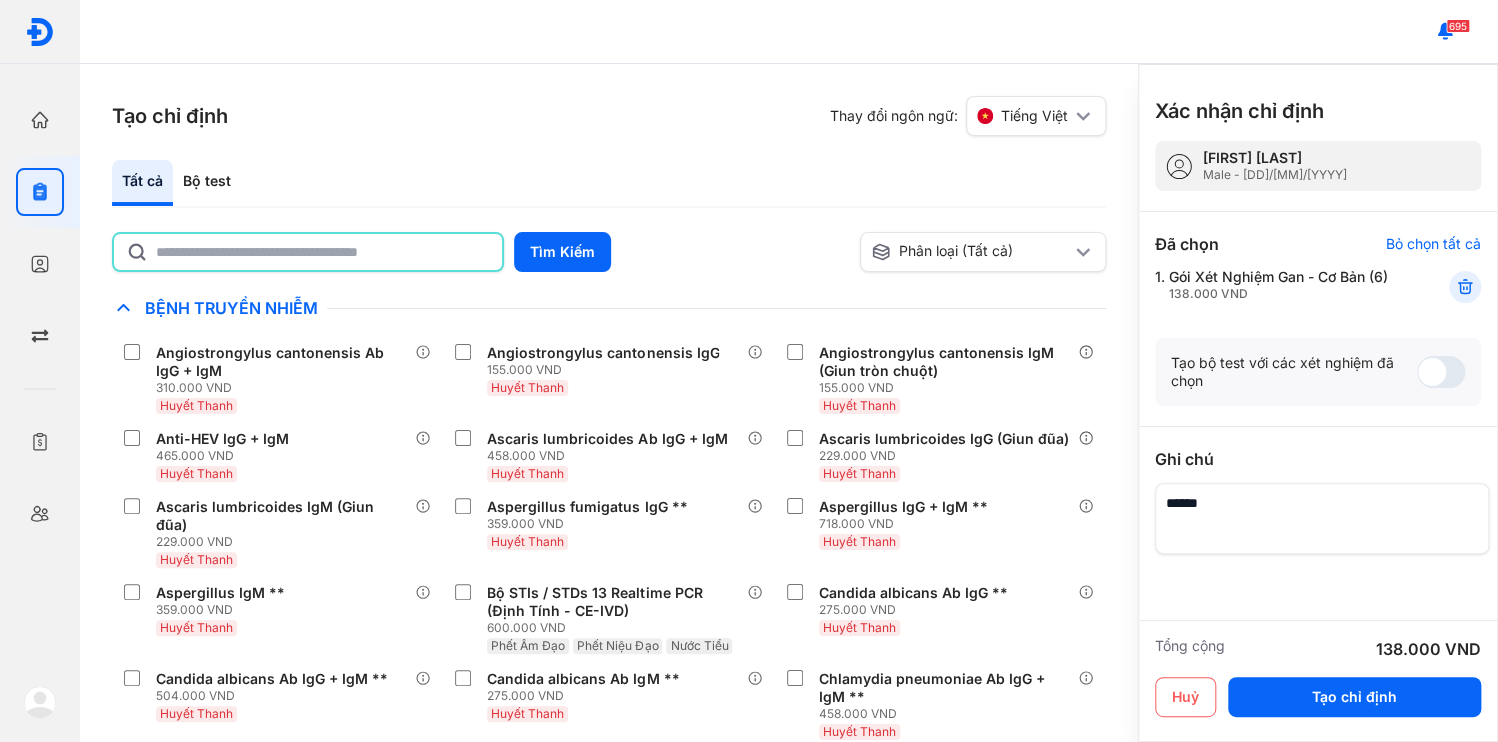 click 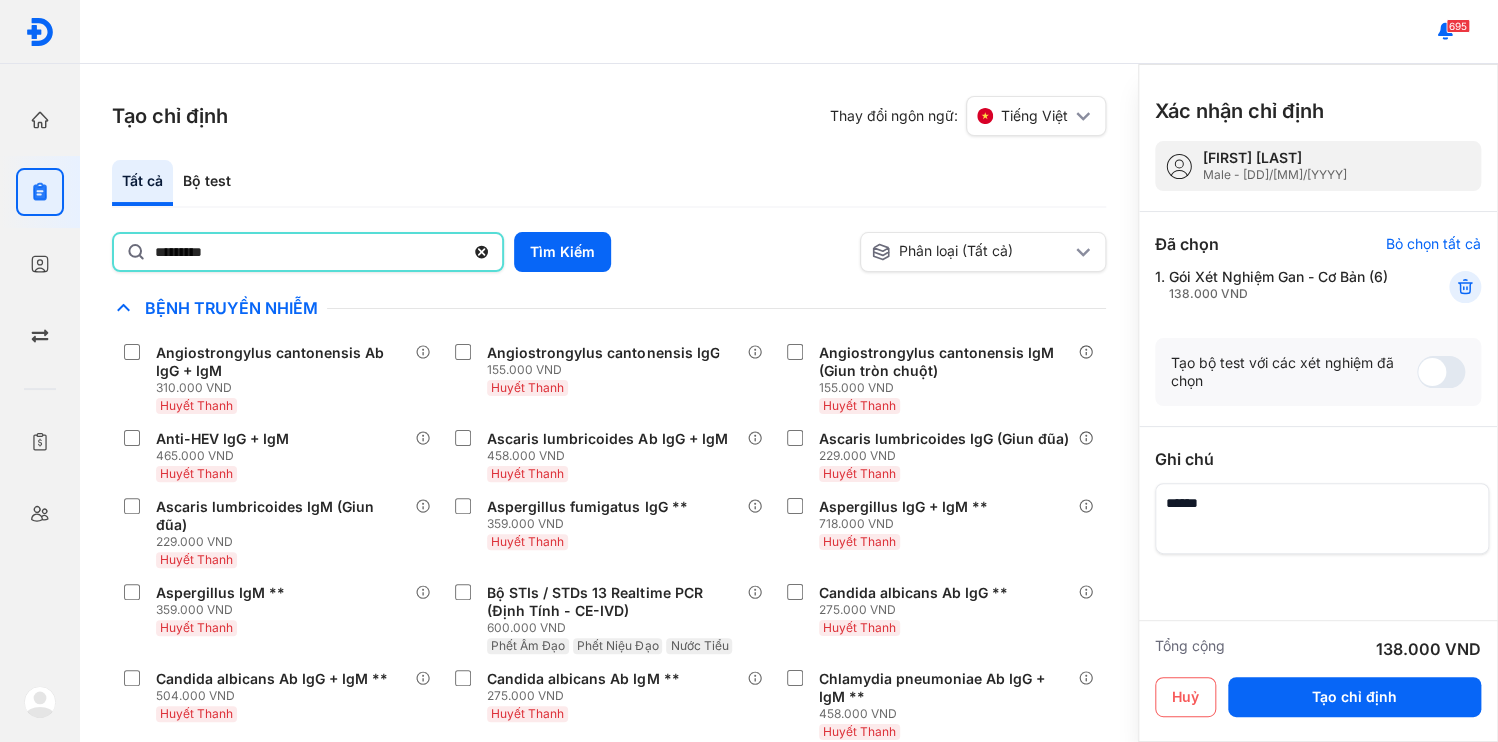 type on "*********" 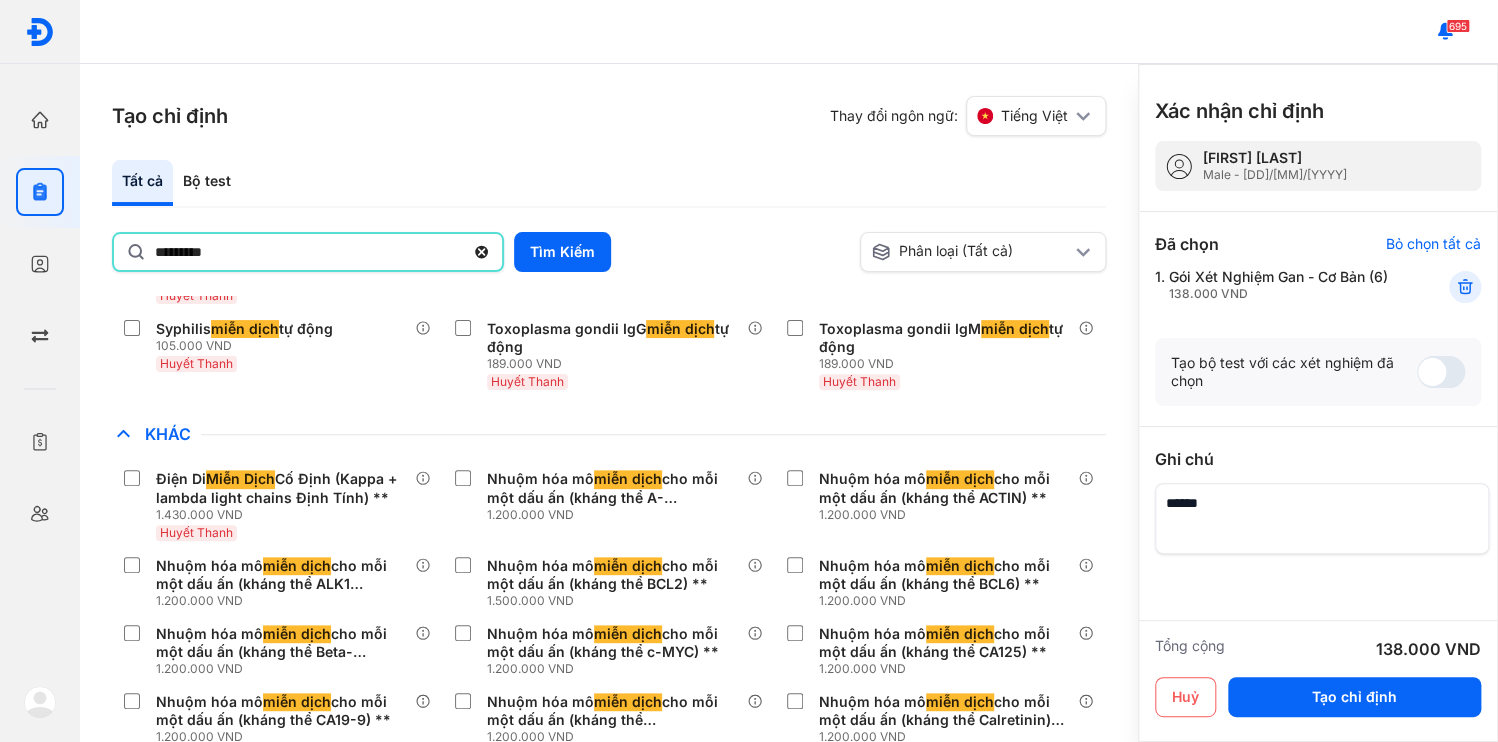 scroll, scrollTop: 720, scrollLeft: 0, axis: vertical 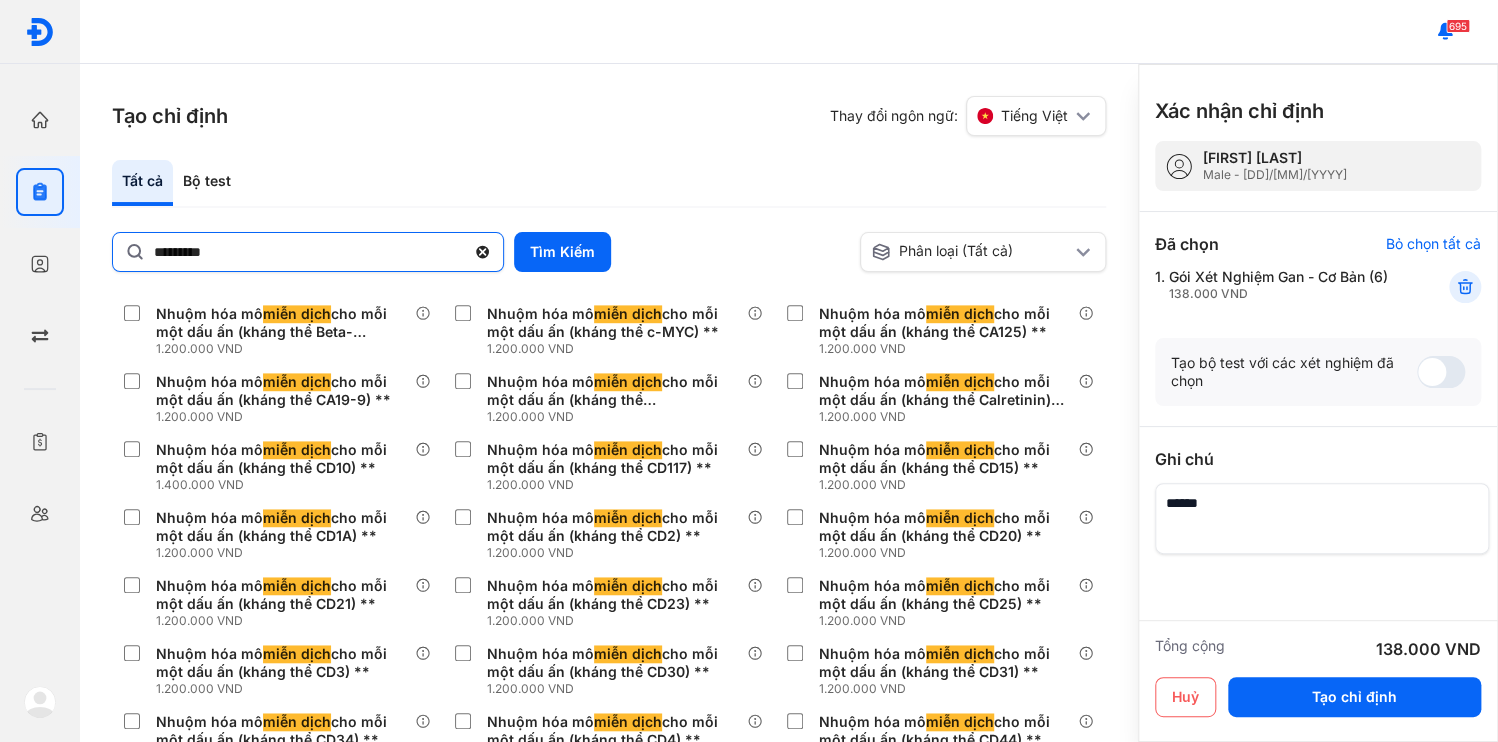 click 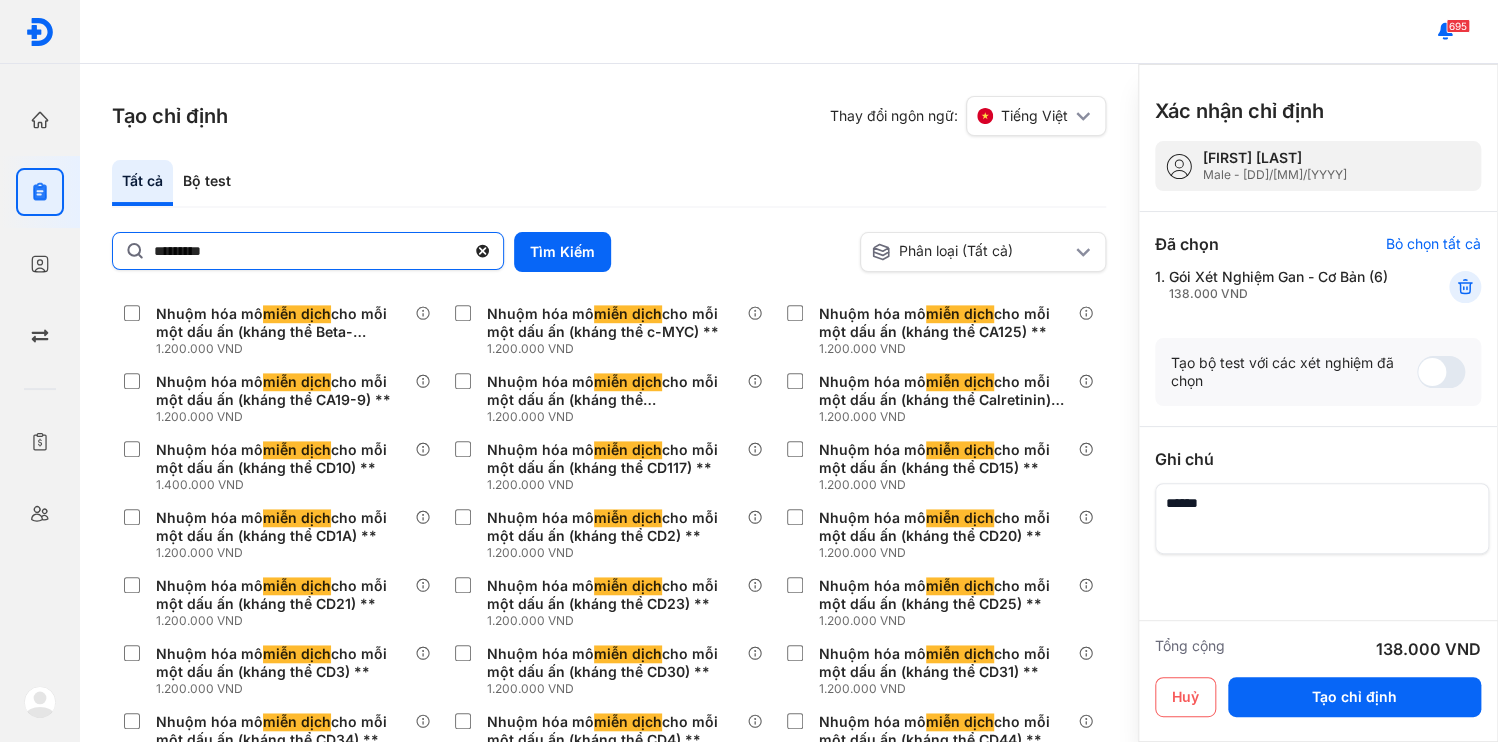 click on "*********" 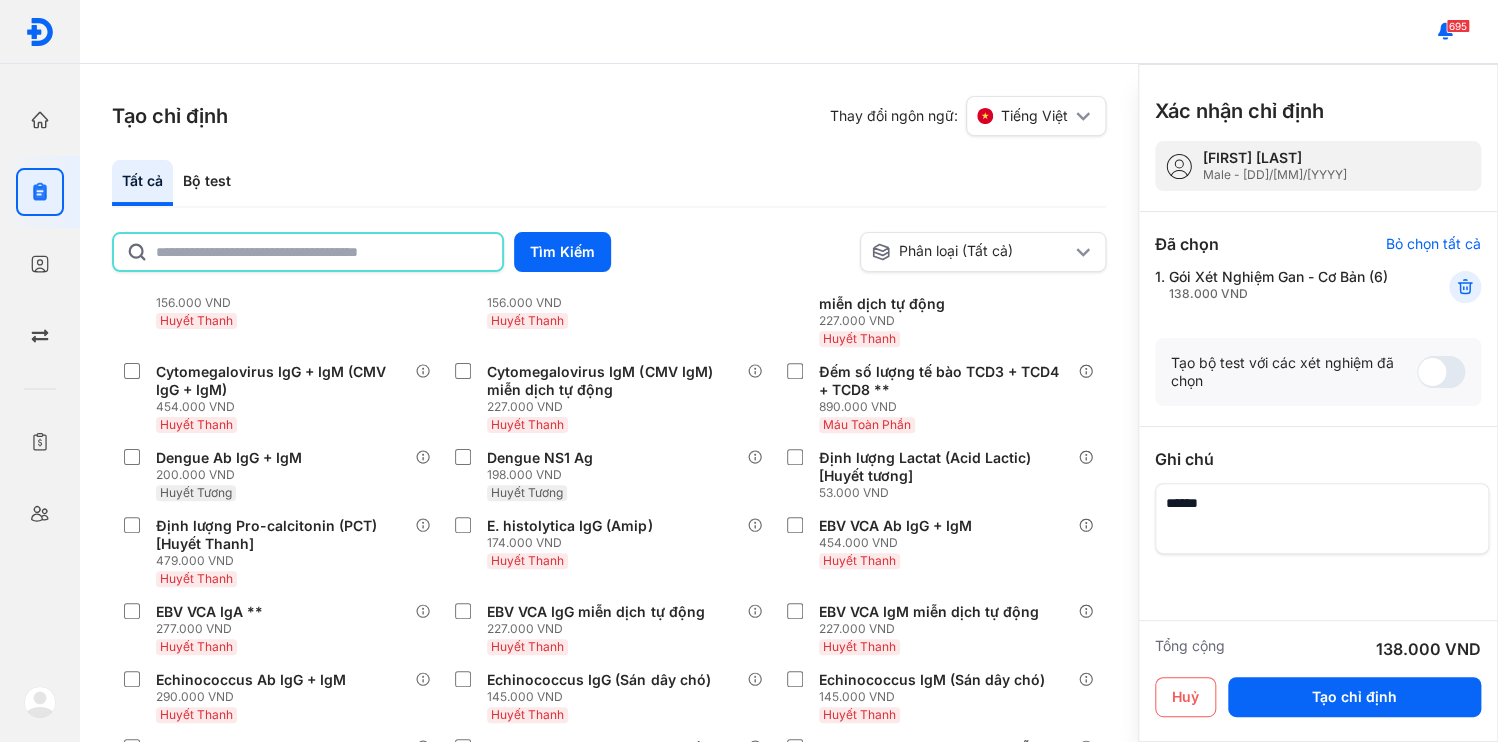 click 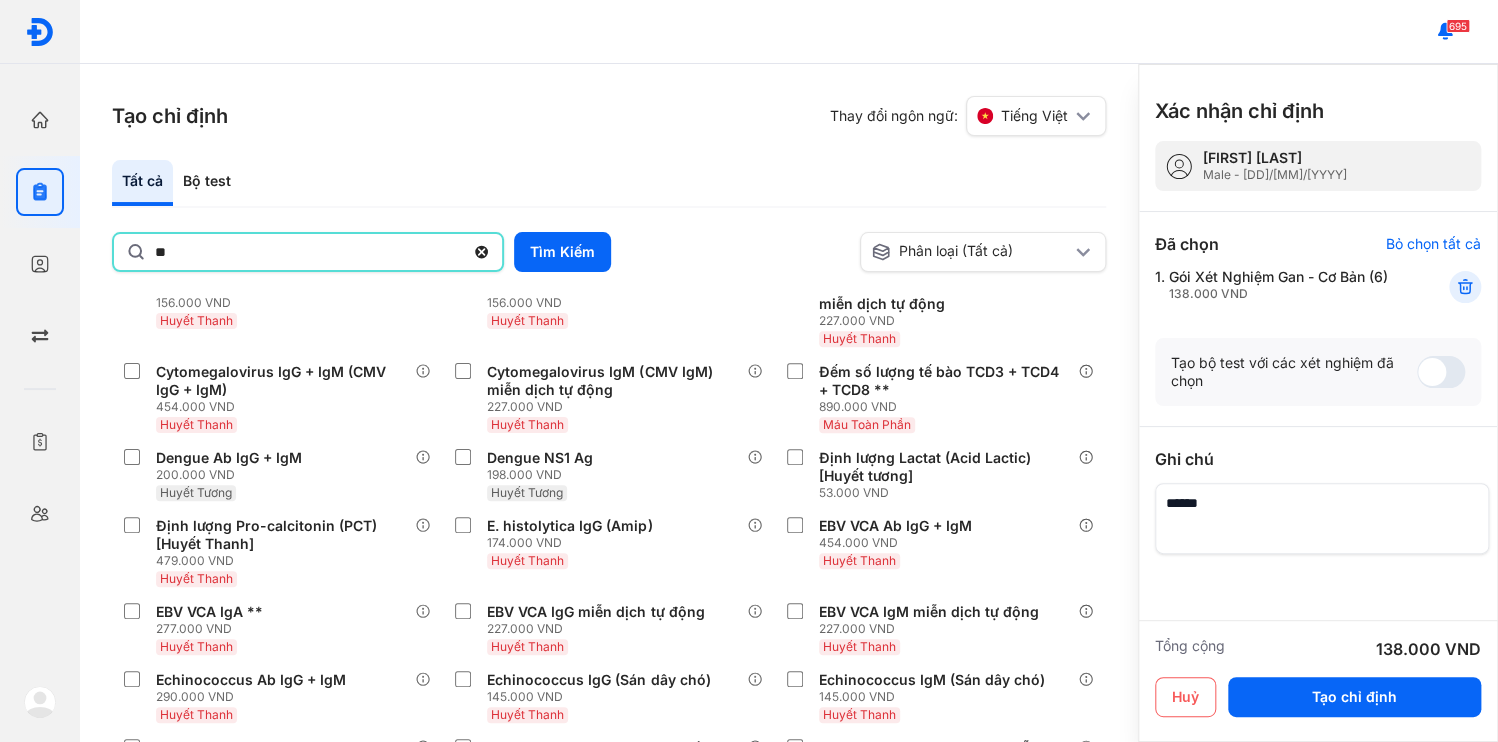 type on "*" 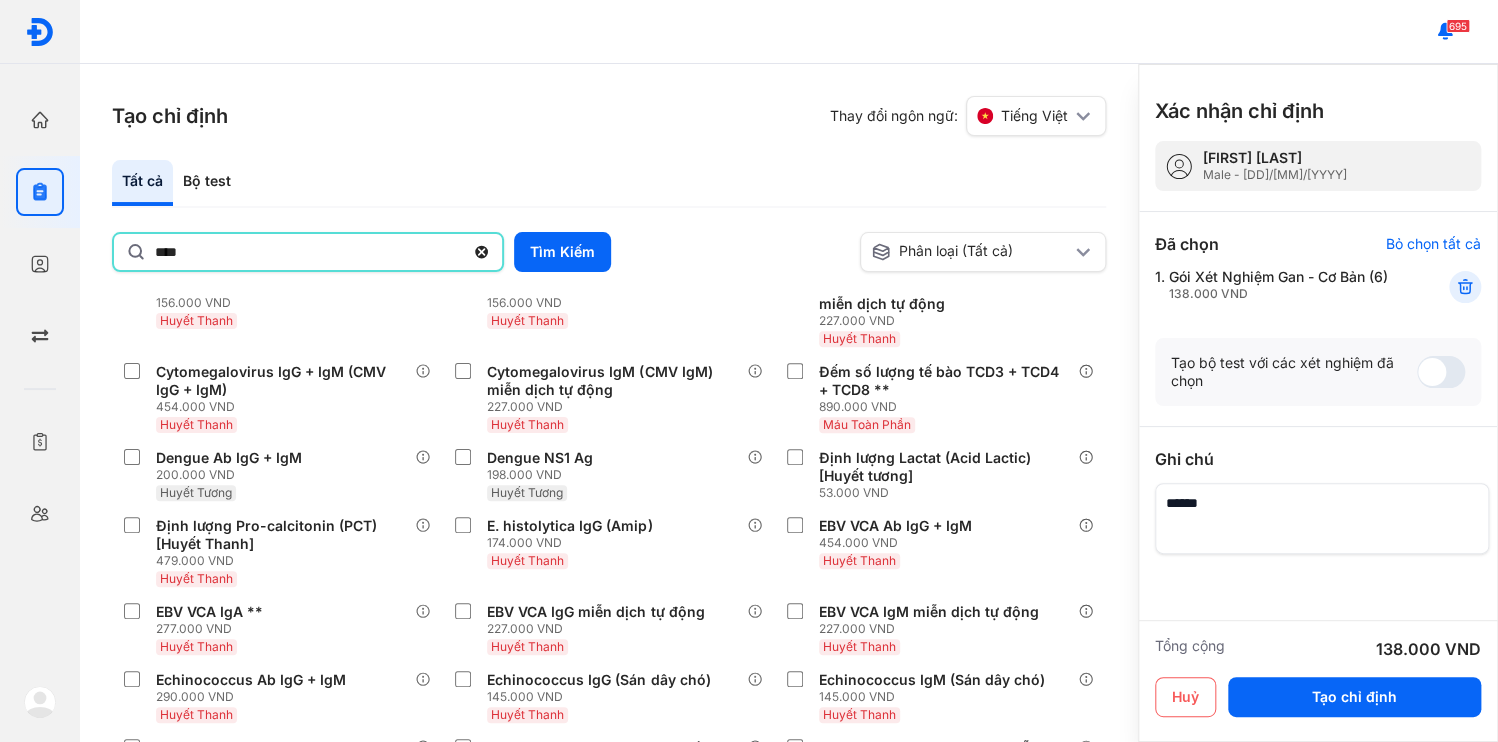 type on "****" 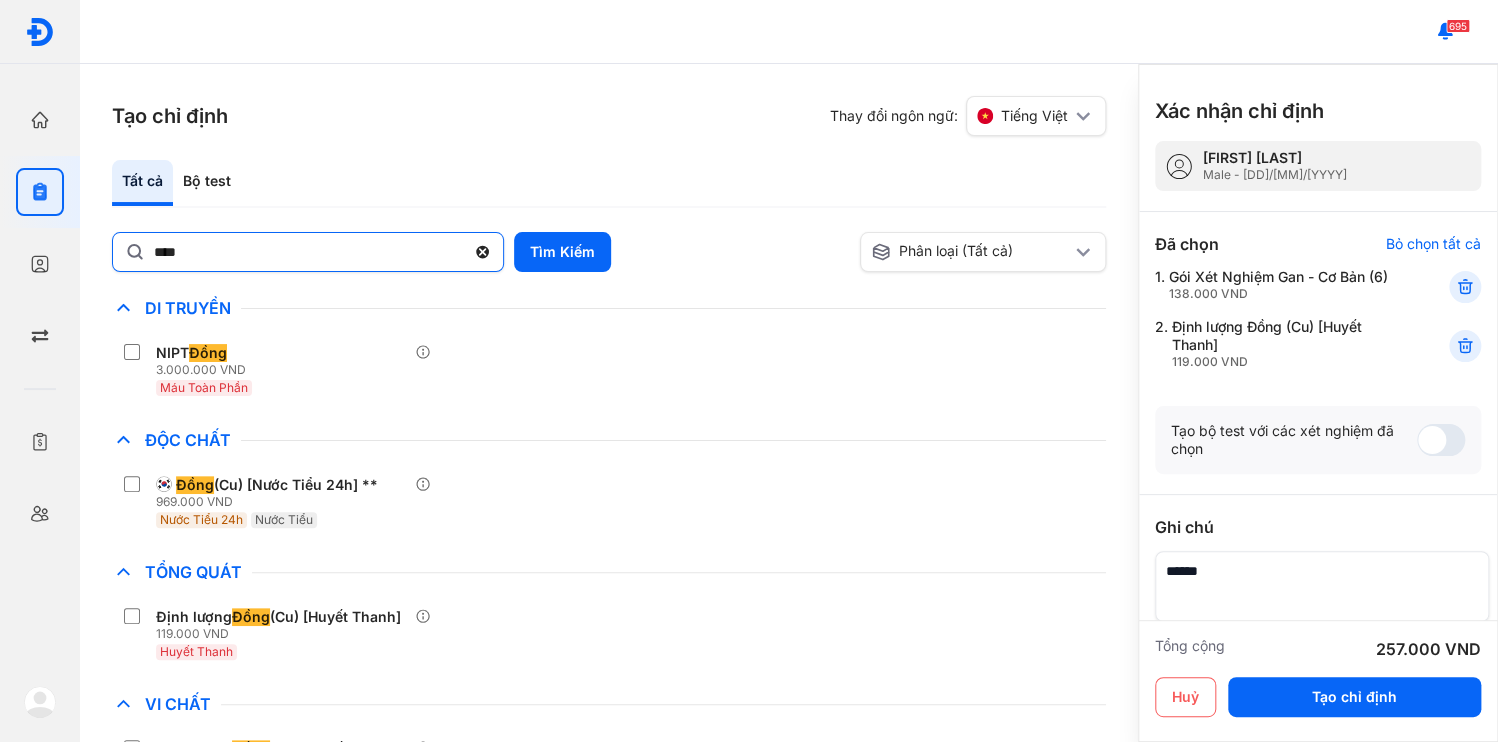 click 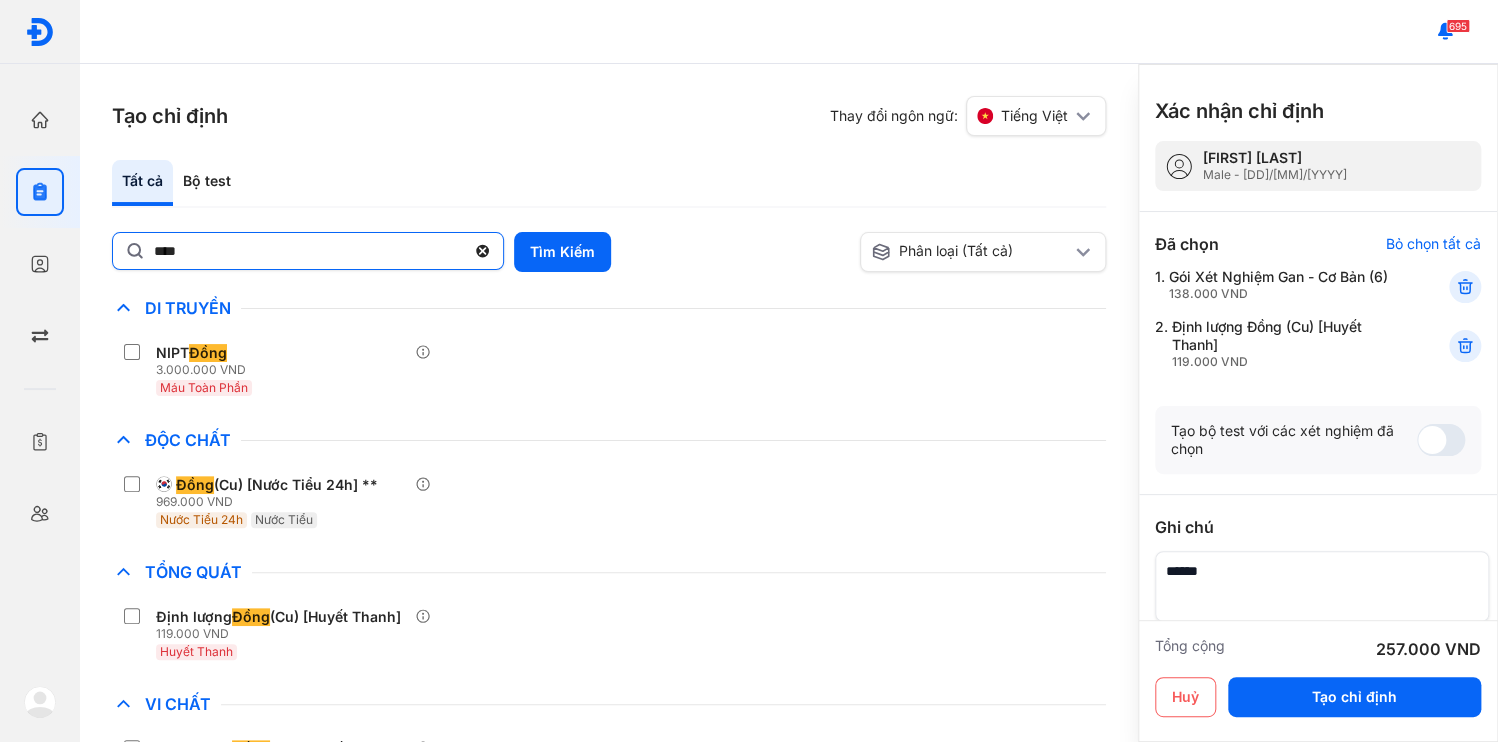 click on "****" 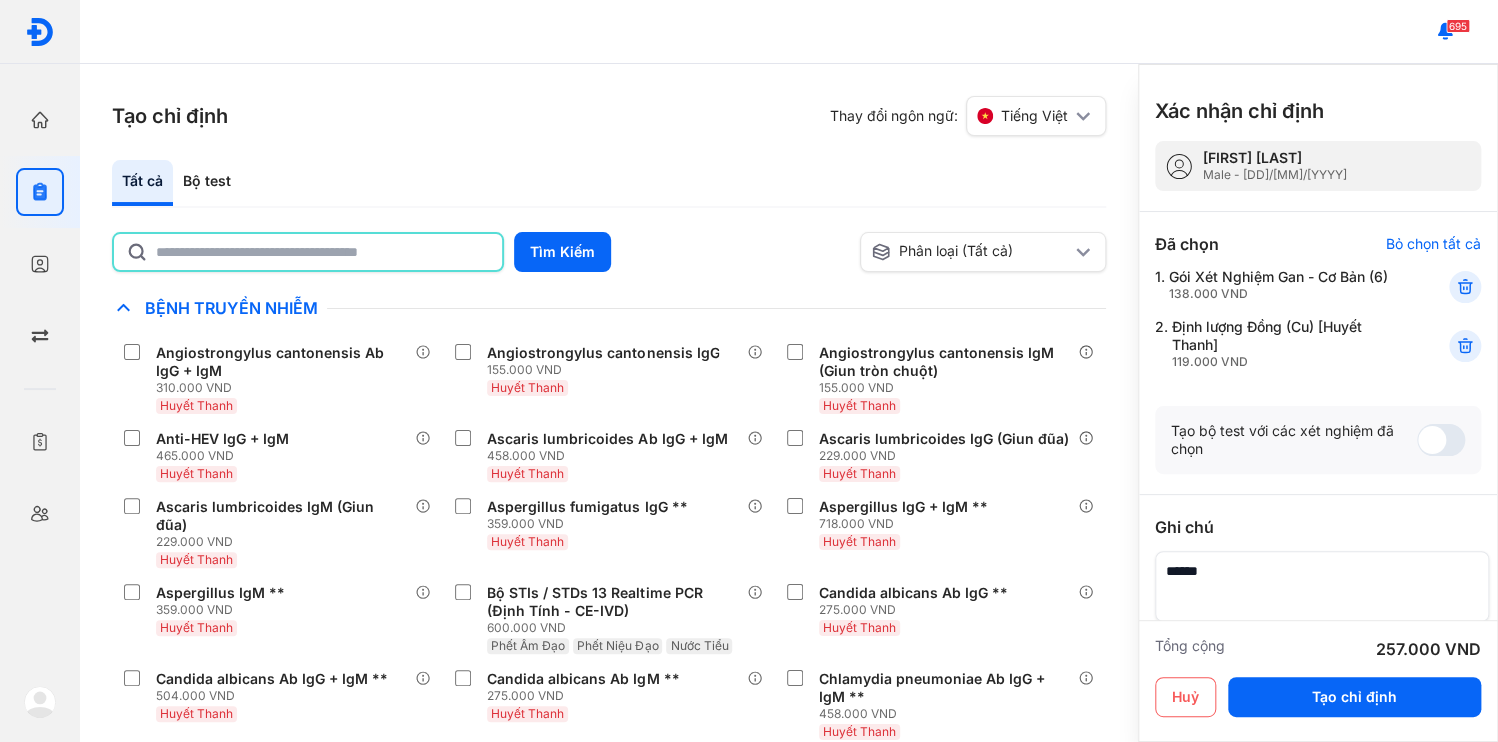 click 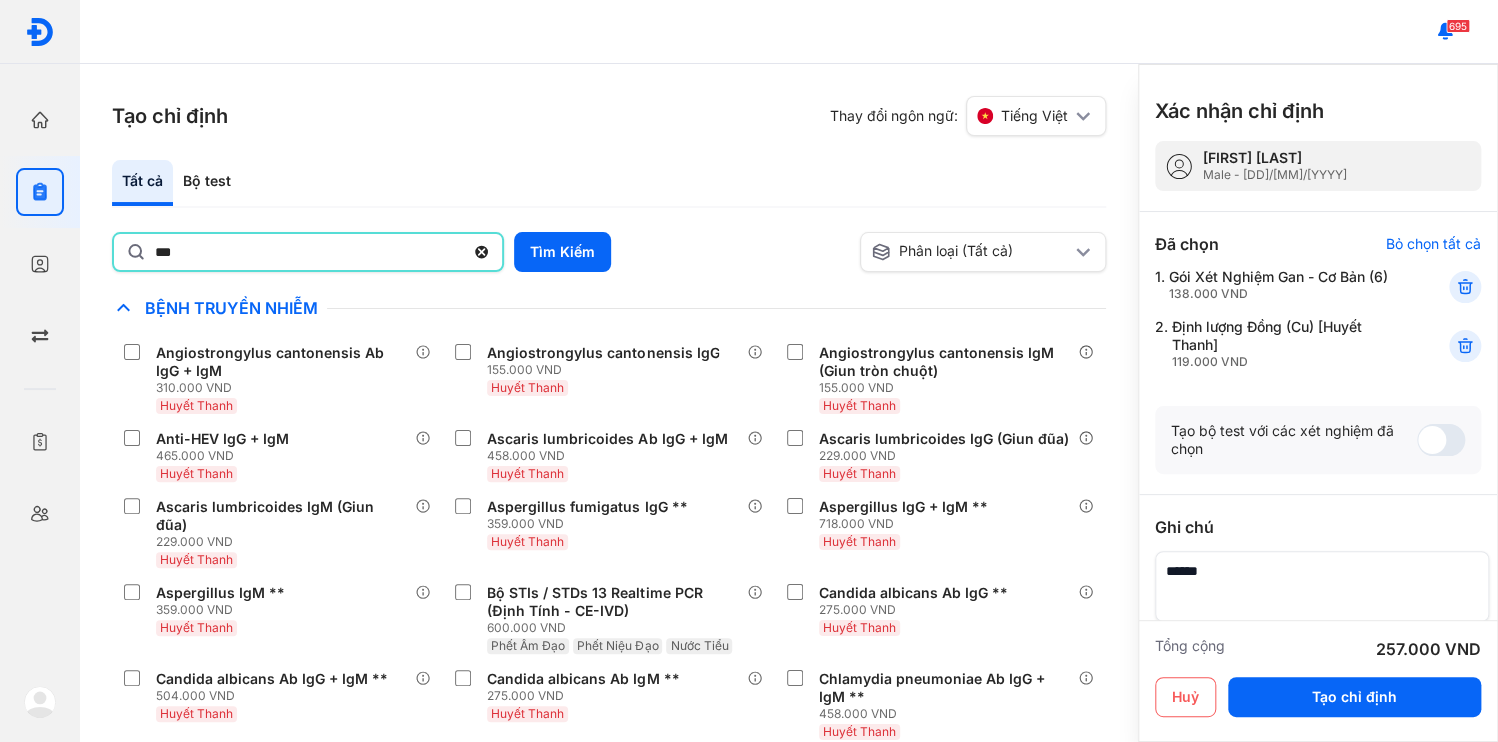 type on "********" 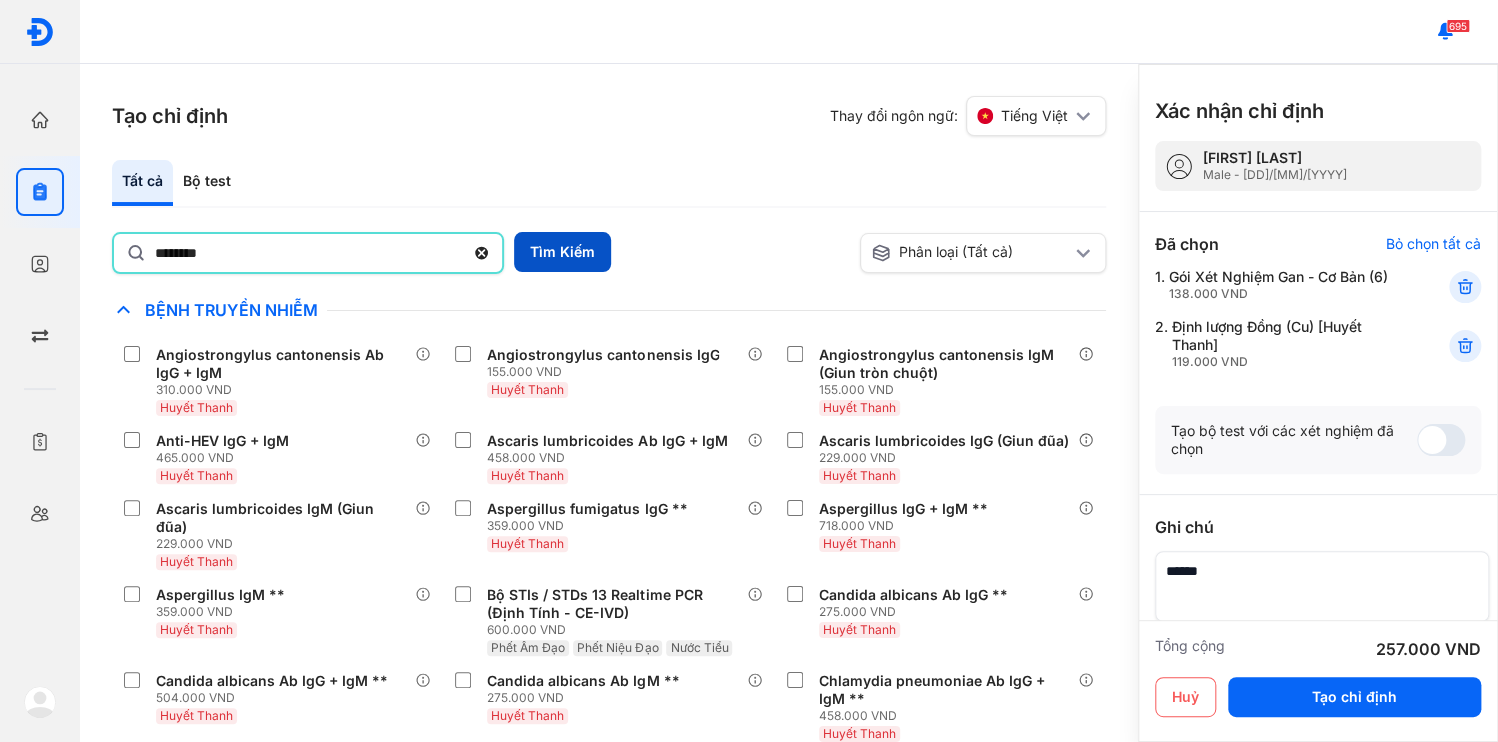 click on "Tìm Kiếm" at bounding box center [562, 252] 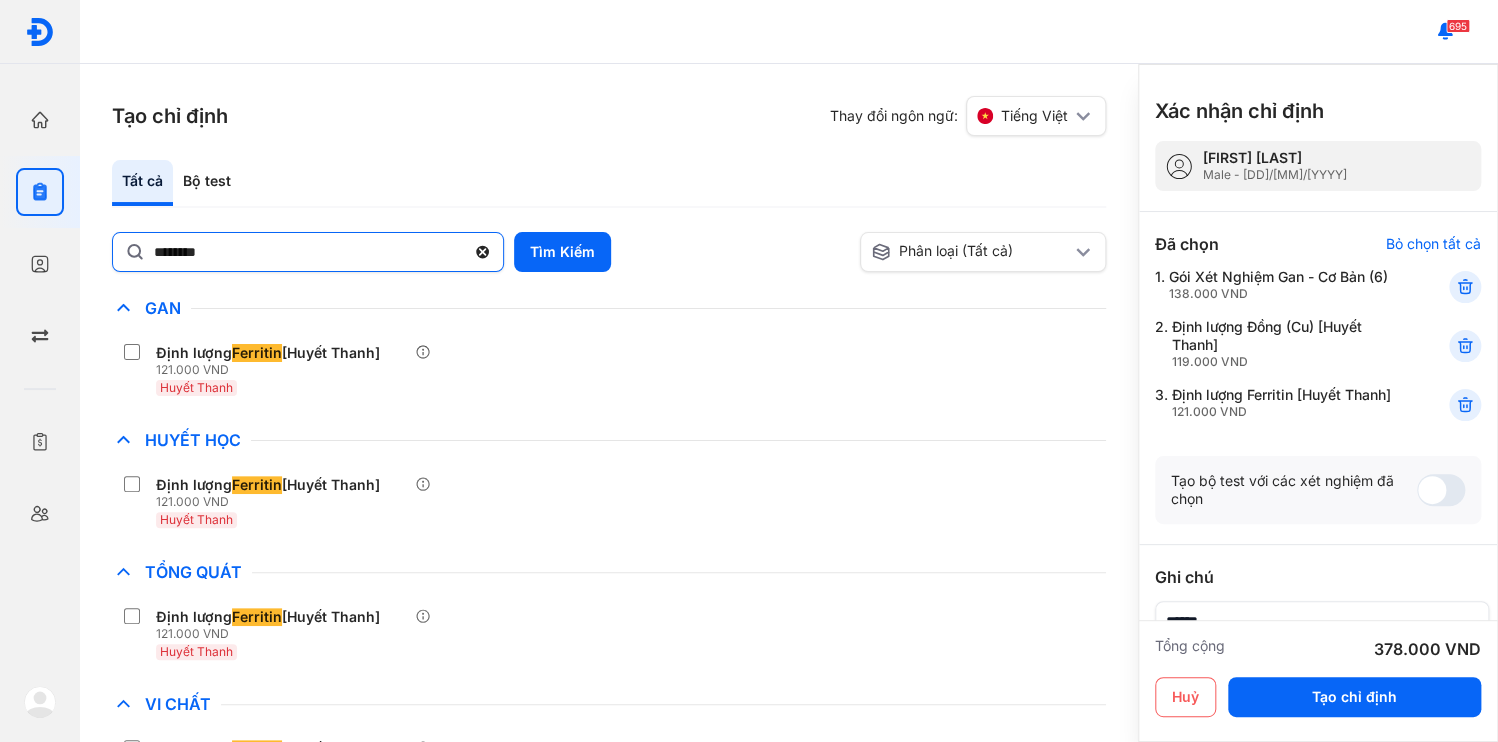click 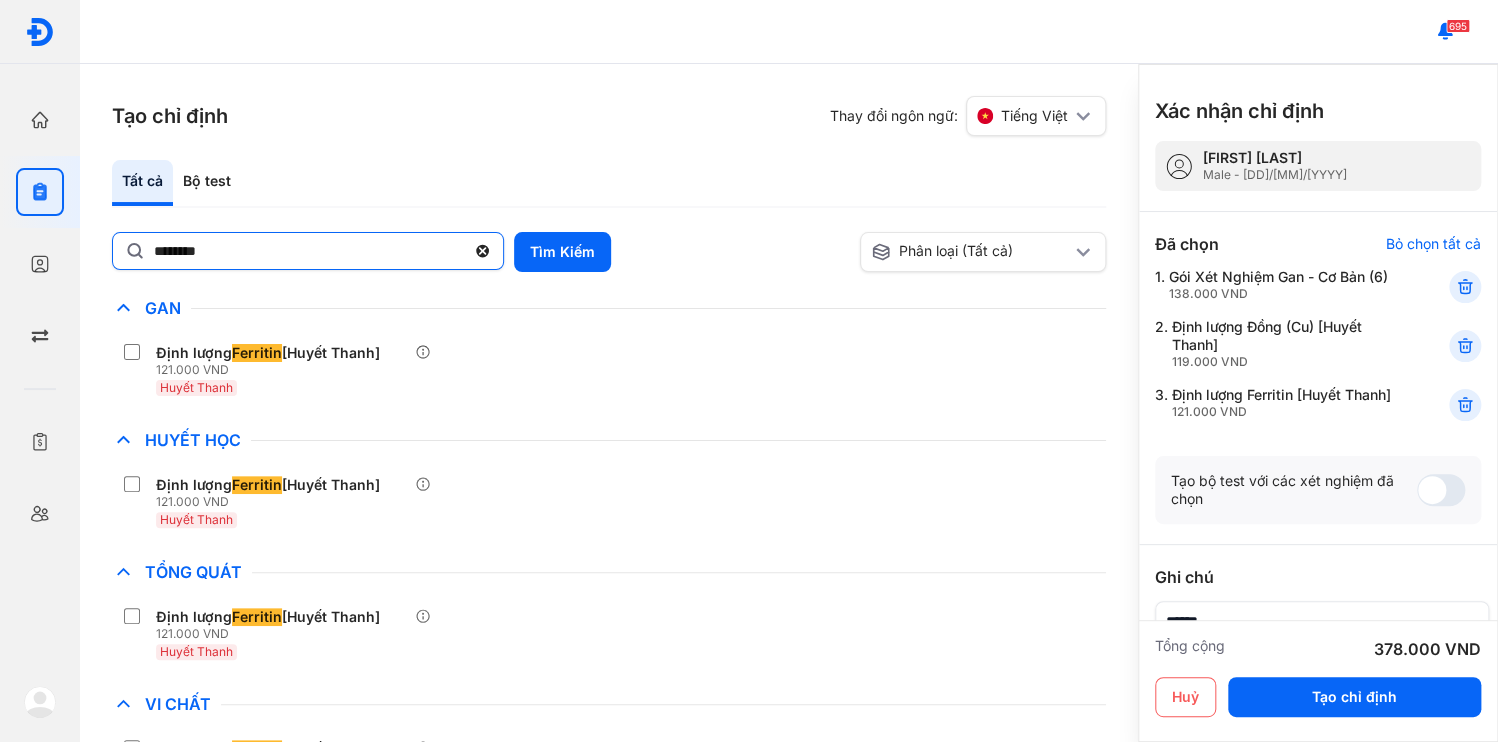 click on "********" 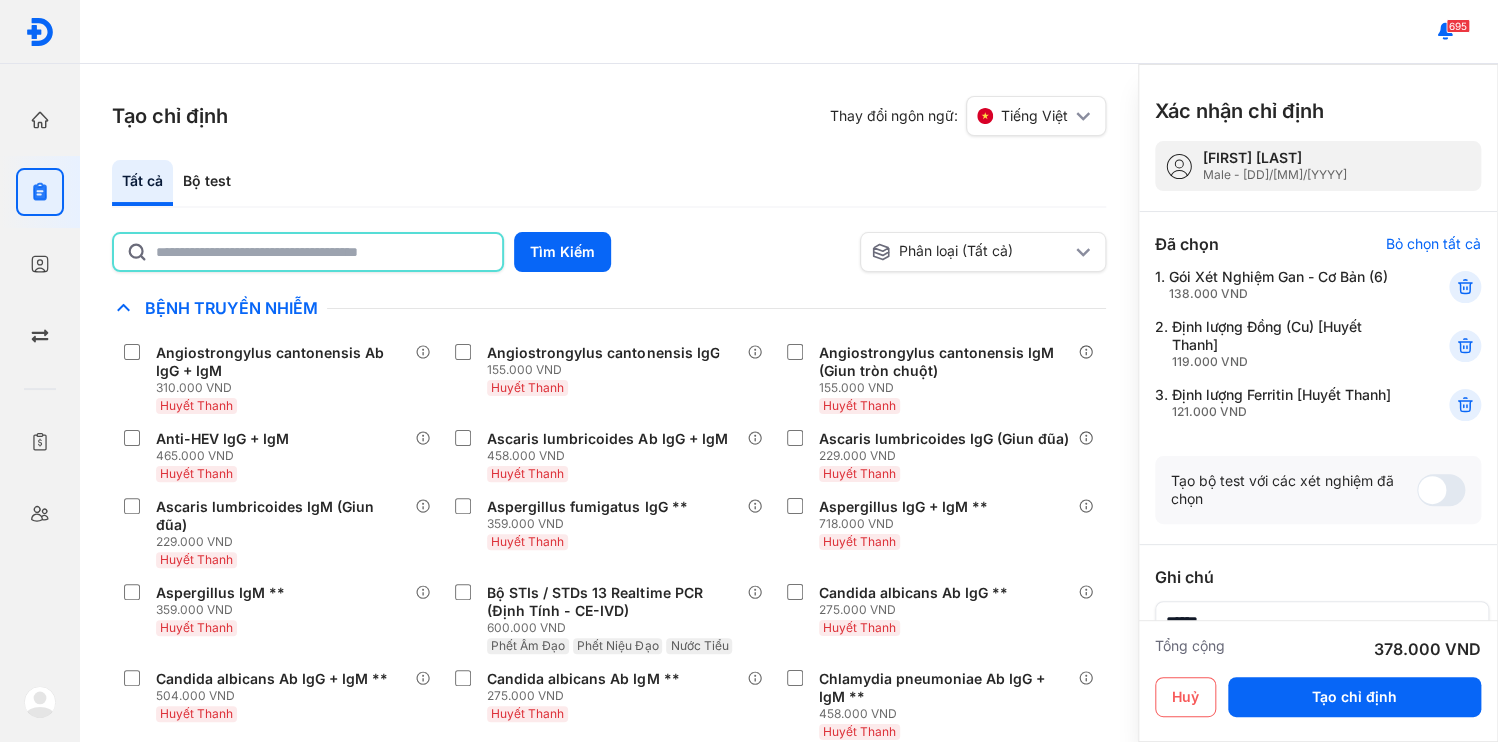 click 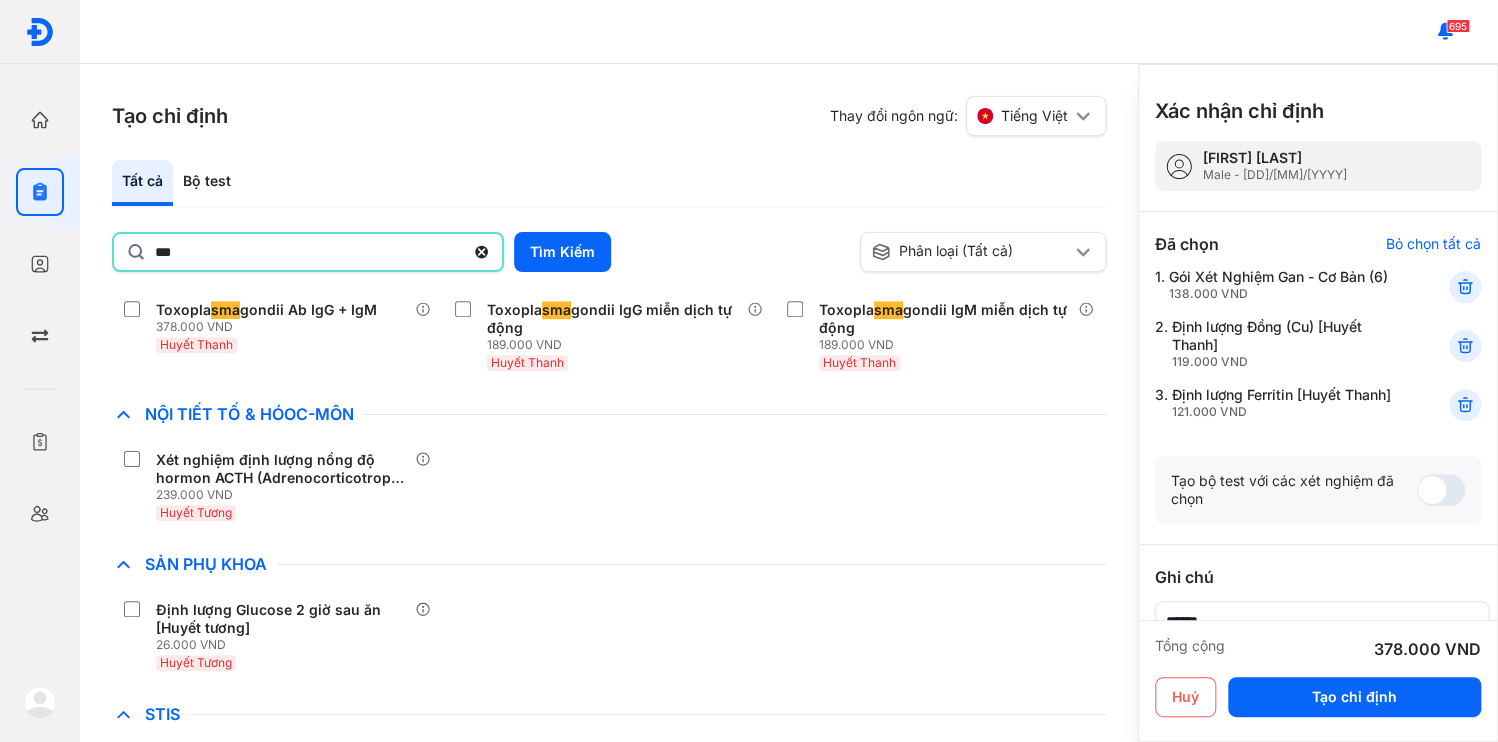 scroll, scrollTop: 674, scrollLeft: 0, axis: vertical 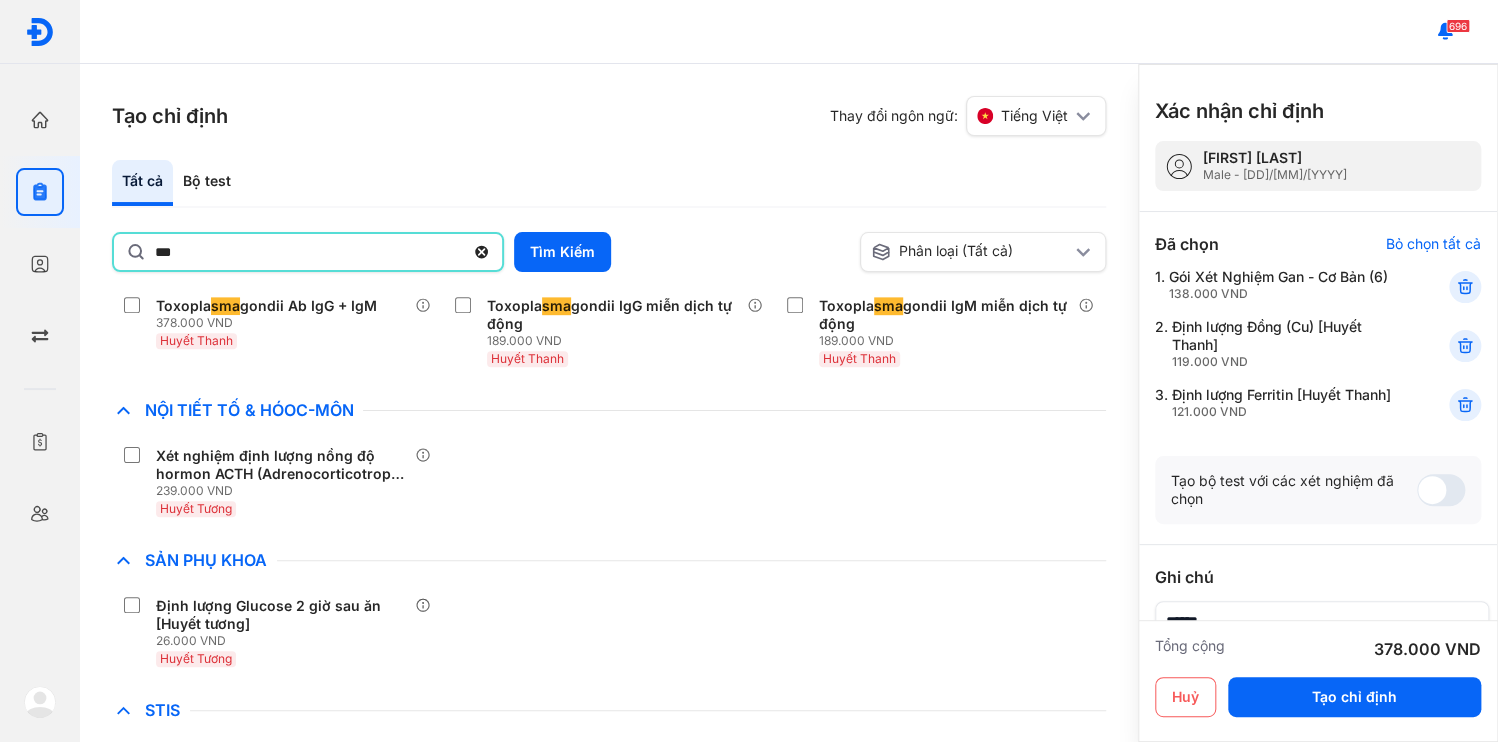 drag, startPoint x: 210, startPoint y: 228, endPoint x: -42, endPoint y: 248, distance: 252.7924 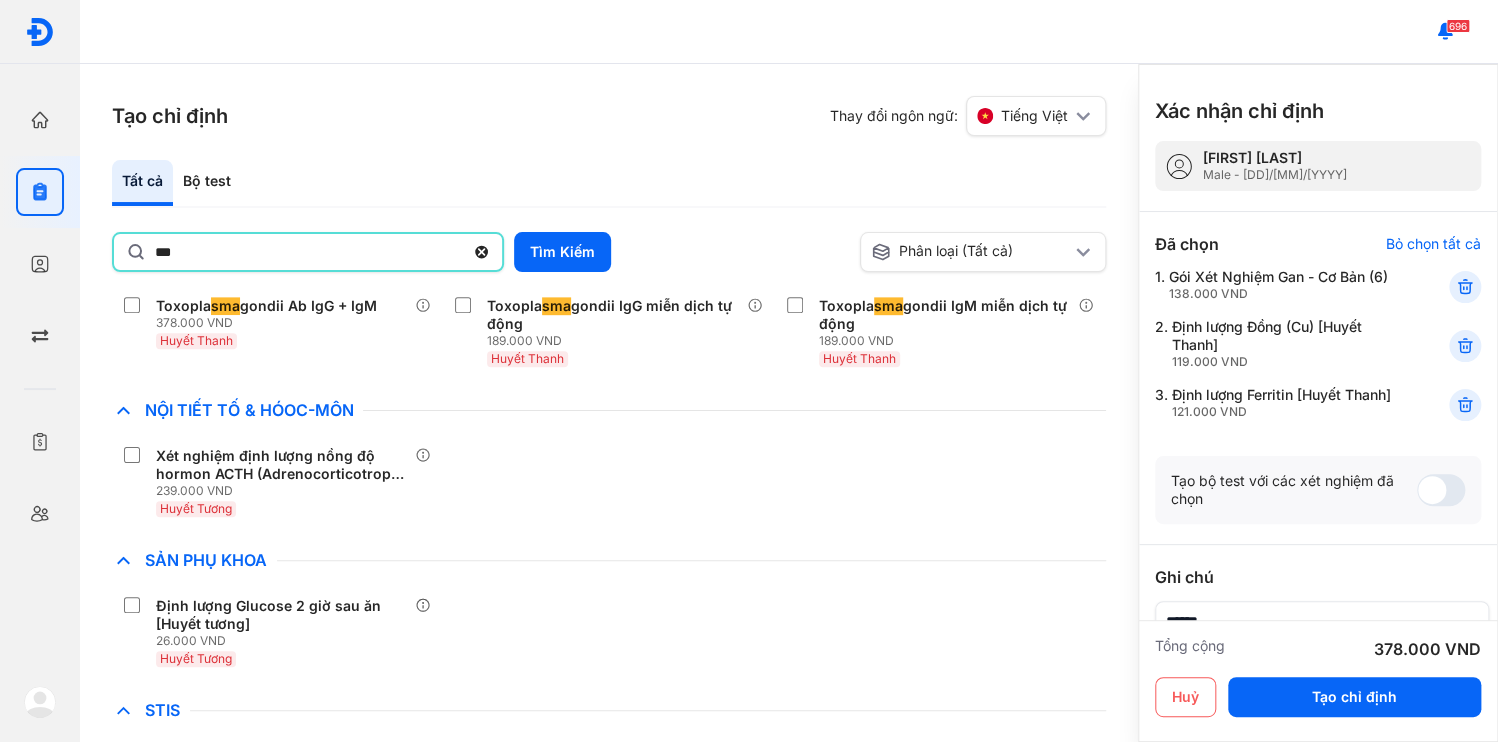 scroll, scrollTop: 0, scrollLeft: 0, axis: both 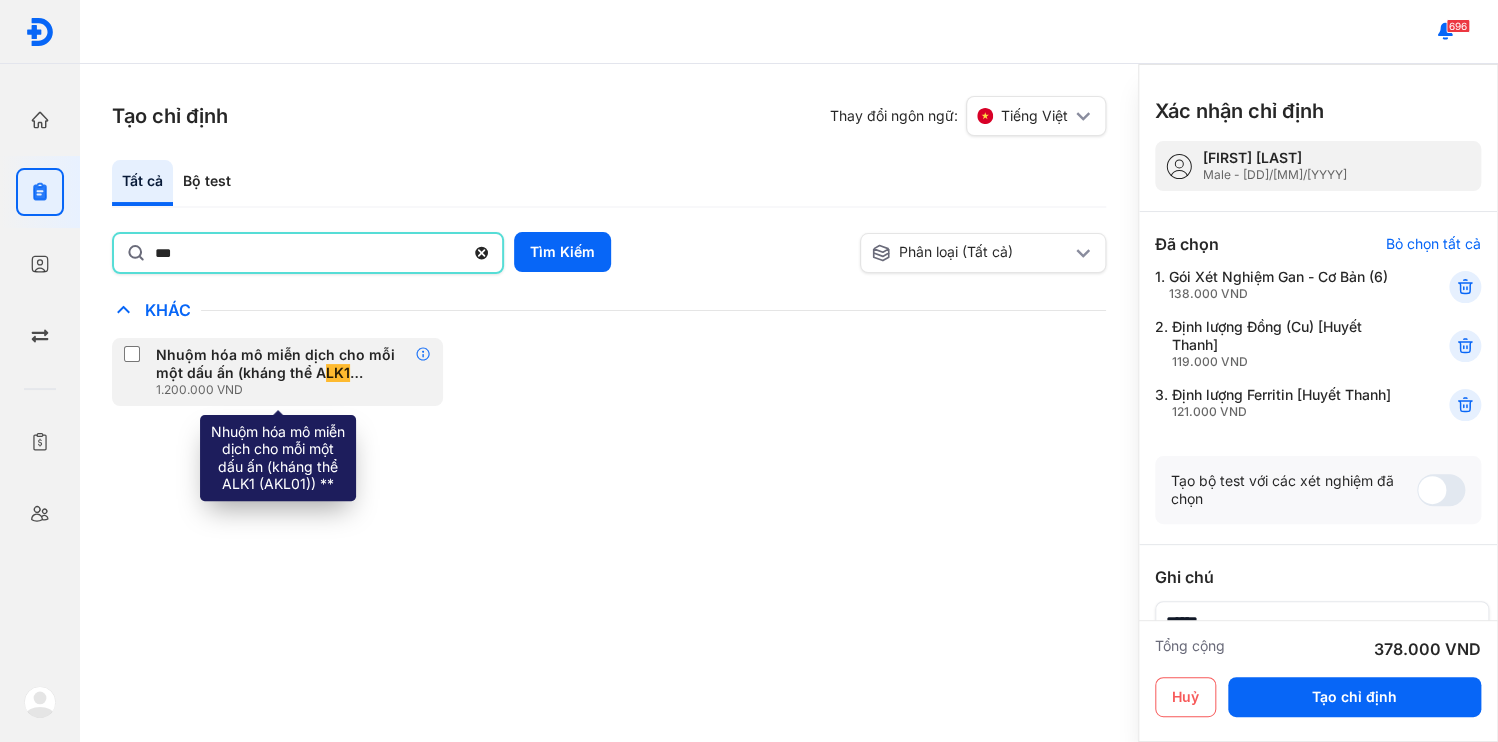 click 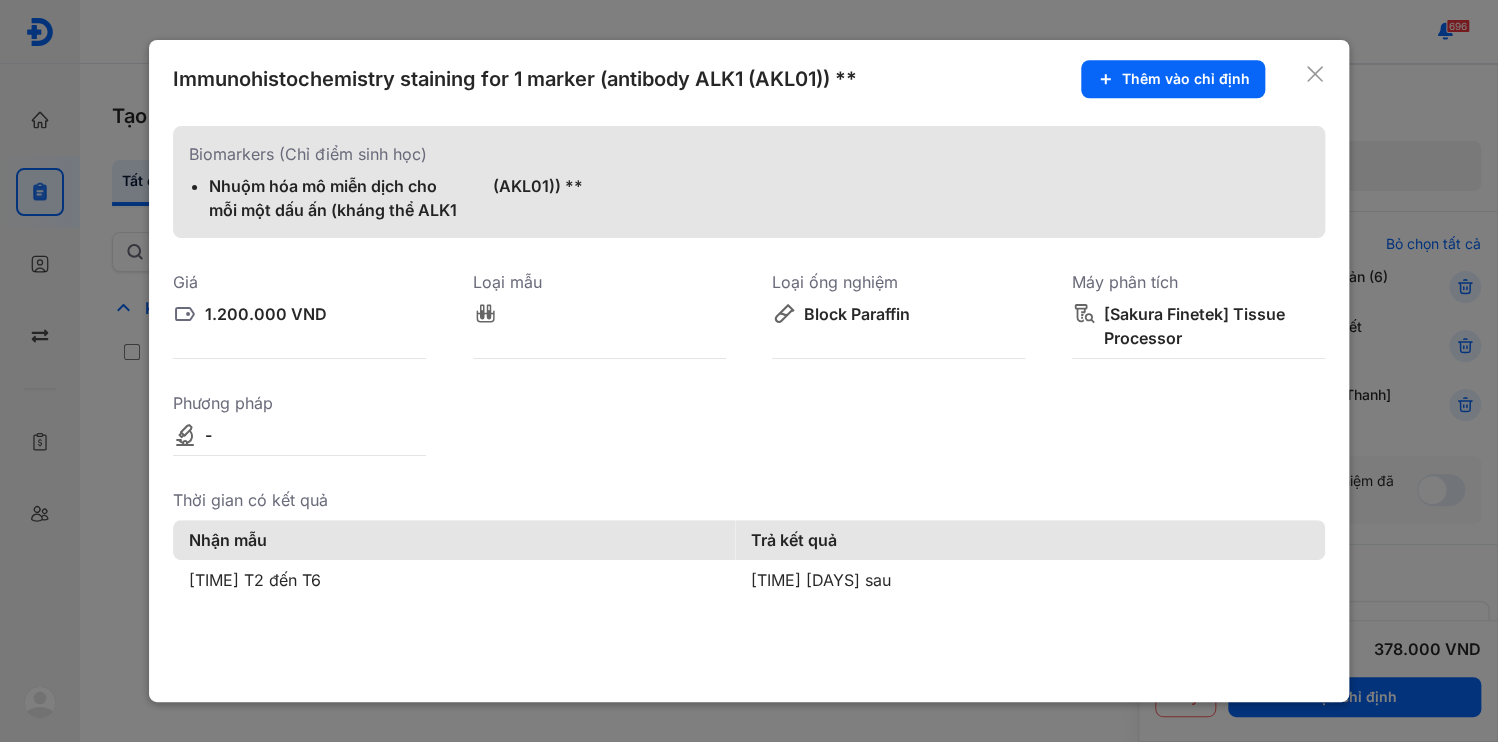 click at bounding box center (749, 371) 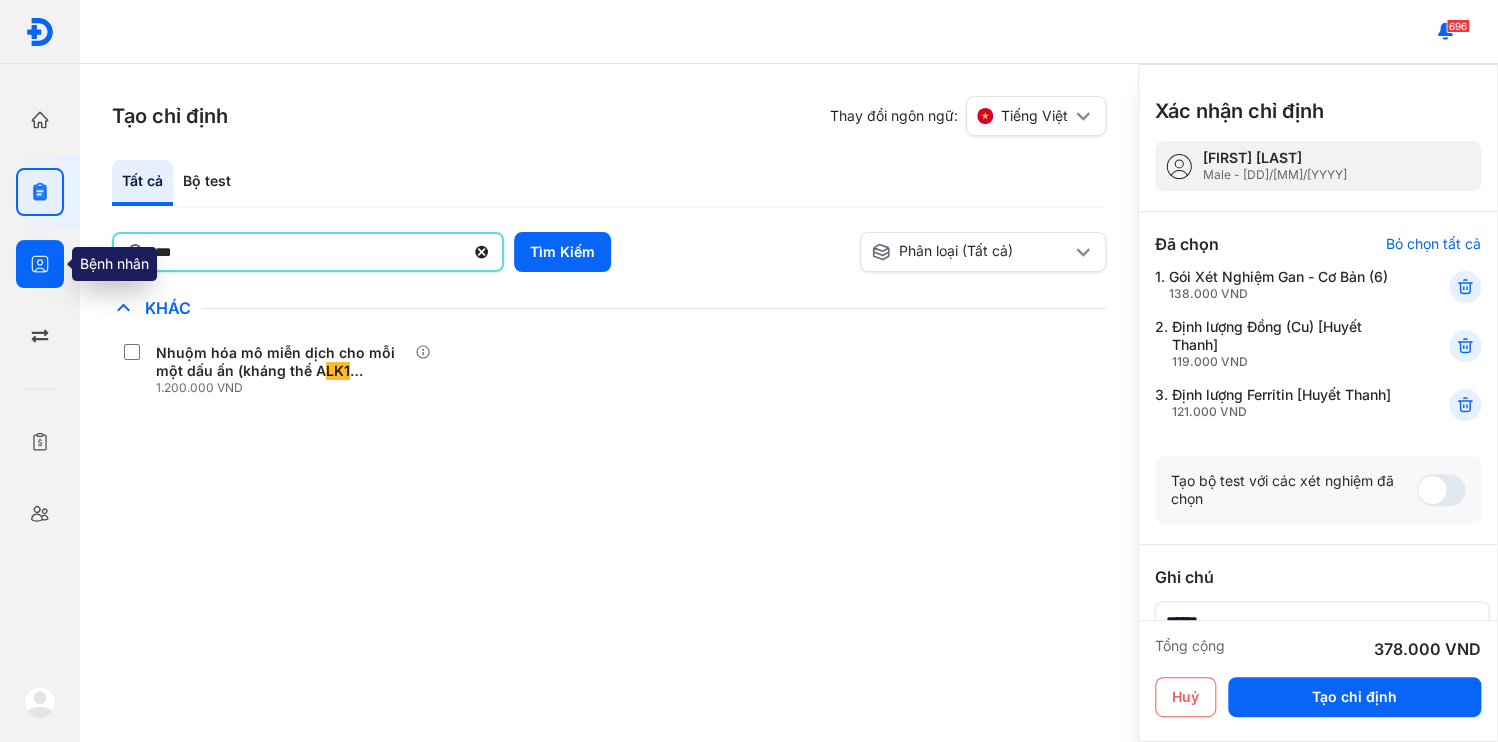 drag, startPoint x: 245, startPoint y: 229, endPoint x: 53, endPoint y: 245, distance: 192.66551 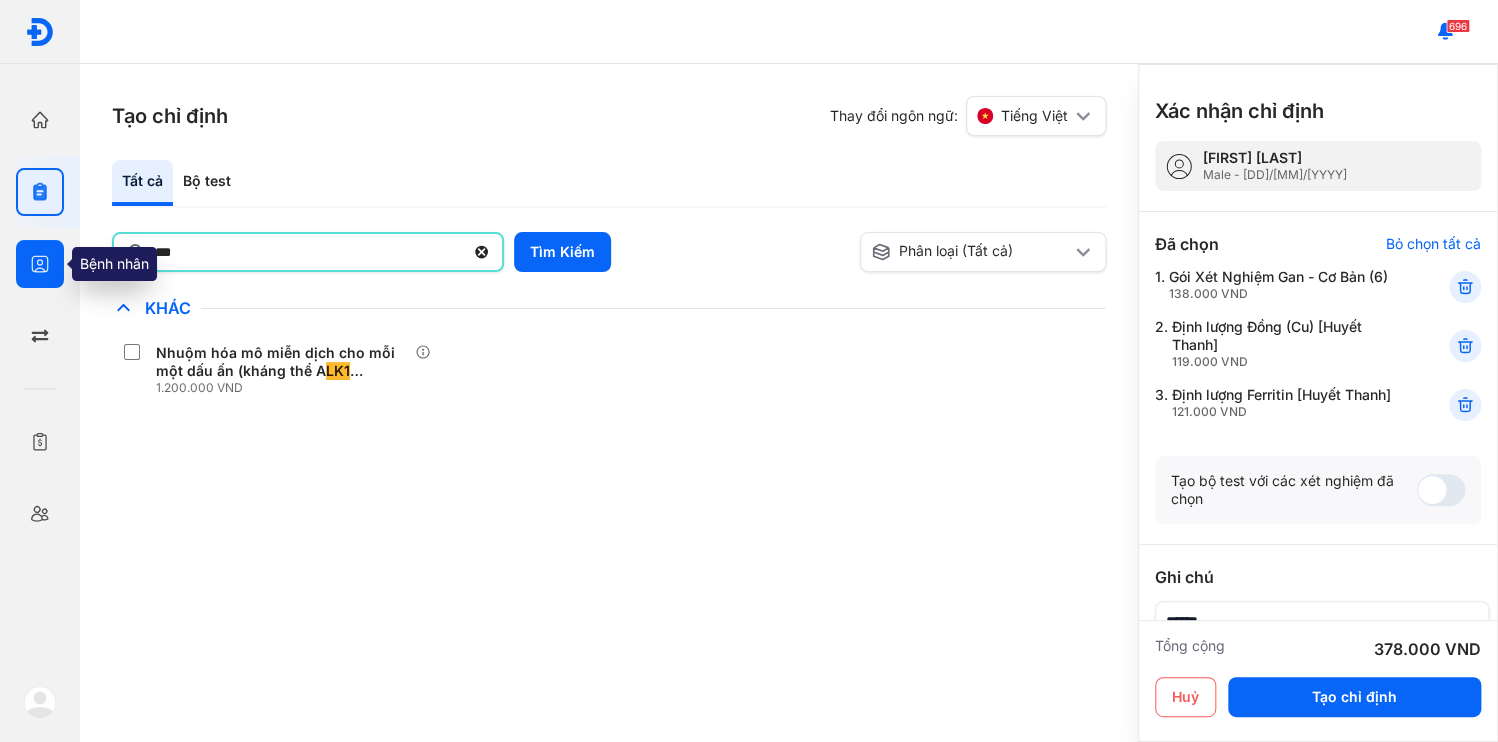type on "***" 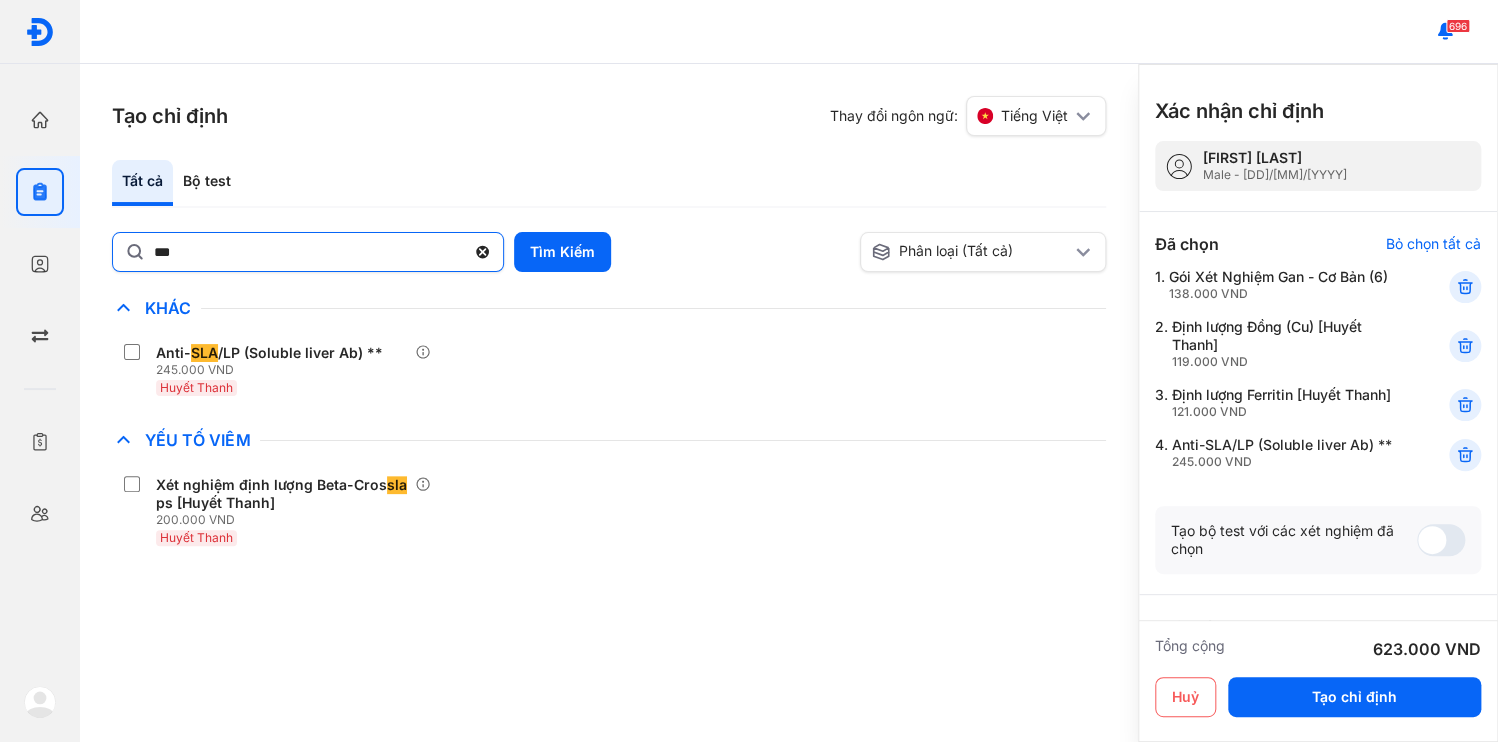 click 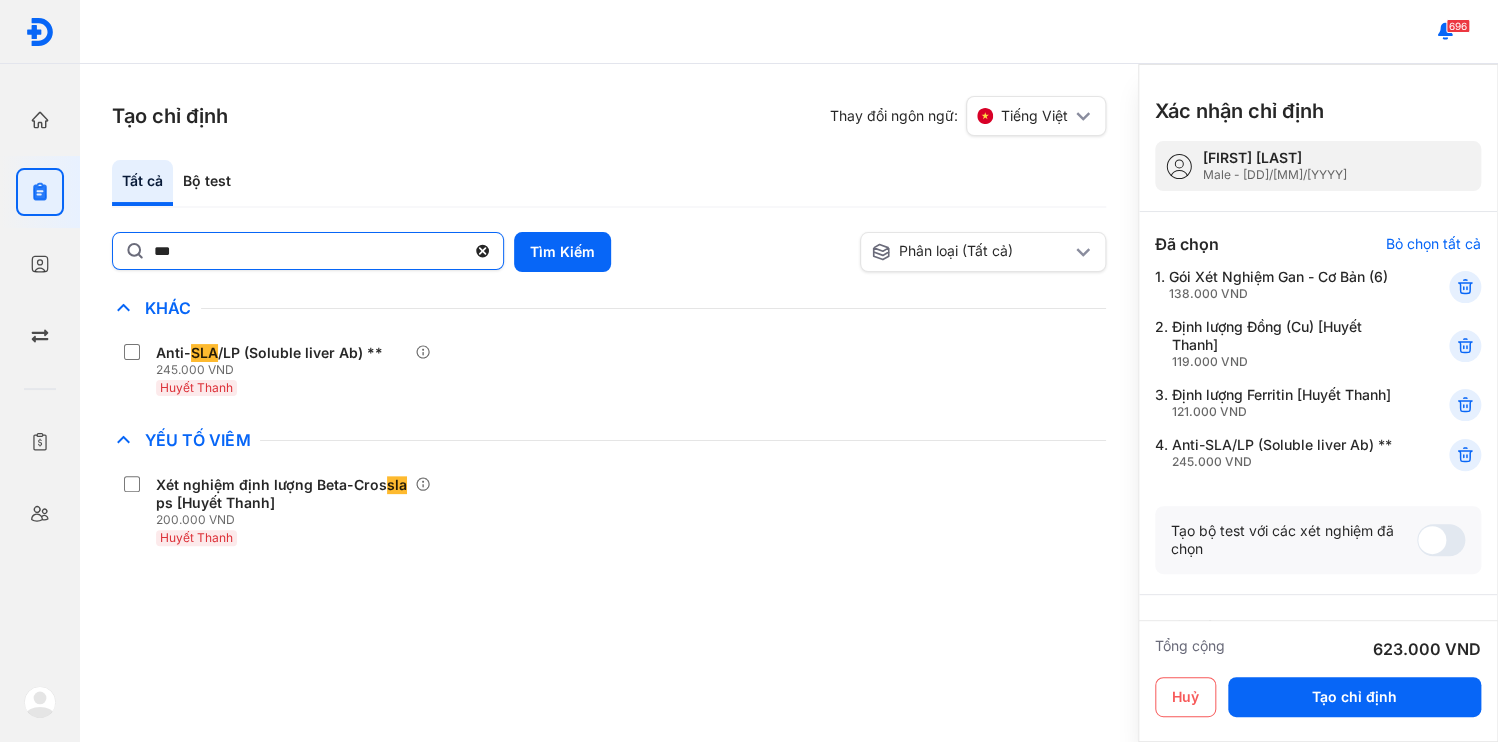 click on "***" 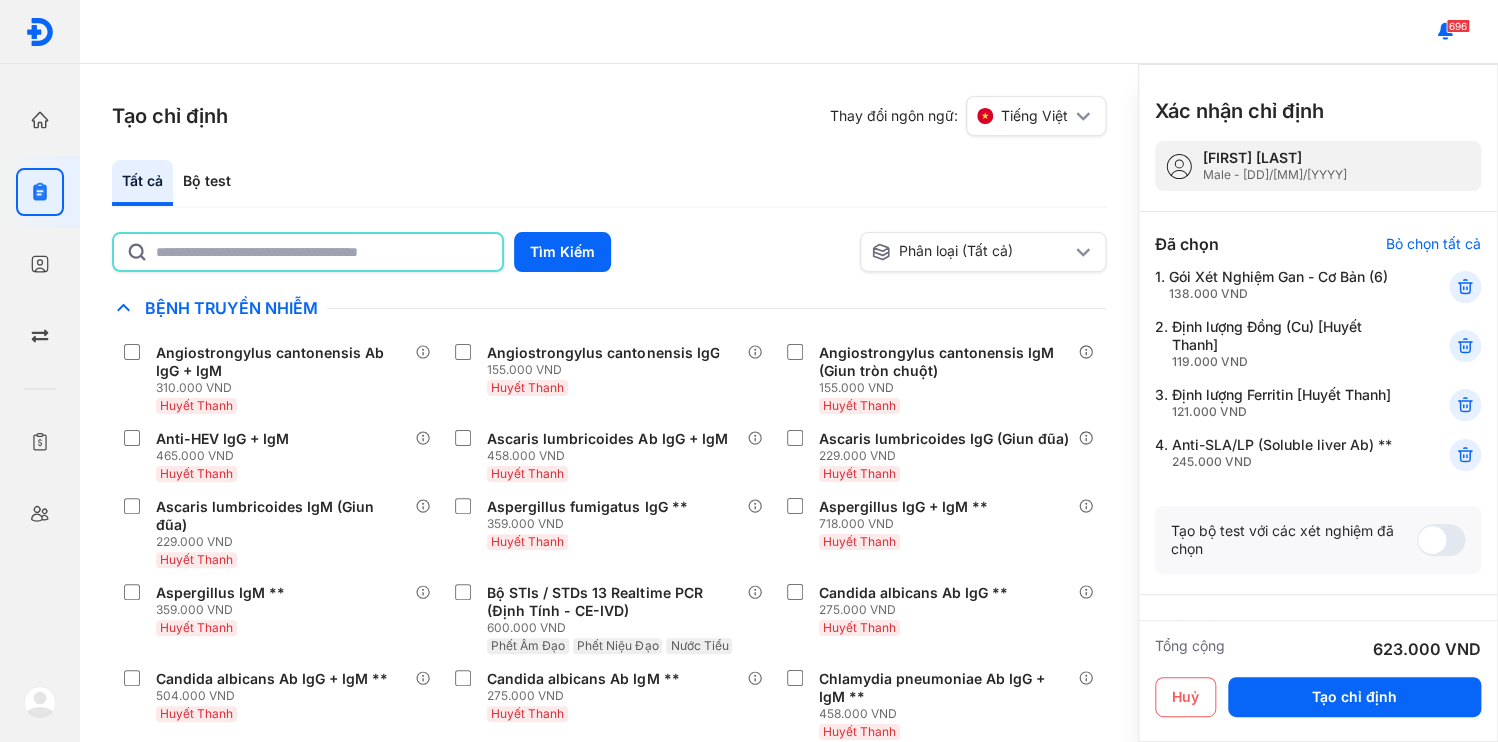 click 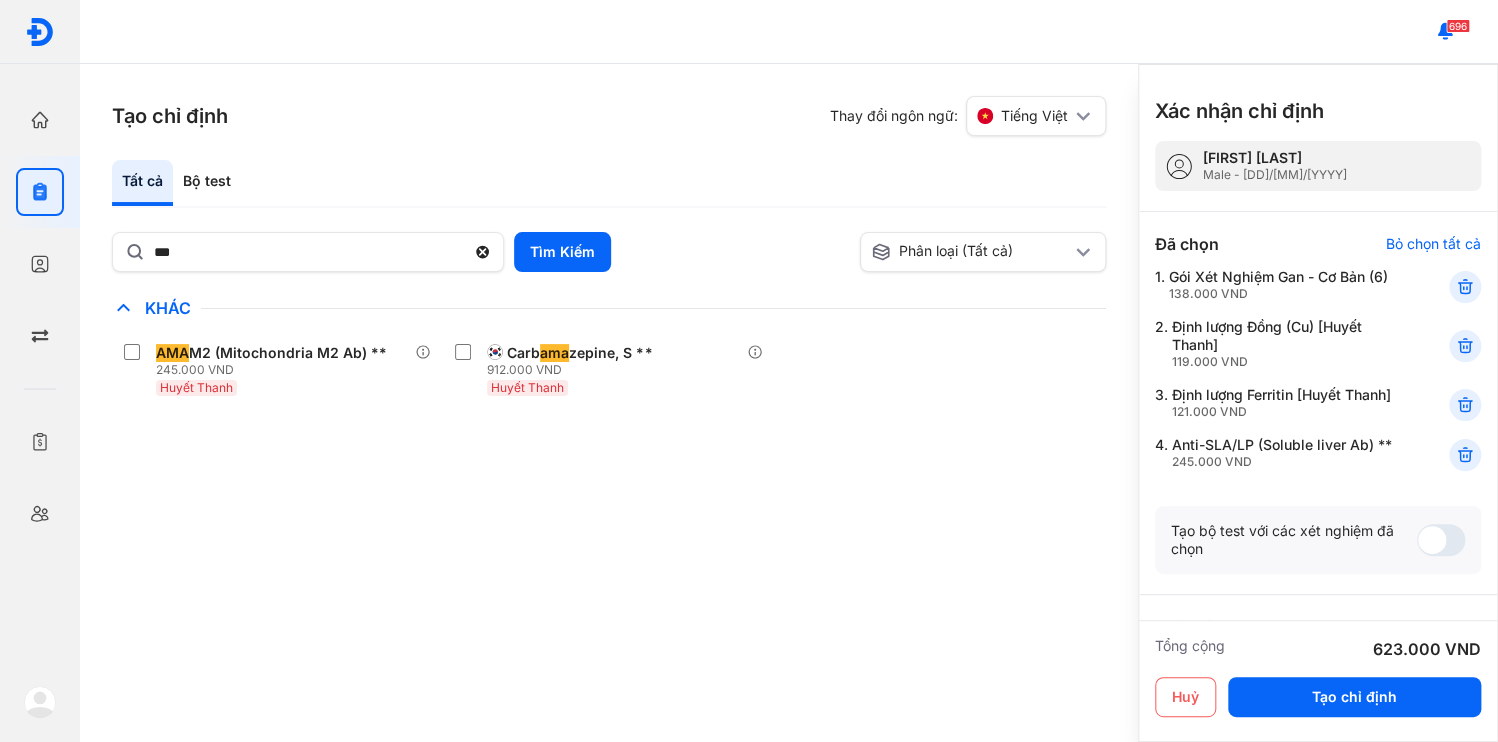 click on "Chỉ định nhiều nhất Bệnh Truyền Nhiễm Chẩn Đoán Hình Ảnh Chất Gây Nghiện COVID Di Truyền Dị Ứng Điện Di Độc Chất Đông Máu Gan Hô Hấp Huyết Học Khác AMA  M2 (Mitochondria M2 Ab) ** 245.000 VND Huyết Thanh Carb ama zepine, S ** 912.000 VND Huyết Thanh Ký Sinh Trùng Nội Tiết Tố & Hóoc-môn Sản Phụ Khoa Sàng Lọc Tiền Sinh STIs Sức Khỏe Nam Giới Thận Tiểu Đường Tim Mạch Tổng Quát Tự Miễn Tuyến Giáp Ung Thư Vi Chất Vi Sinh Viêm Gan Yếu Tố Viêm" at bounding box center (609, 519) 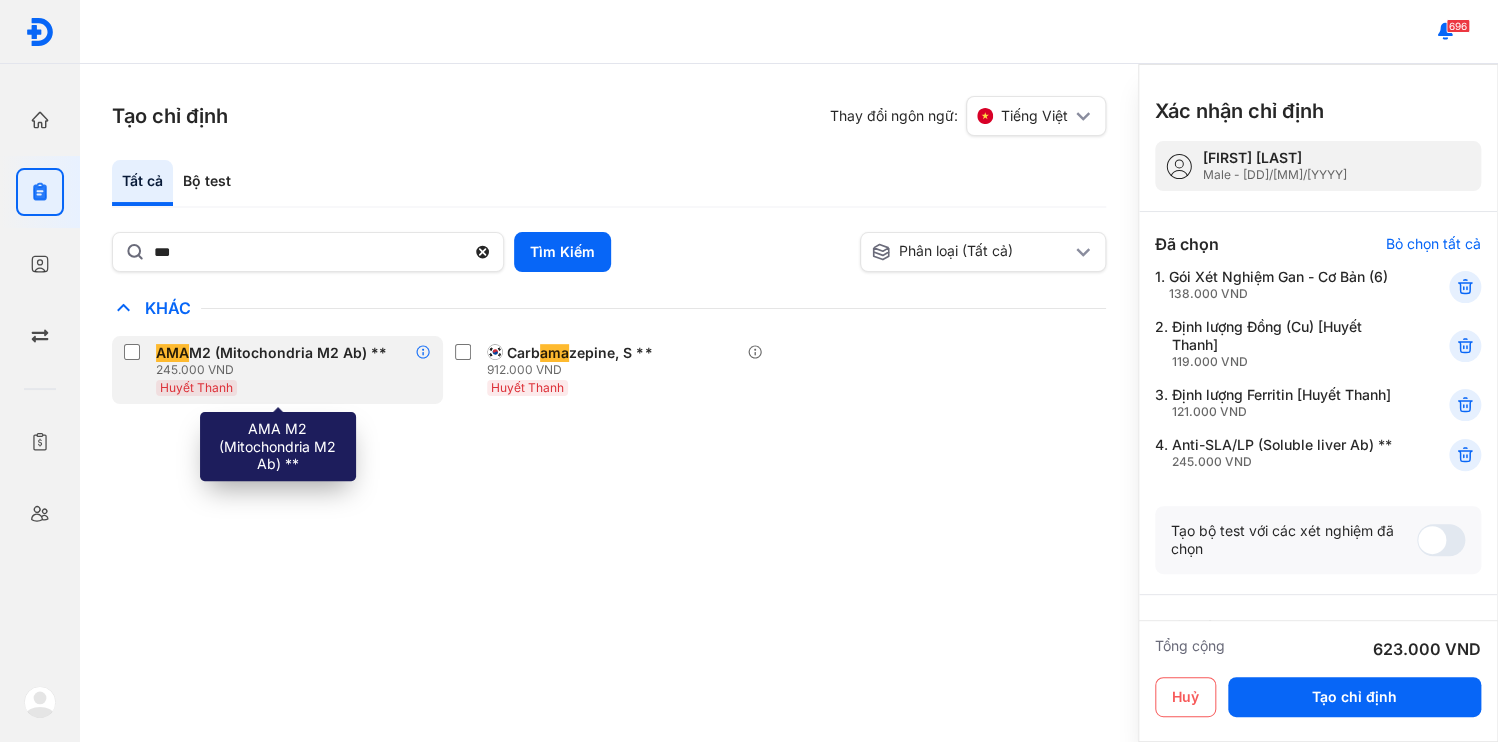 click 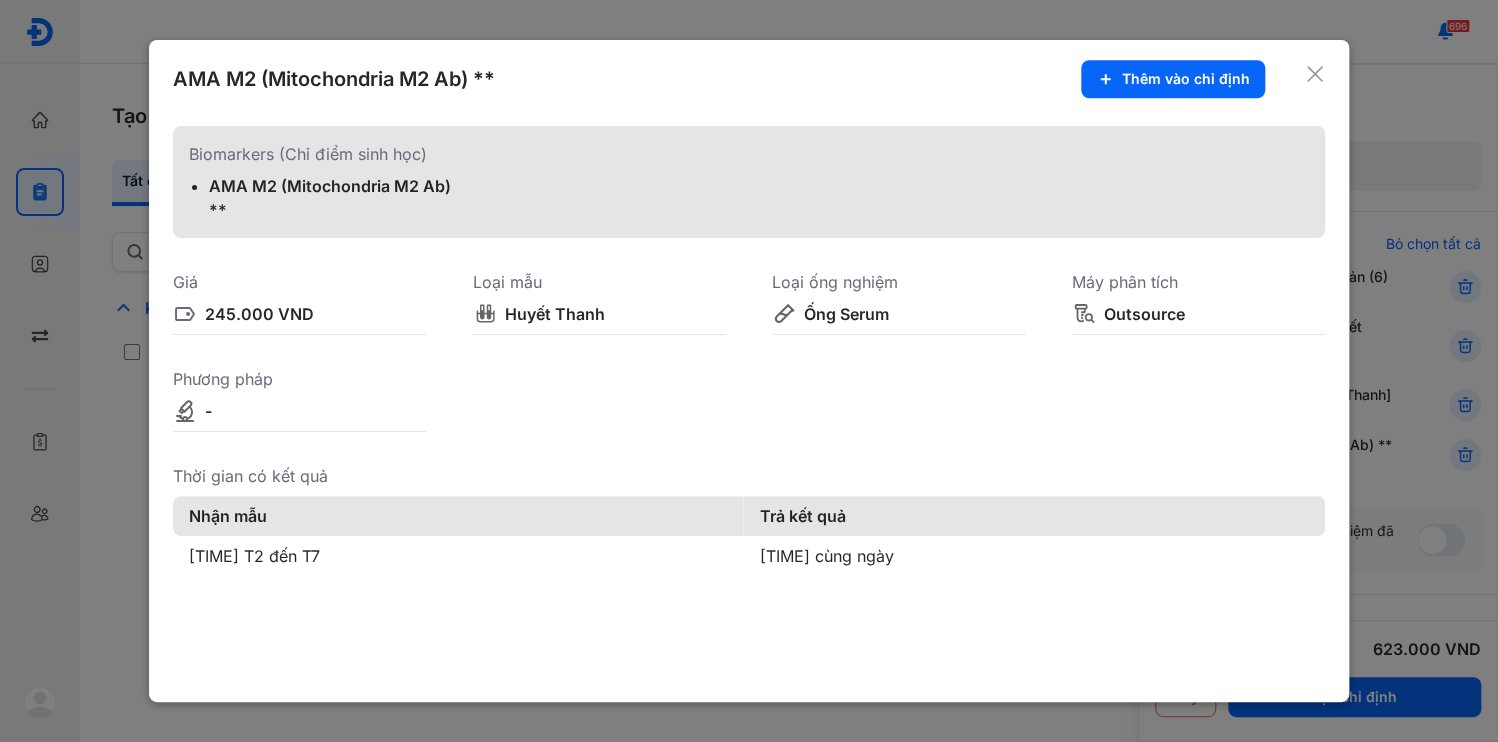 click at bounding box center (749, 371) 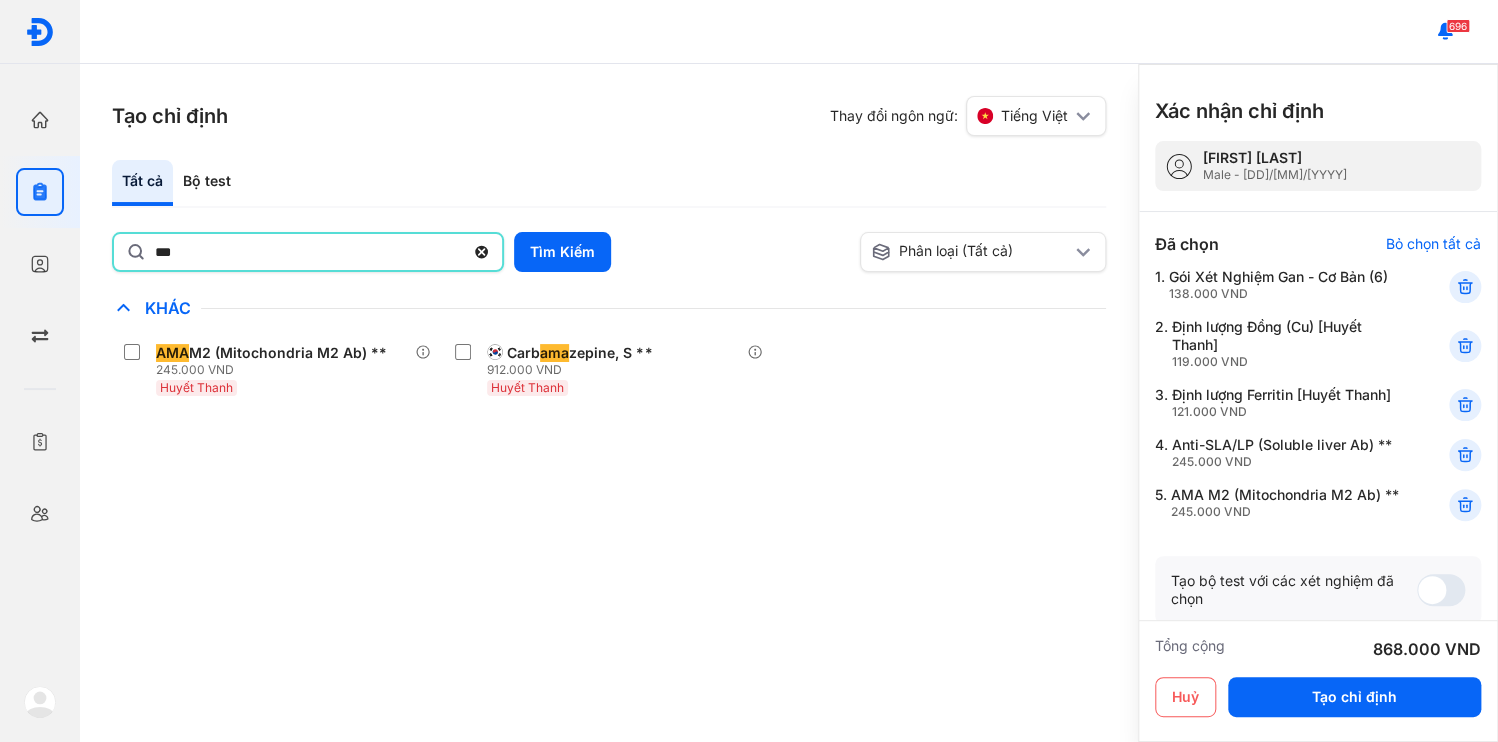 drag, startPoint x: 206, startPoint y: 222, endPoint x: -2, endPoint y: 223, distance: 208.00241 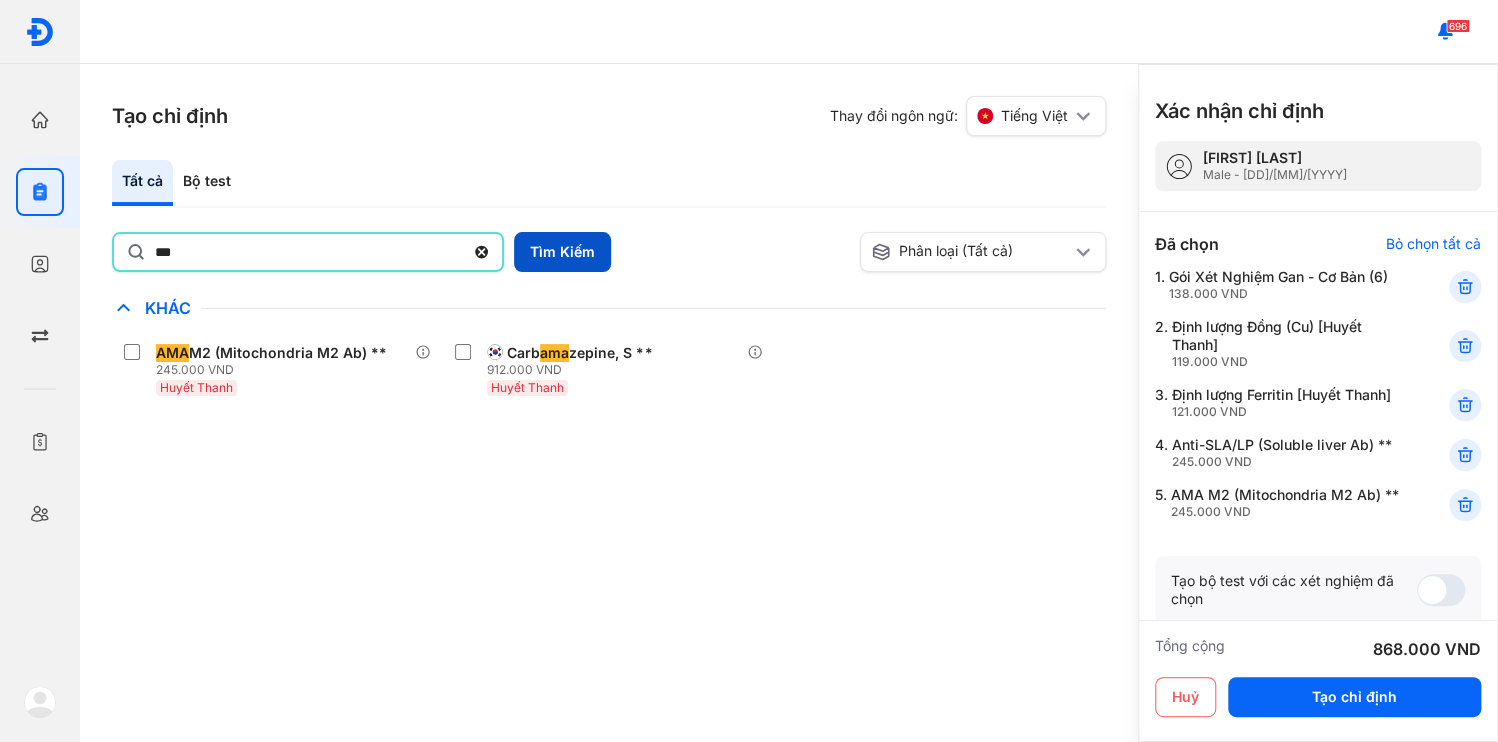 type on "***" 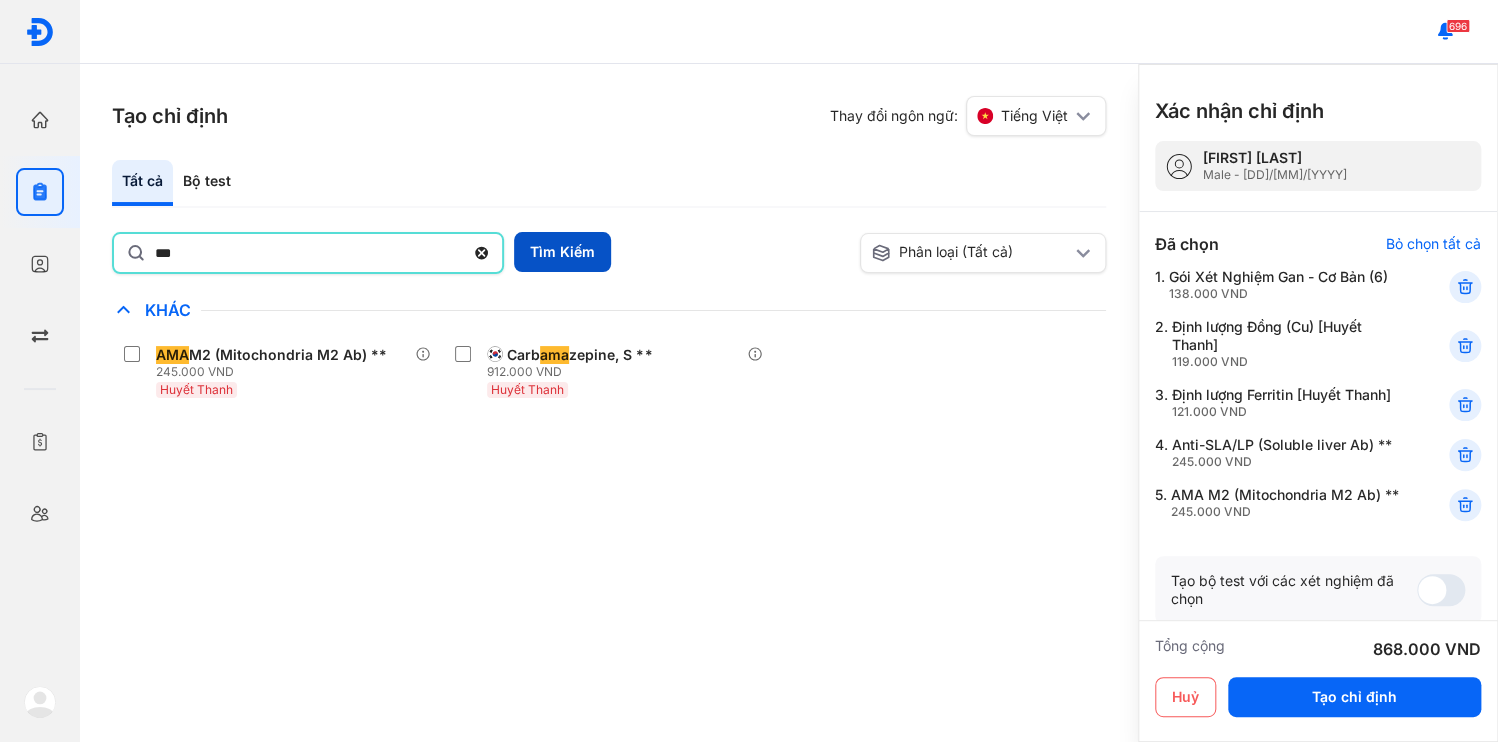 click on "Tìm Kiếm" at bounding box center (562, 252) 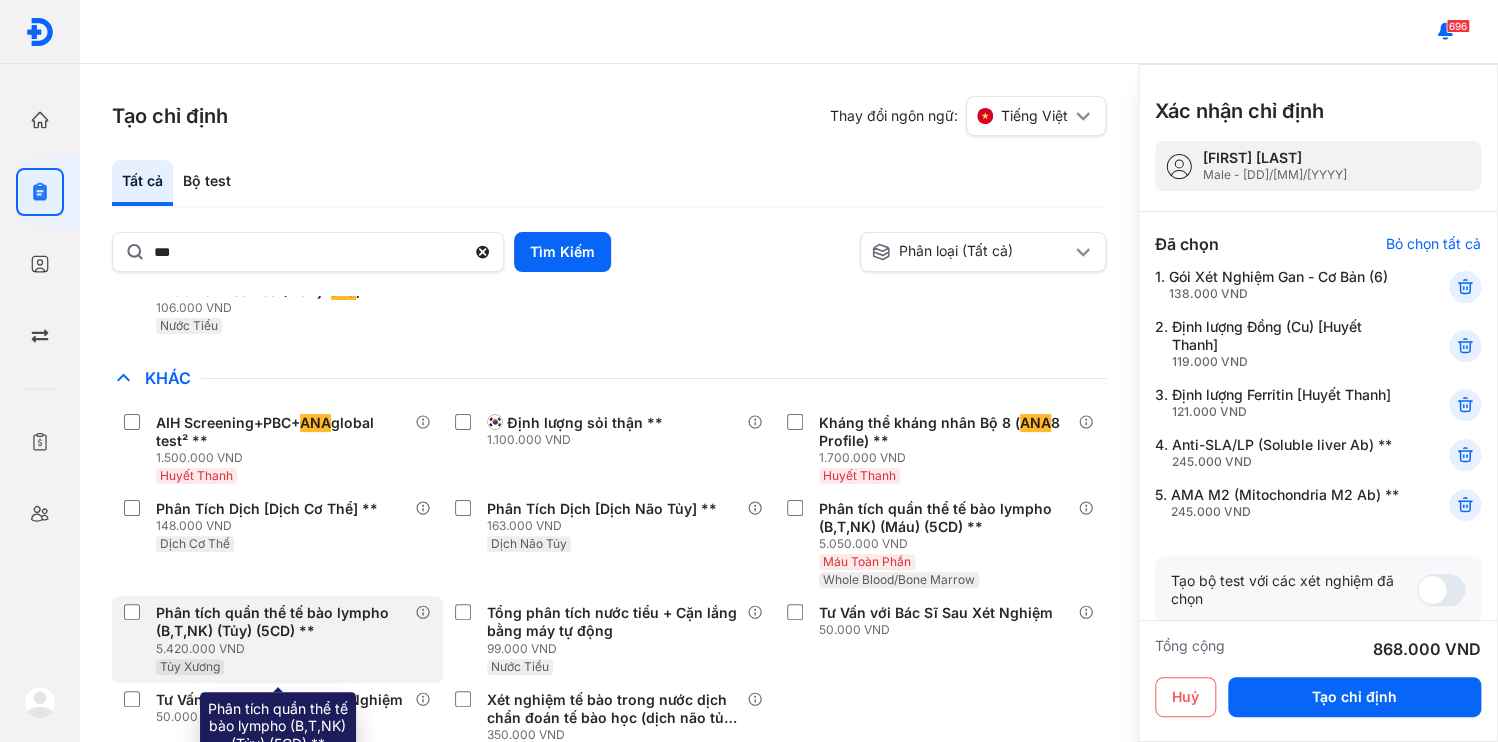 scroll, scrollTop: 240, scrollLeft: 0, axis: vertical 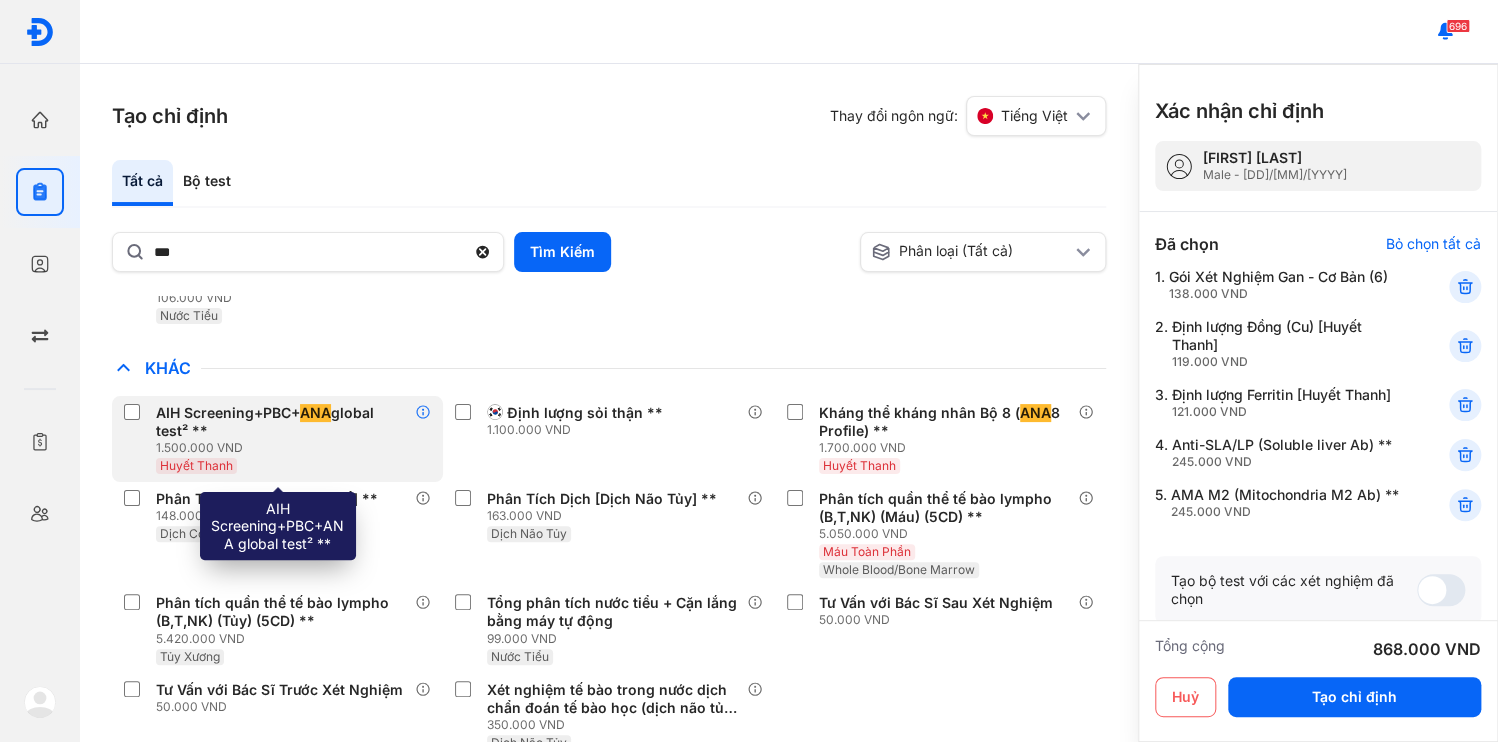 click 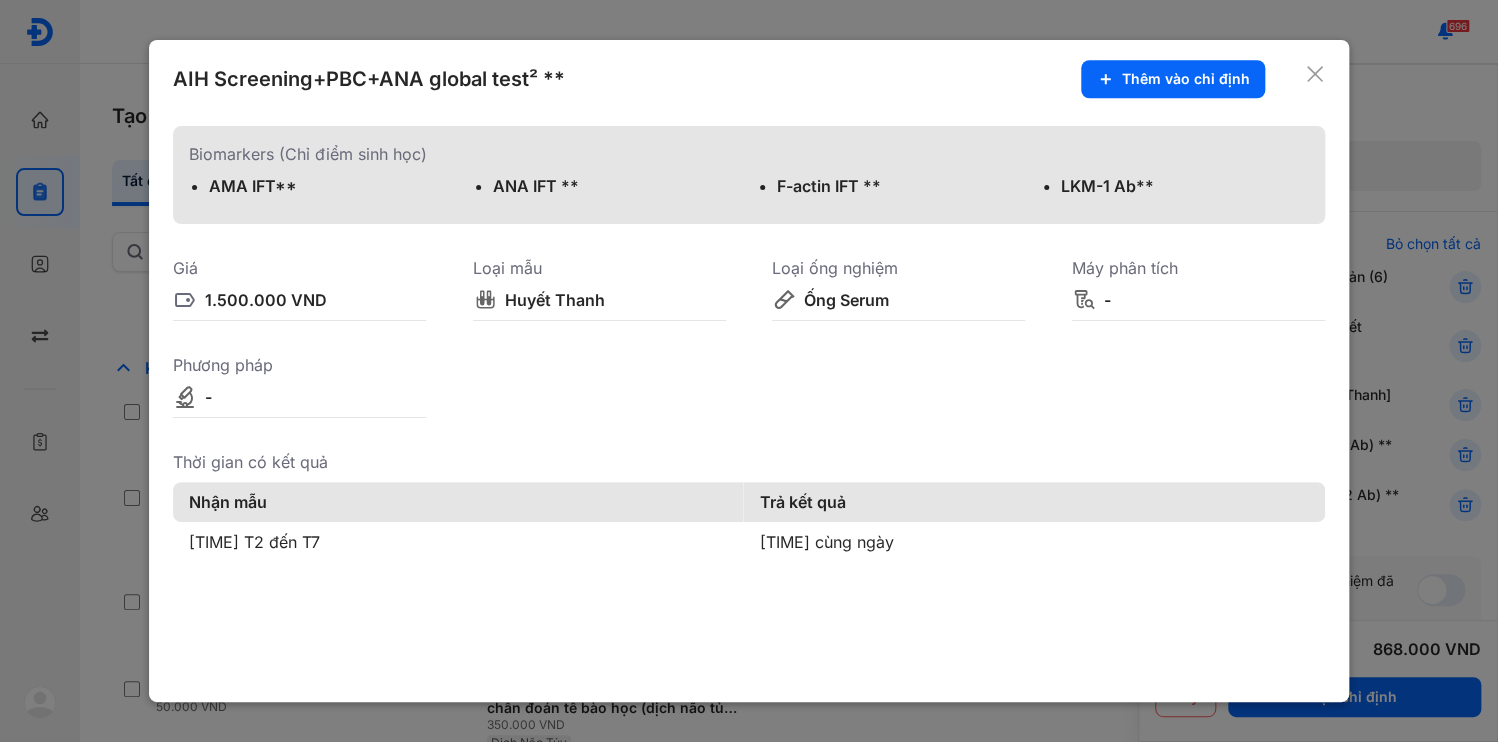 click at bounding box center [749, 371] 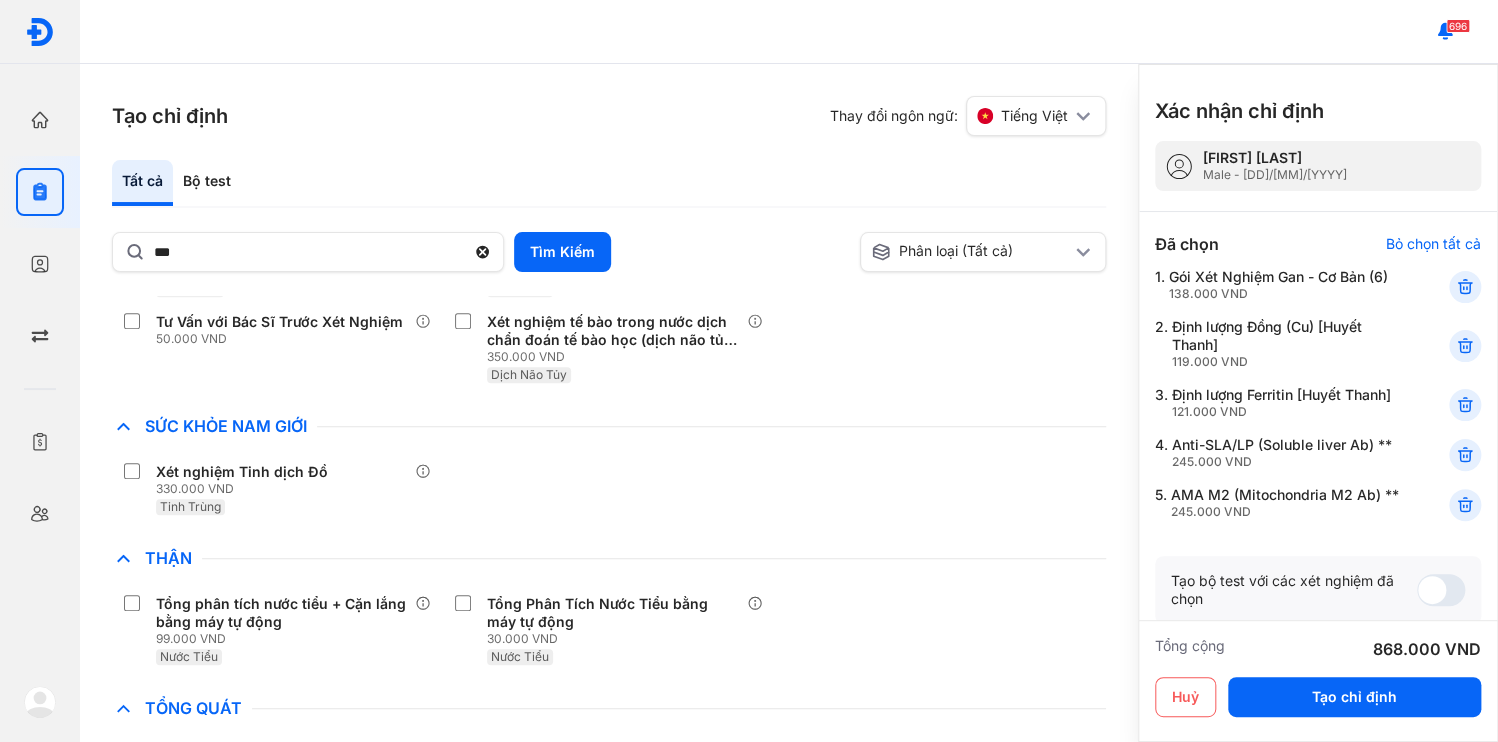 scroll, scrollTop: 610, scrollLeft: 0, axis: vertical 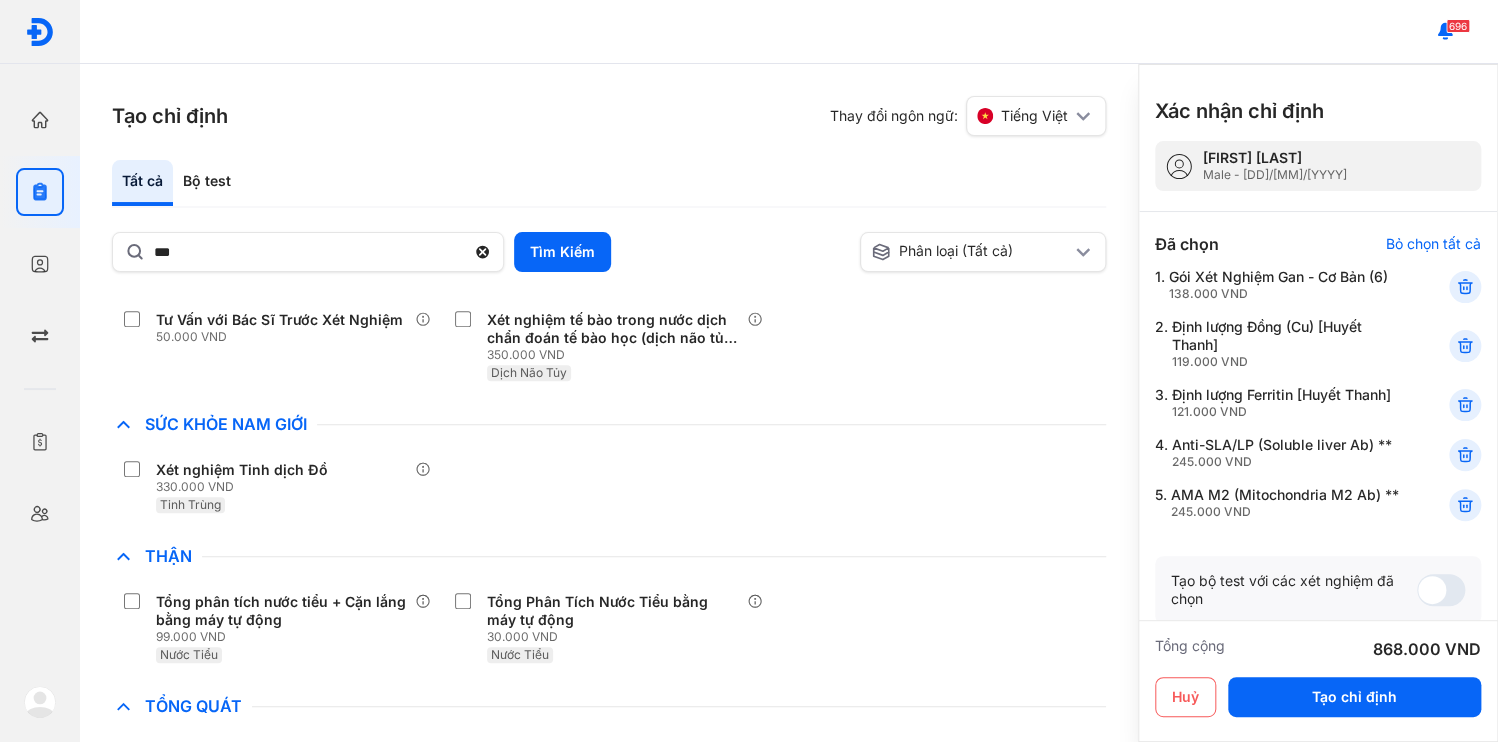 click 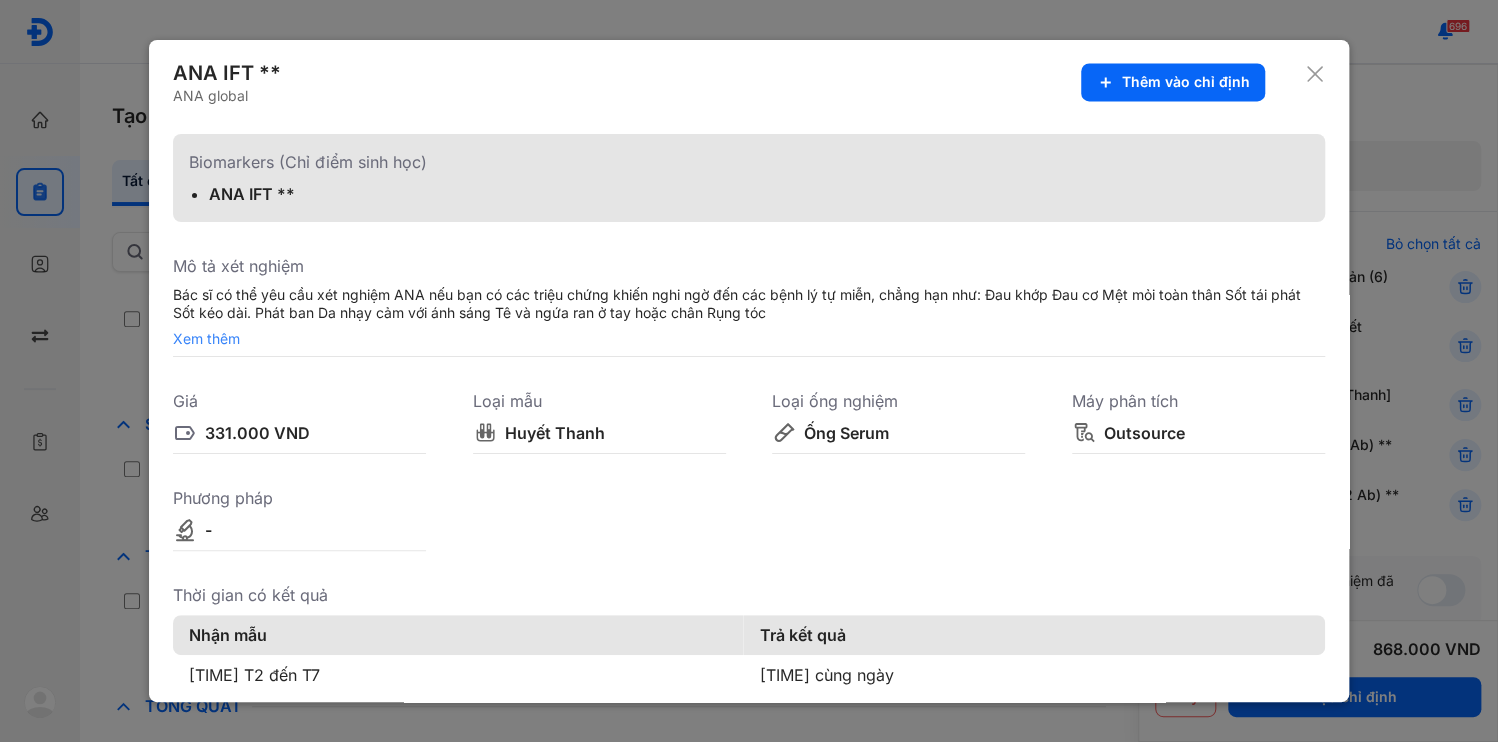 click on "Xem thêm" at bounding box center (749, 339) 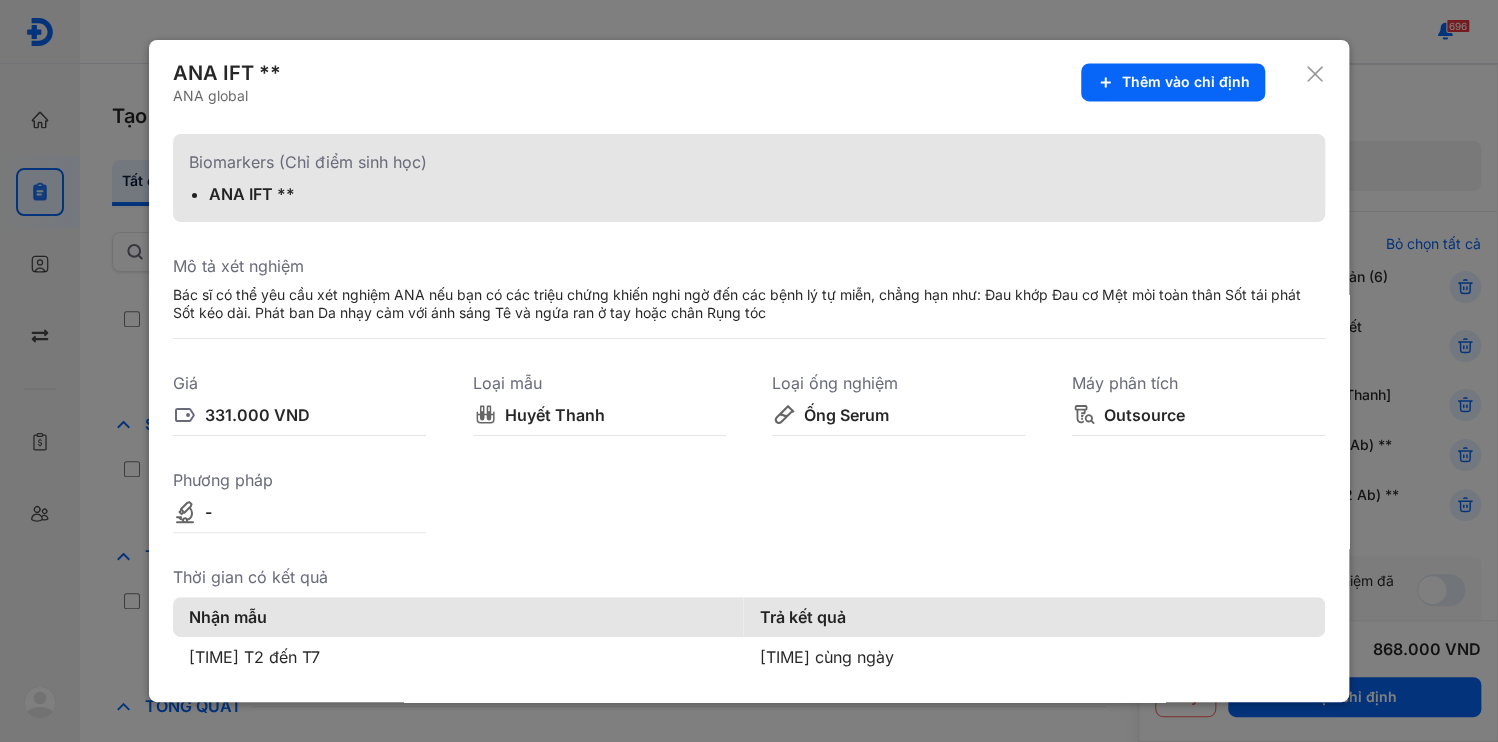 click at bounding box center [749, 371] 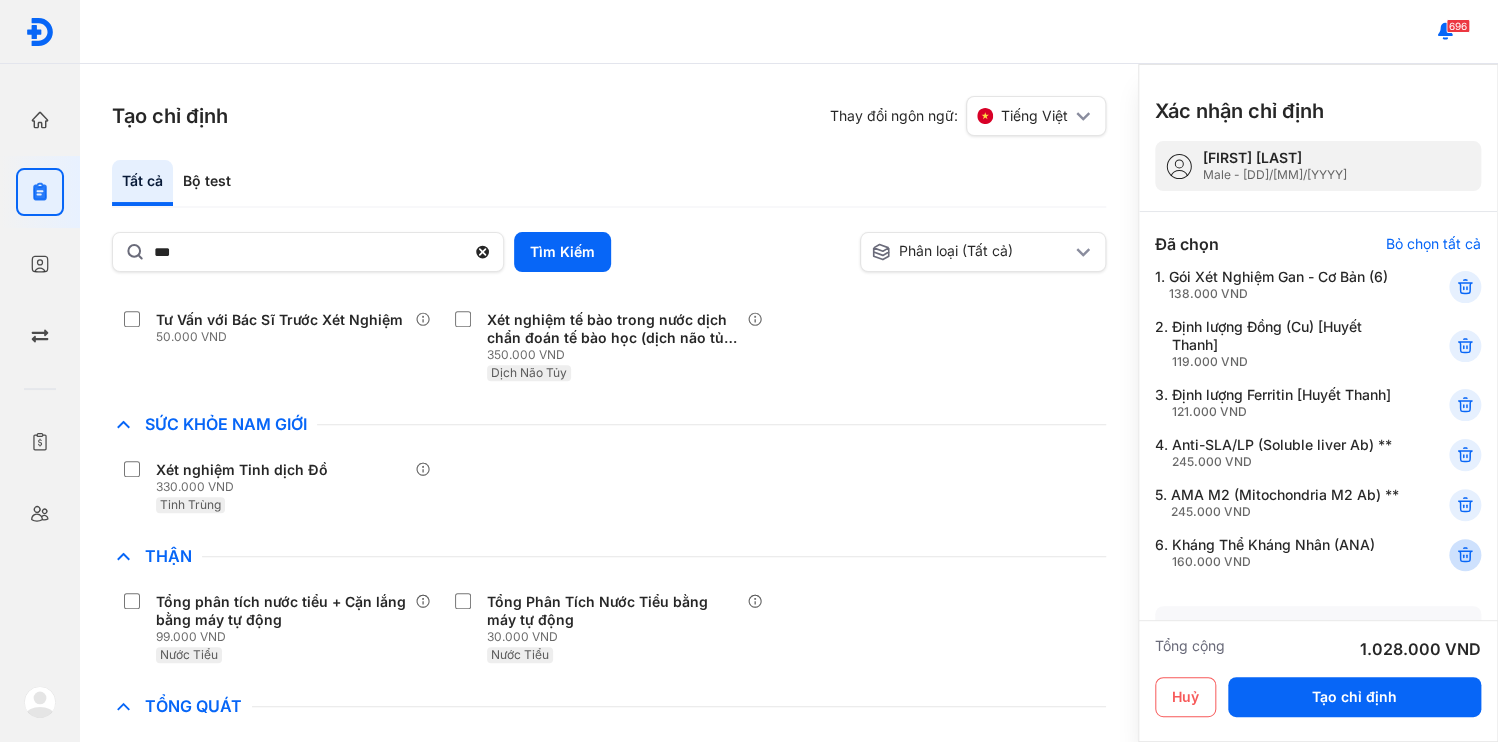 click 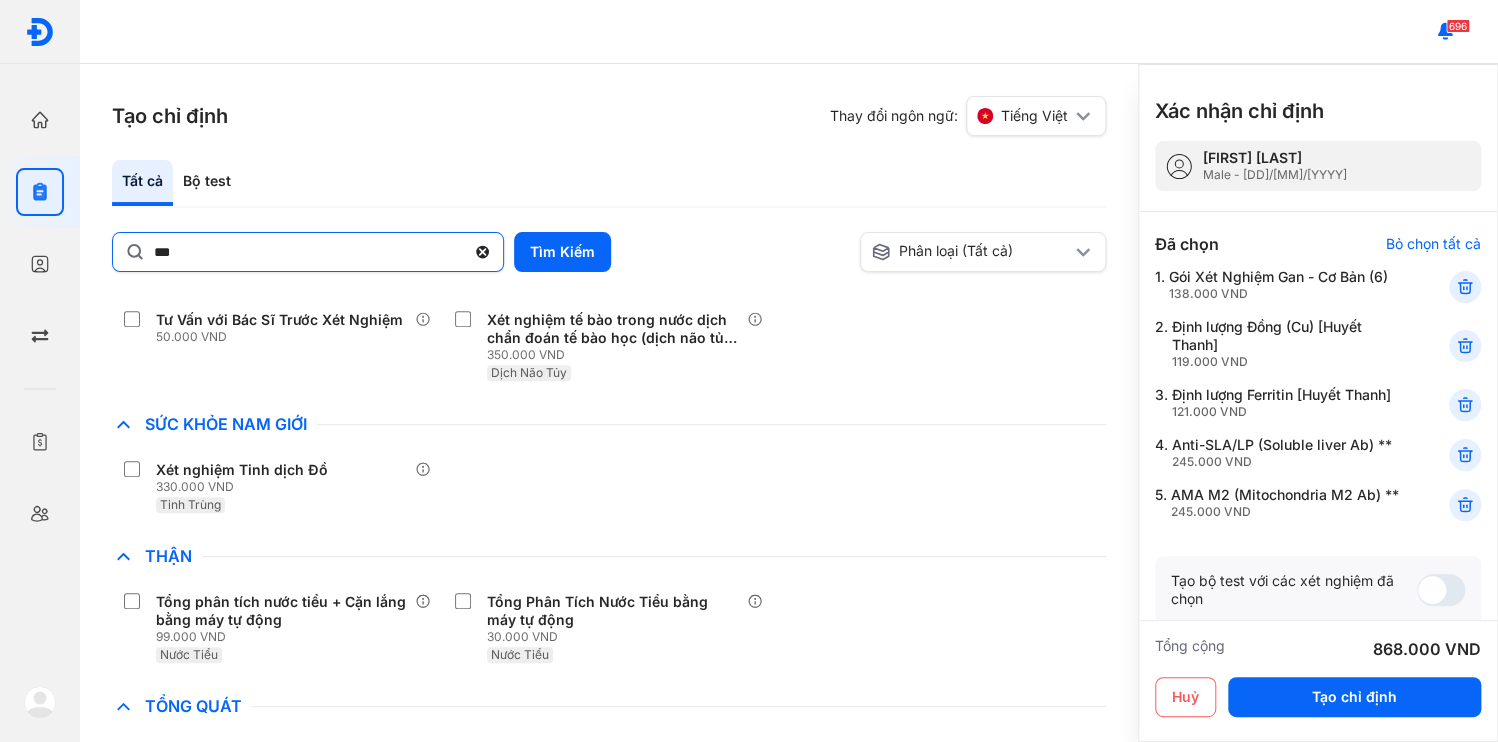 click 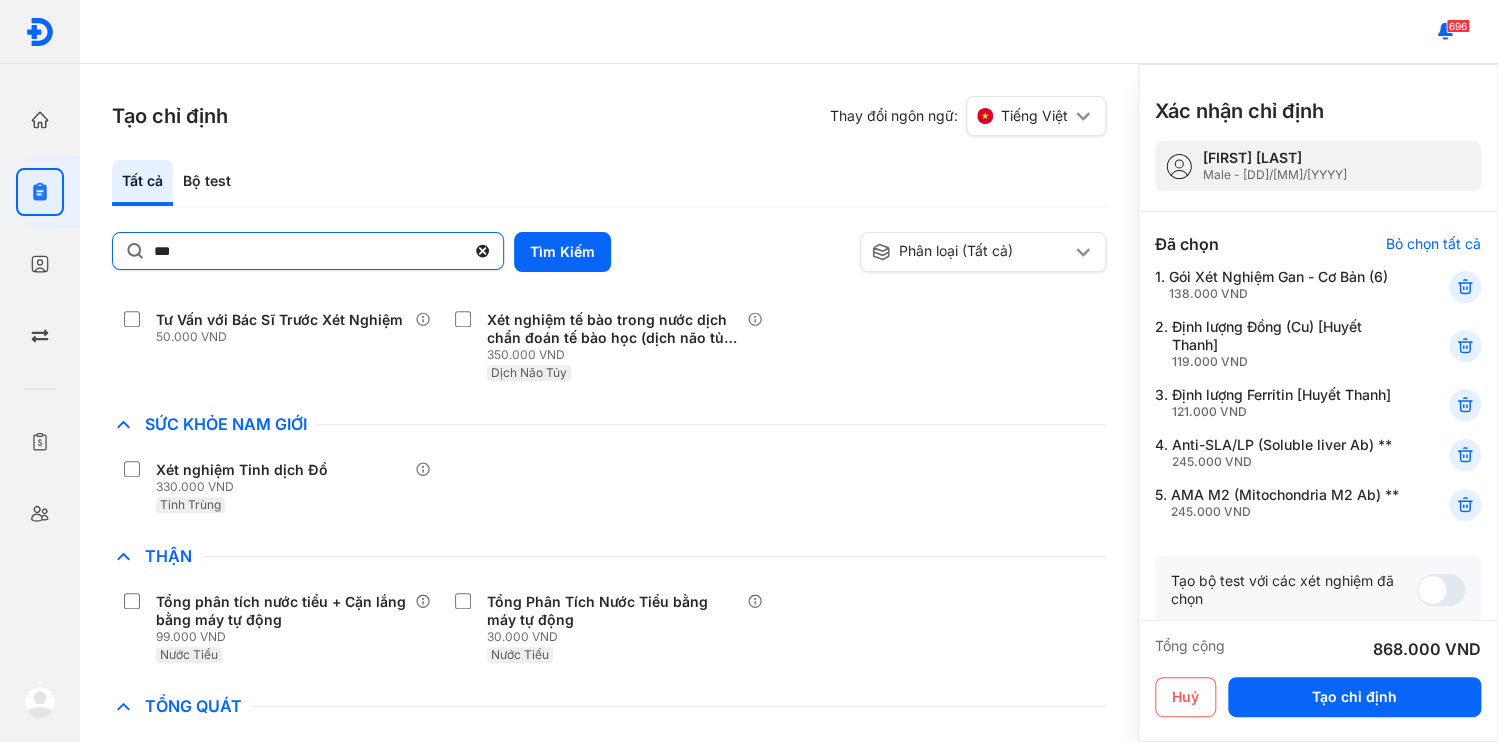 click on "***" 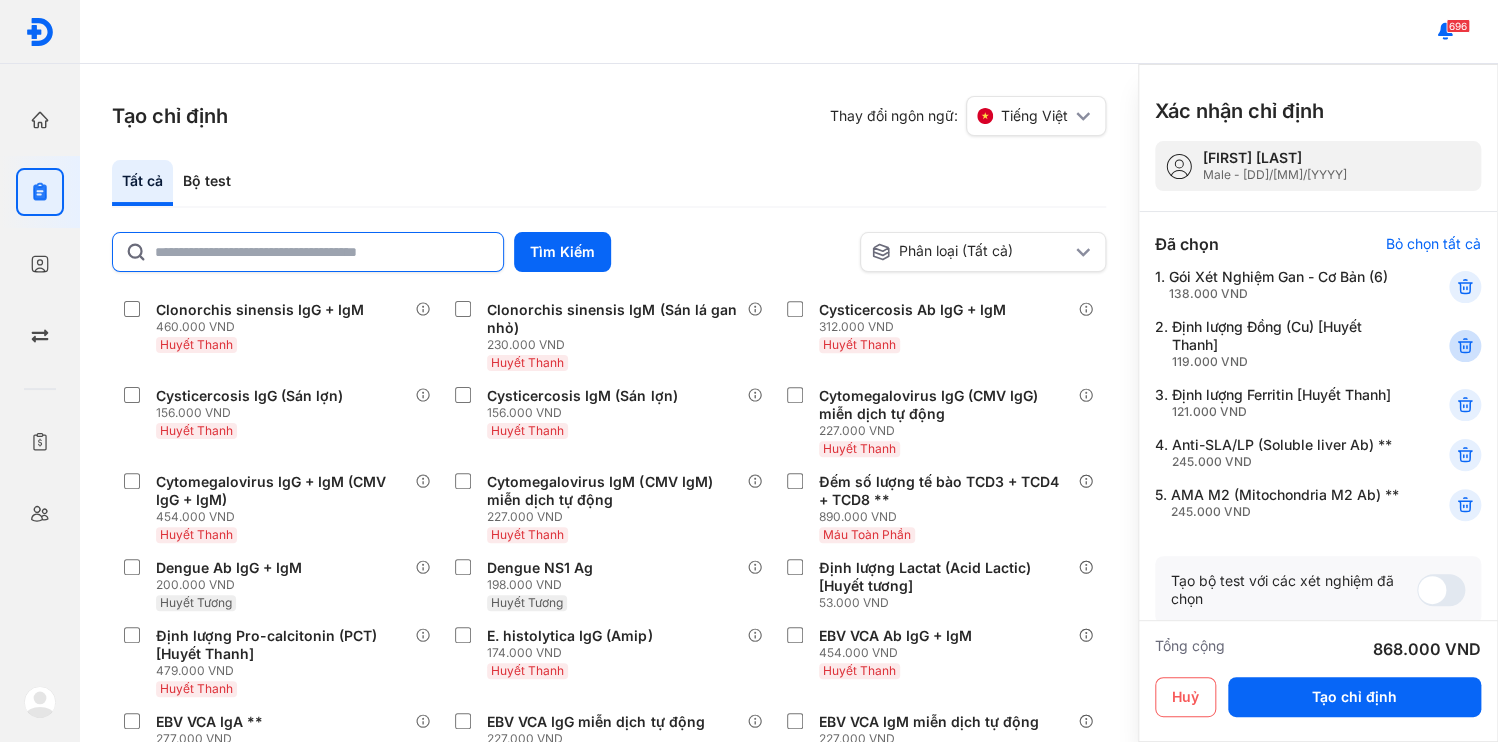 click 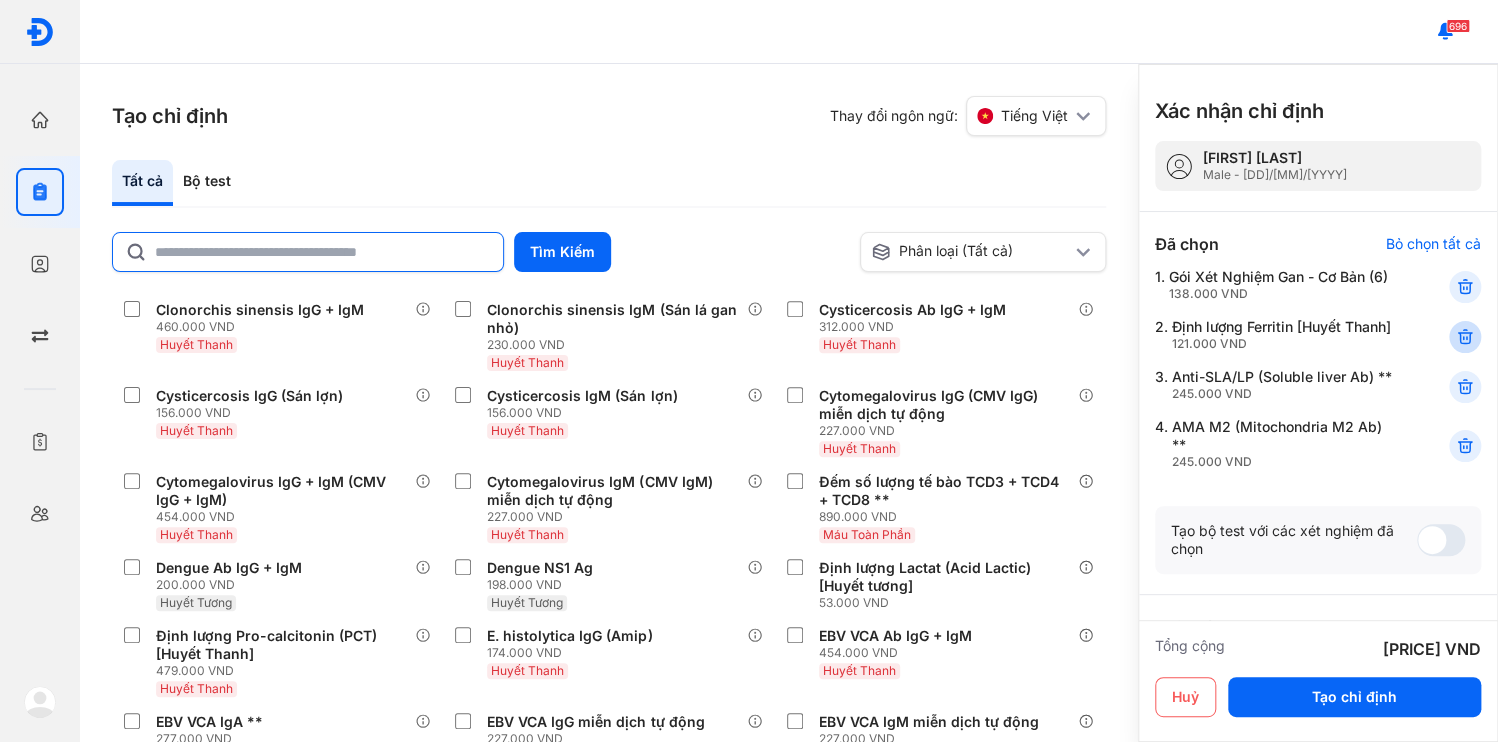 click 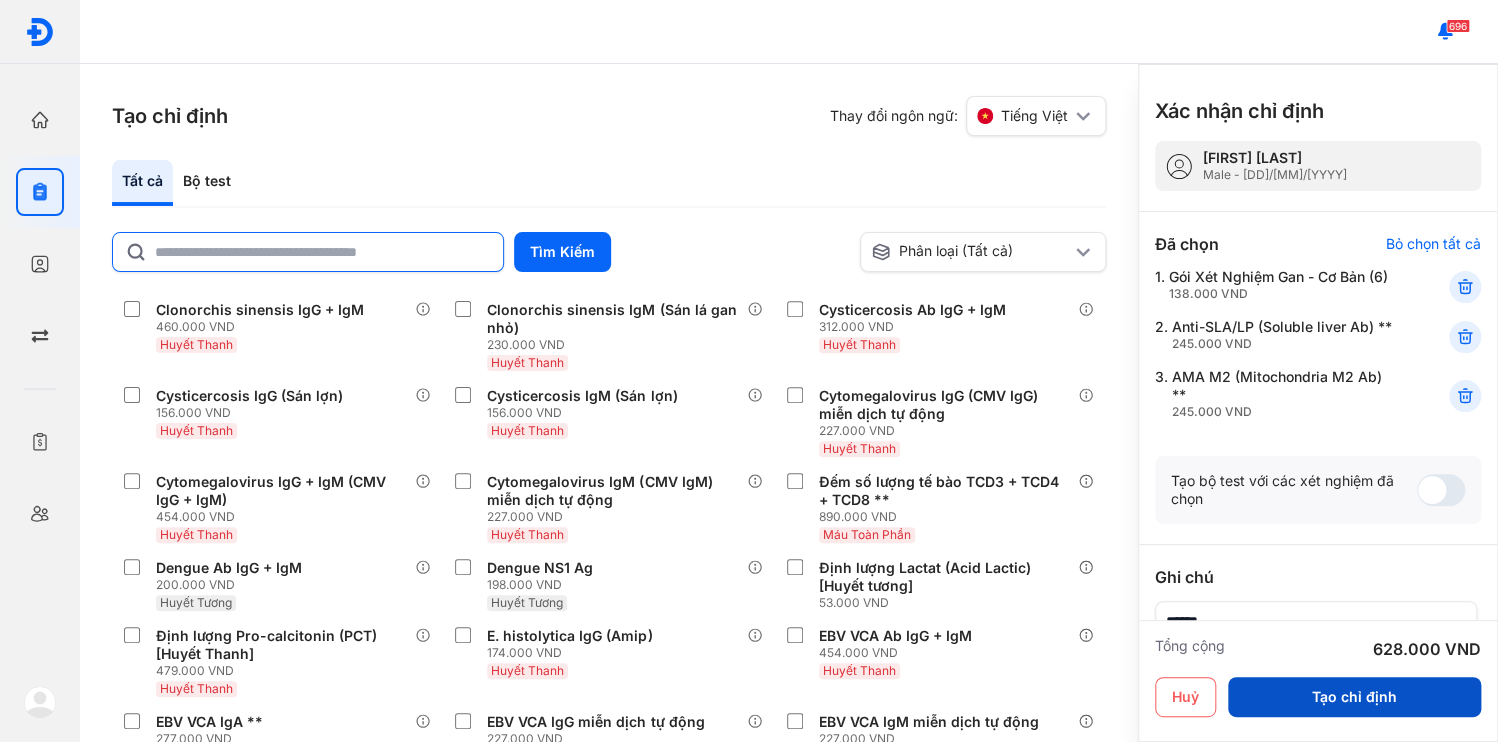 click on "Tạo chỉ định" at bounding box center (1354, 697) 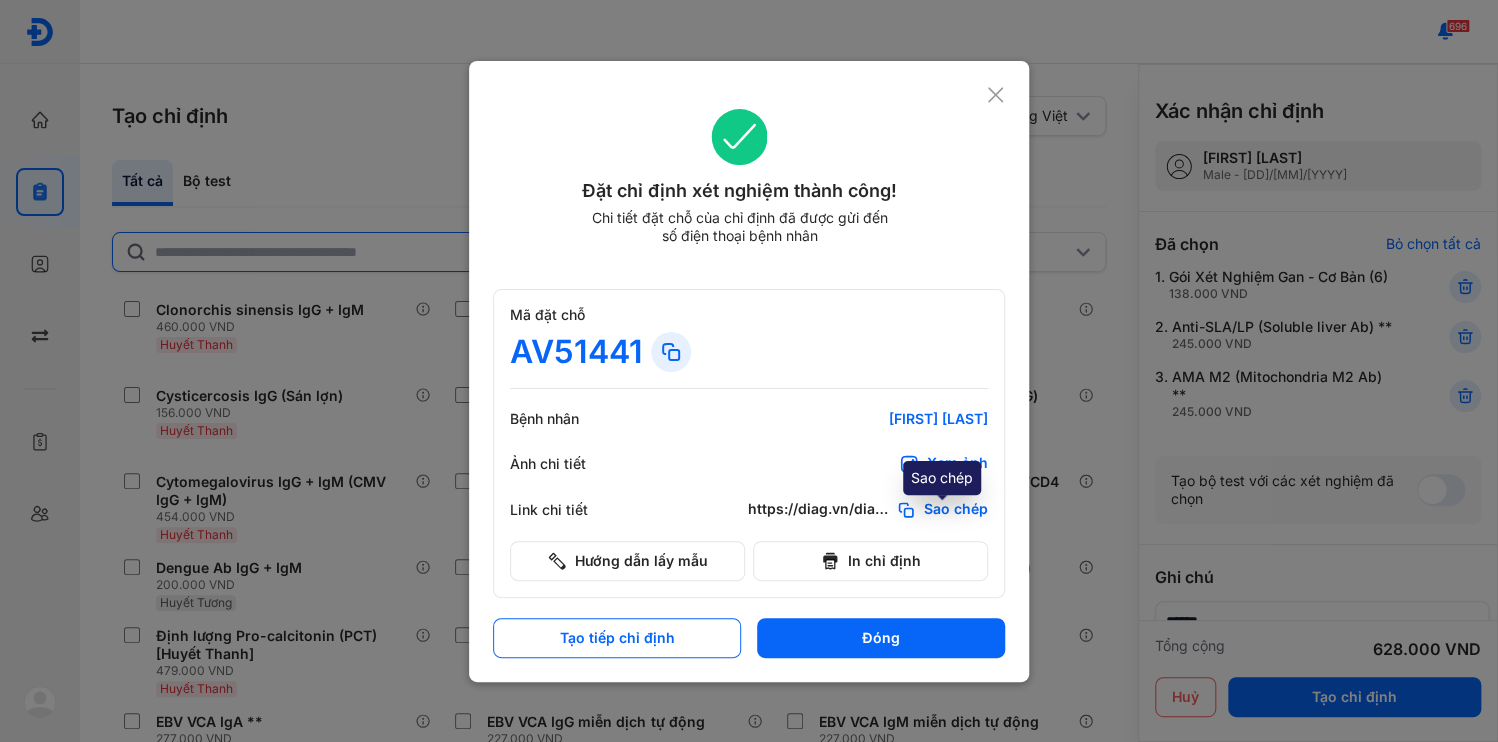 click on "Sao chép" 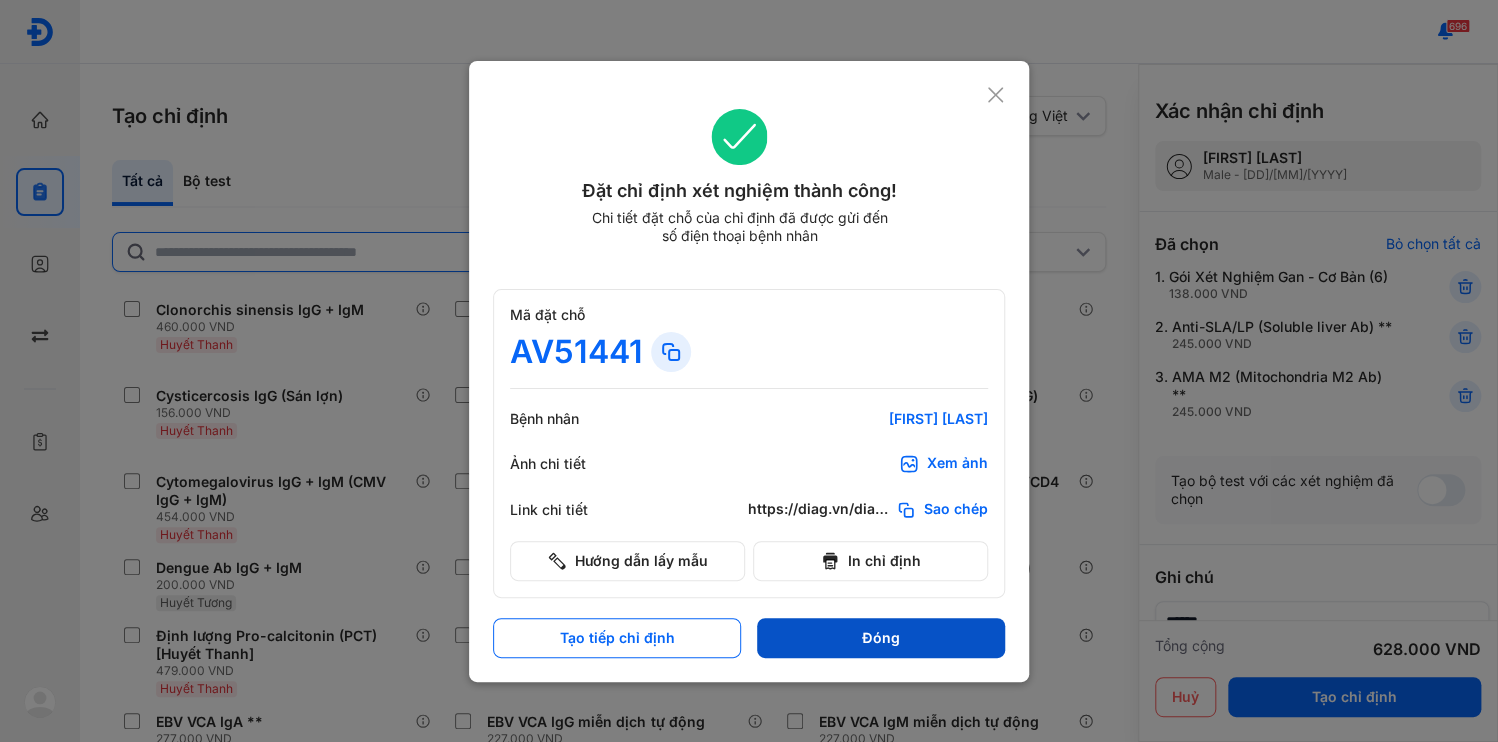 click on "Đóng" at bounding box center (881, 638) 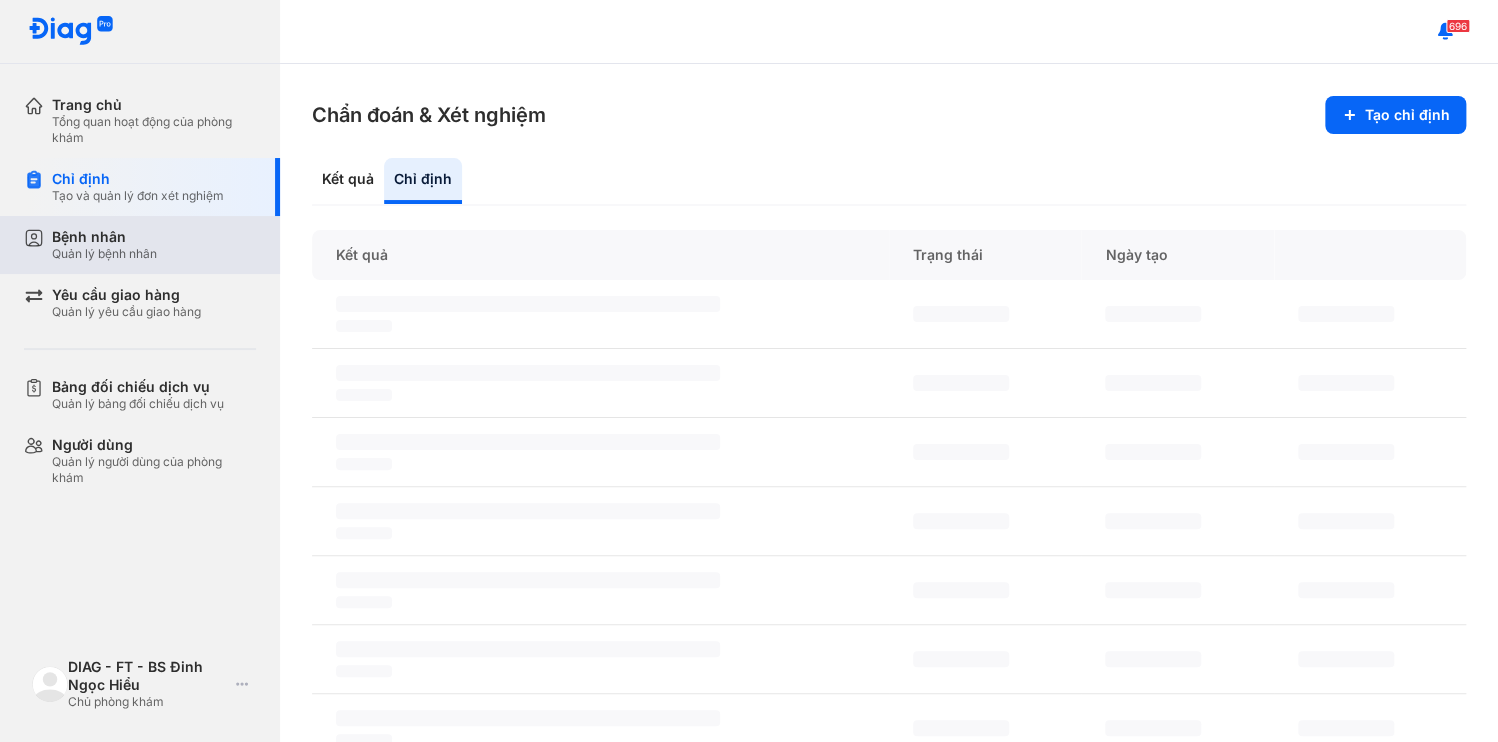 click on "Bệnh nhân" at bounding box center [104, 237] 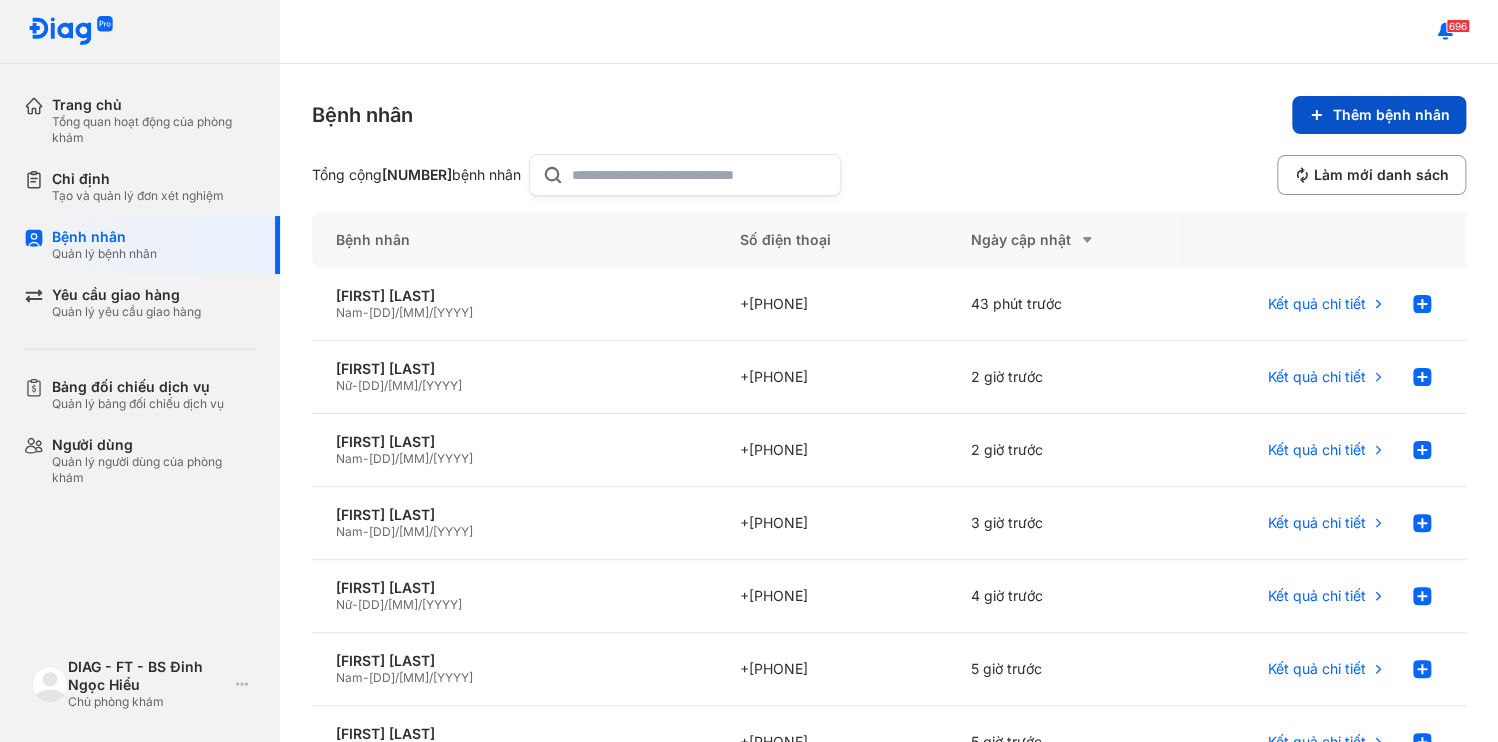 click 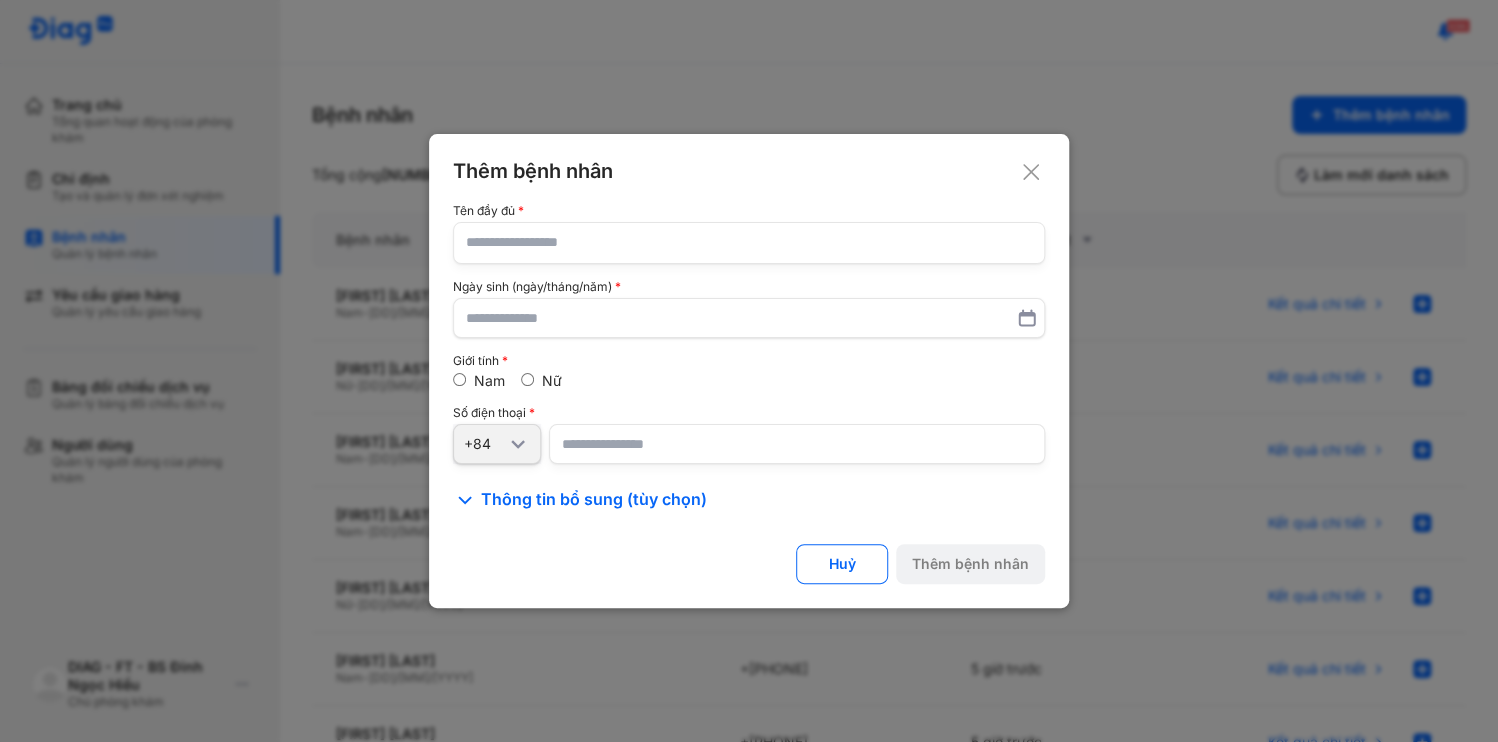 type 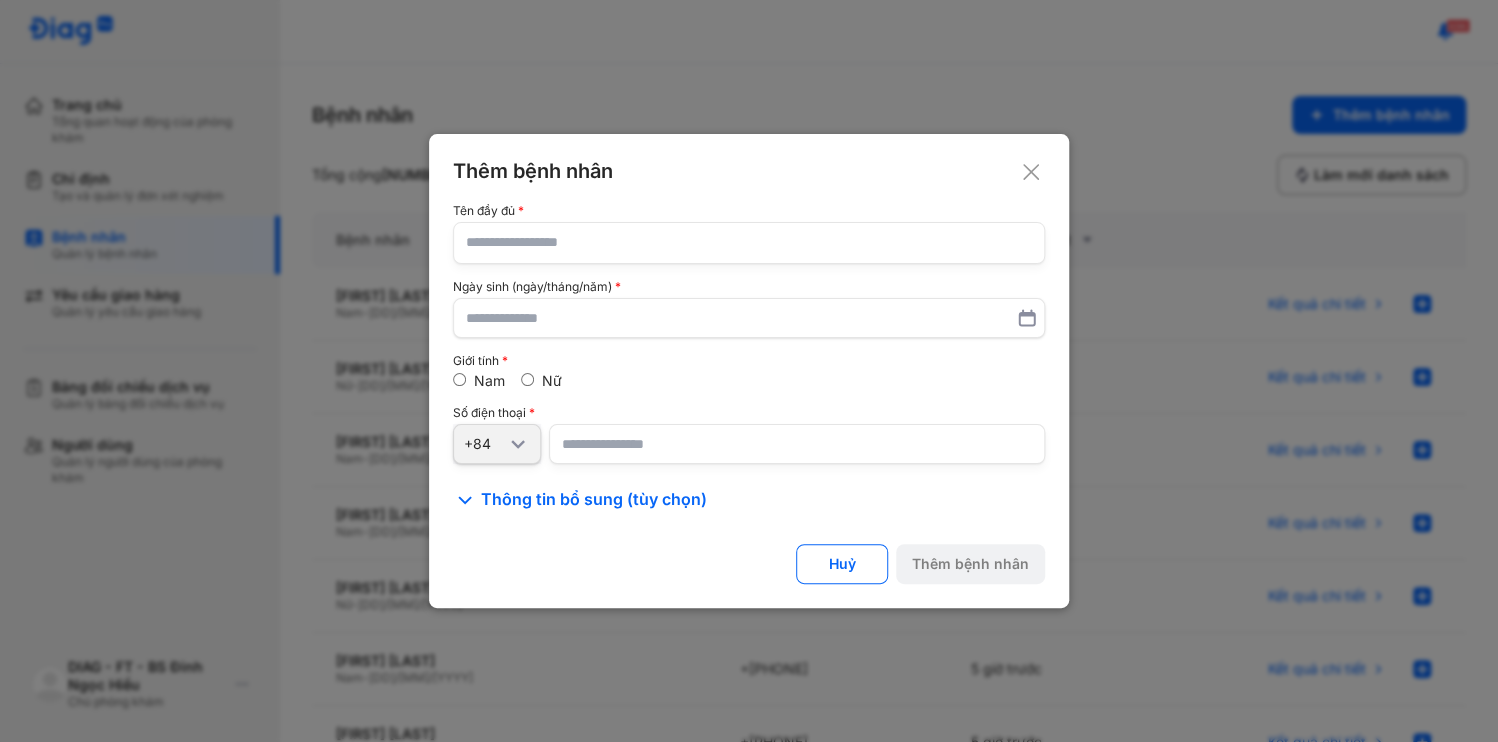 click 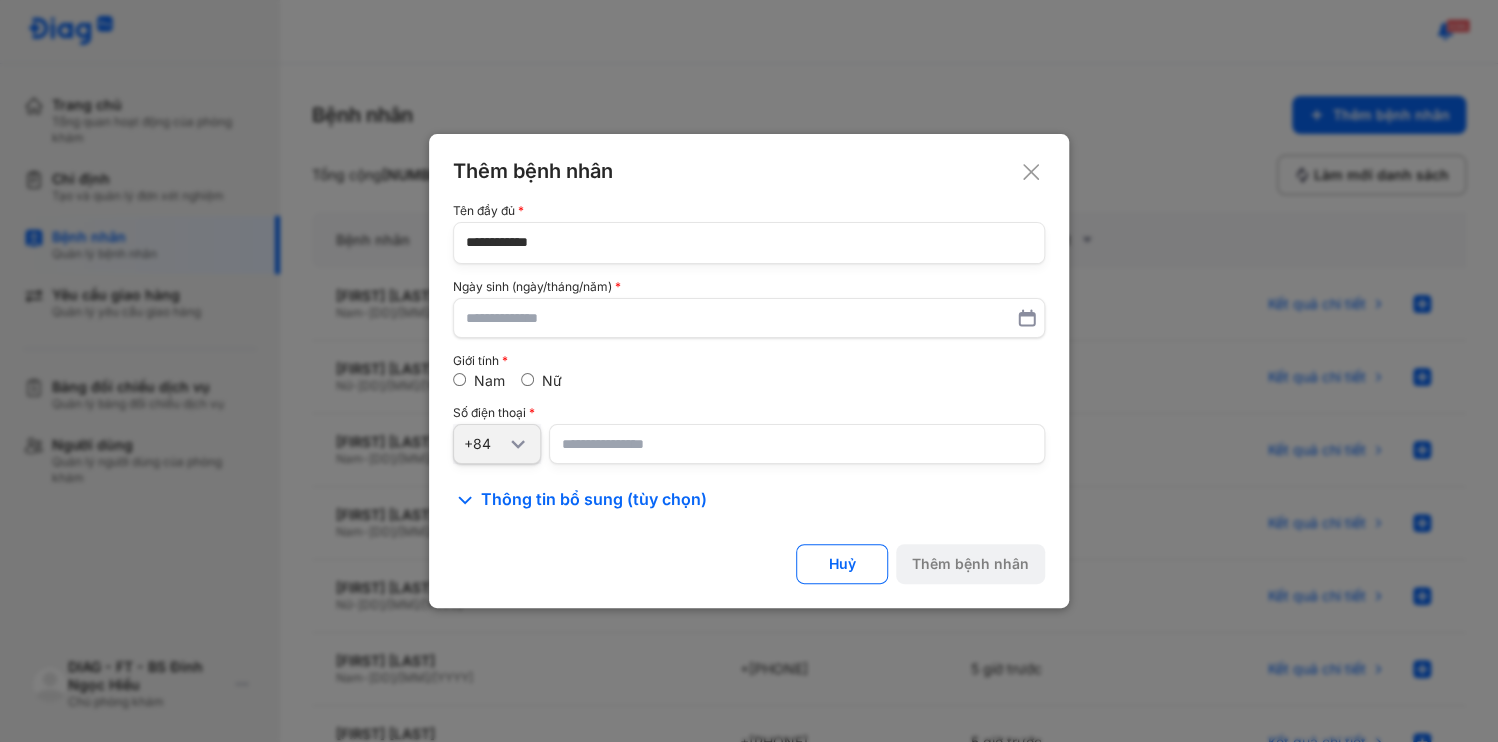 type on "**********" 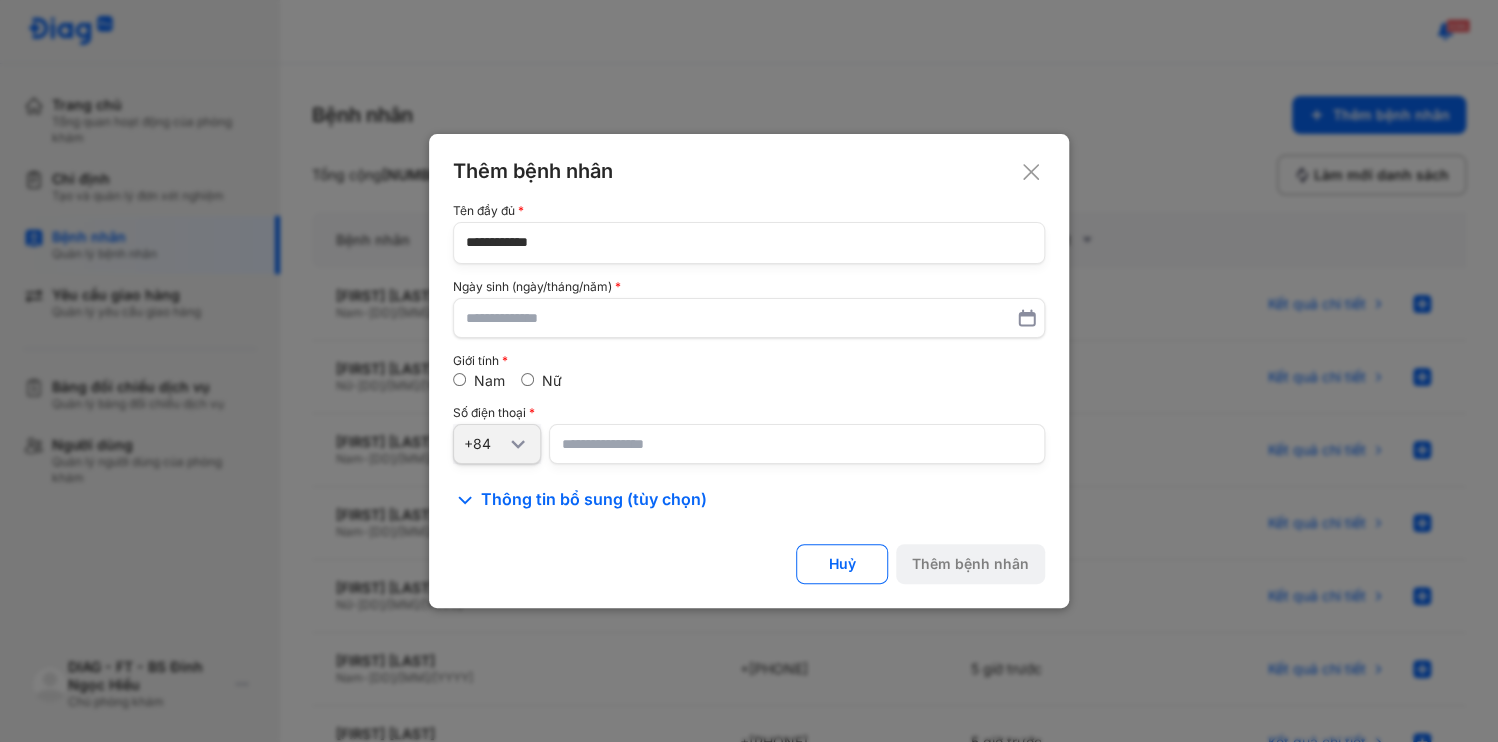 click at bounding box center [797, 444] 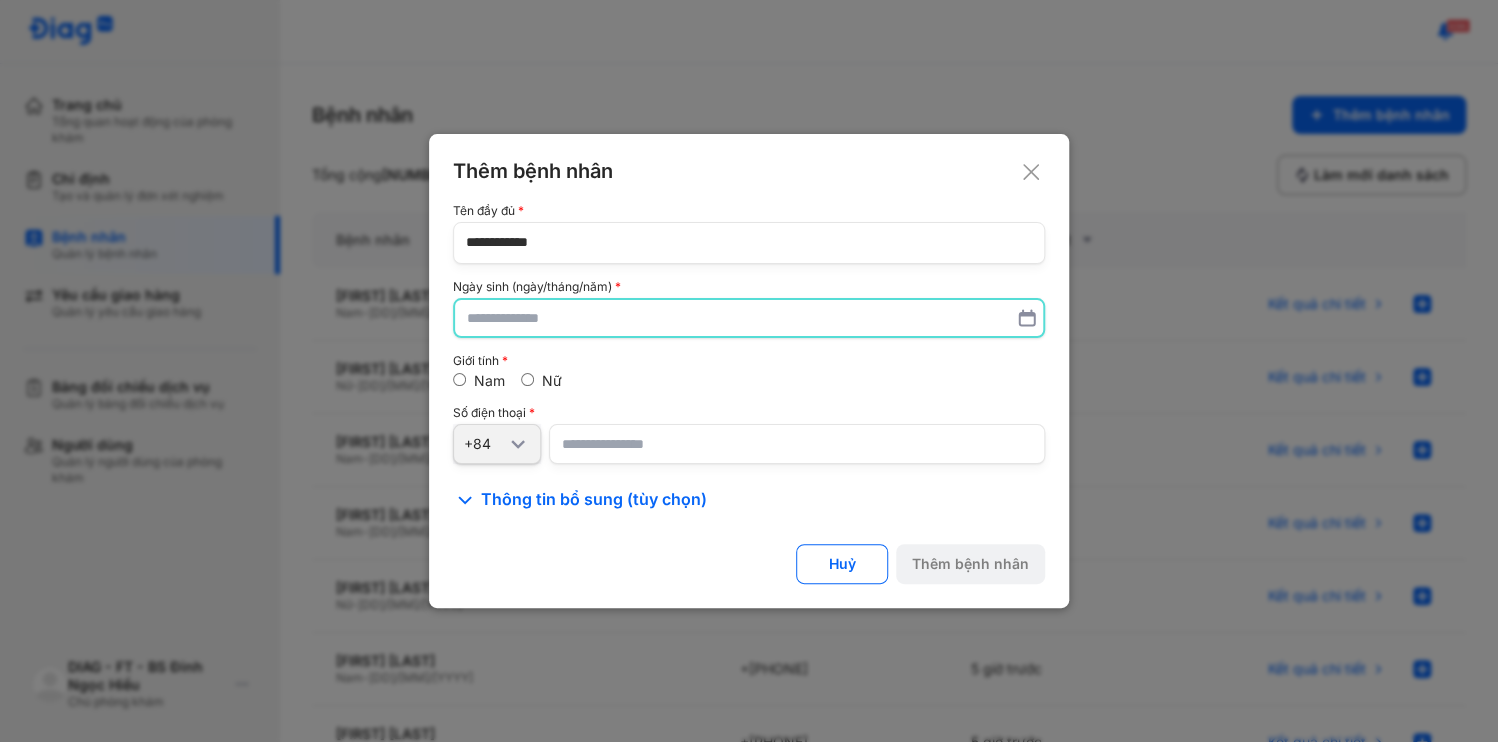 click at bounding box center (749, 318) 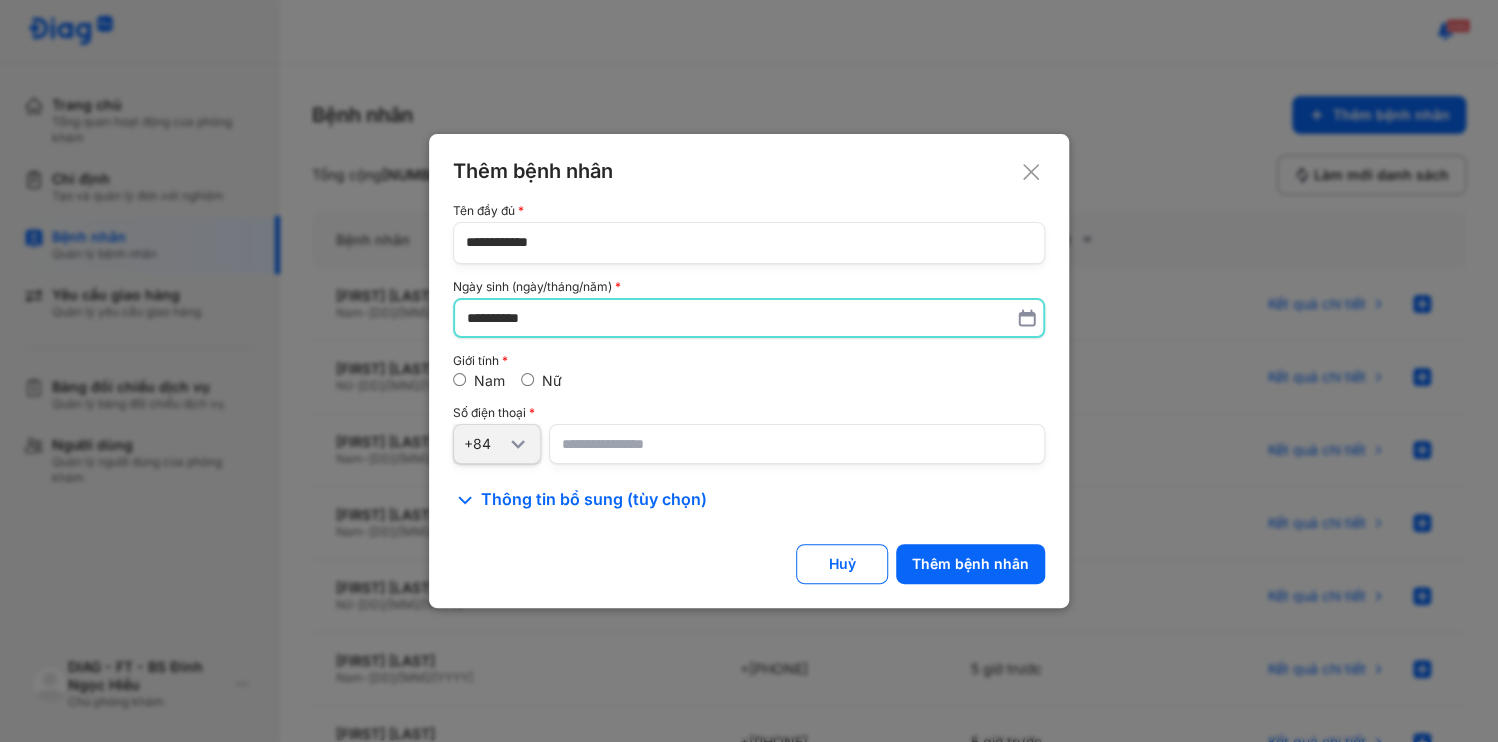 type on "**********" 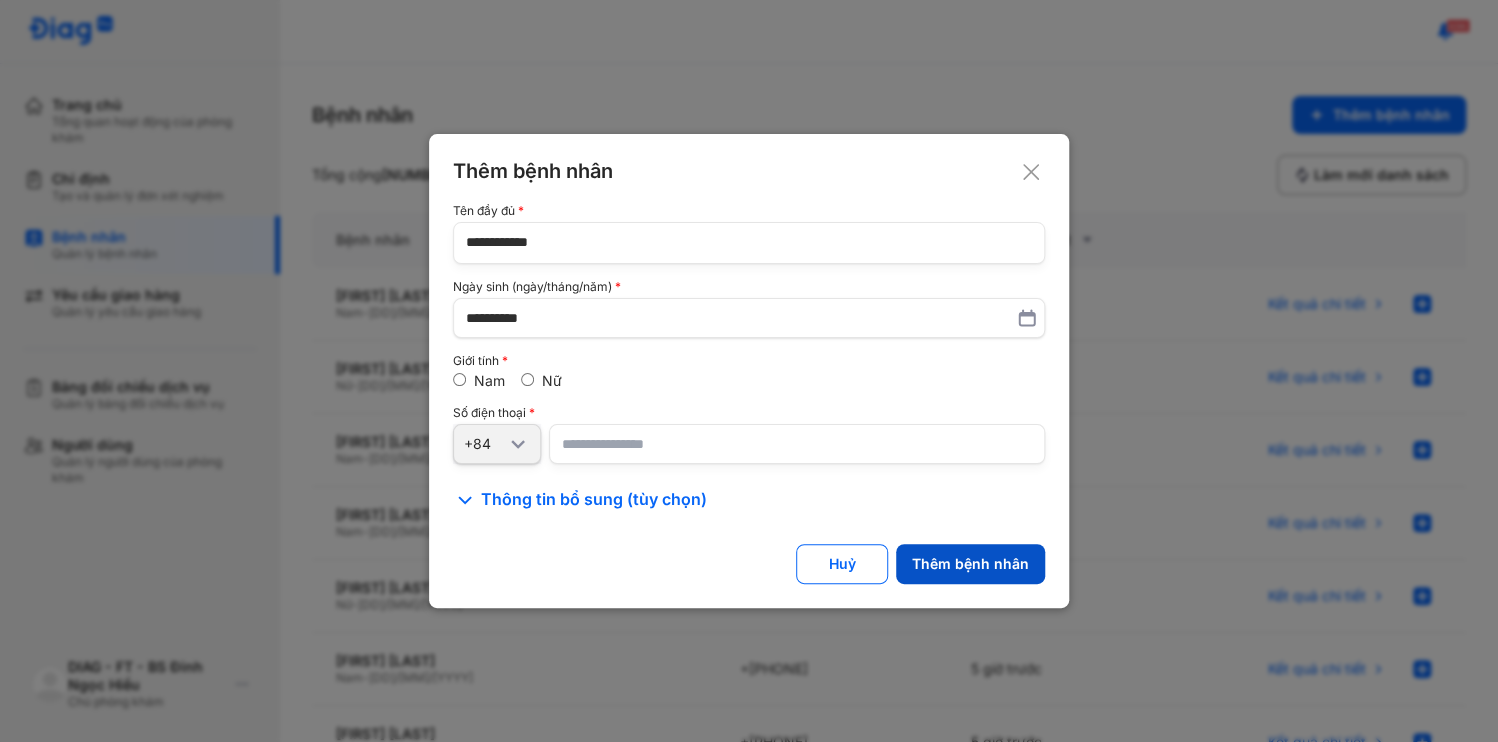 click on "Thêm bệnh nhân" at bounding box center (970, 564) 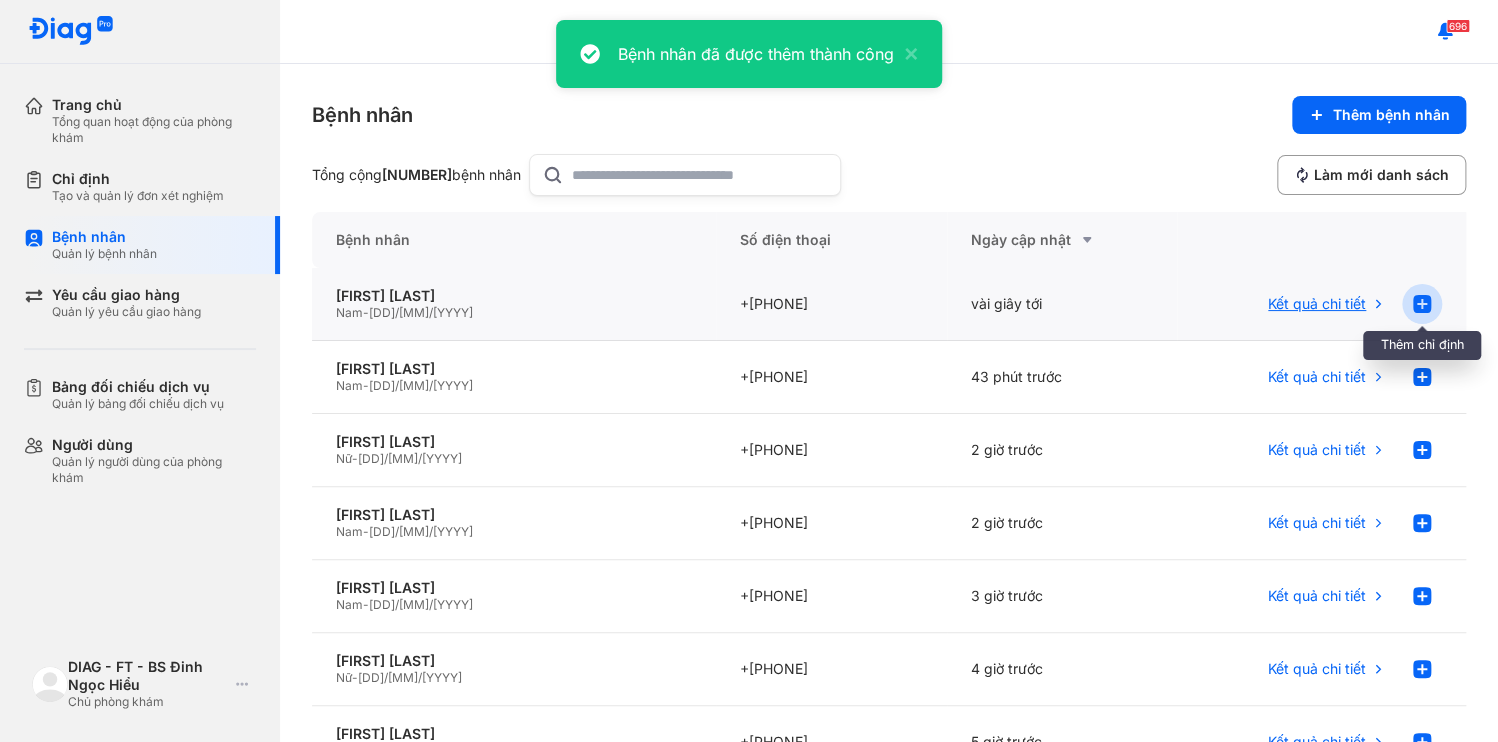 click 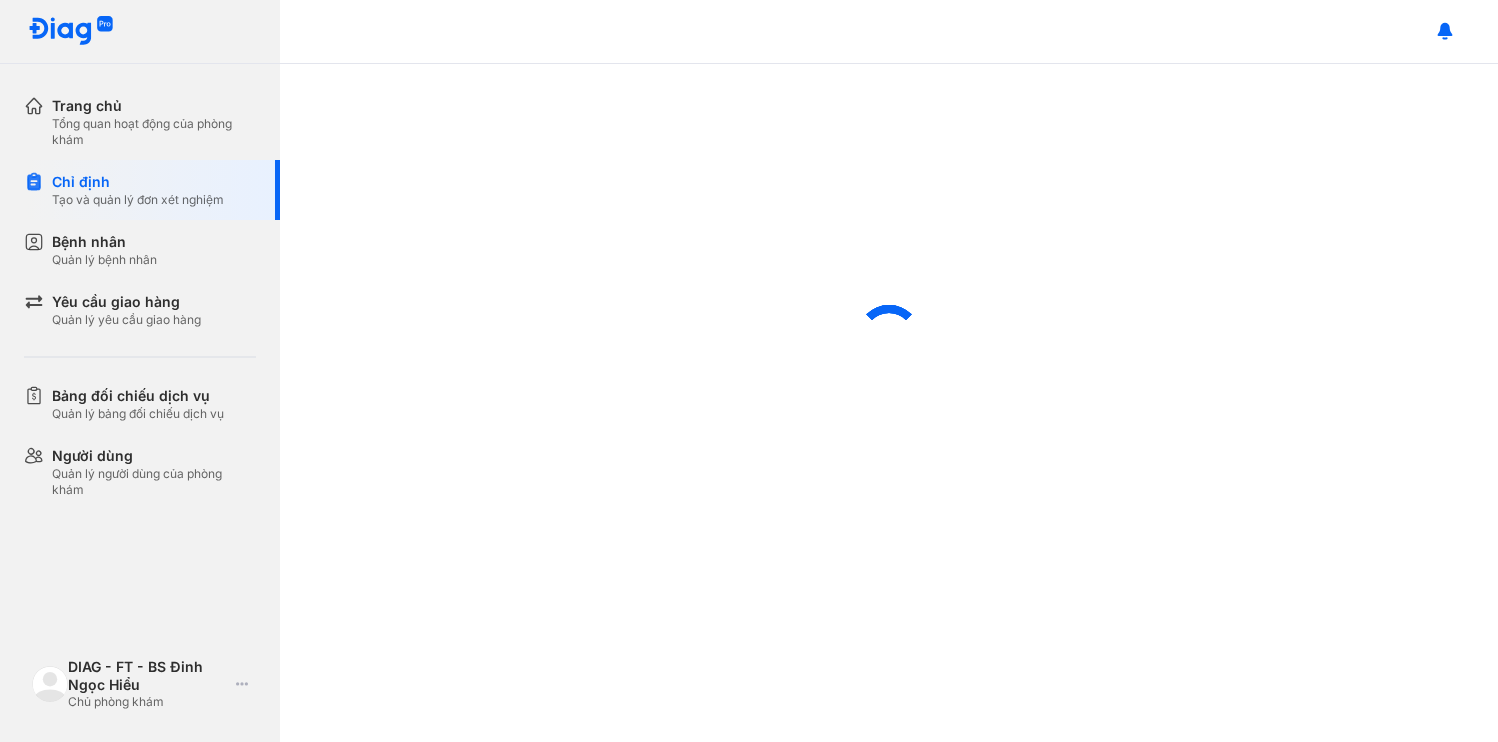 scroll, scrollTop: 0, scrollLeft: 0, axis: both 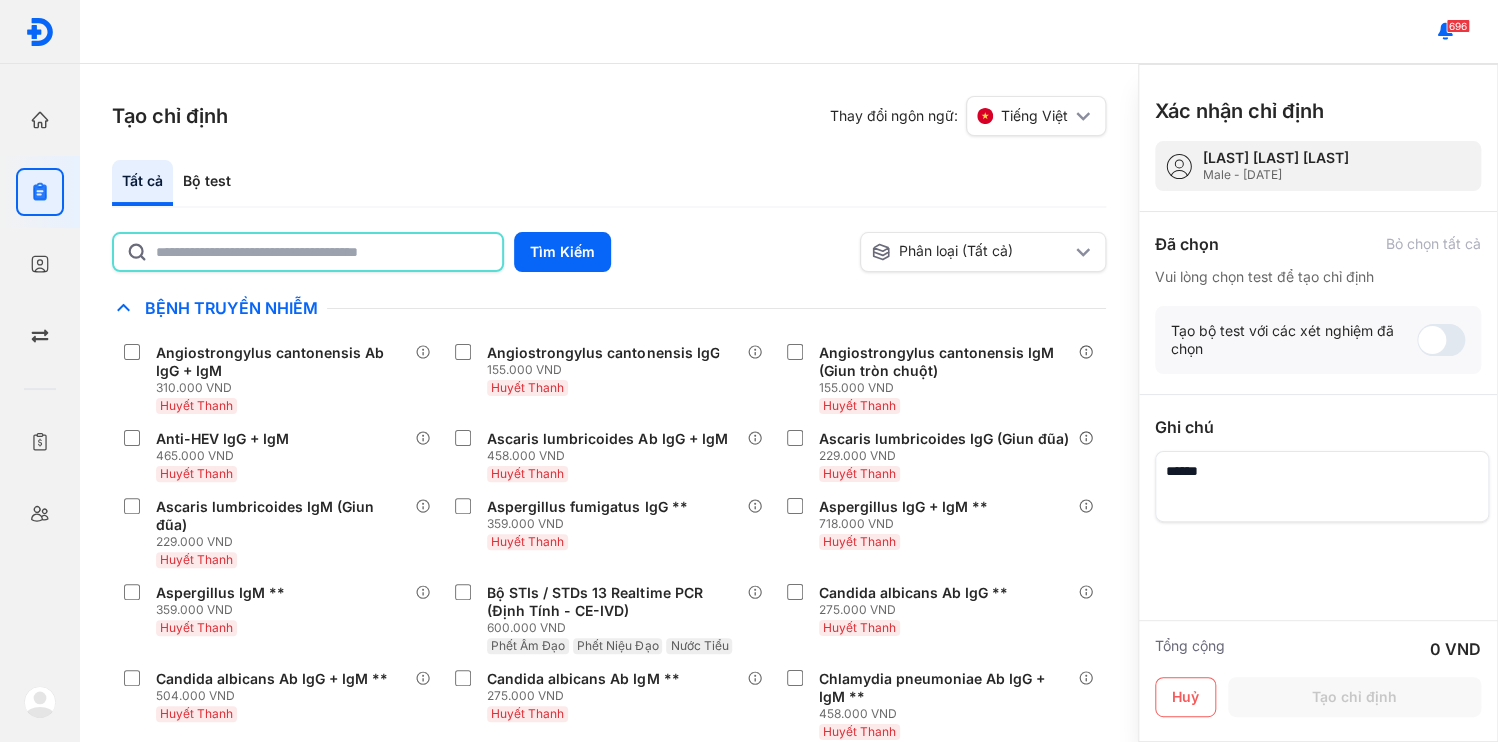 click 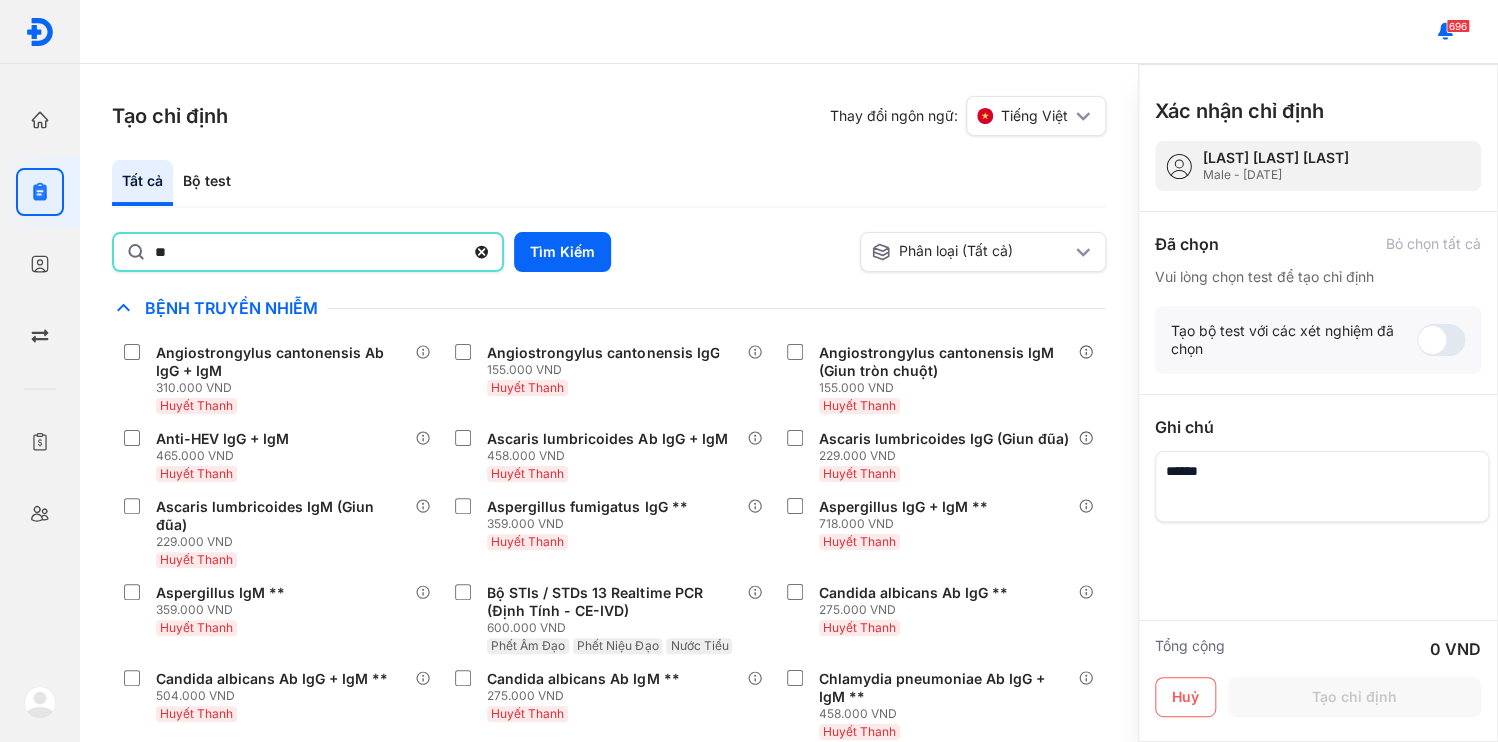 type on "**" 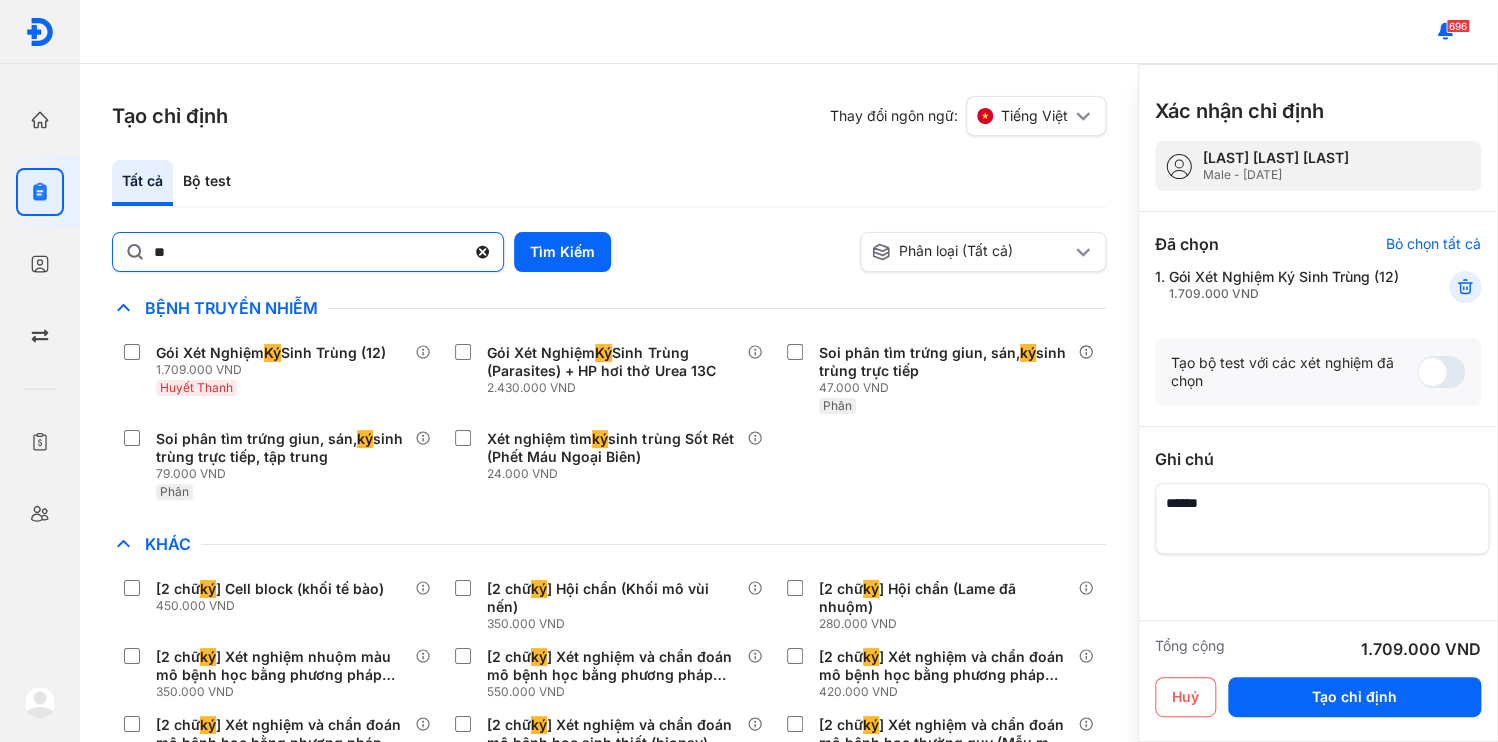 click 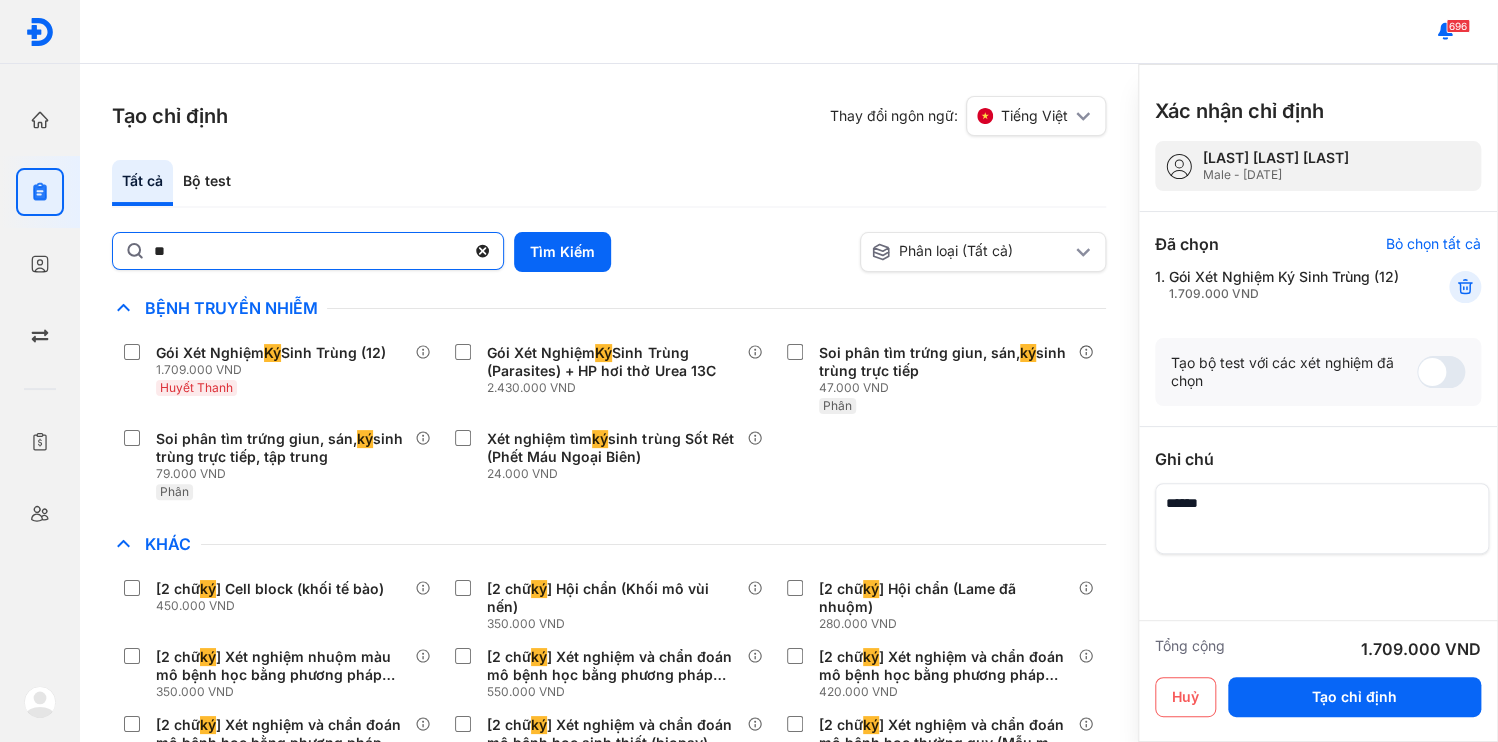 click on "**" 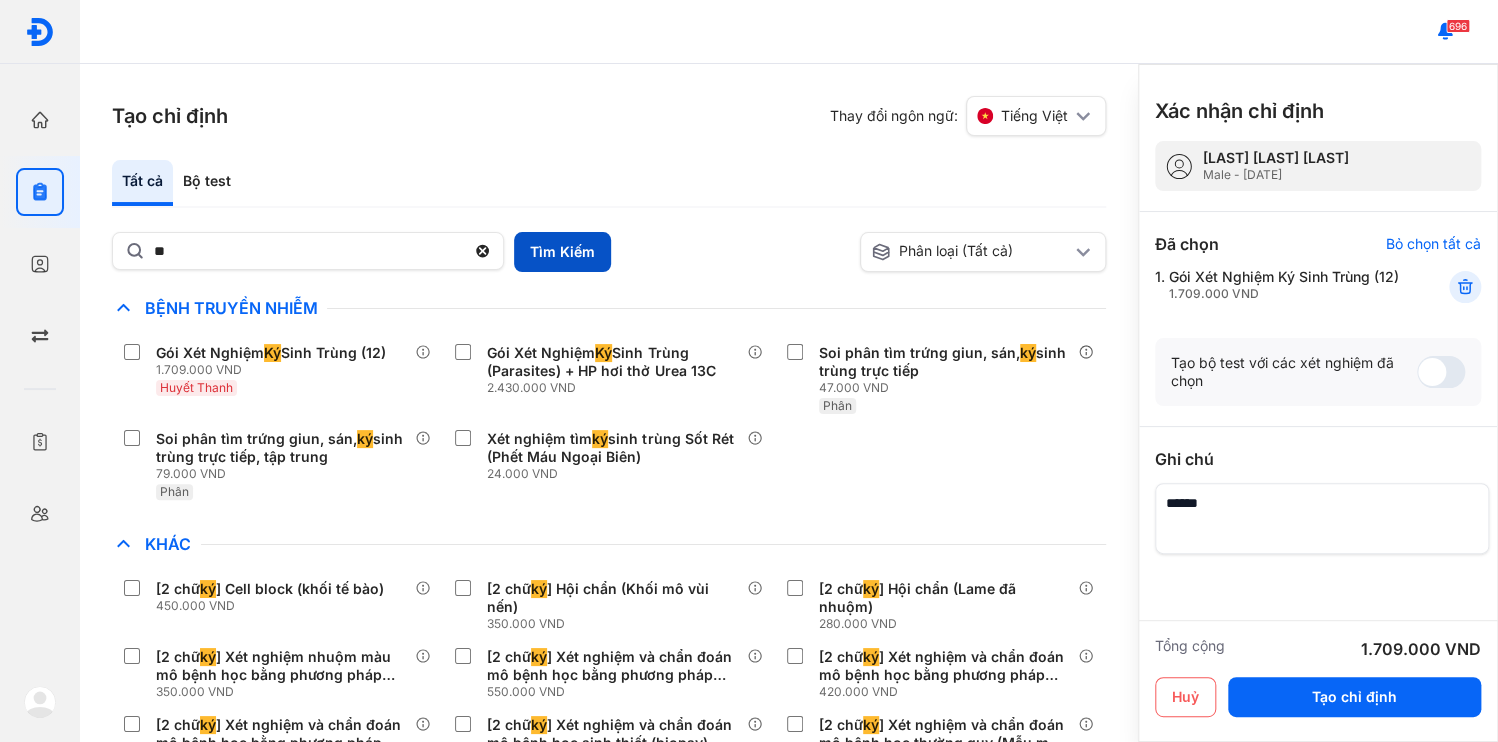 type 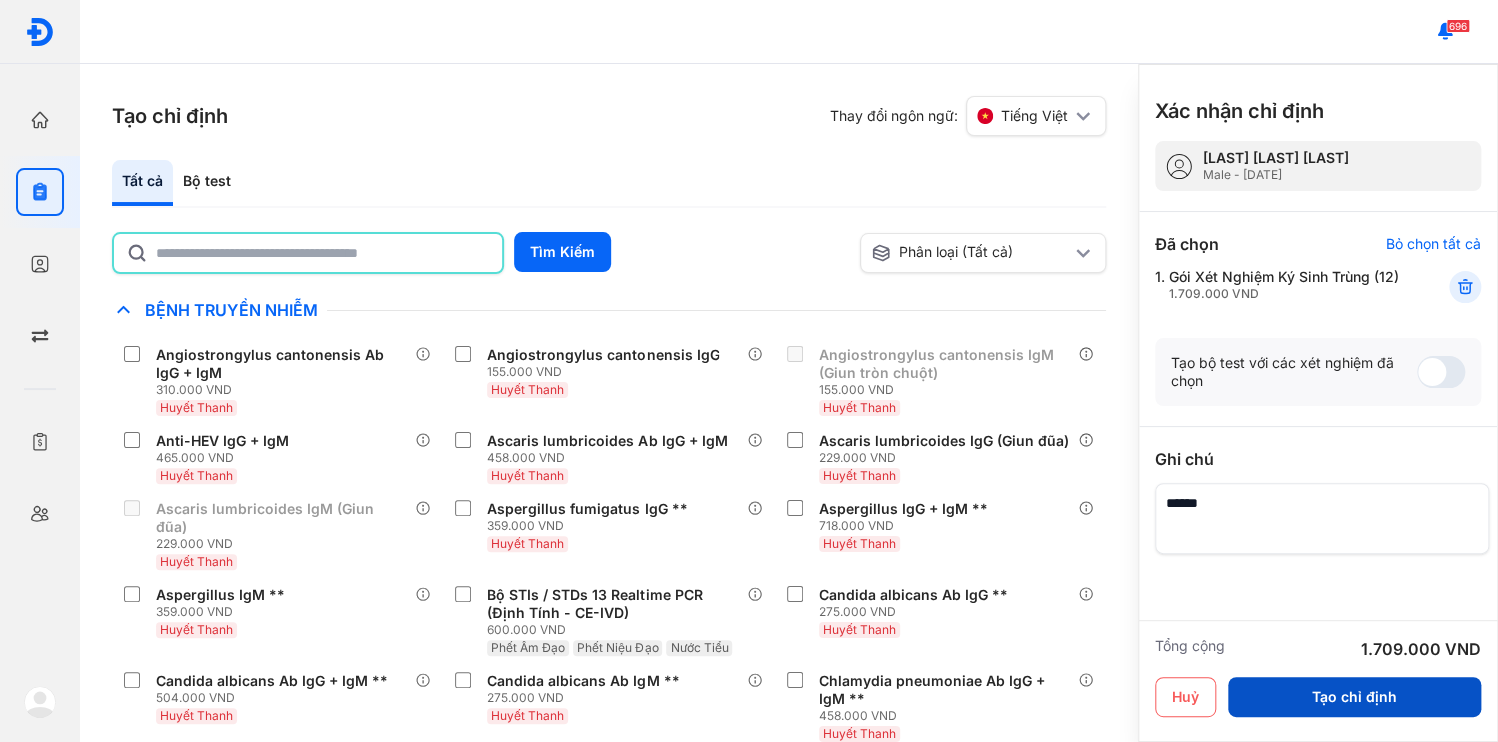 click on "Tạo chỉ định" at bounding box center [1354, 697] 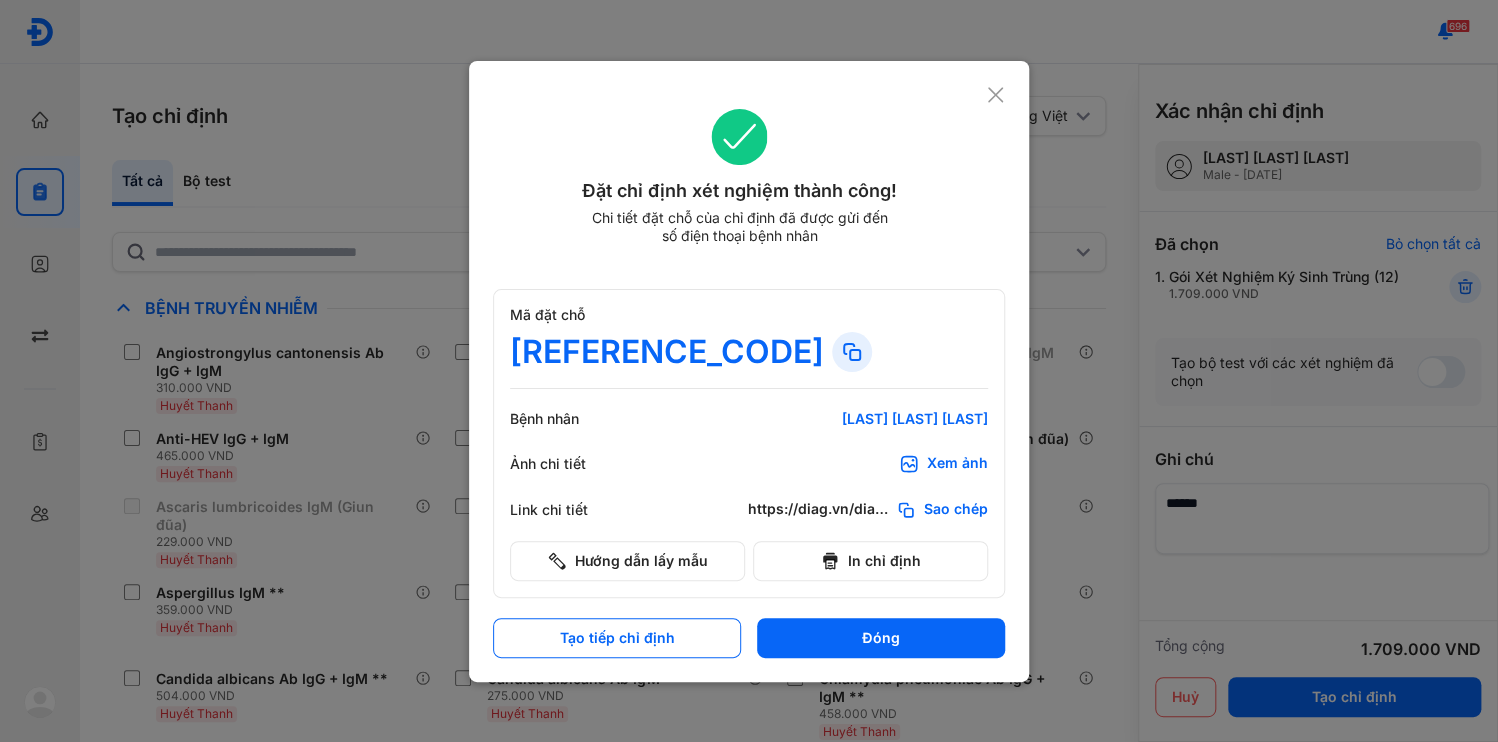 click on "Sao chép" 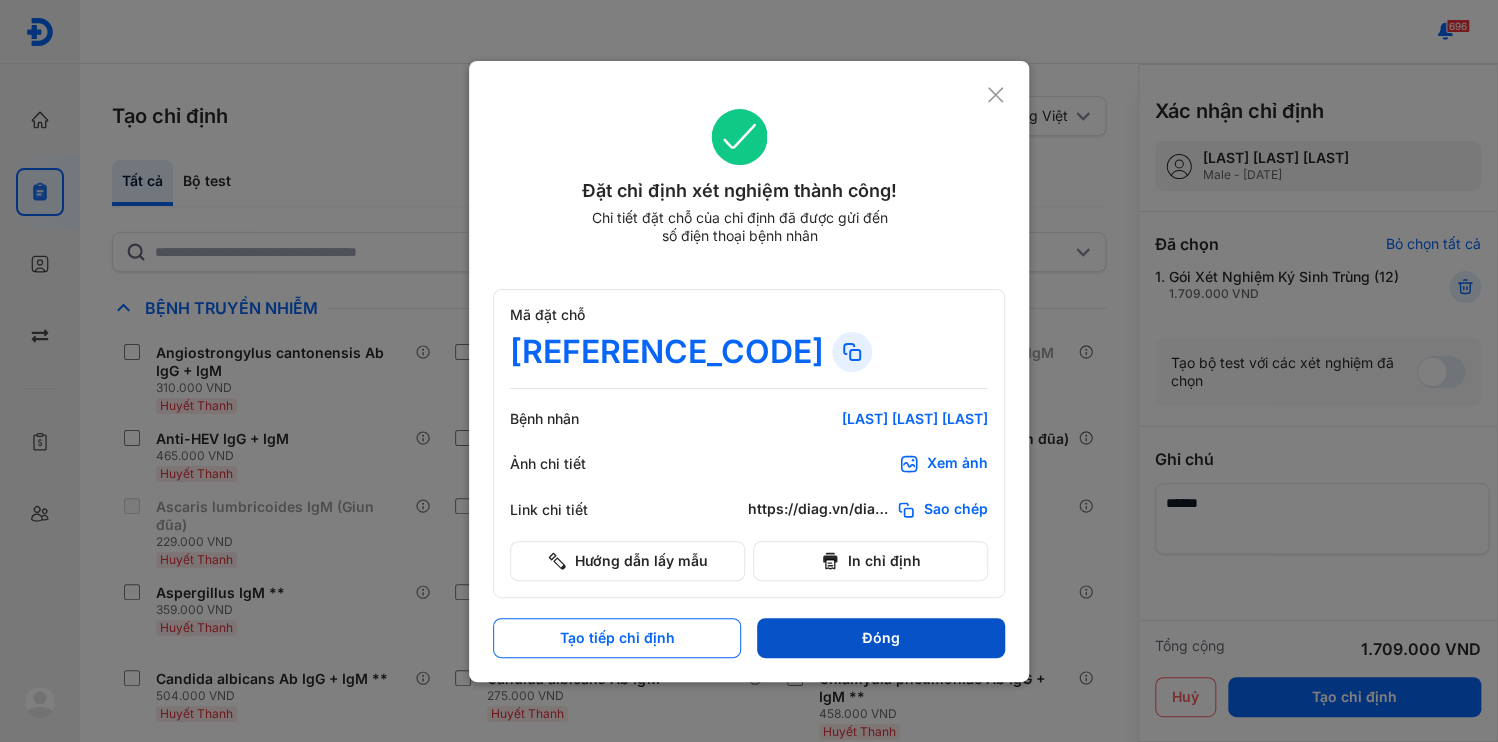 click on "Đóng" at bounding box center (881, 638) 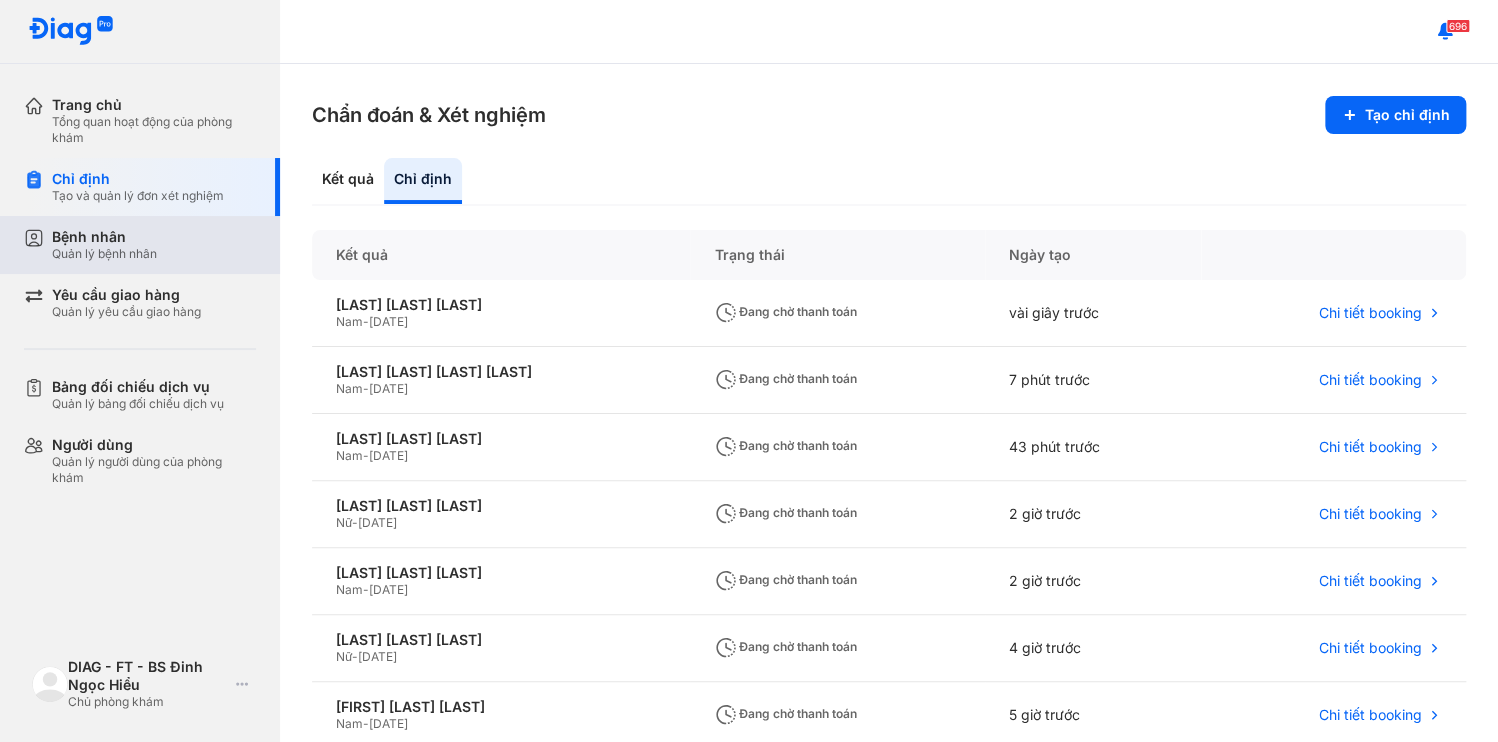 click on "Bệnh nhân" at bounding box center [104, 237] 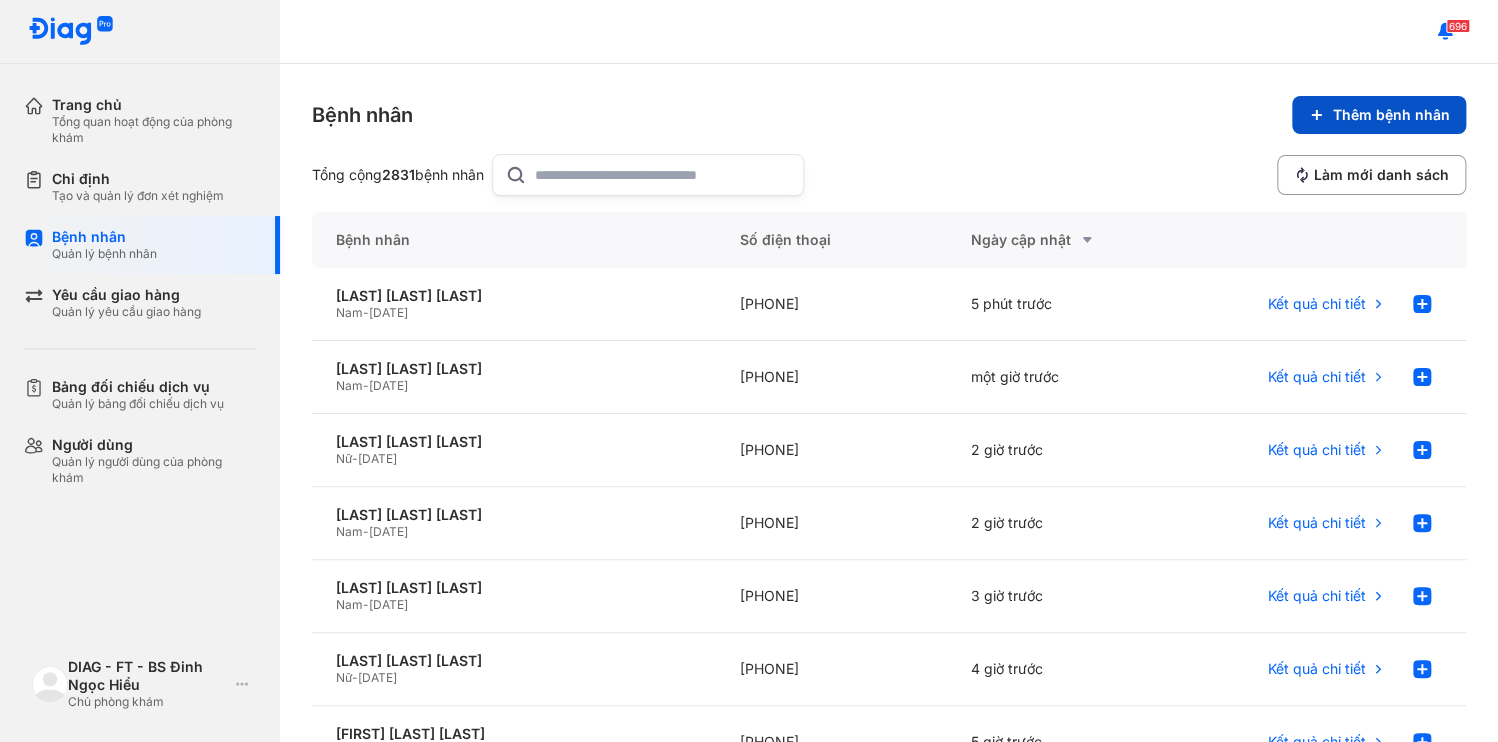 click on "Thêm bệnh nhân" 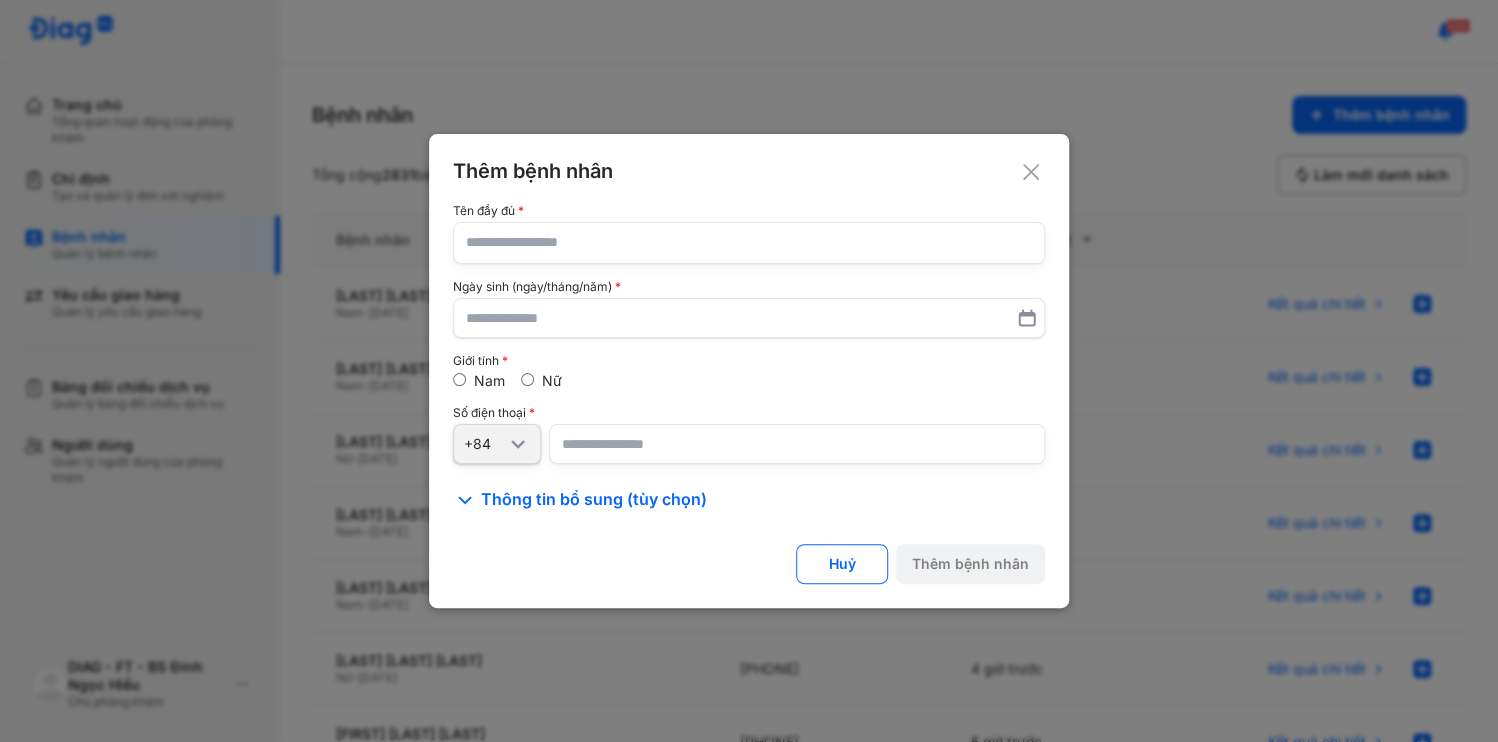 click 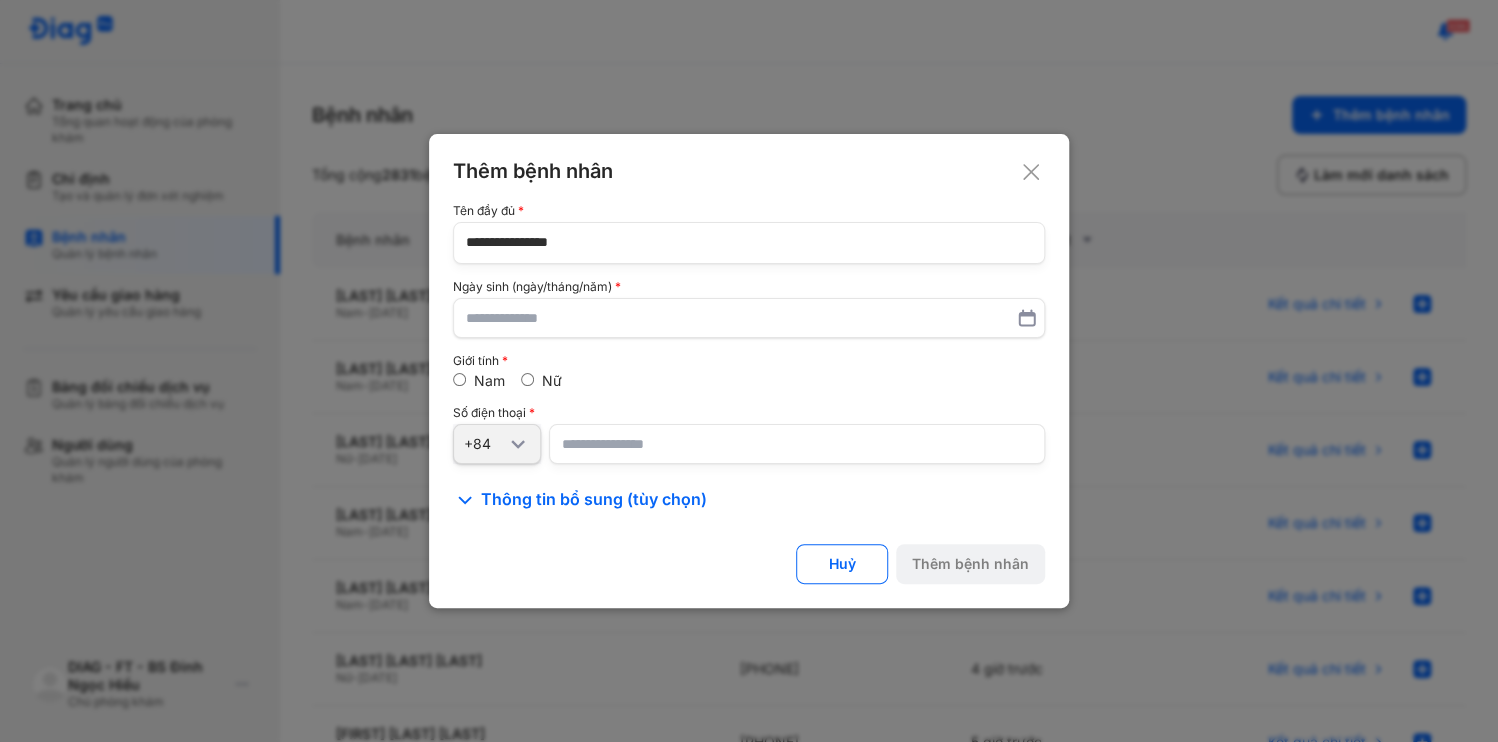 type on "**********" 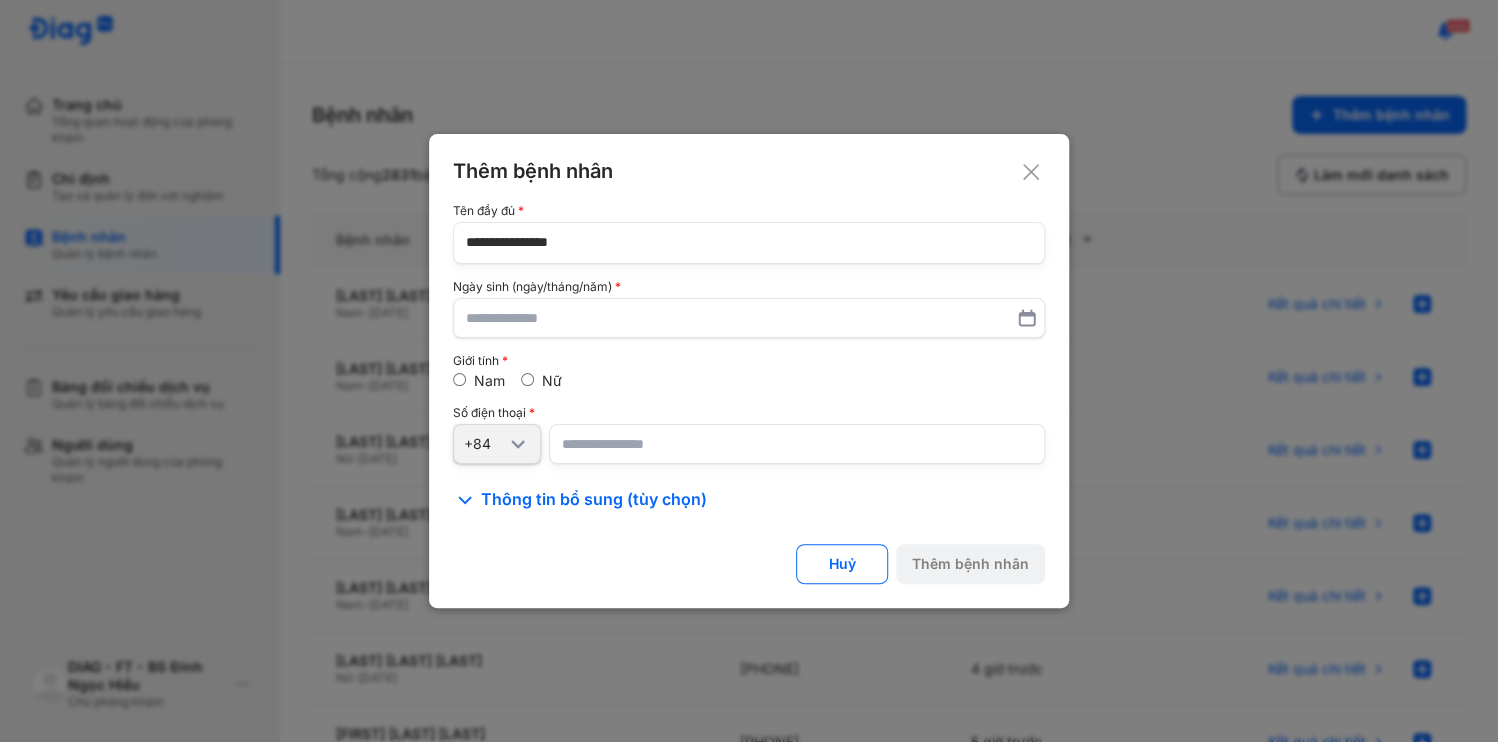 click at bounding box center [797, 444] 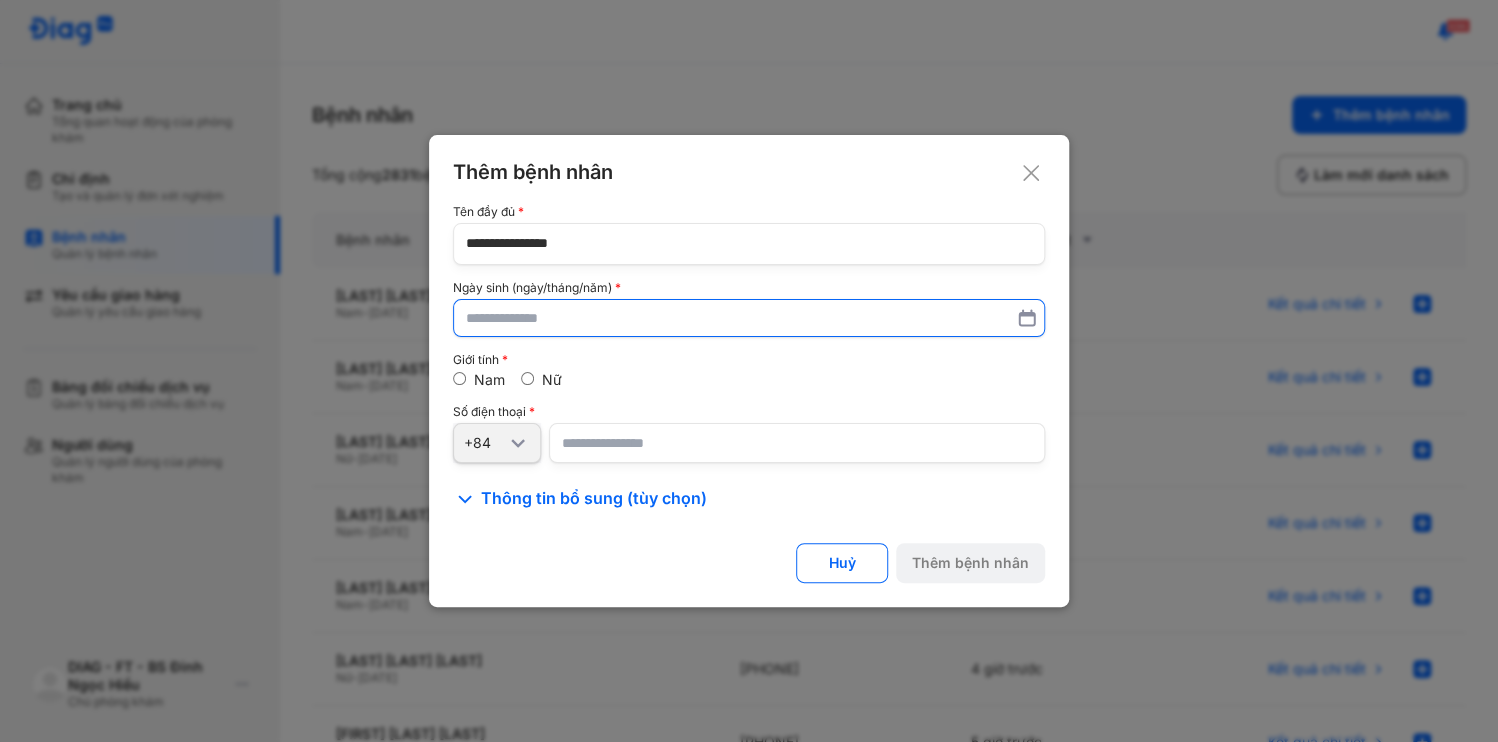 click at bounding box center (749, 318) 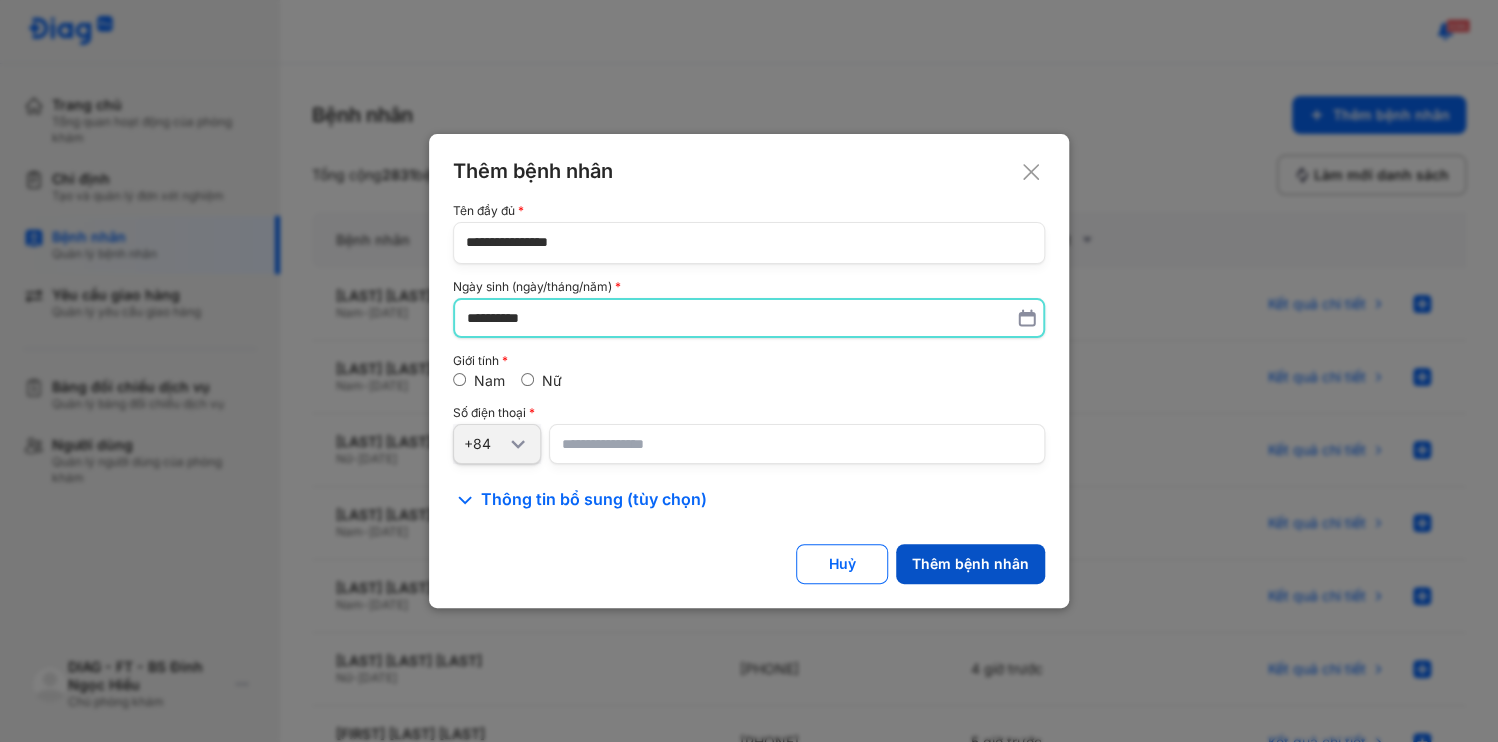 type on "**********" 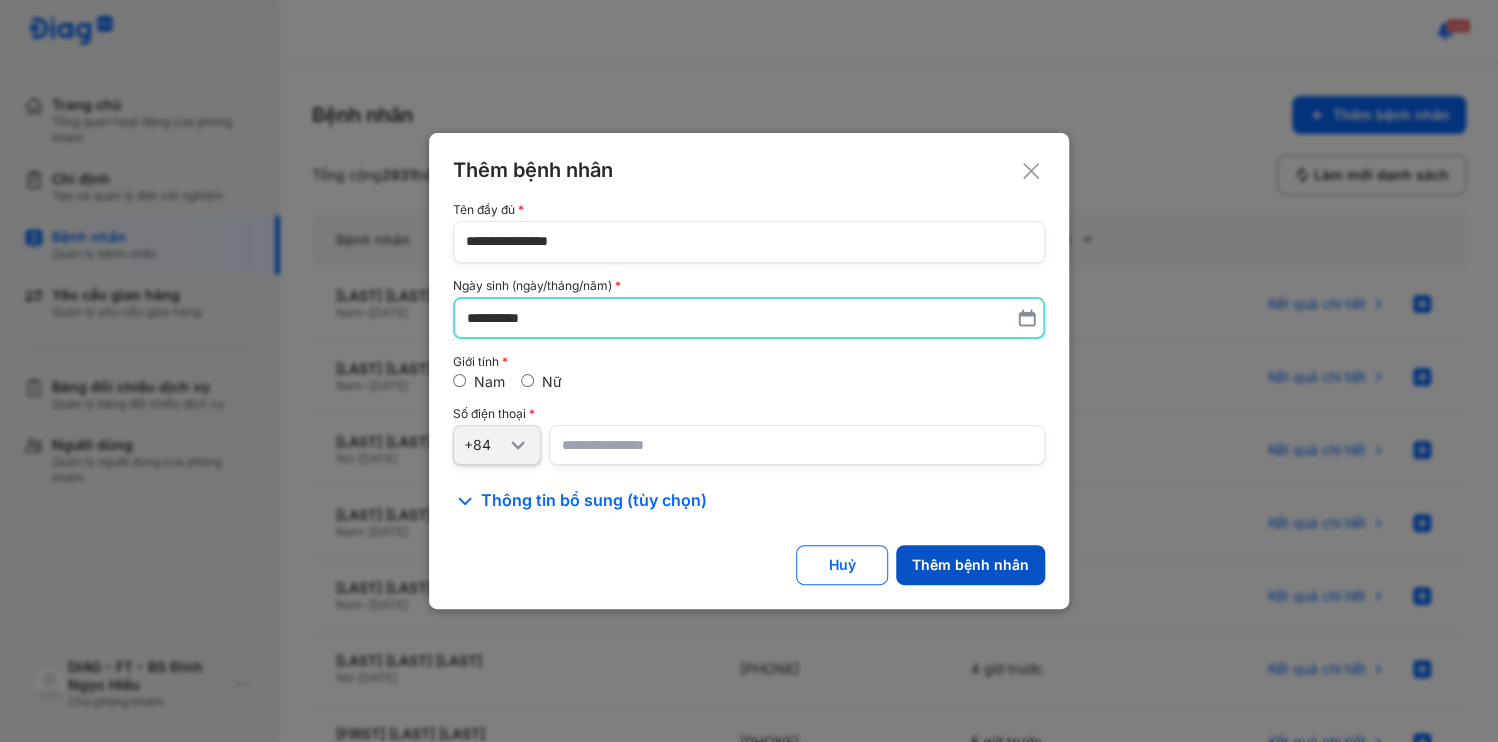 click on "Thêm bệnh nhân" 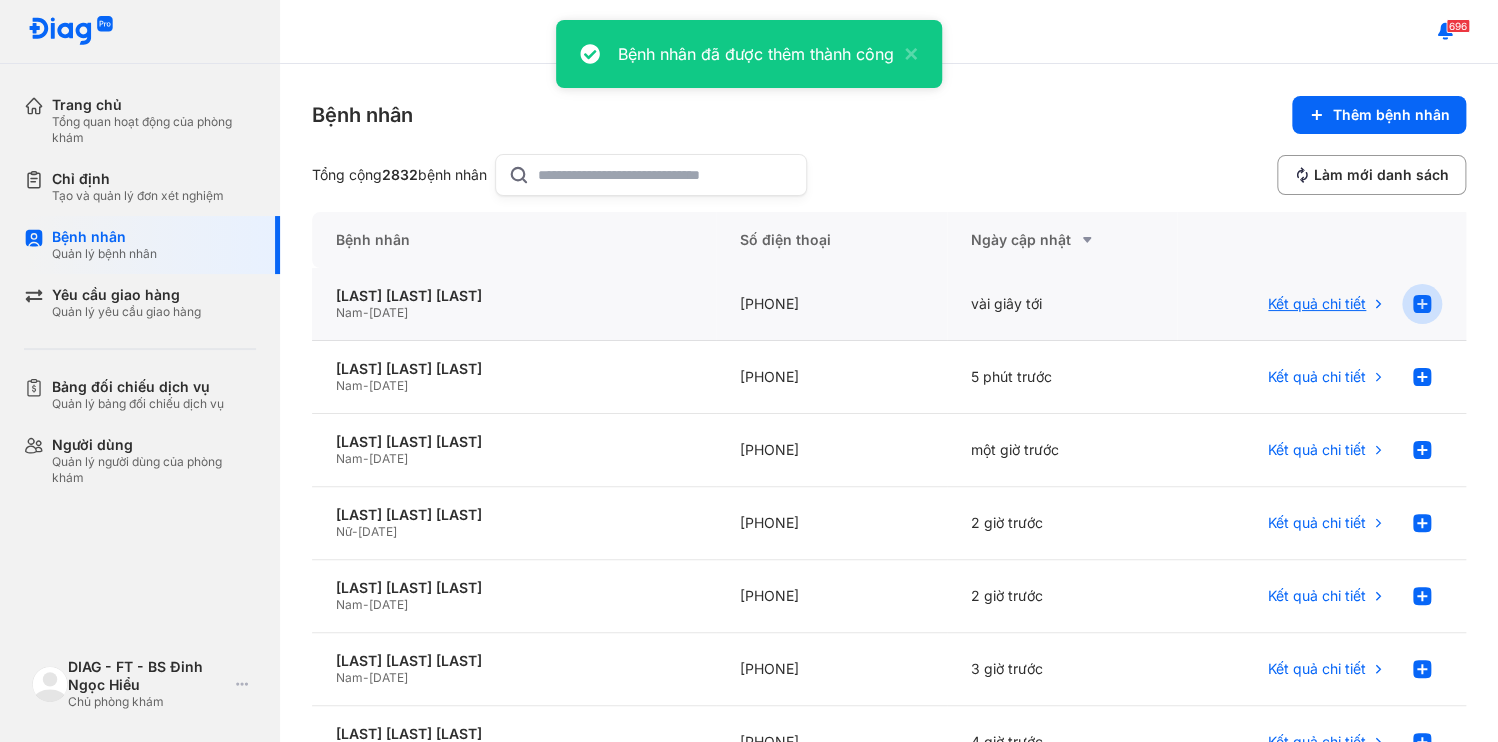 click 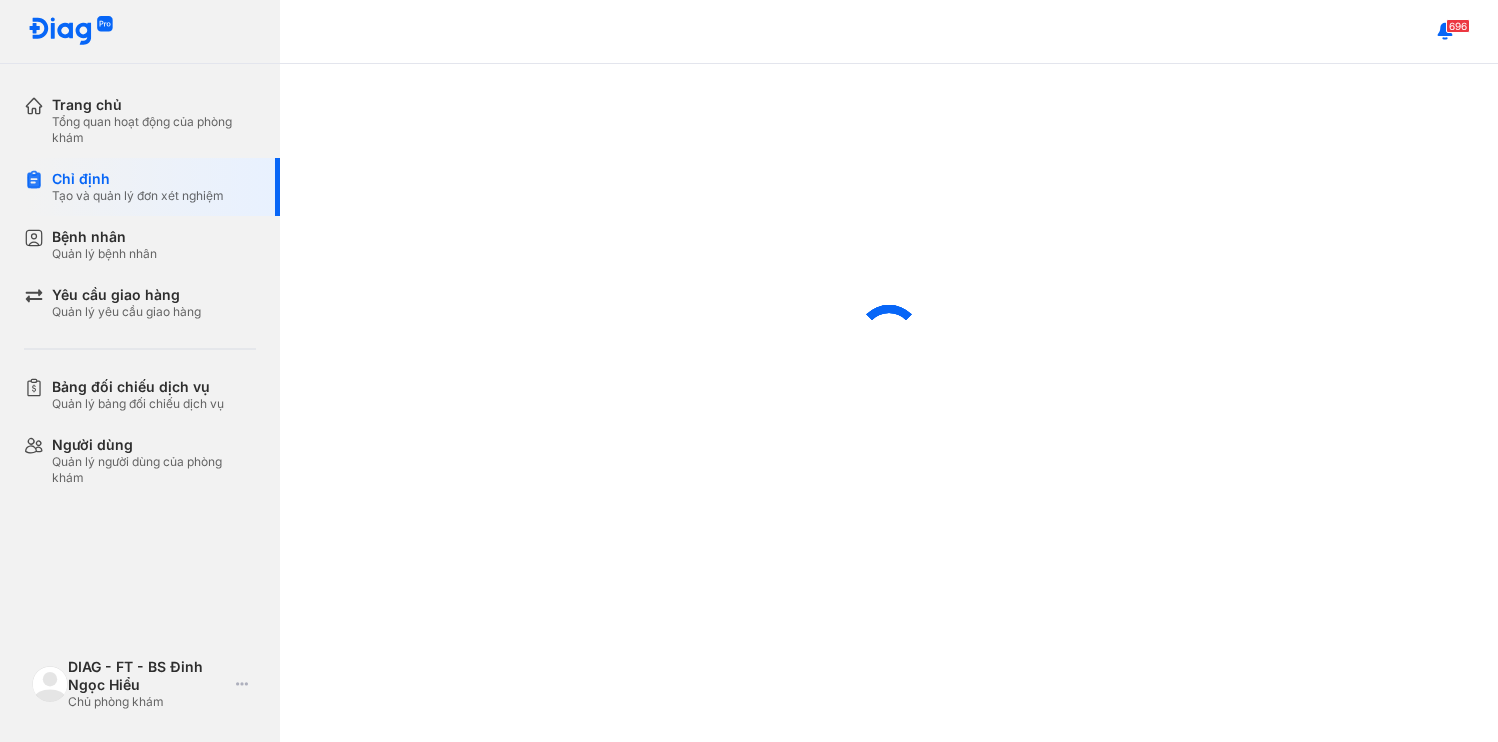 scroll, scrollTop: 0, scrollLeft: 0, axis: both 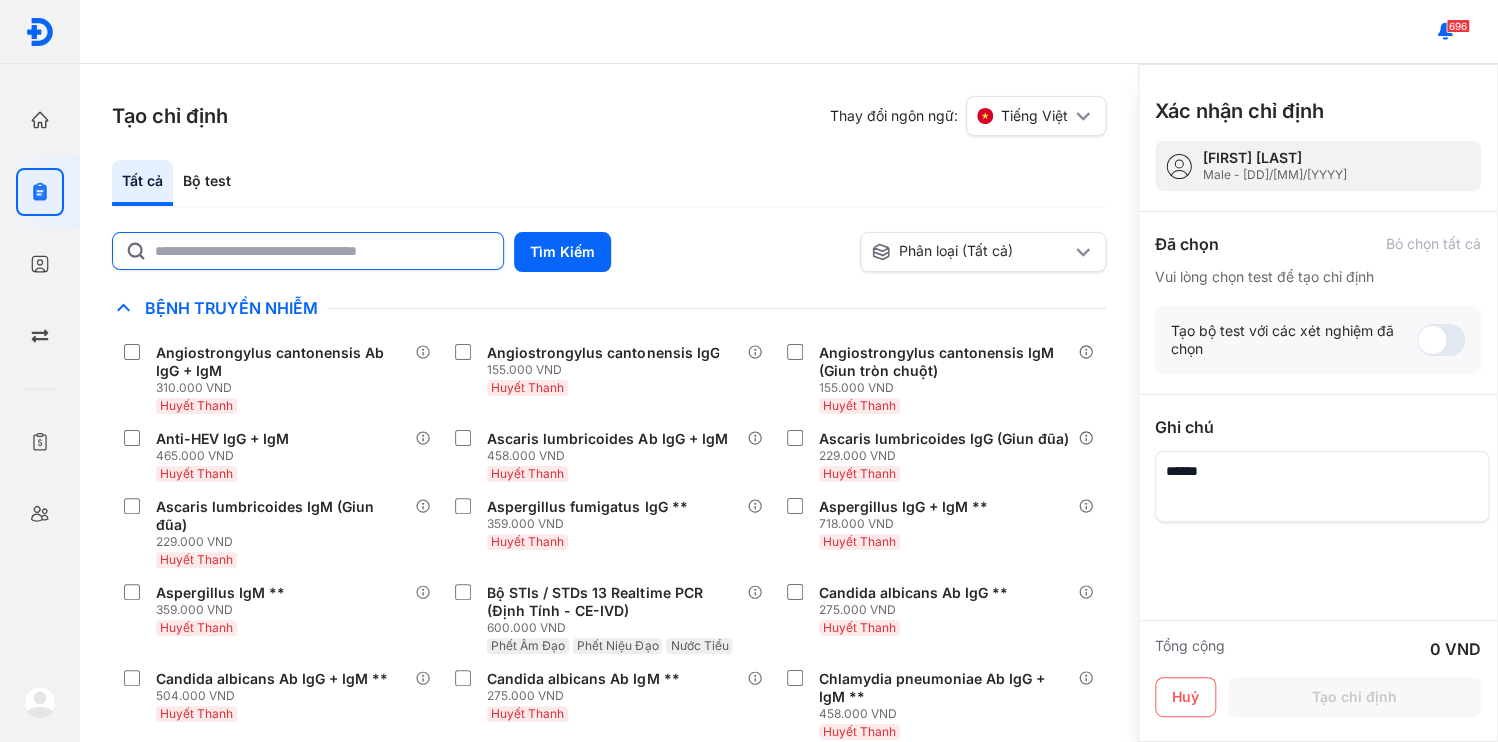 click 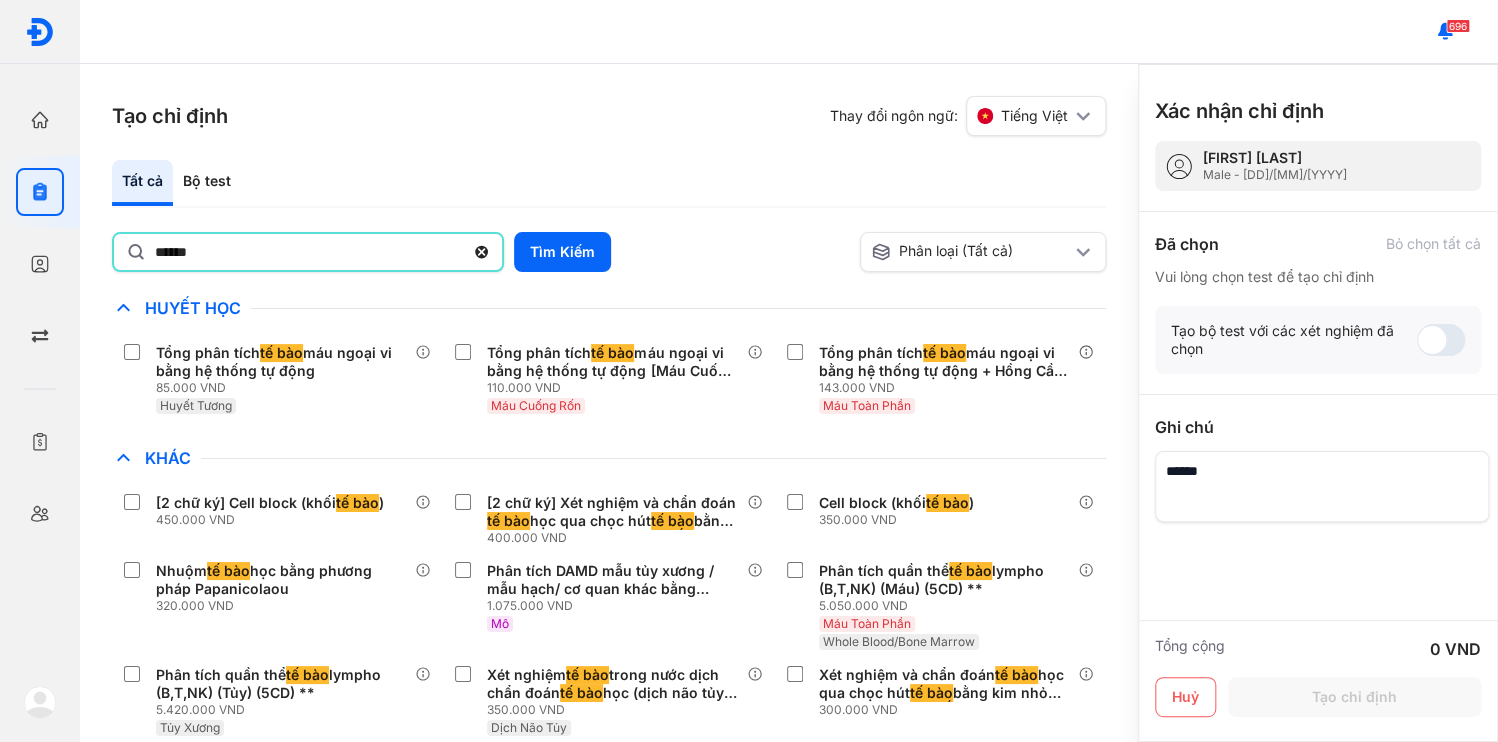 type on "**********" 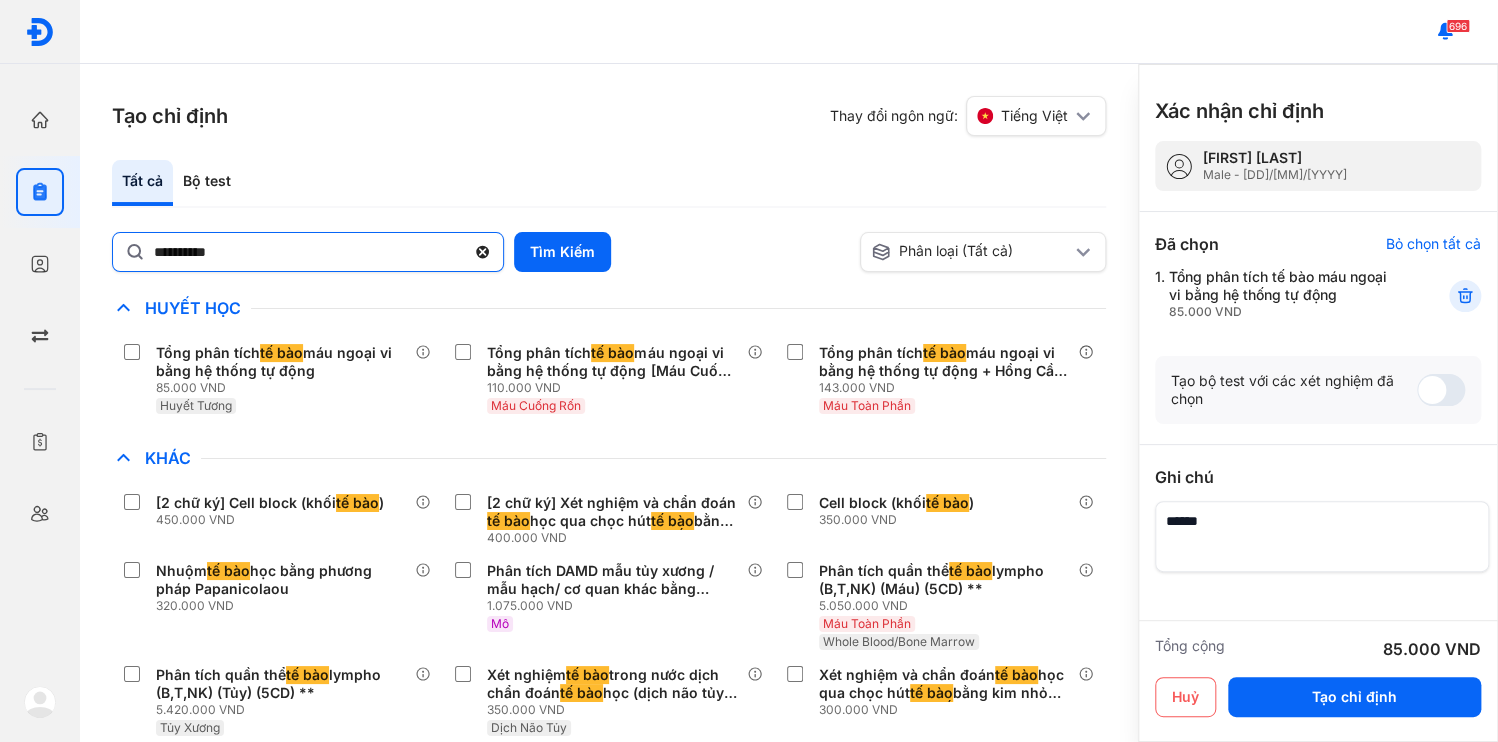 click 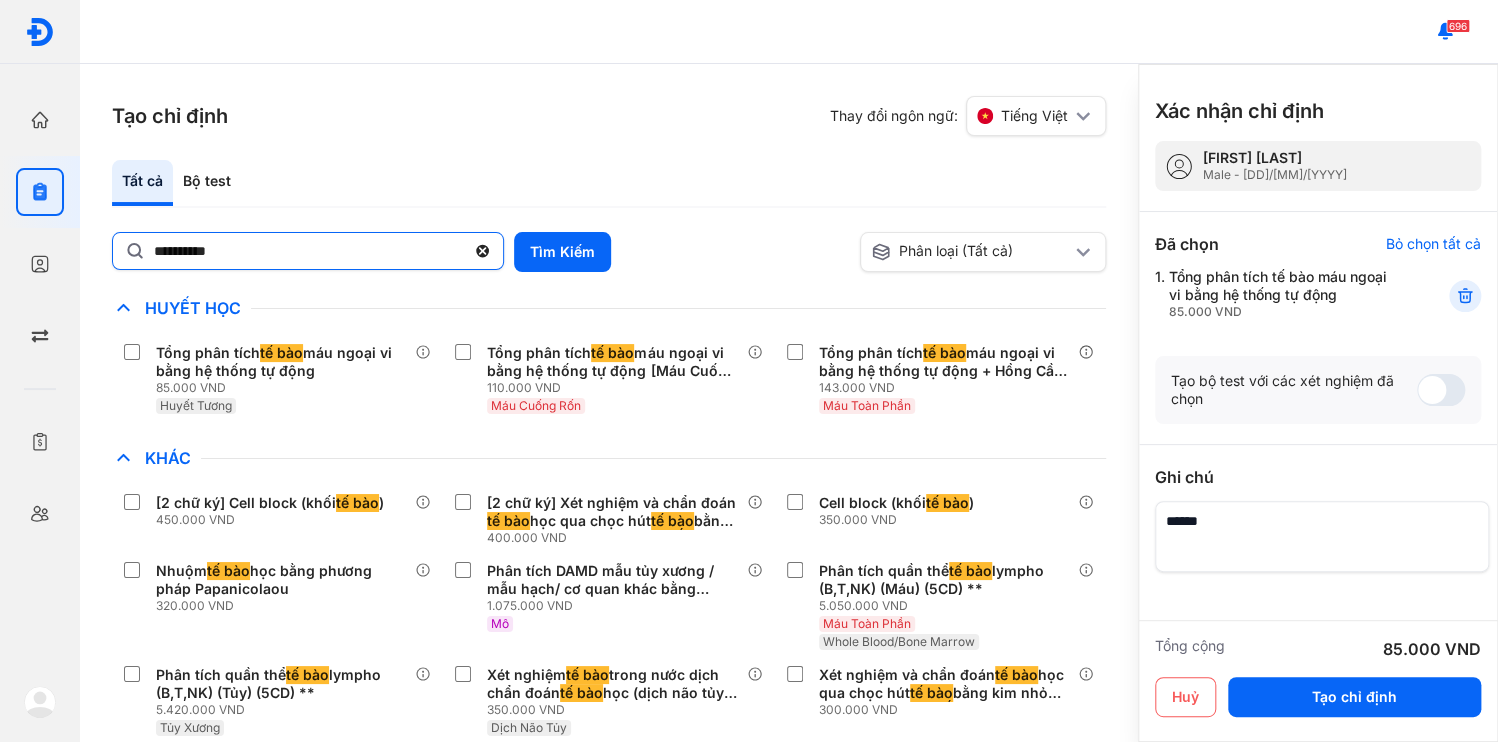 click on "**********" 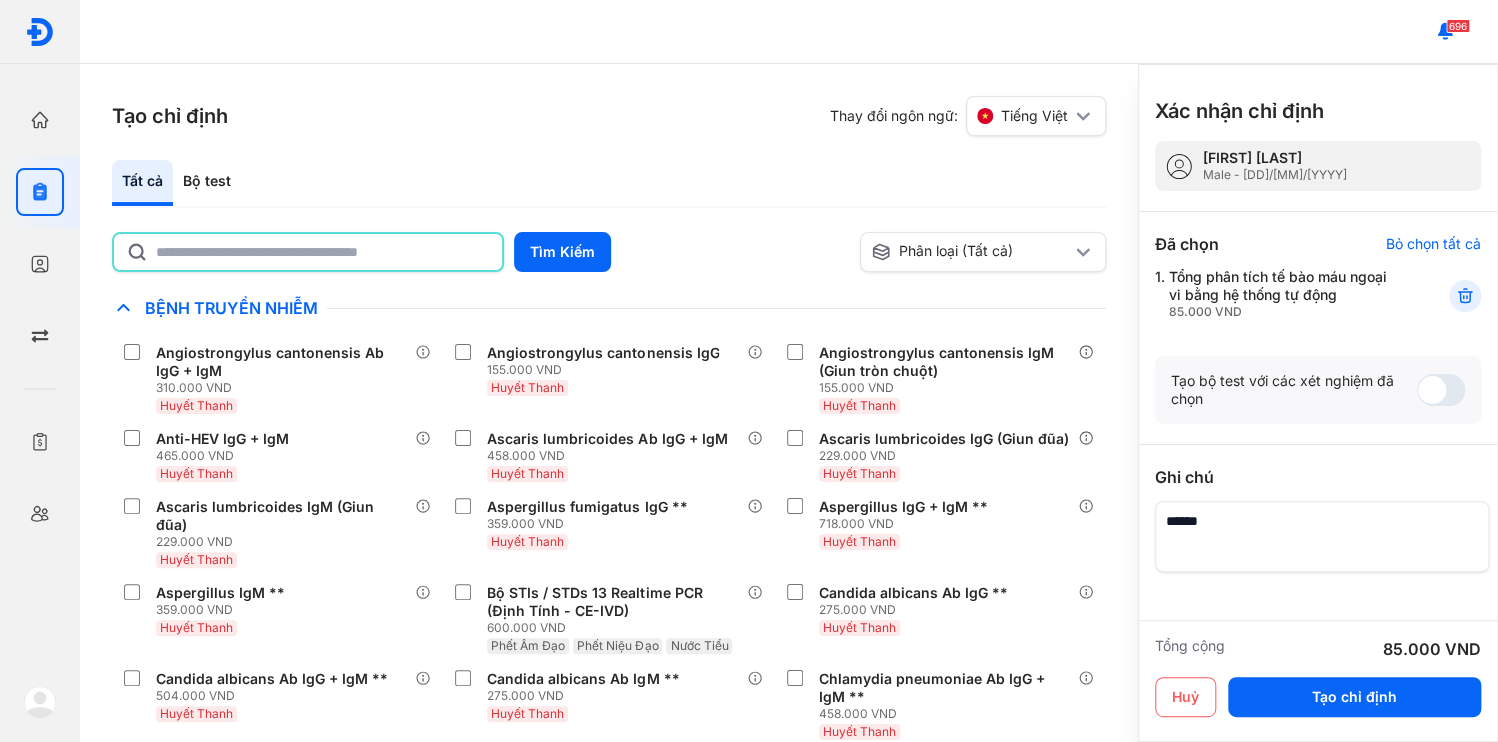 click 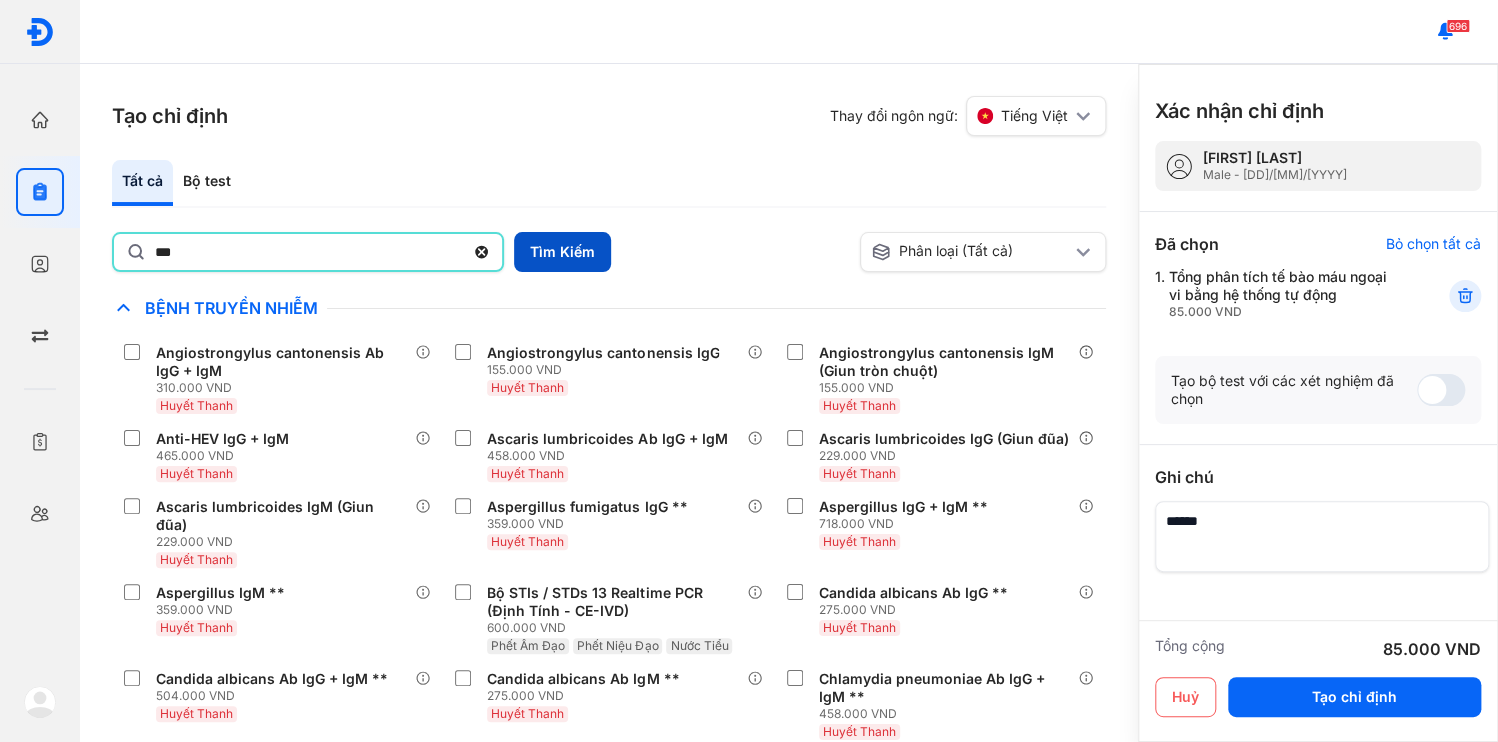 type on "***" 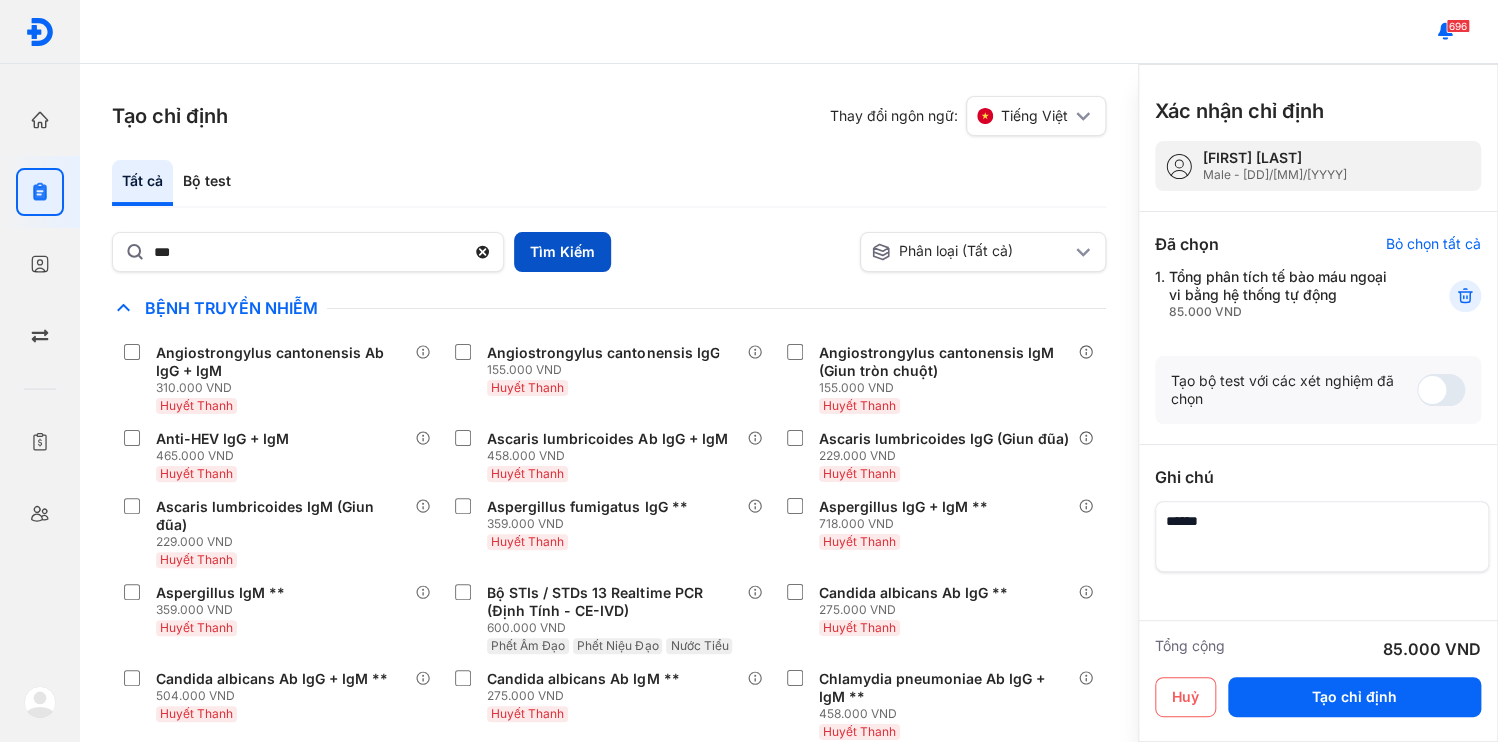 click on "Tìm Kiếm" at bounding box center [562, 252] 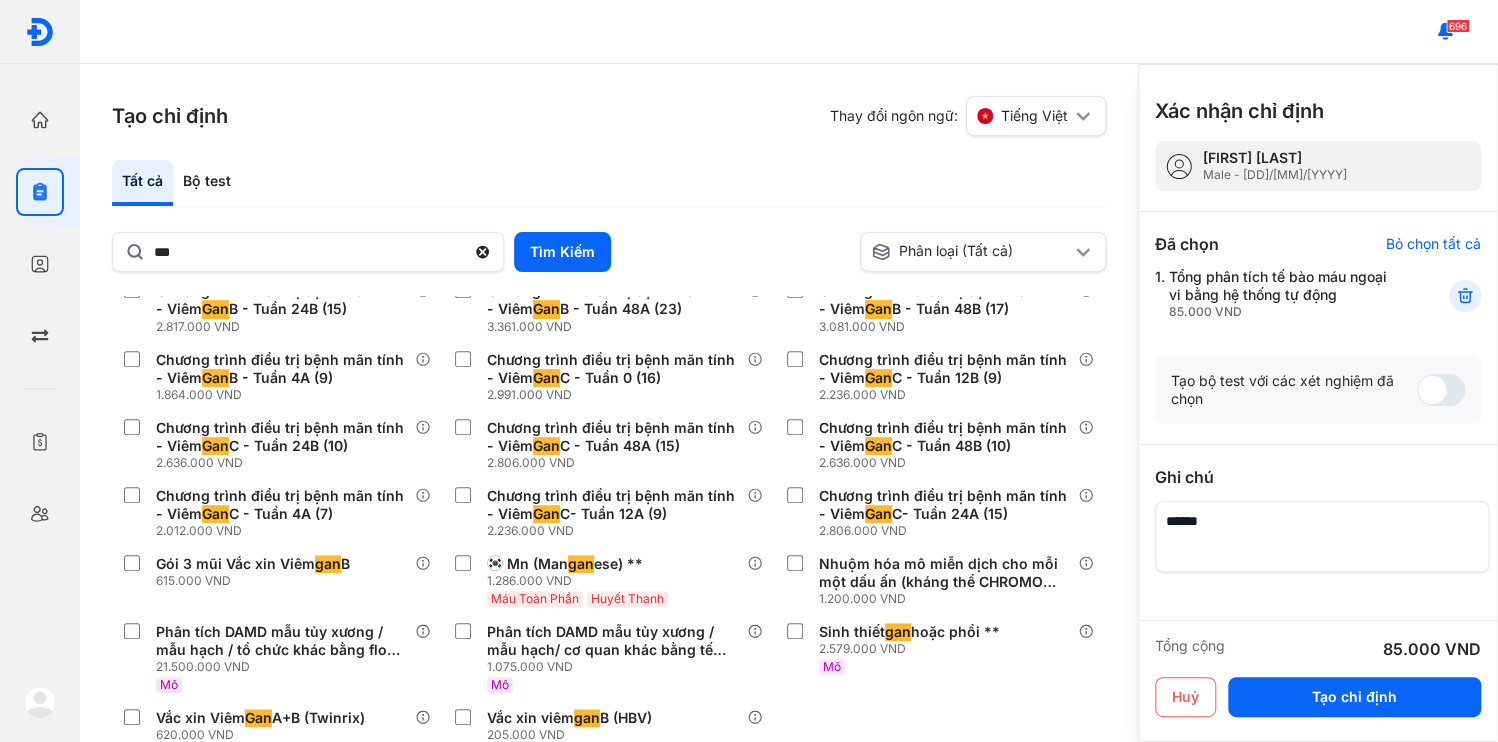scroll, scrollTop: 612, scrollLeft: 0, axis: vertical 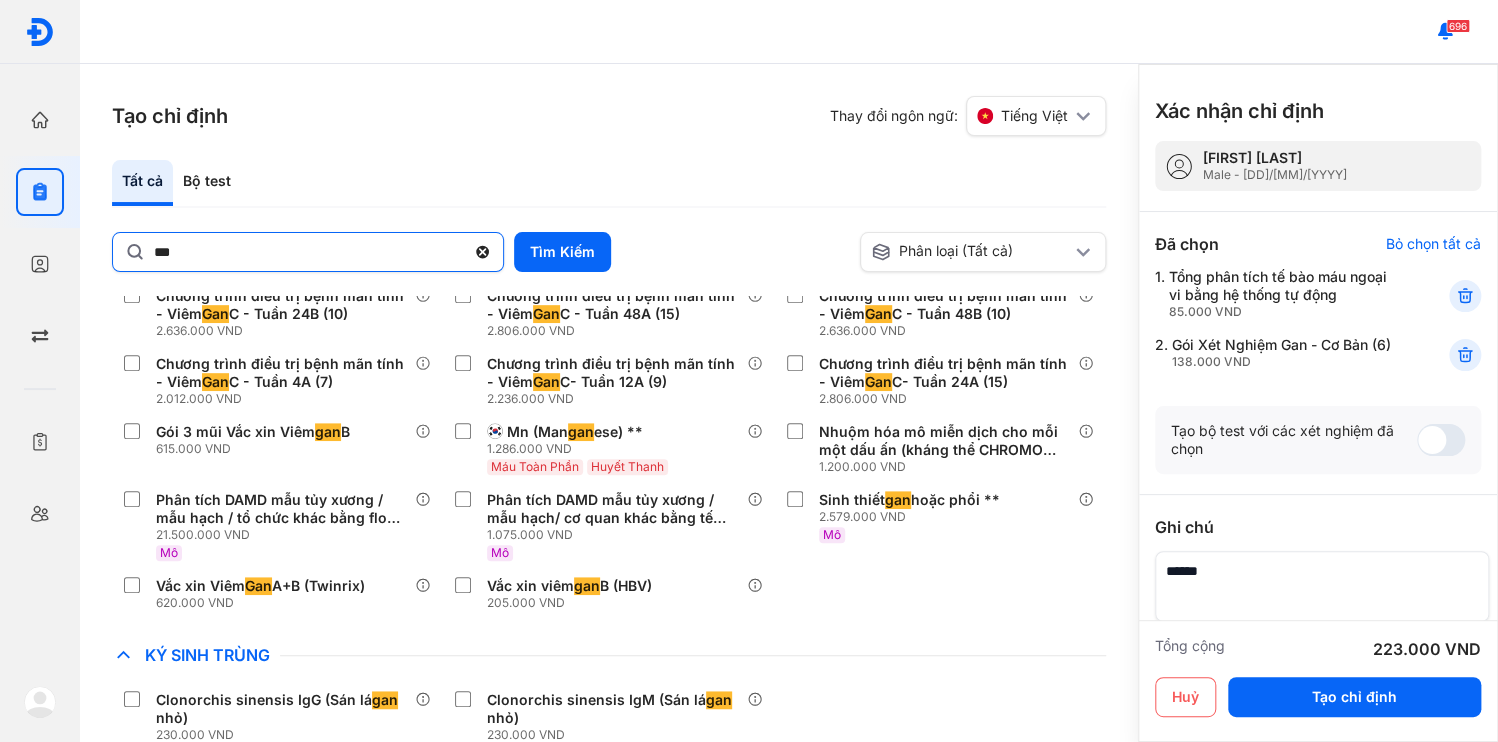 drag, startPoint x: 477, startPoint y: 228, endPoint x: 404, endPoint y: 228, distance: 73 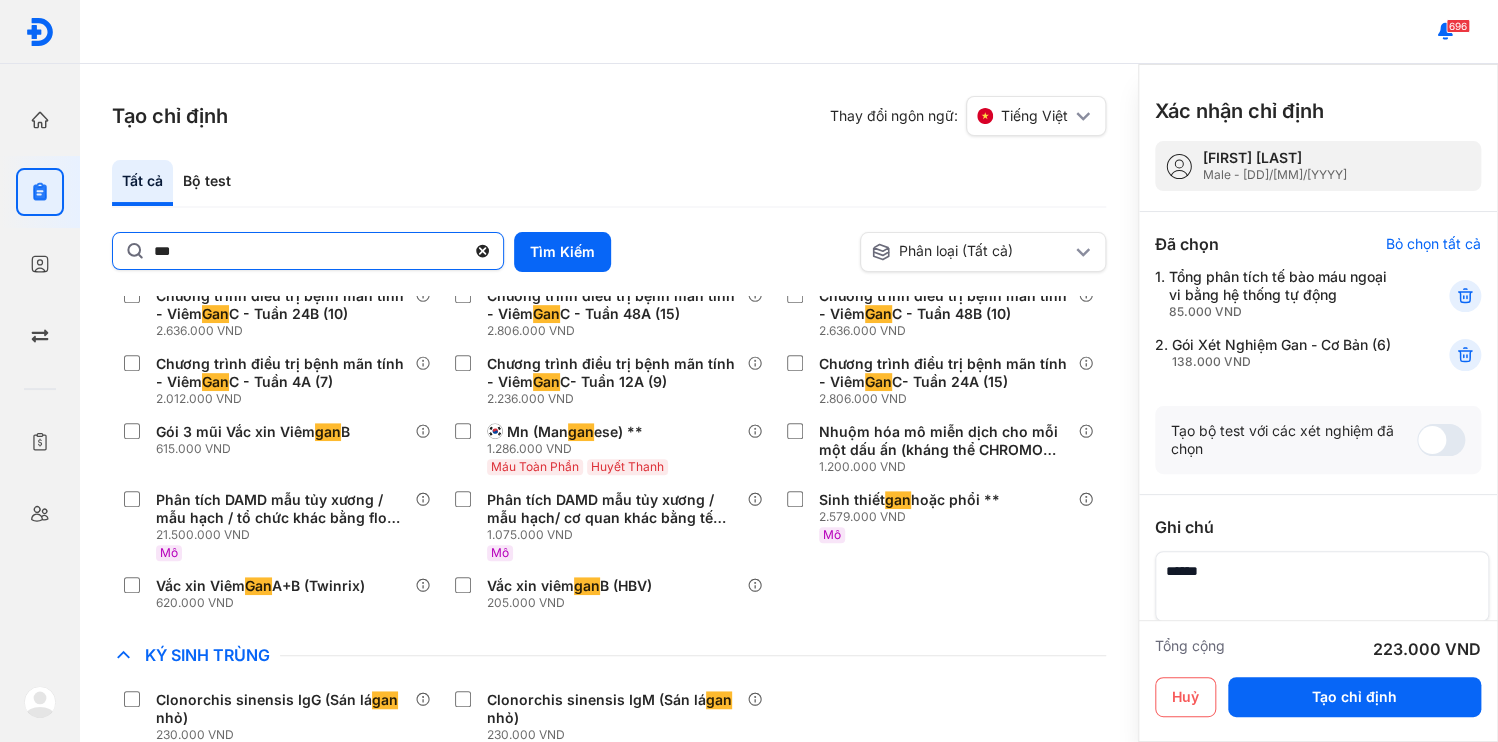 click on "***" 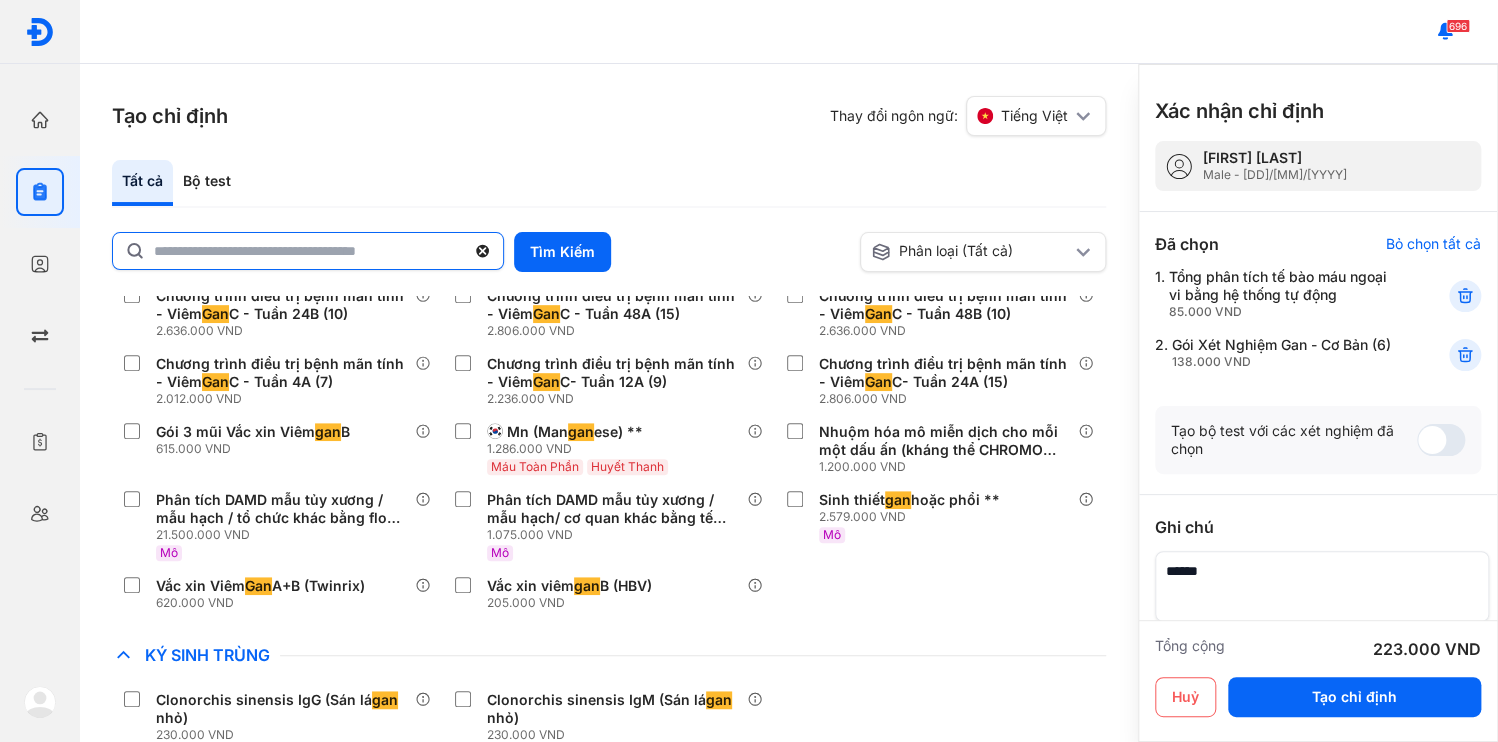 click 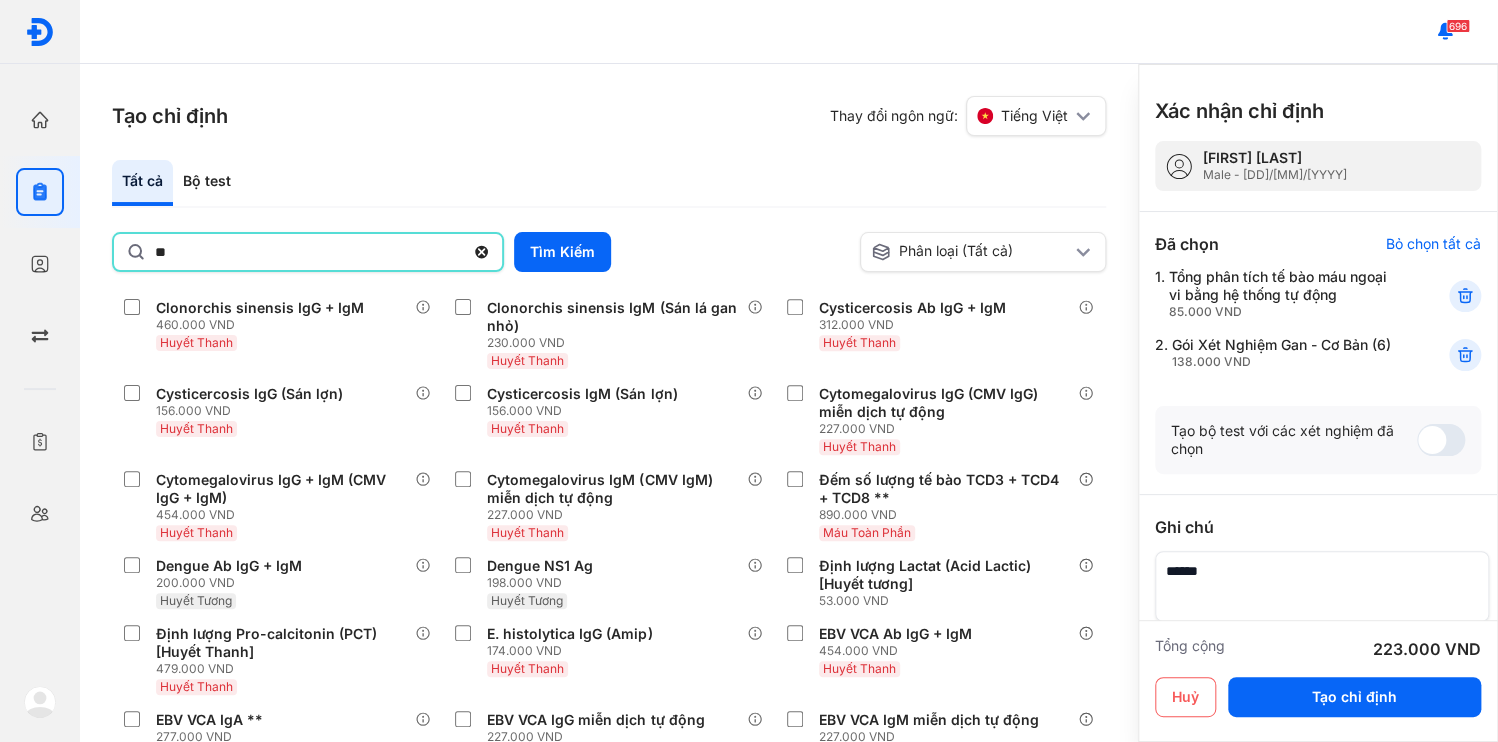 type on "*" 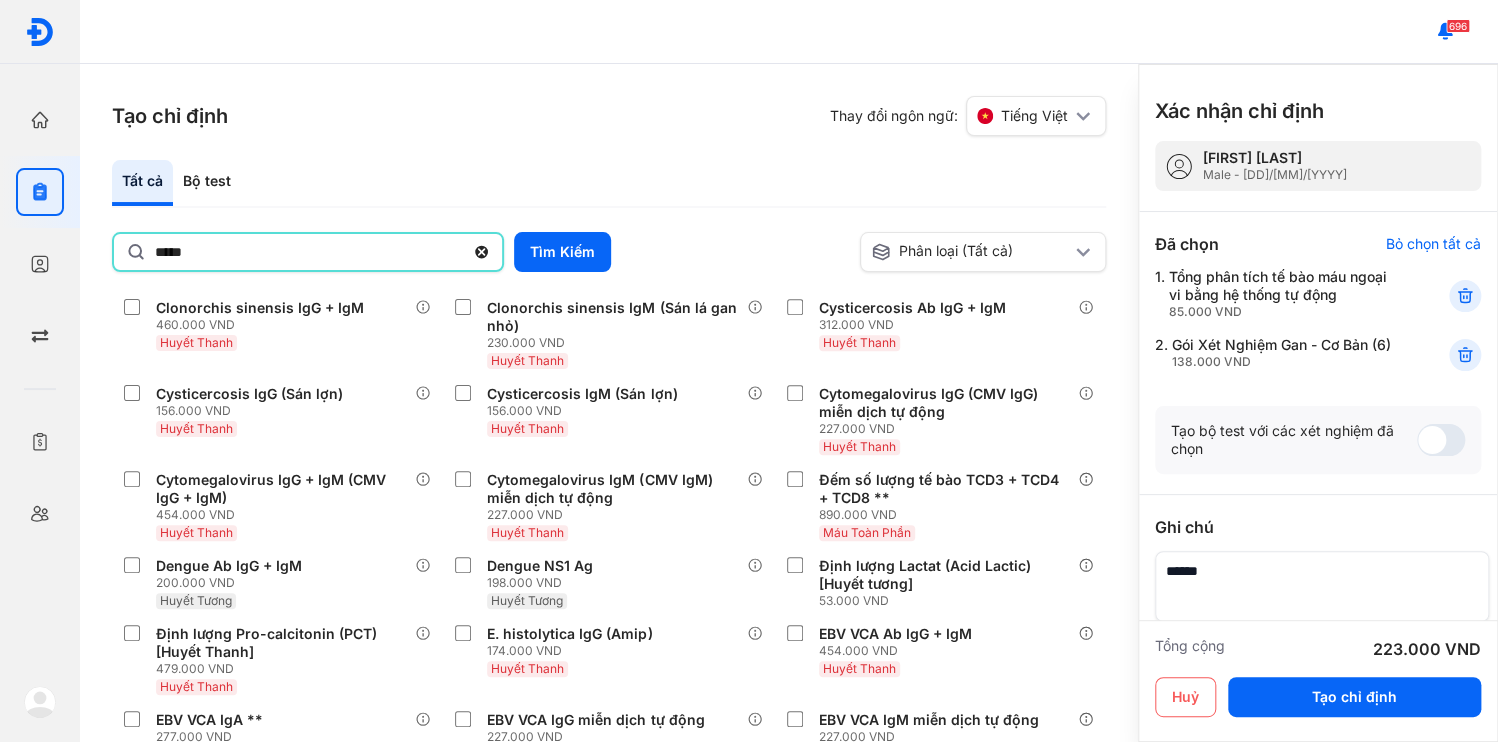 scroll, scrollTop: 0, scrollLeft: 0, axis: both 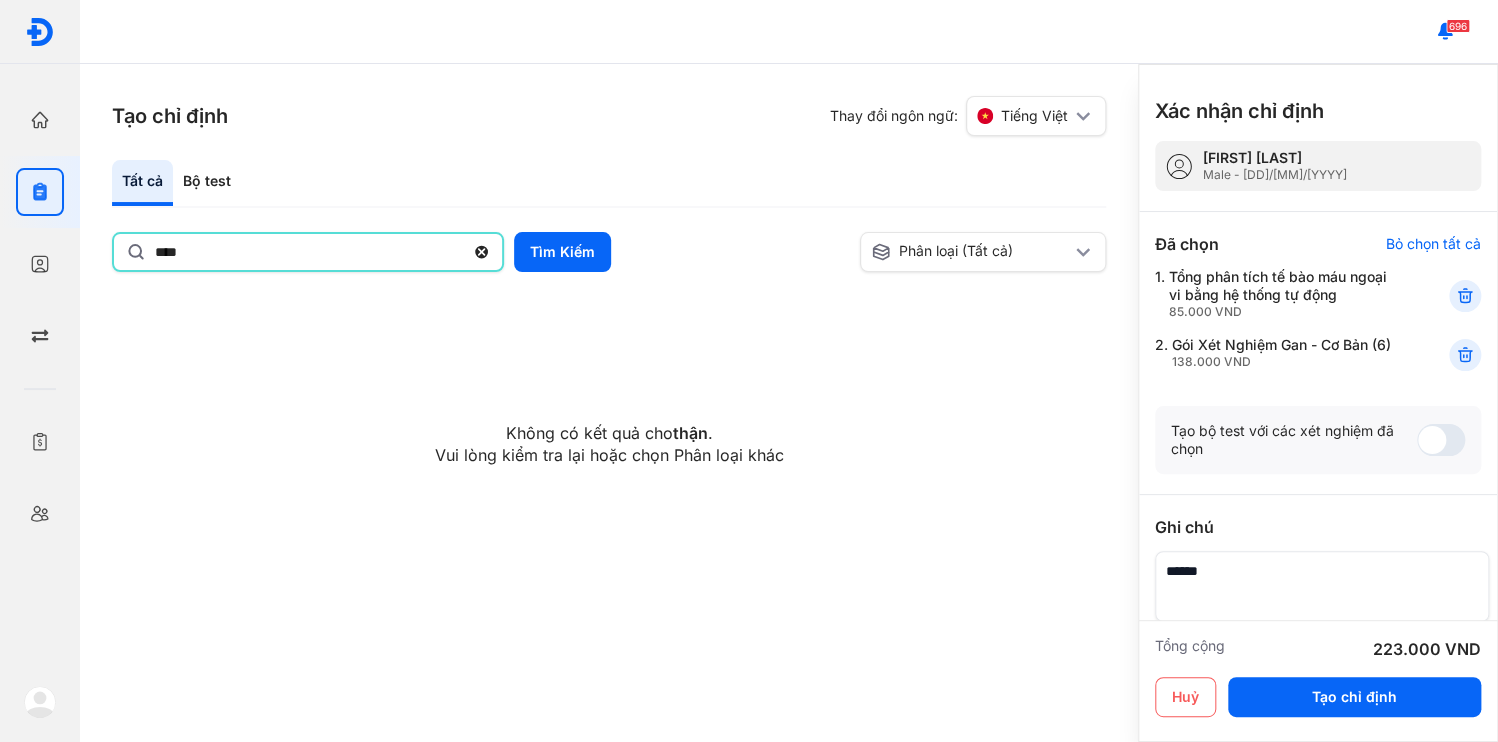 type on "****" 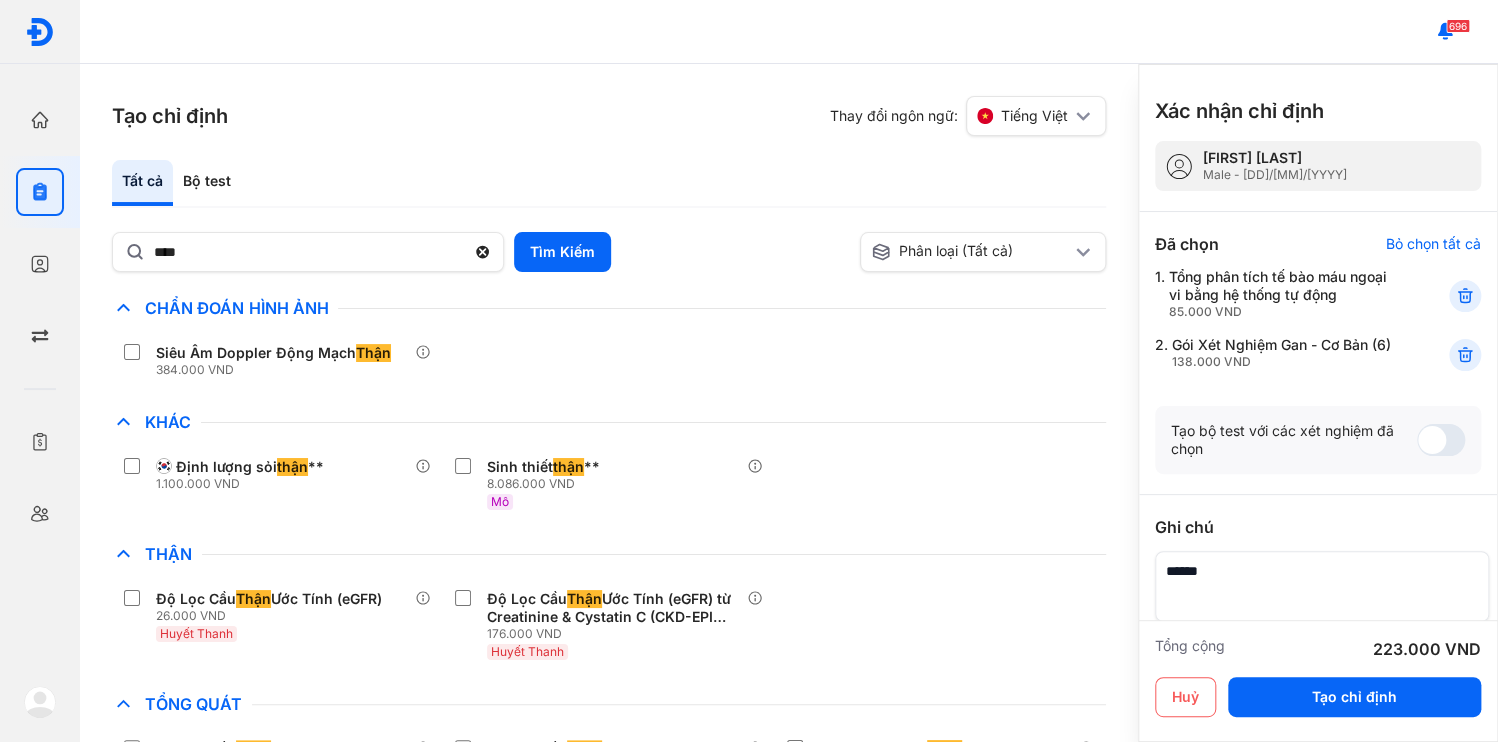 drag, startPoint x: 712, startPoint y: 355, endPoint x: 655, endPoint y: 358, distance: 57.07889 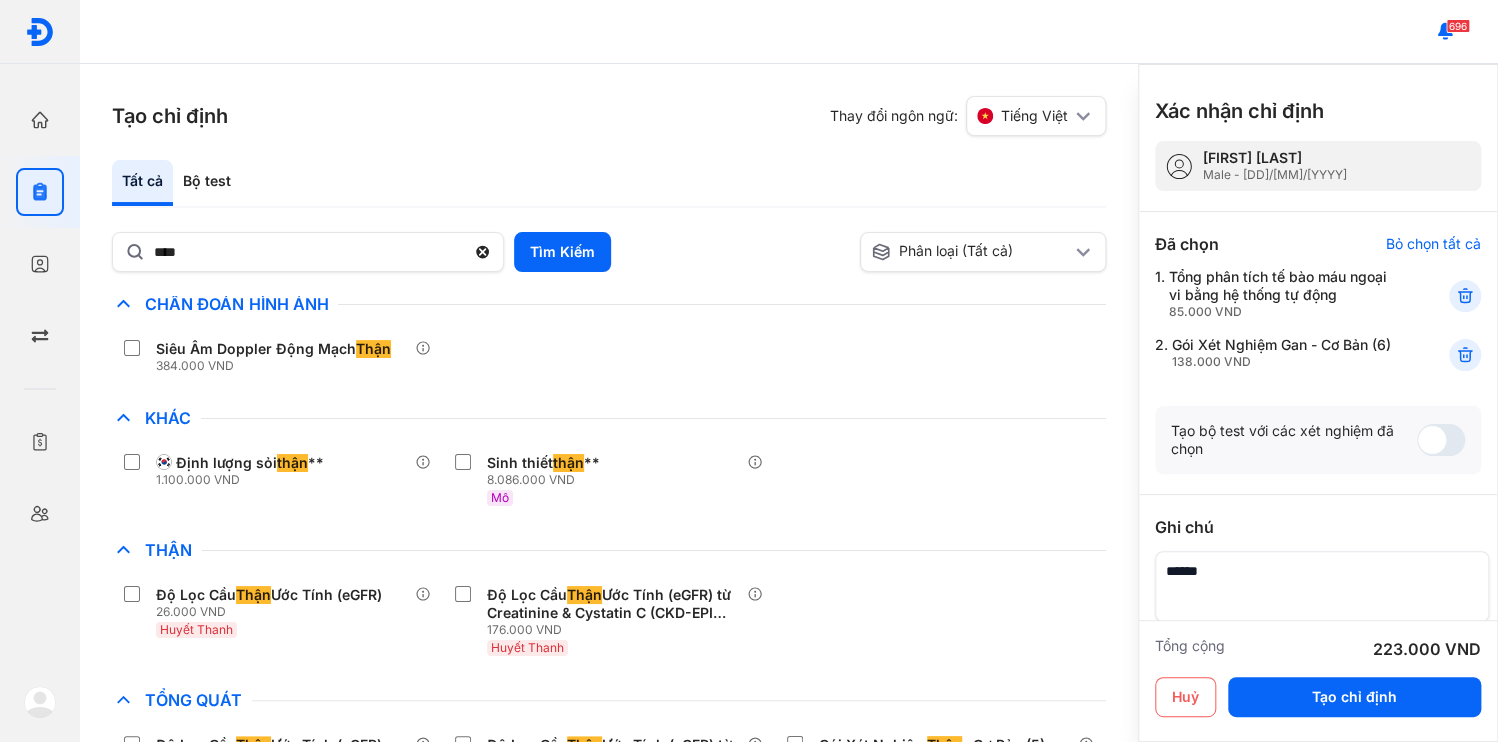 scroll, scrollTop: 7, scrollLeft: 0, axis: vertical 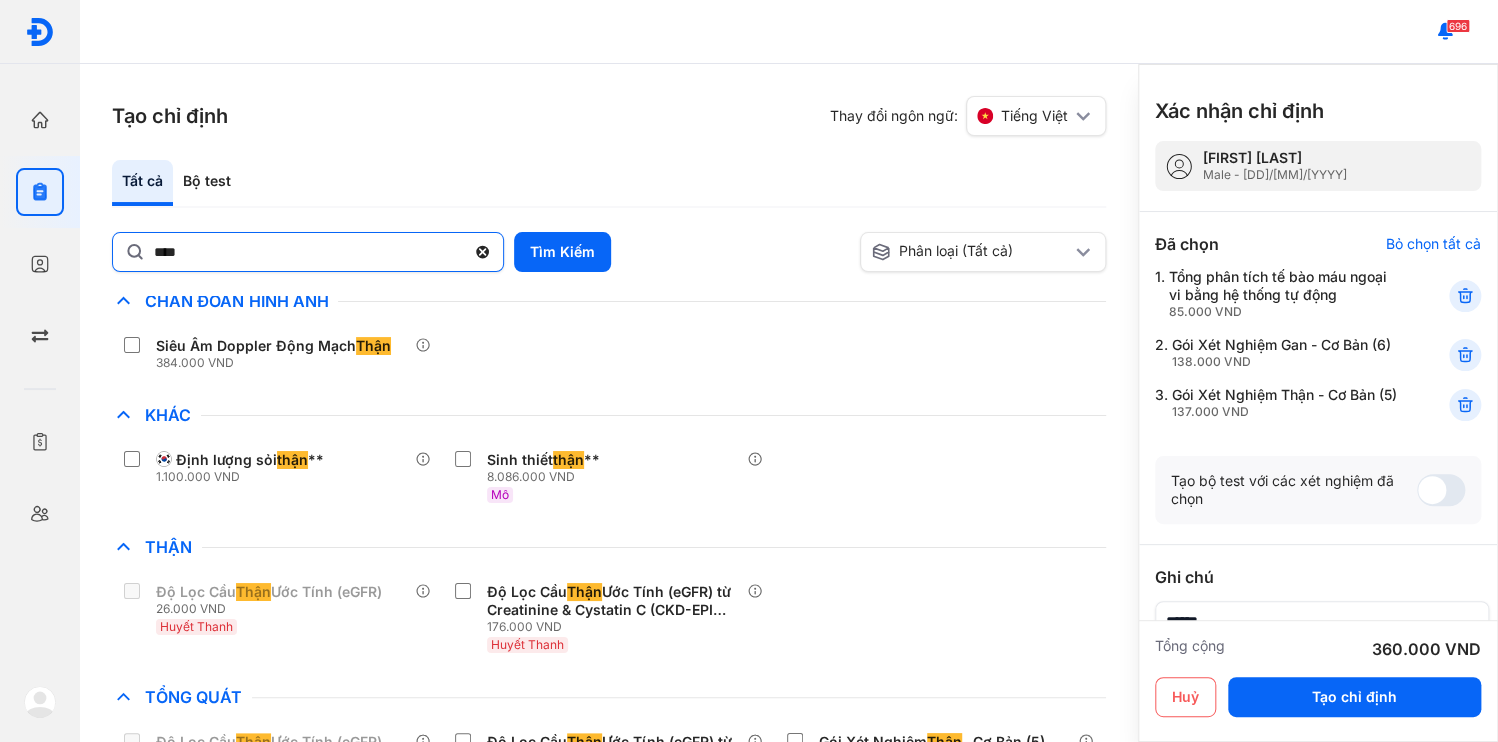click 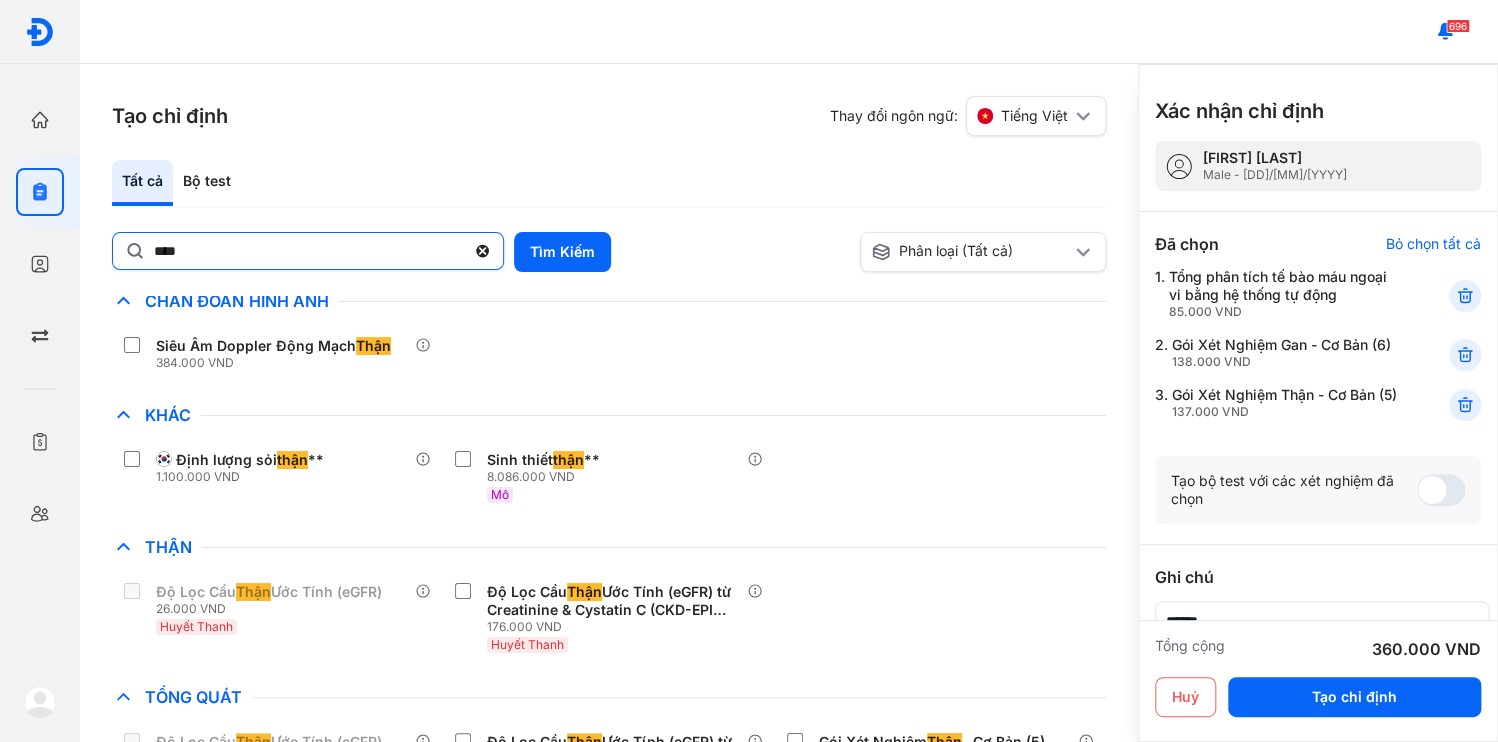 click on "****" 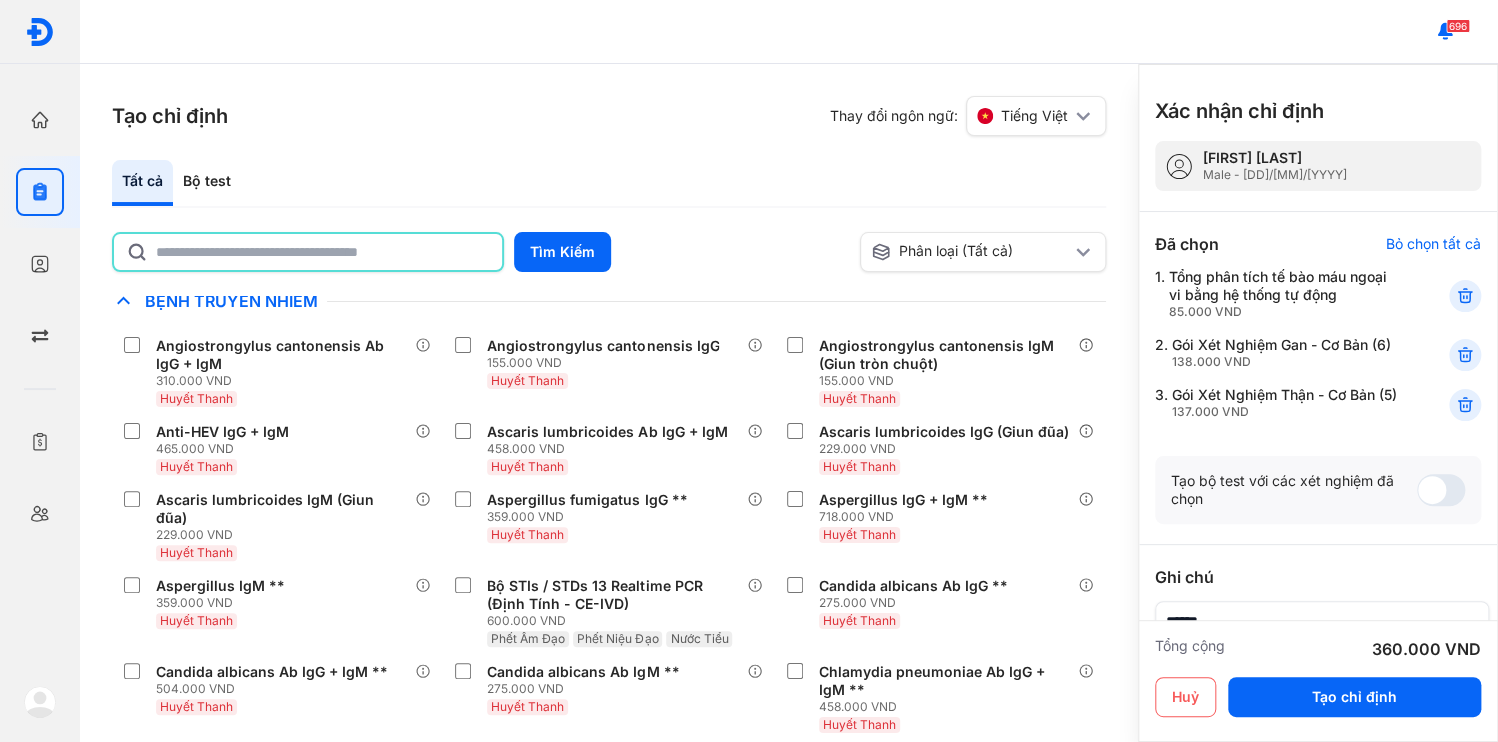 click 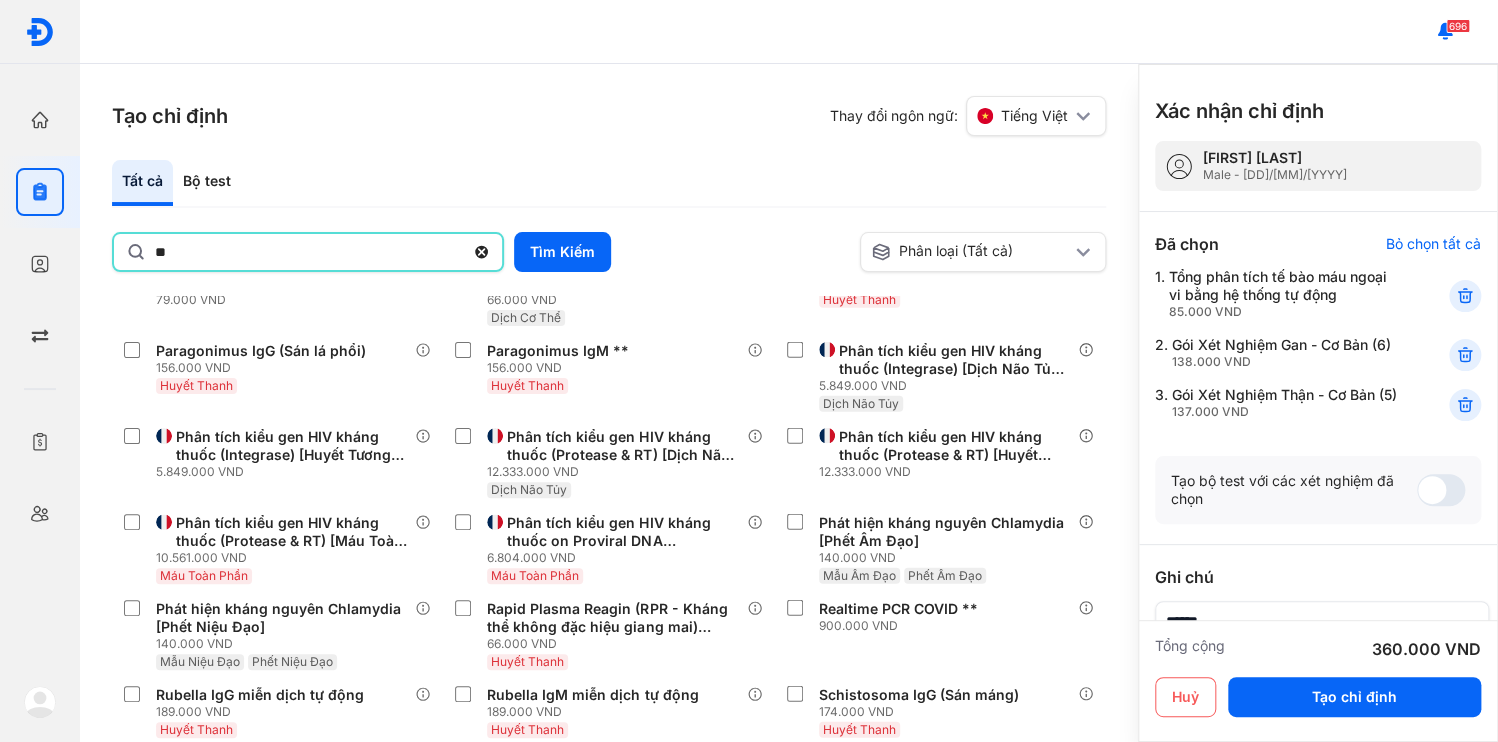 type on "*" 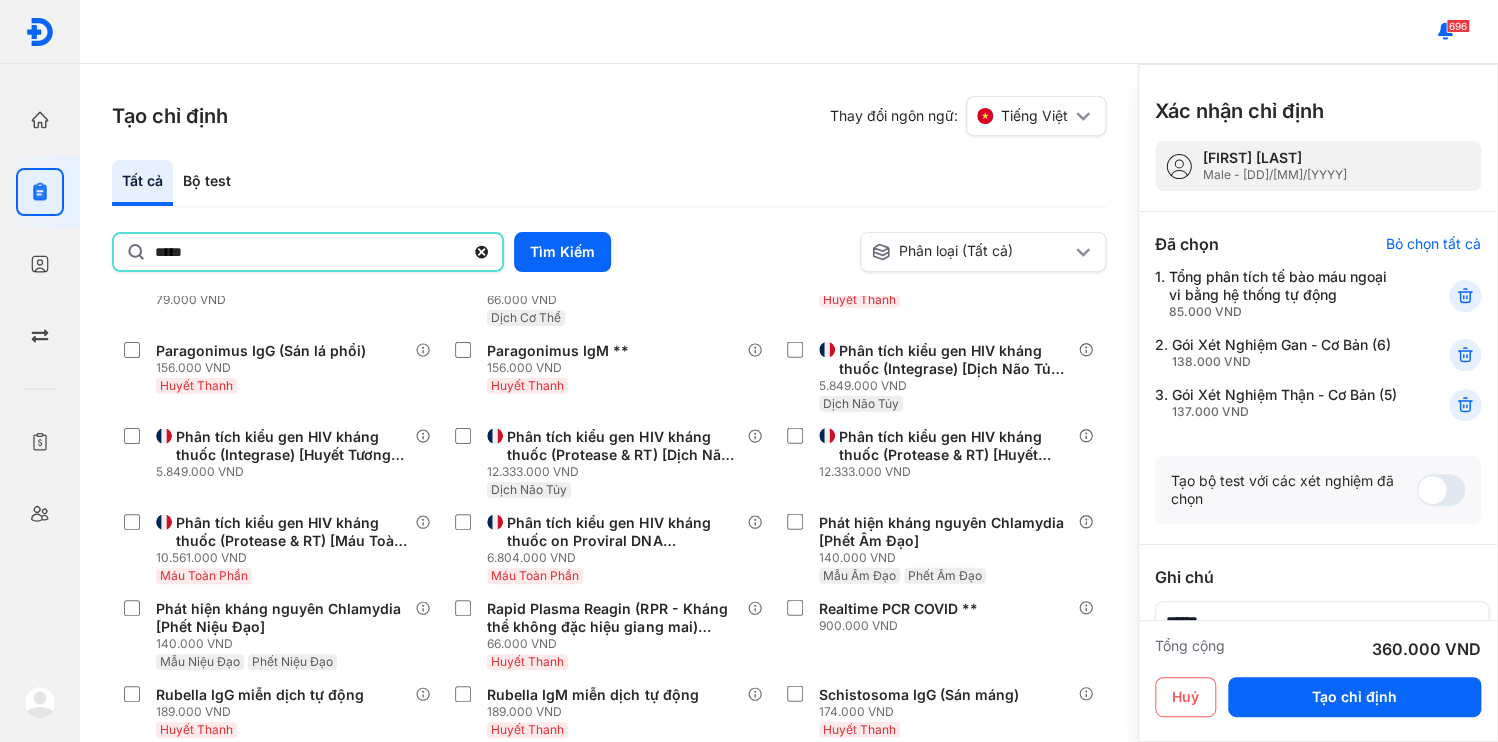 type on "*****" 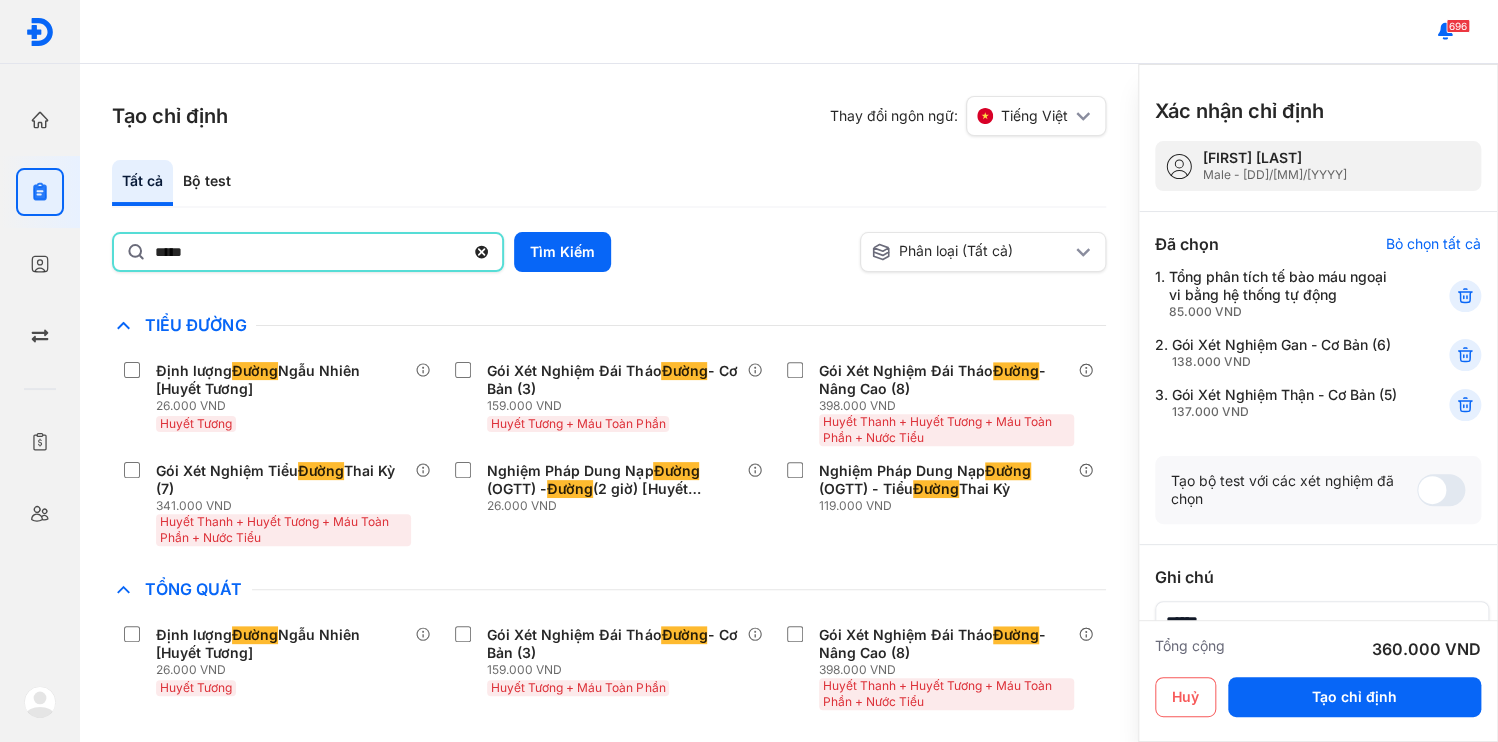 scroll, scrollTop: 125, scrollLeft: 0, axis: vertical 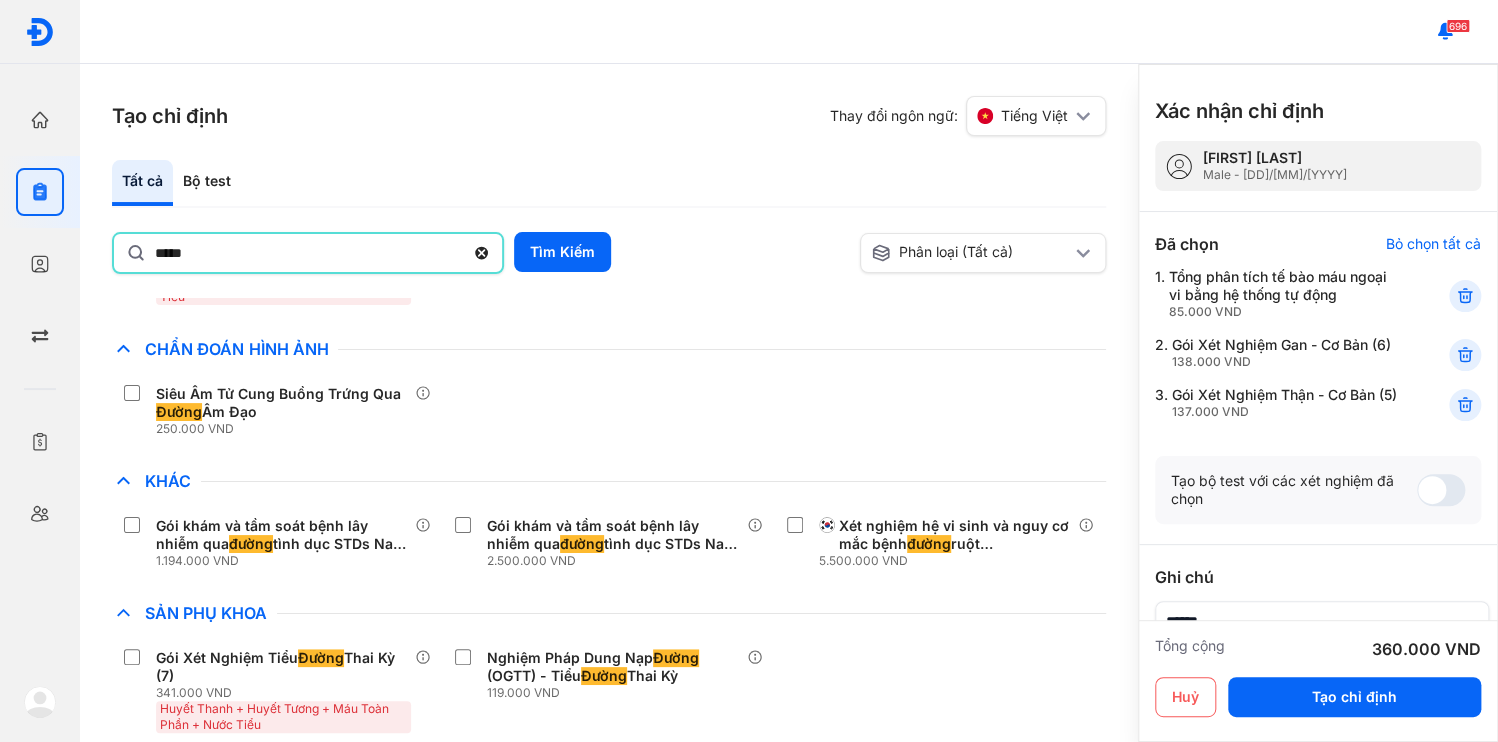 click on "Chỉ định nhiều nhất Bệnh Truyền Nhiễm Gói Xét Nghiệm Bệnh Lây Nhiễm Qua  Đường  Tình Dục (STD) - Cơ Bản (17) 894.000 VND Huyết Thanh + Âm Đạo/Niệu Đạo/Nước Tiểu Gói Xét Nghiệm Bệnh Lây Nhiễm Qua  Đường  Tình Dục (STD) Nữ - Nâng Cao (18) 1.522.000 VND Chẩn Đoán Hình Ảnh Siêu Âm Tử Cung Buồng Trứng Qua  Đường  Âm Đạo 250.000 VND Chất Gây Nghiện COVID Di Truyền Dị Ứng Điện Di Độc Chất Đông Máu Gan Hô Hấp Huyết Học Khác Gói khám và tầm soát bệnh lây nhiễm qua  đường  tình dục STDs Nam - Cơ bản (18) 1.194.000 VND Gói khám và tầm soát bệnh lây nhiễm qua  đường  tình dục STDs Nam - Nâng cao (25) 2.500.000 VND Xét nghiệm hệ vi sinh và nguy cơ mắc bệnh  đường  ruột (Greenbiome GUT) ** 5.500.000 VND Ký Sinh Trùng Nội Tiết Tố & Hóoc-môn Sản Phụ Khoa Gói Xét Nghiệm Tiểu  Đường  Thai Kỳ (7) 341.000 VND Đường STIs" at bounding box center [609, 753] 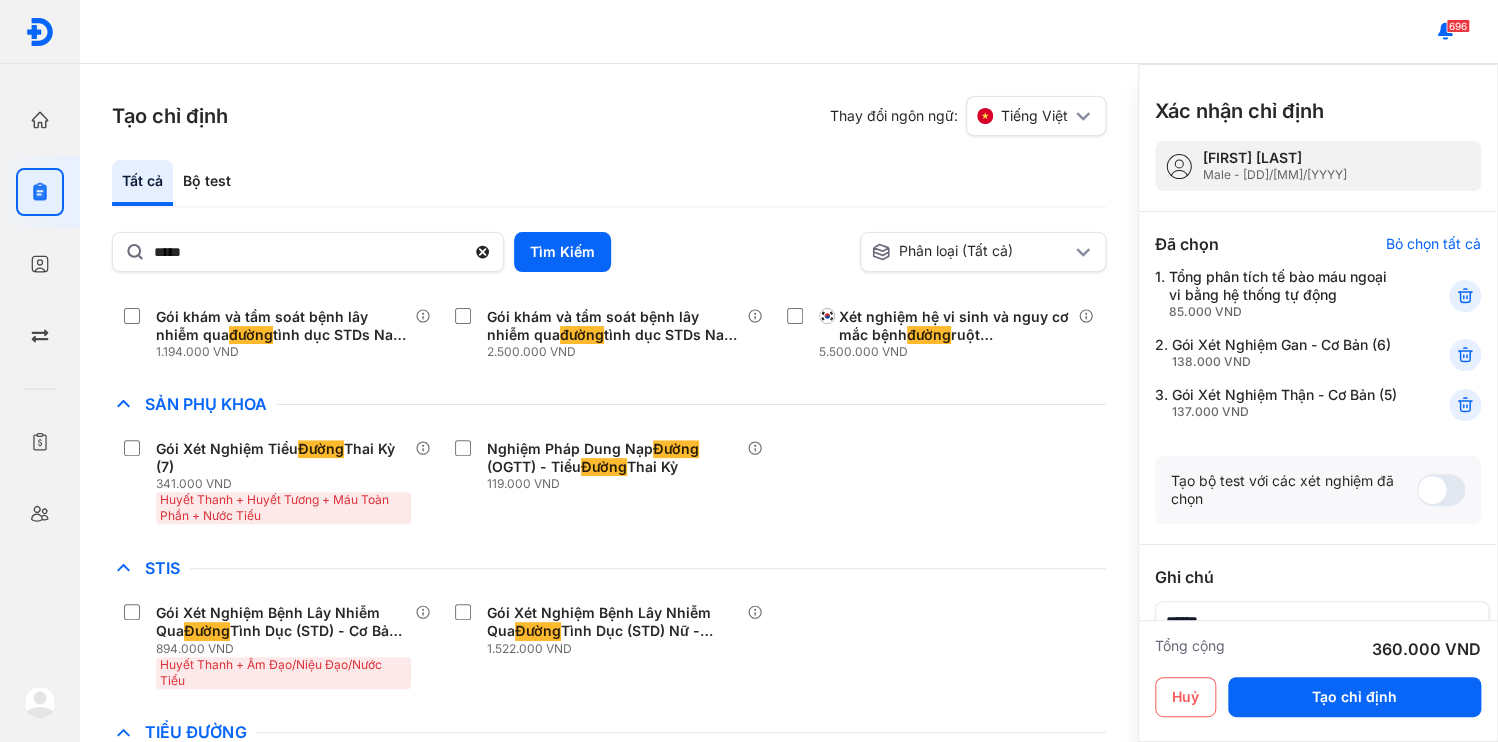 scroll, scrollTop: 367, scrollLeft: 0, axis: vertical 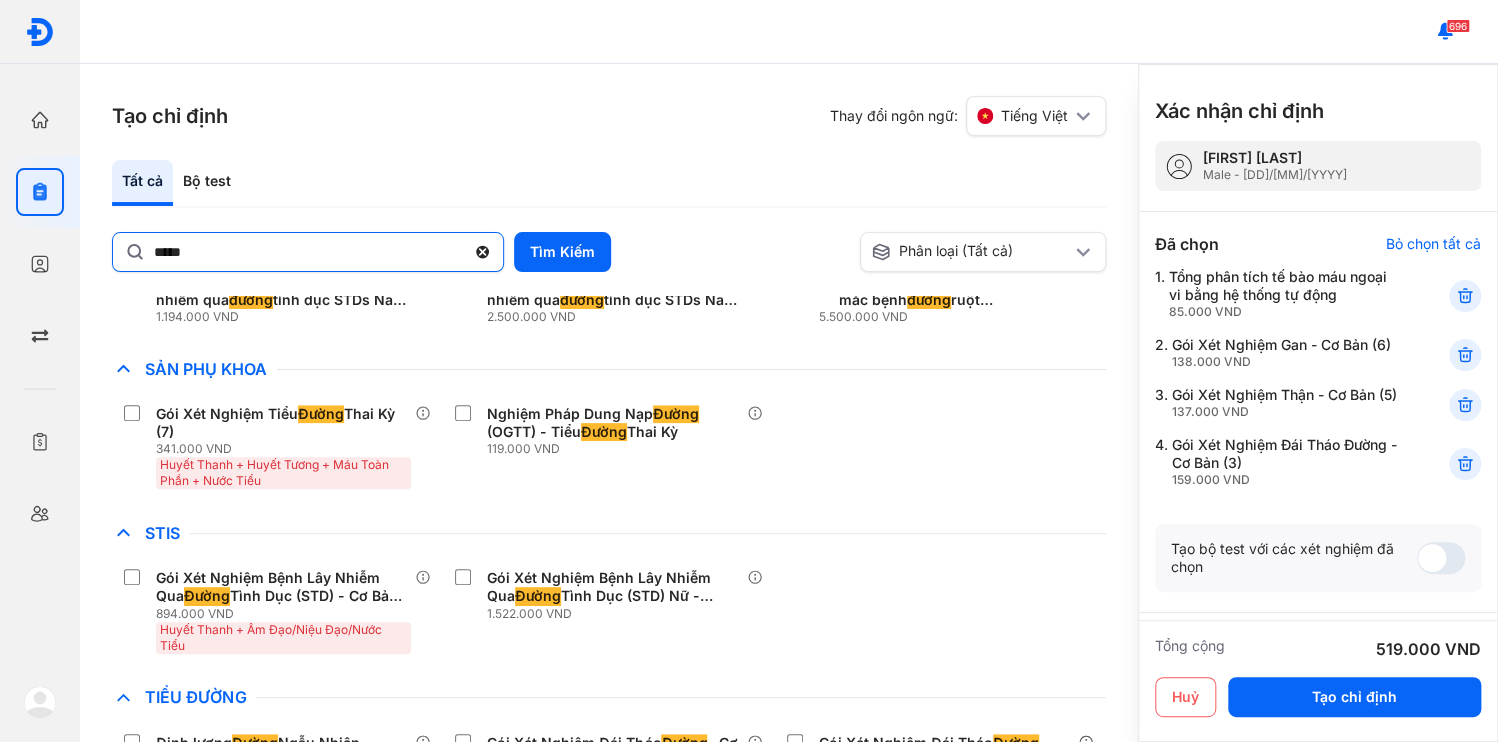 click 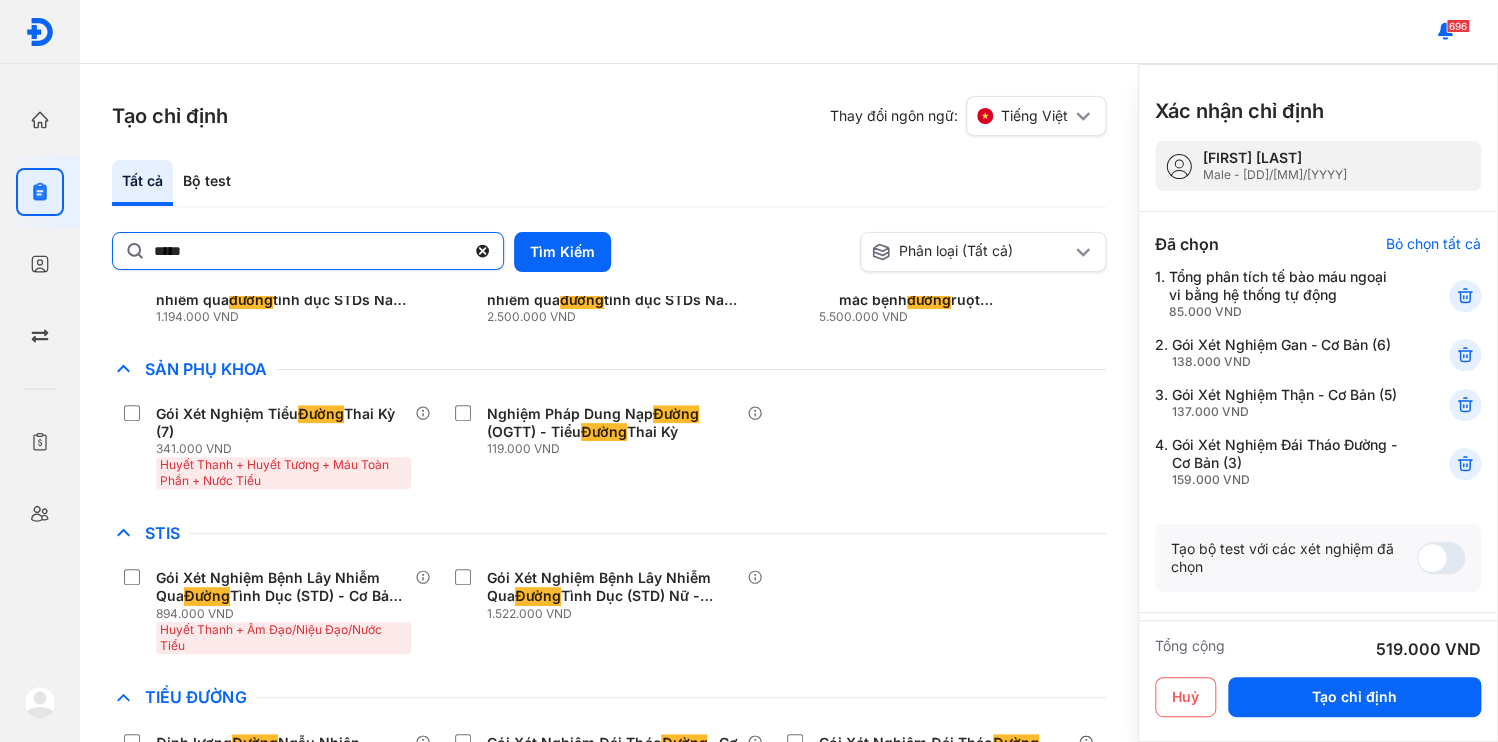 click on "*****" 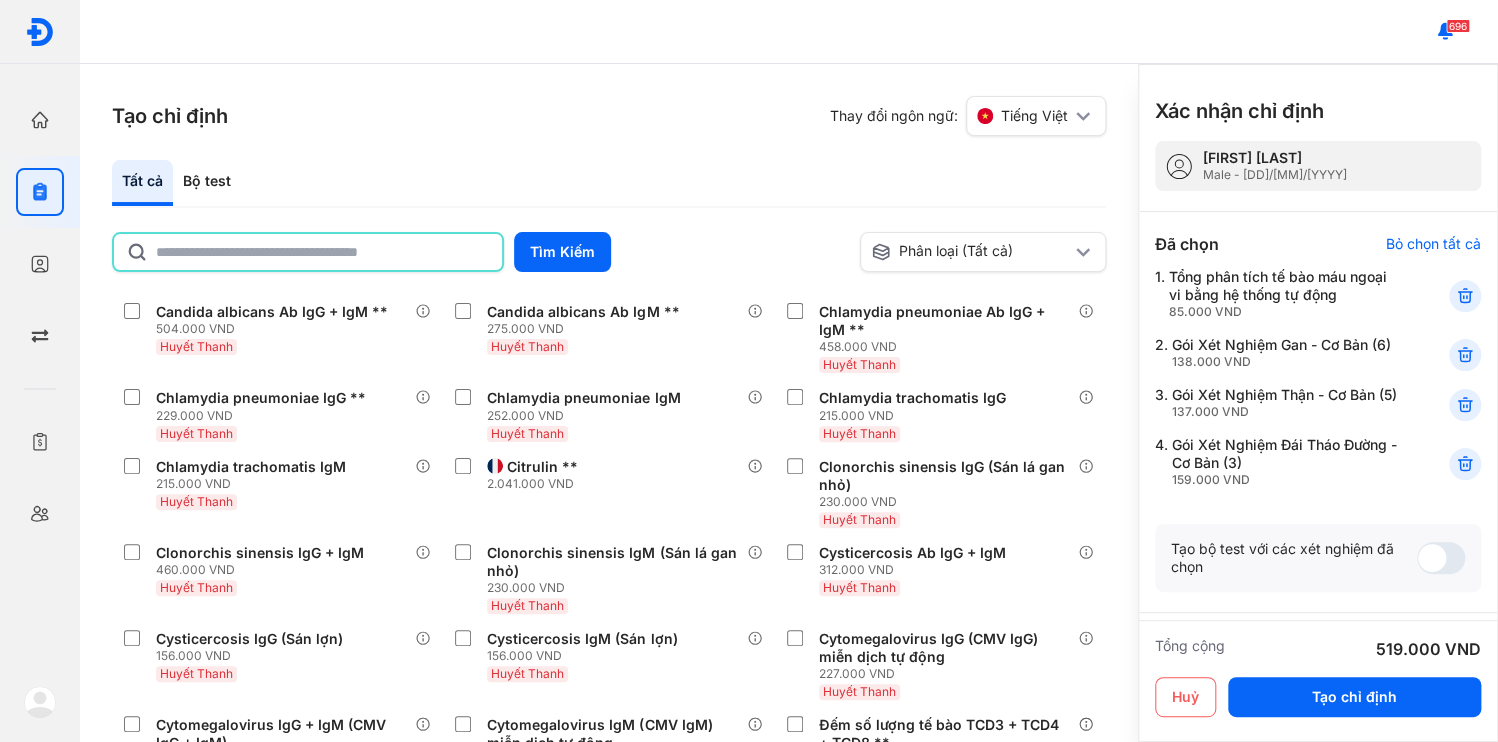 click 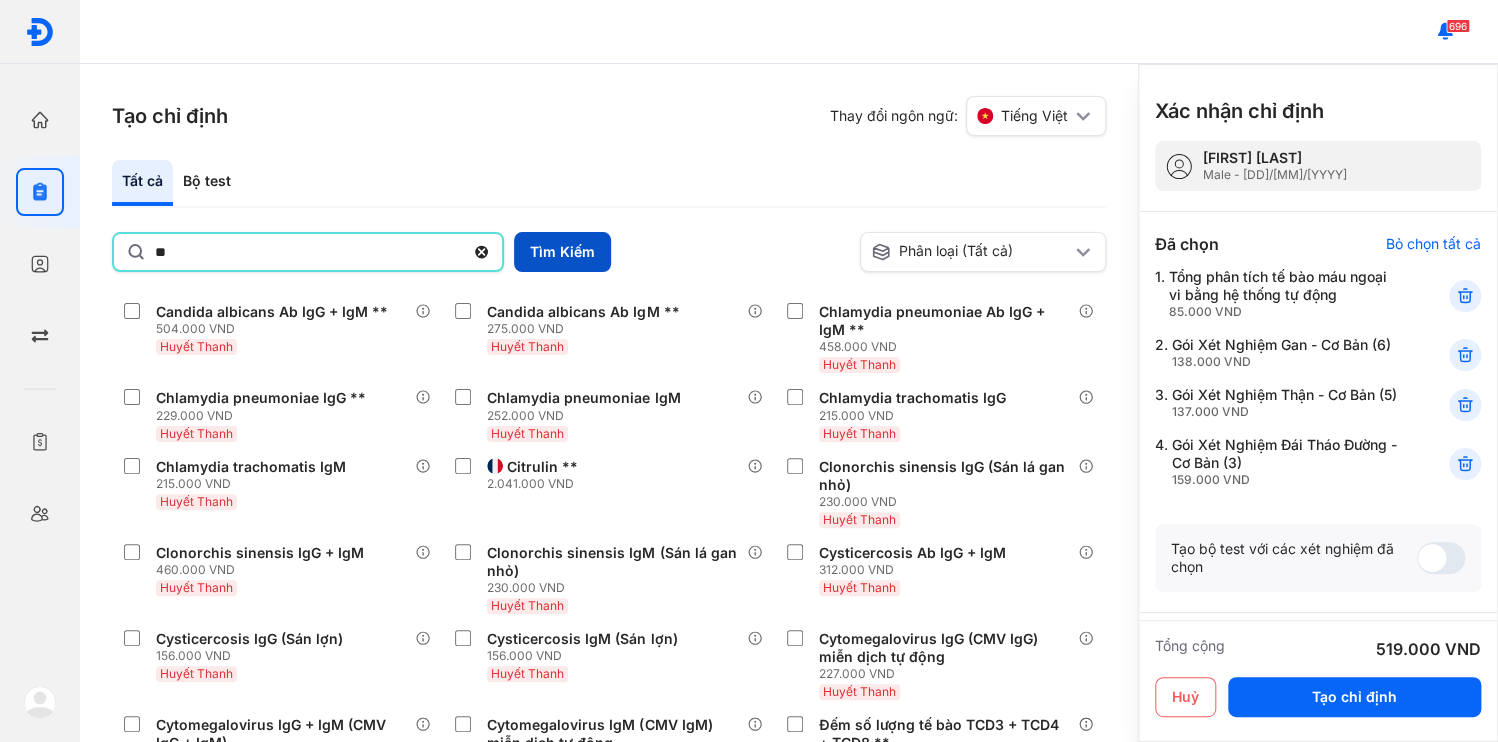 type on "**" 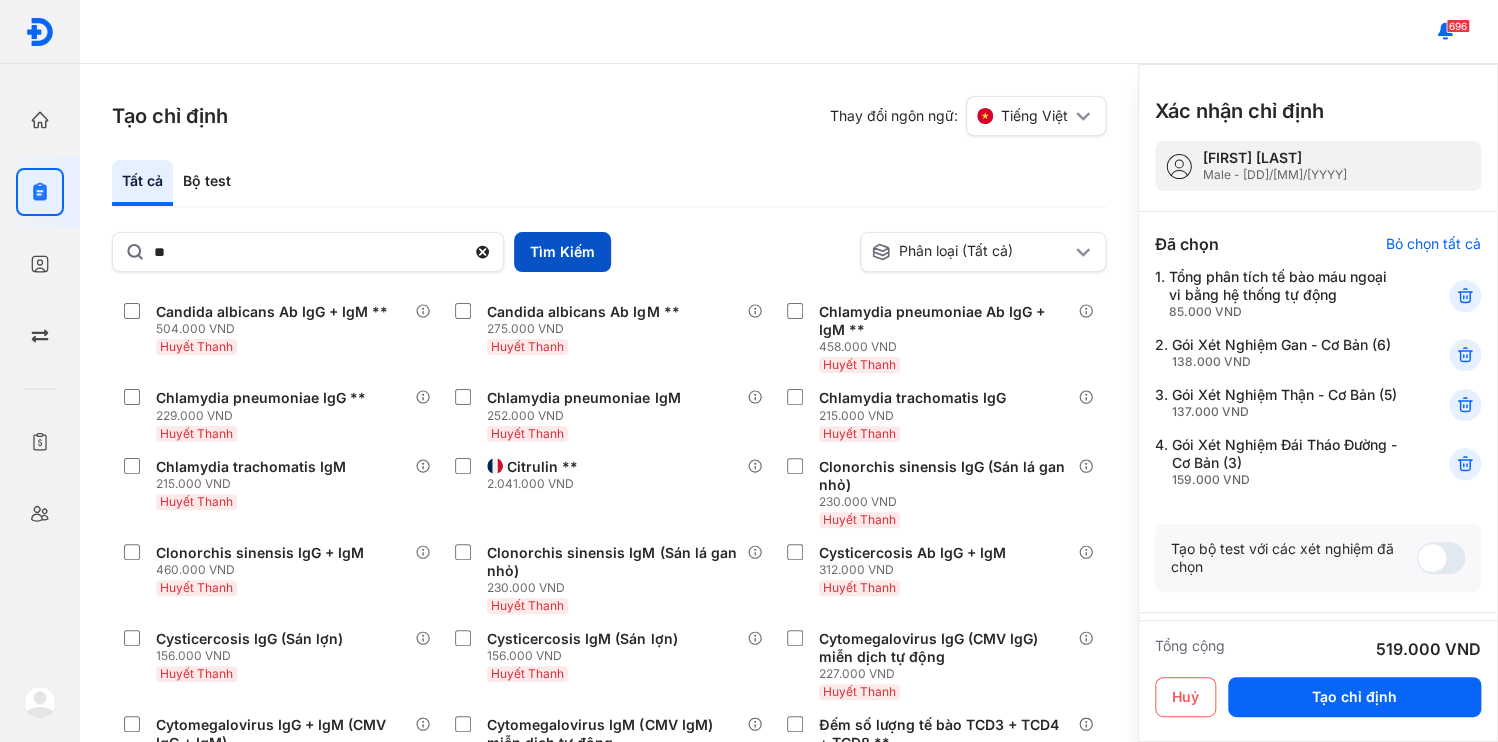click on "Tìm Kiếm" at bounding box center [562, 252] 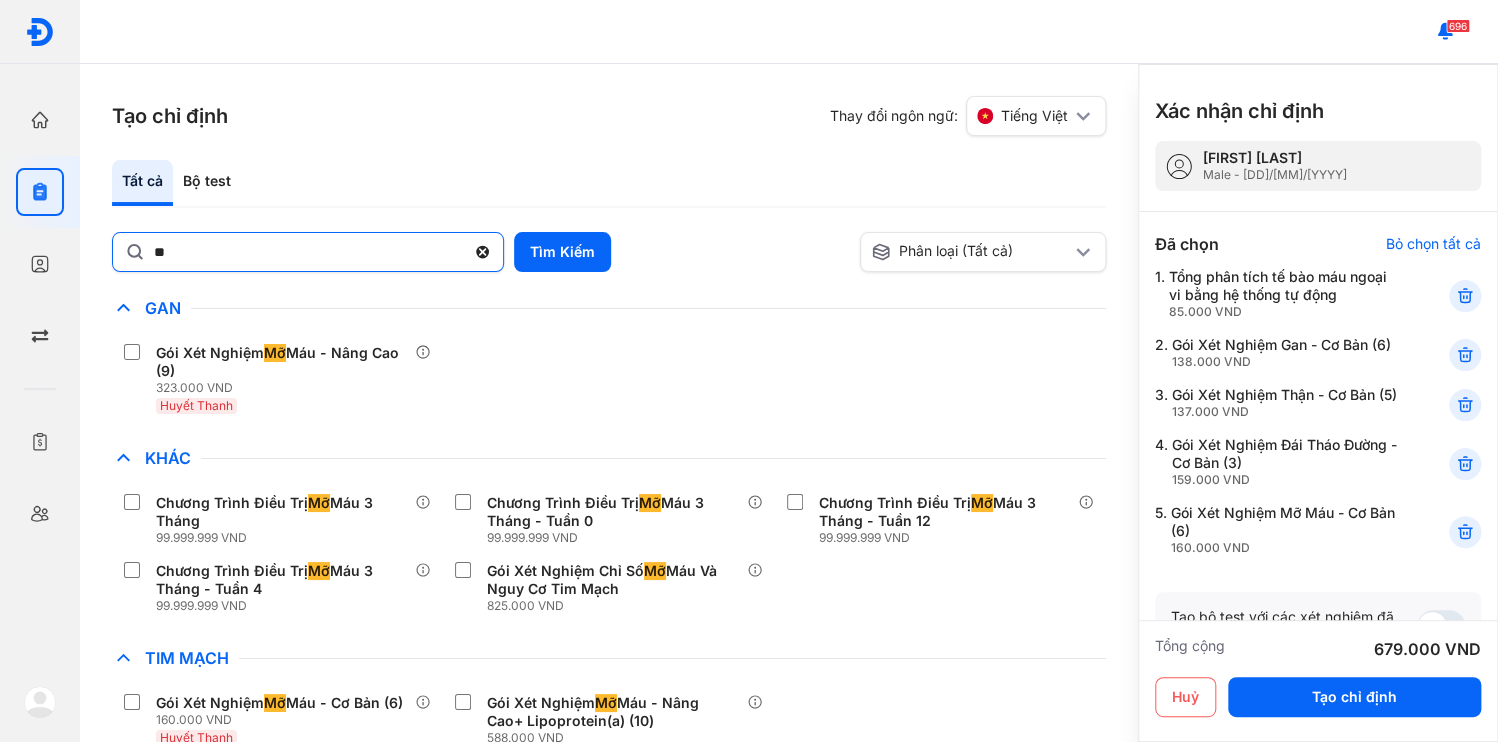 click 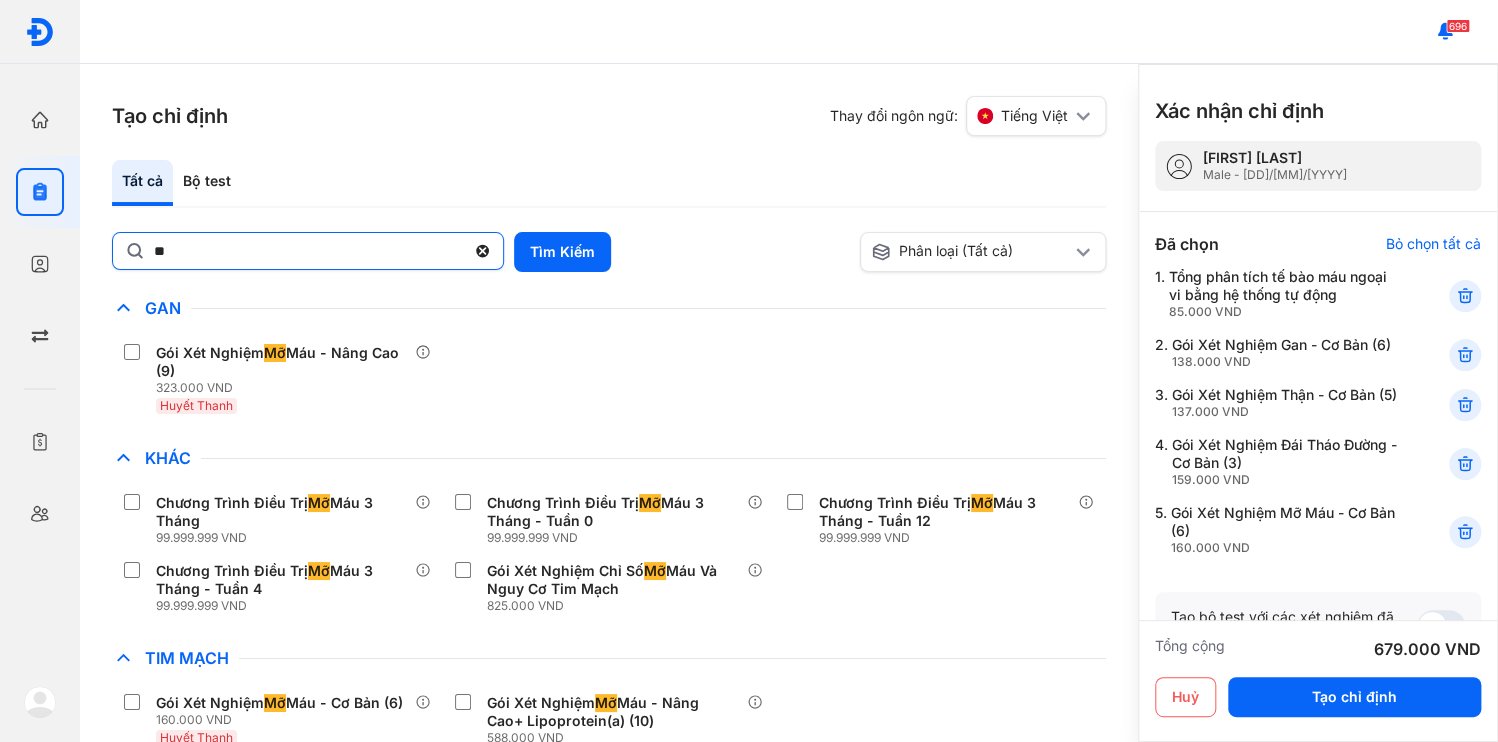 click on "**" 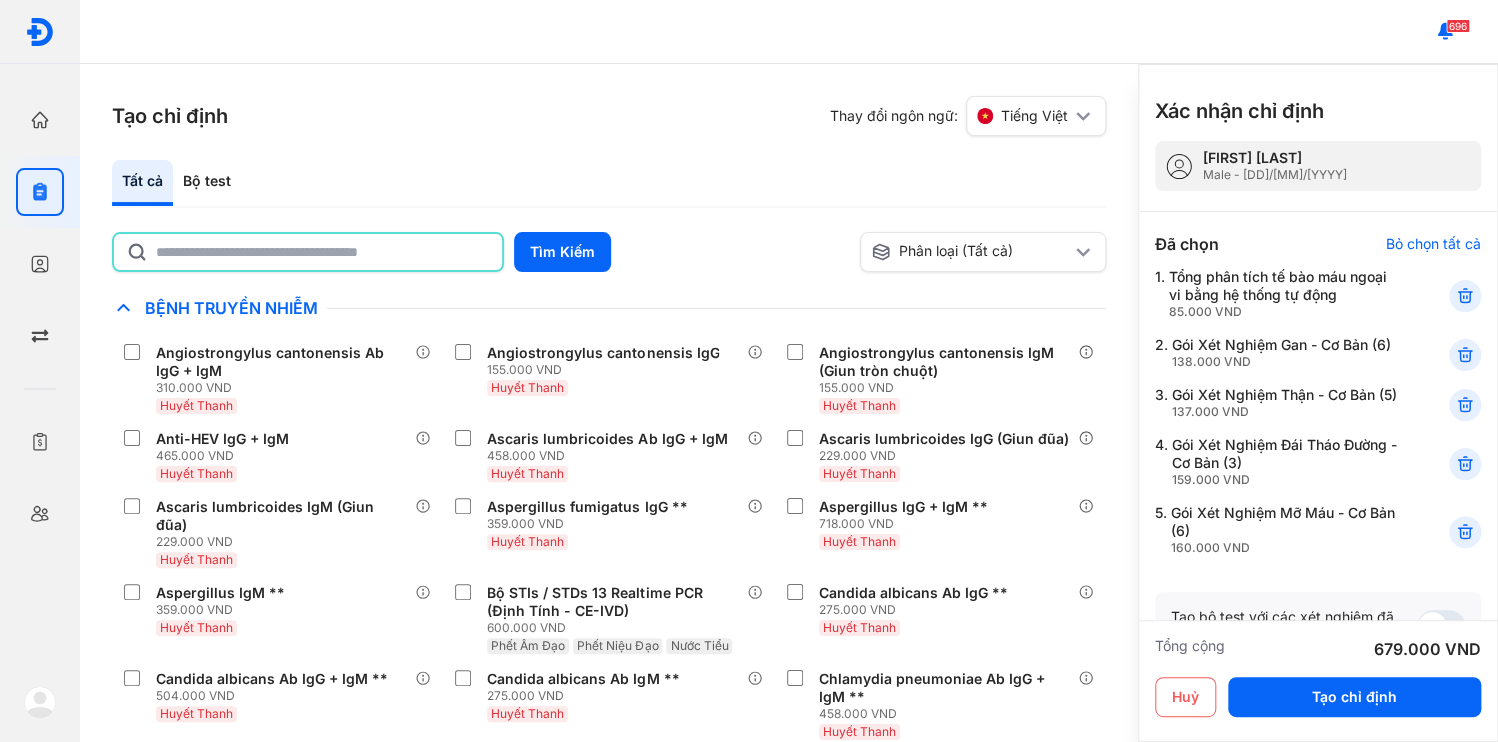 click 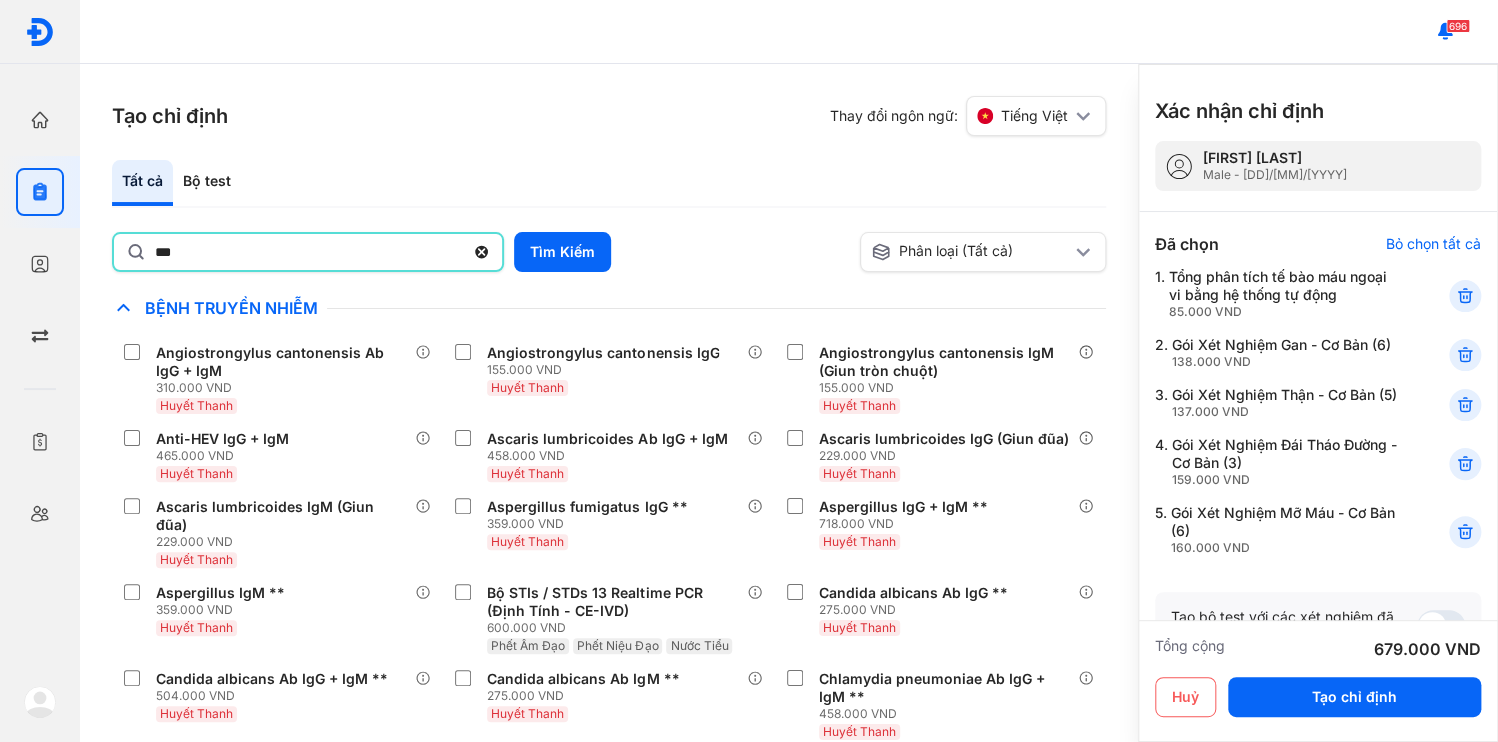 type on "**********" 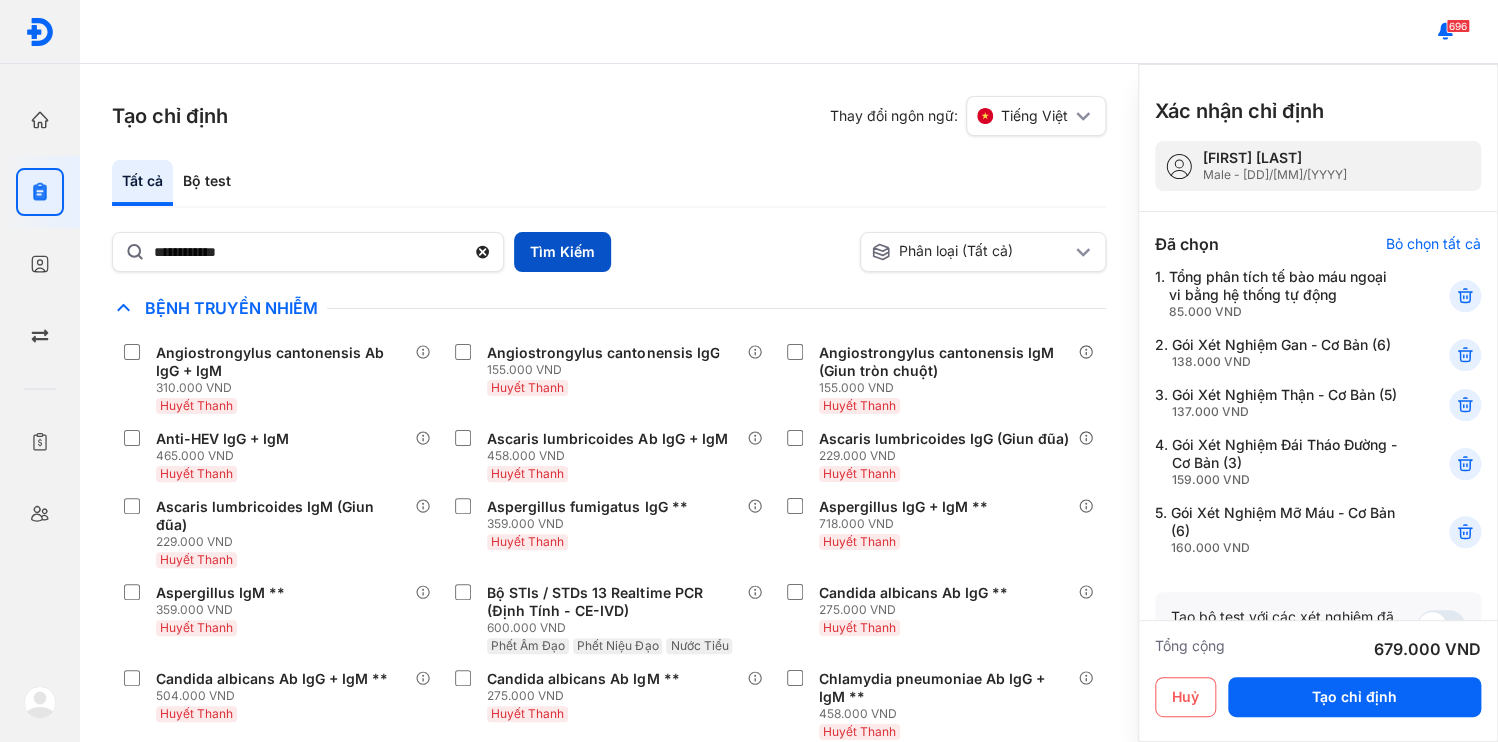 click on "Tìm Kiếm" at bounding box center (562, 252) 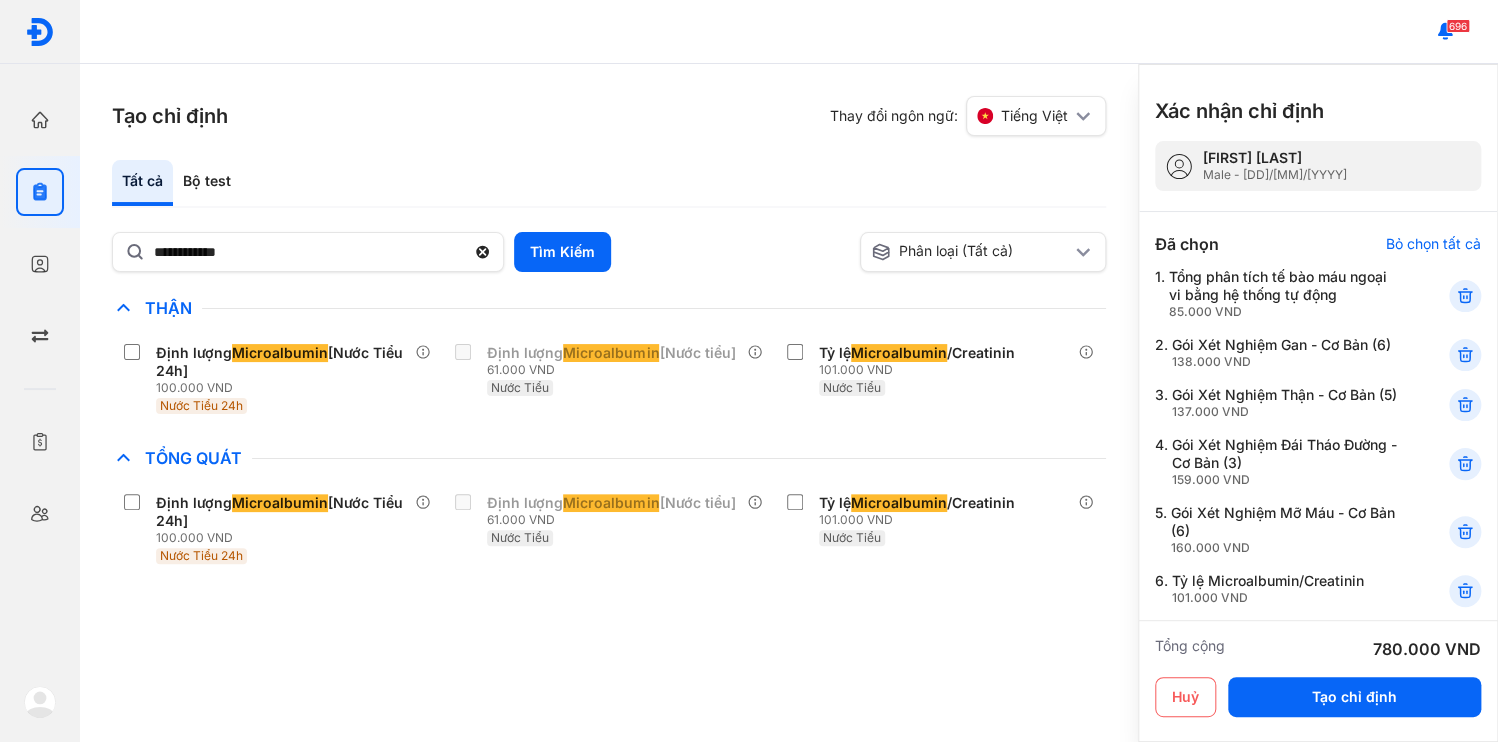scroll, scrollTop: 209, scrollLeft: 0, axis: vertical 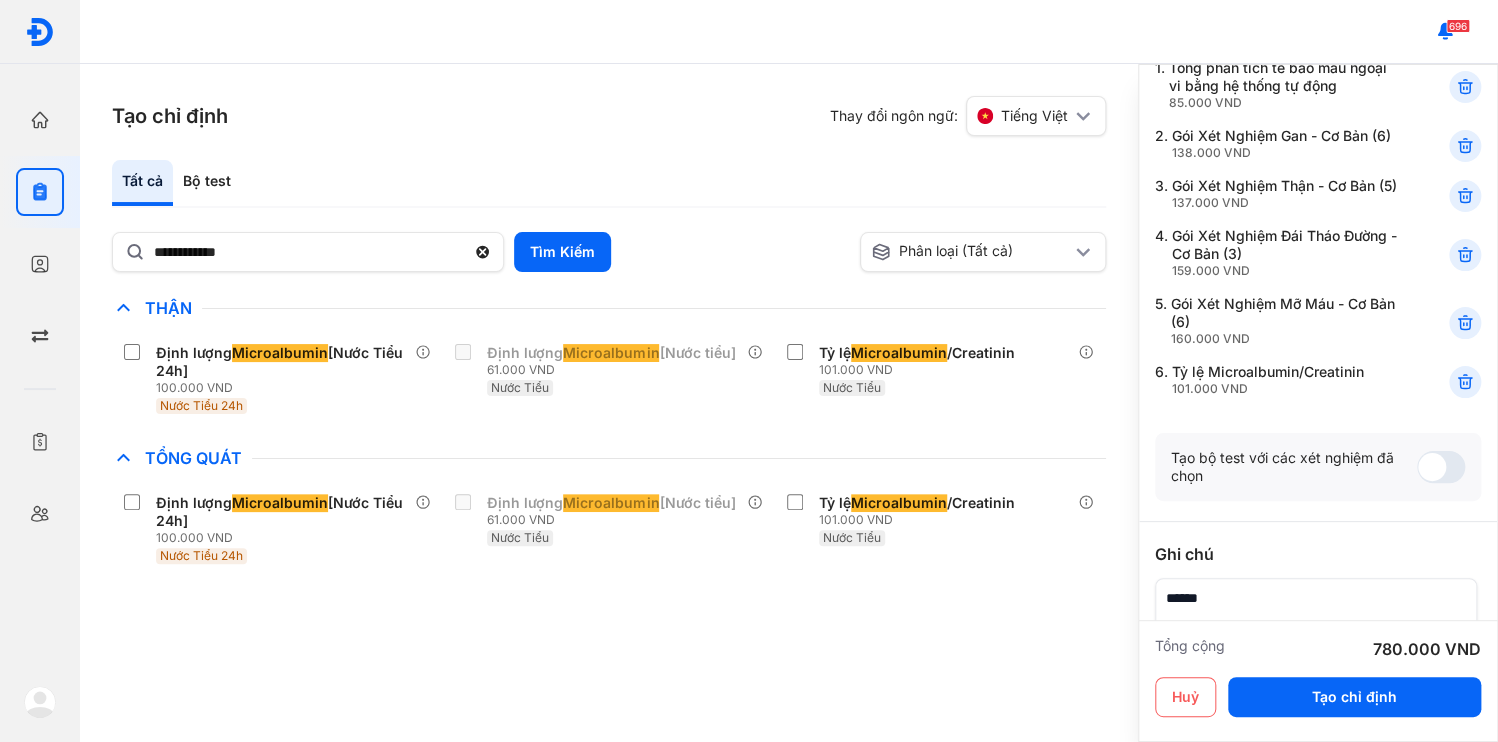 click at bounding box center (1316, 613) 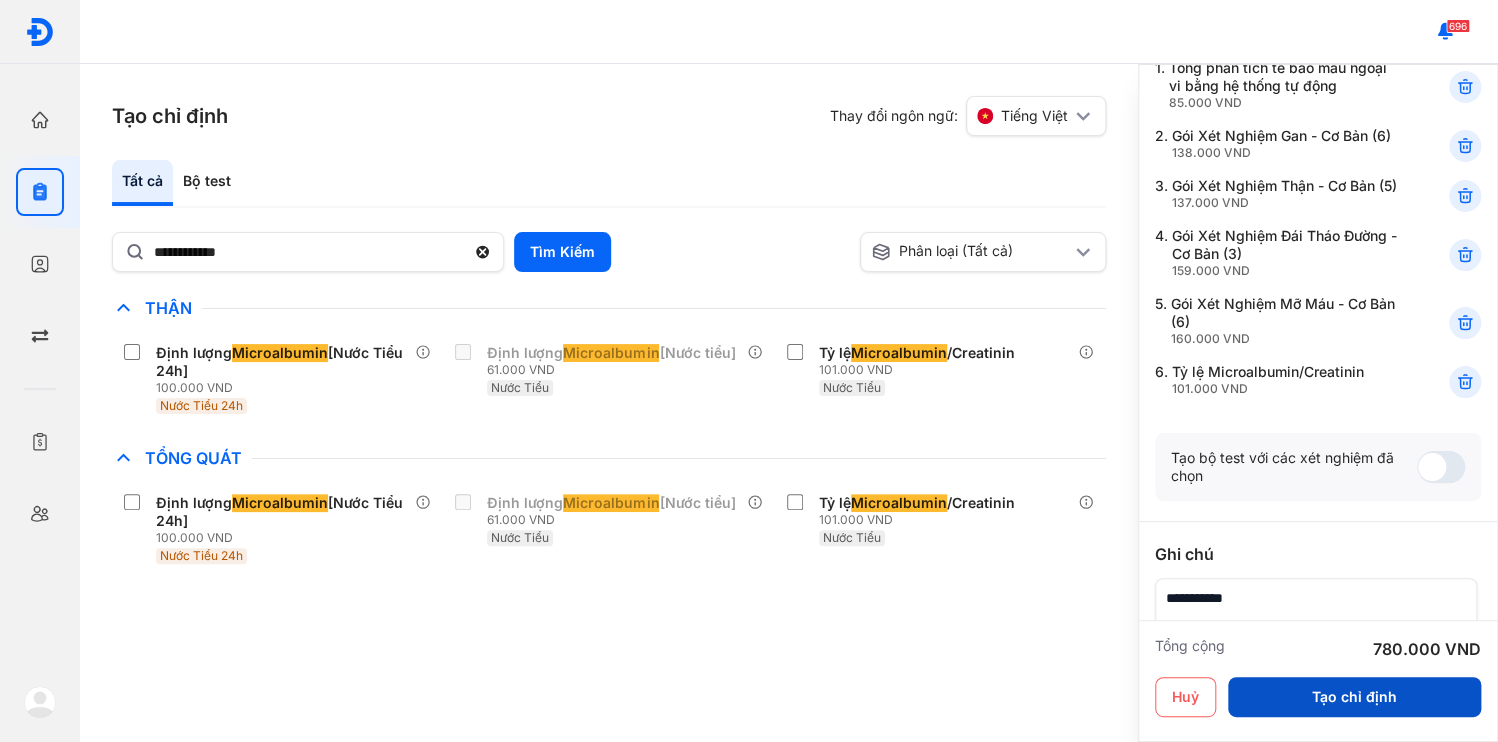 type on "**********" 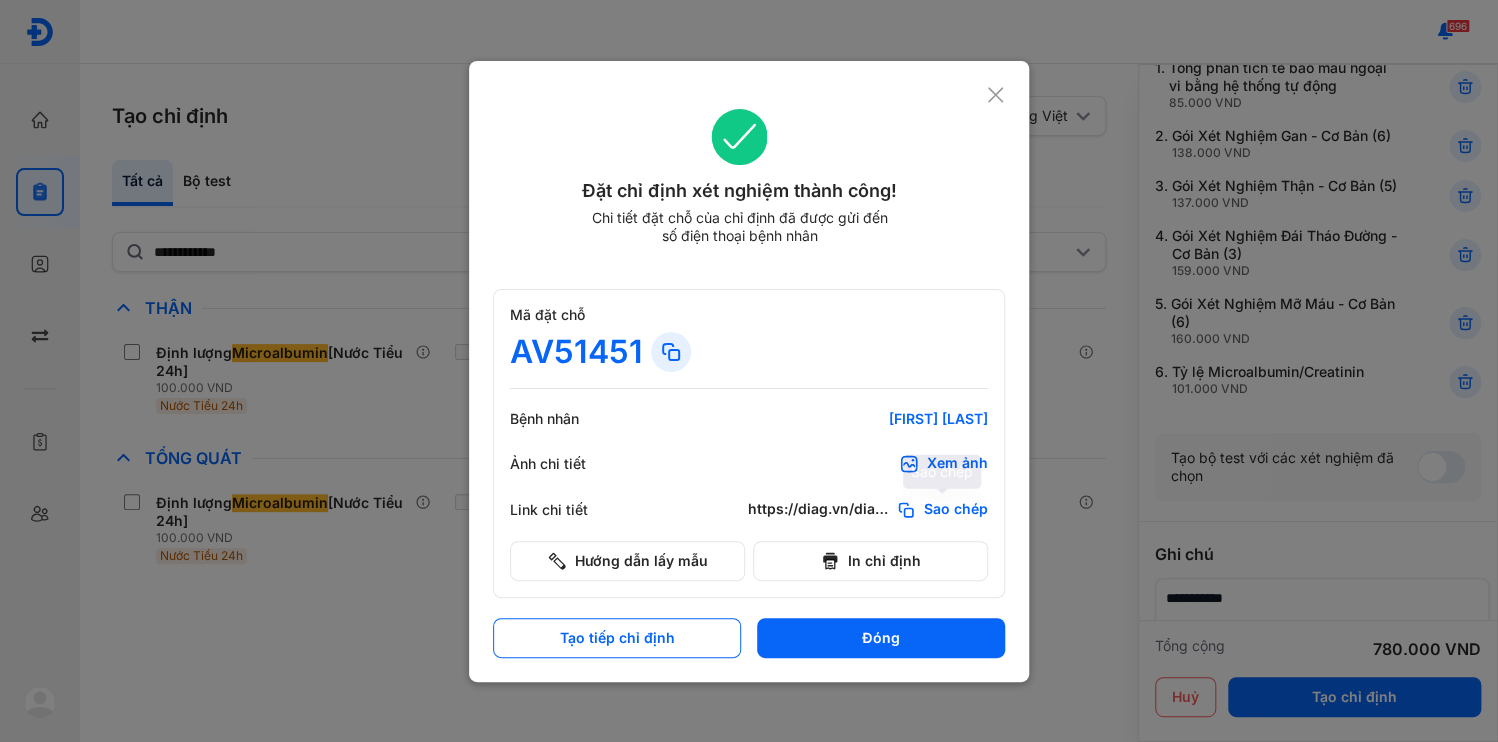 click on "Sao chép" 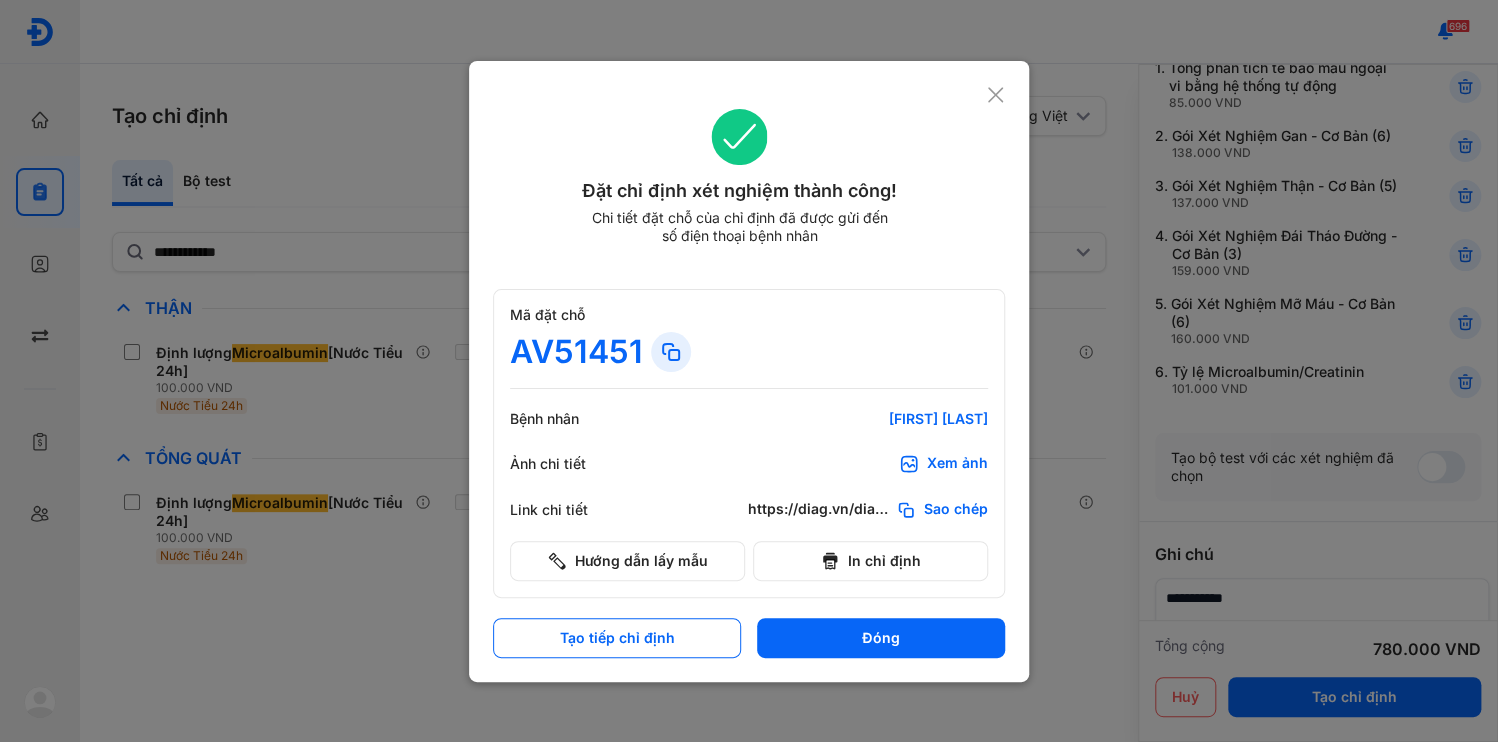 click on "Đóng" at bounding box center (881, 638) 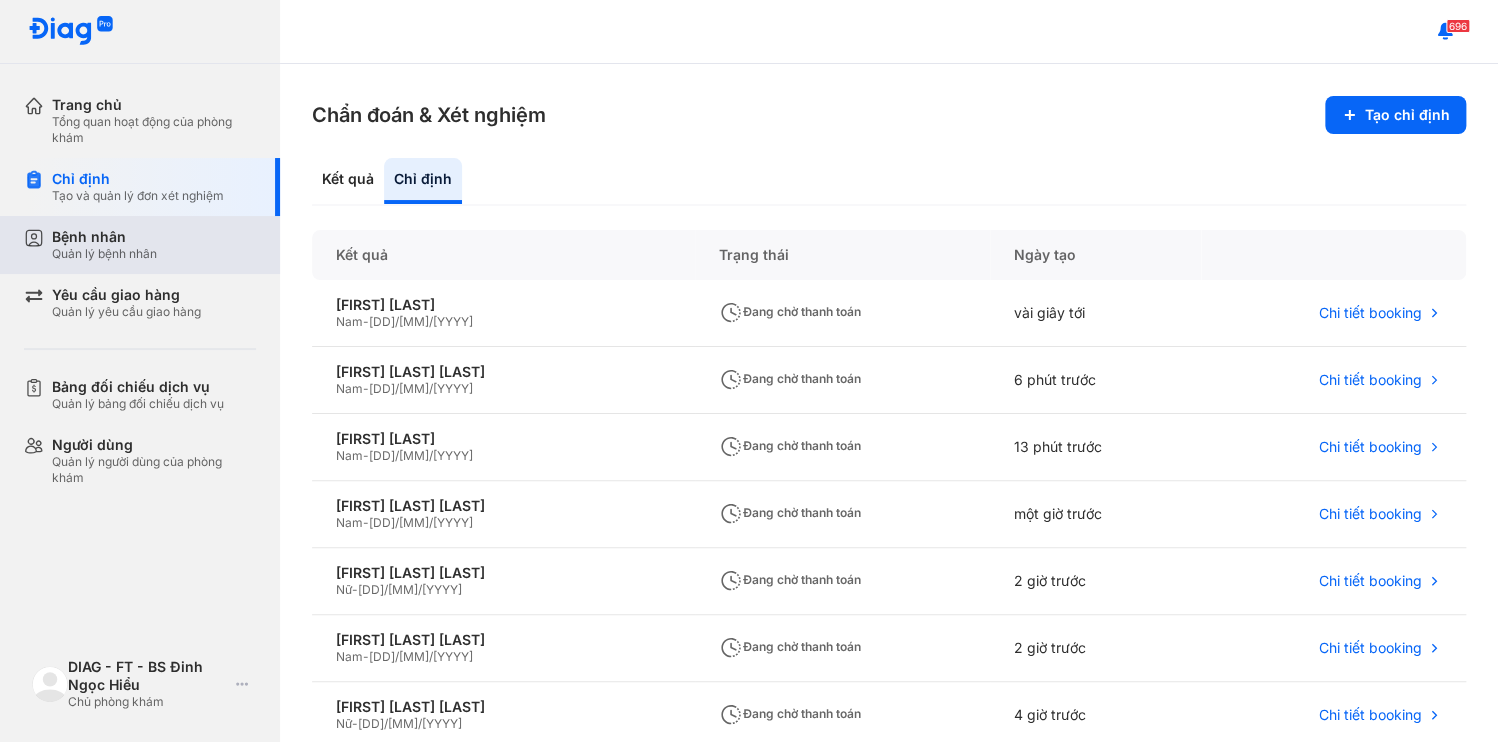 click on "Quản lý bệnh nhân" at bounding box center (104, 254) 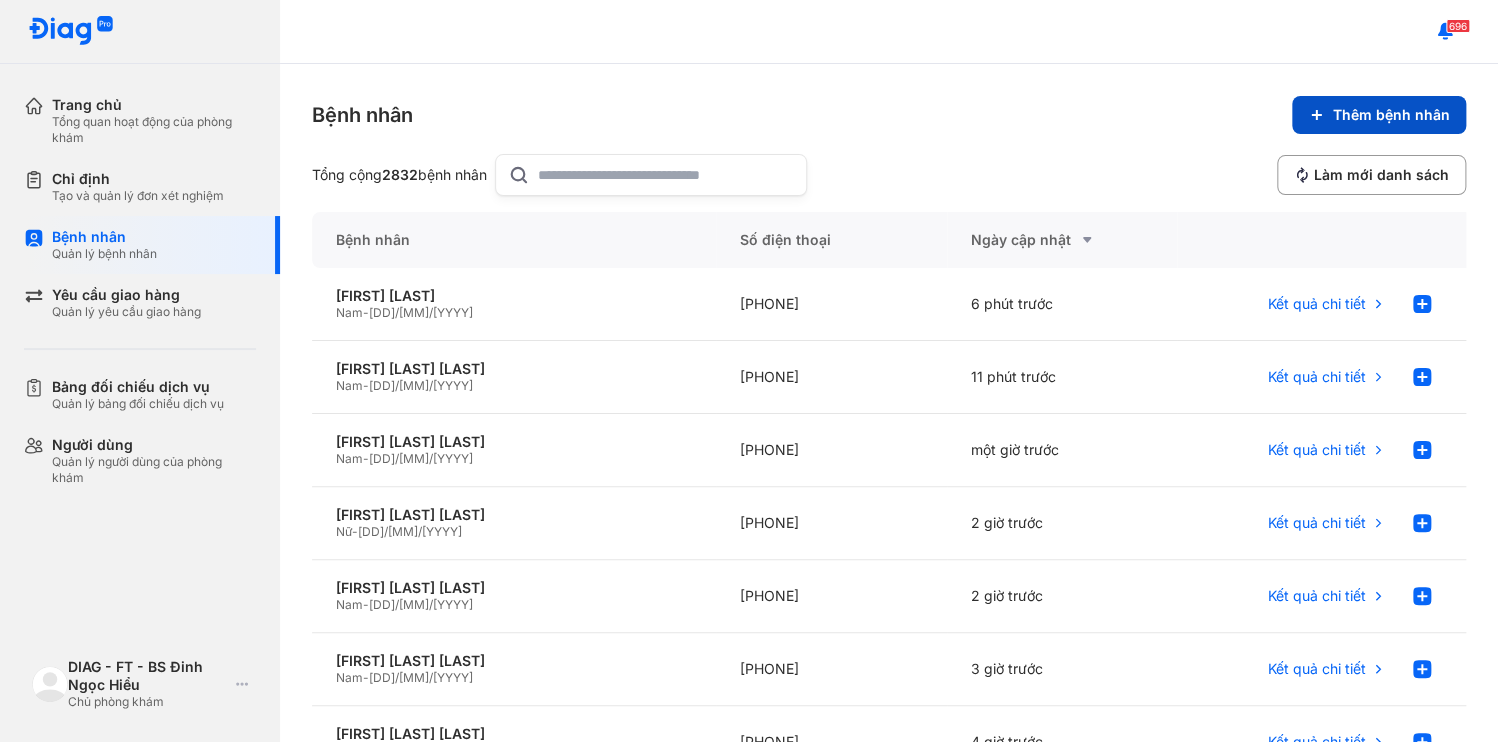 click on "Thêm bệnh nhân" at bounding box center [1379, 115] 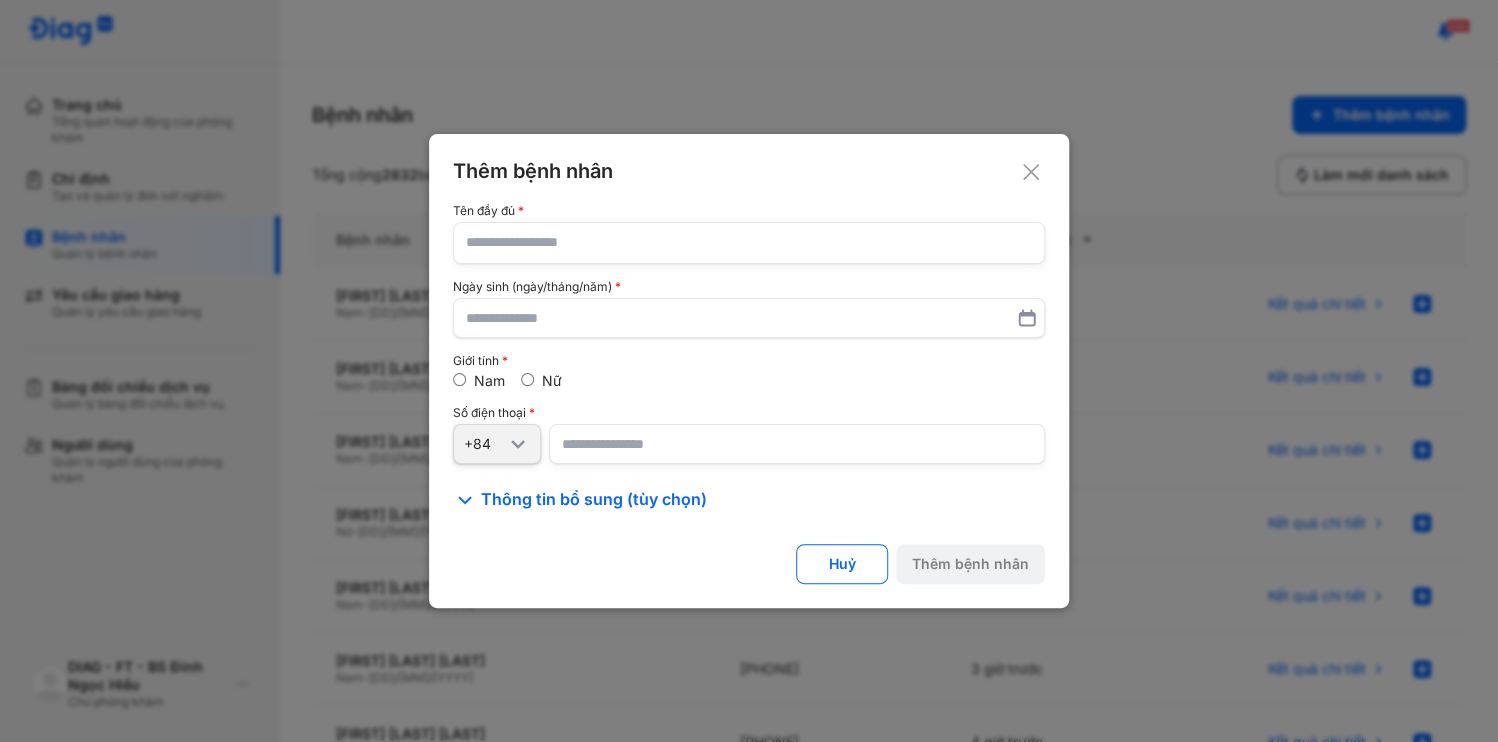 click 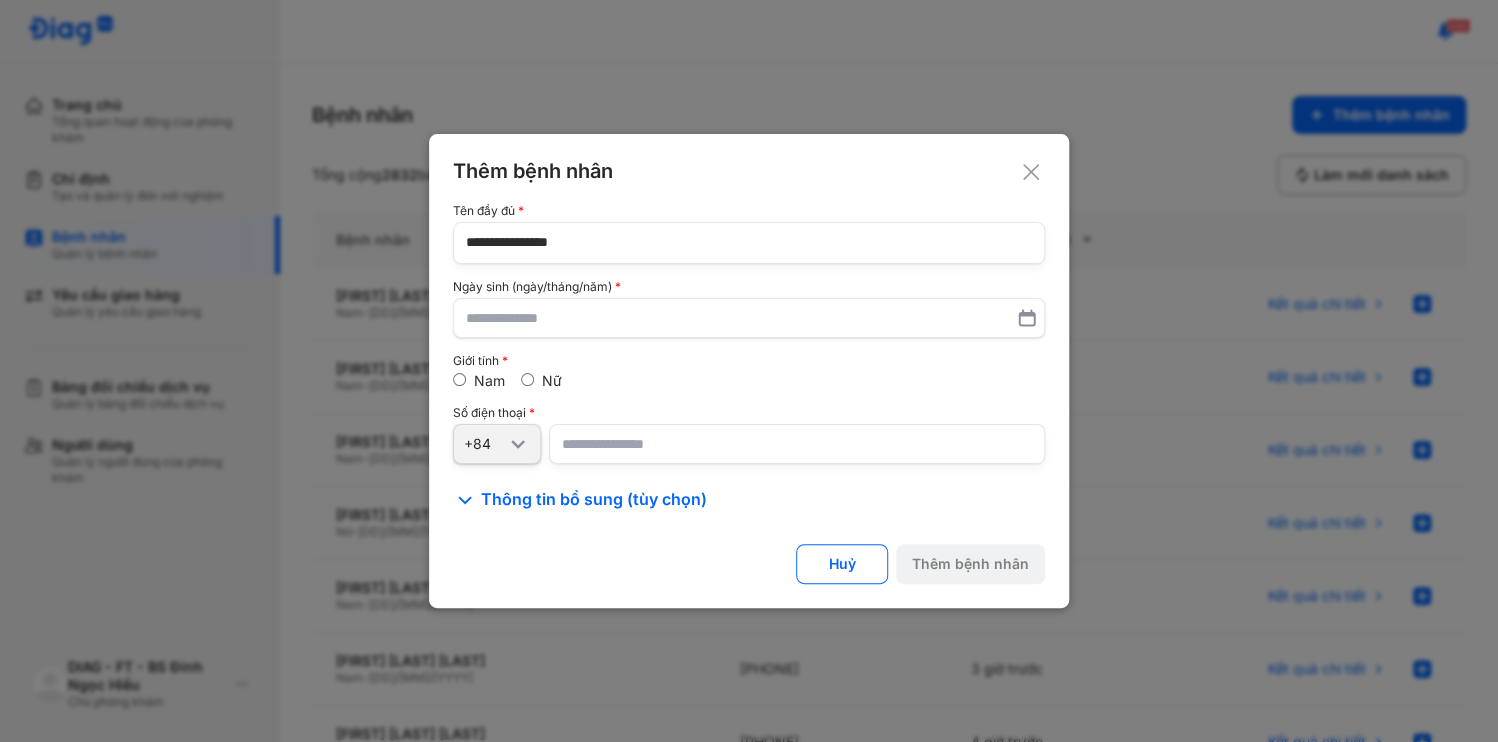 type on "**********" 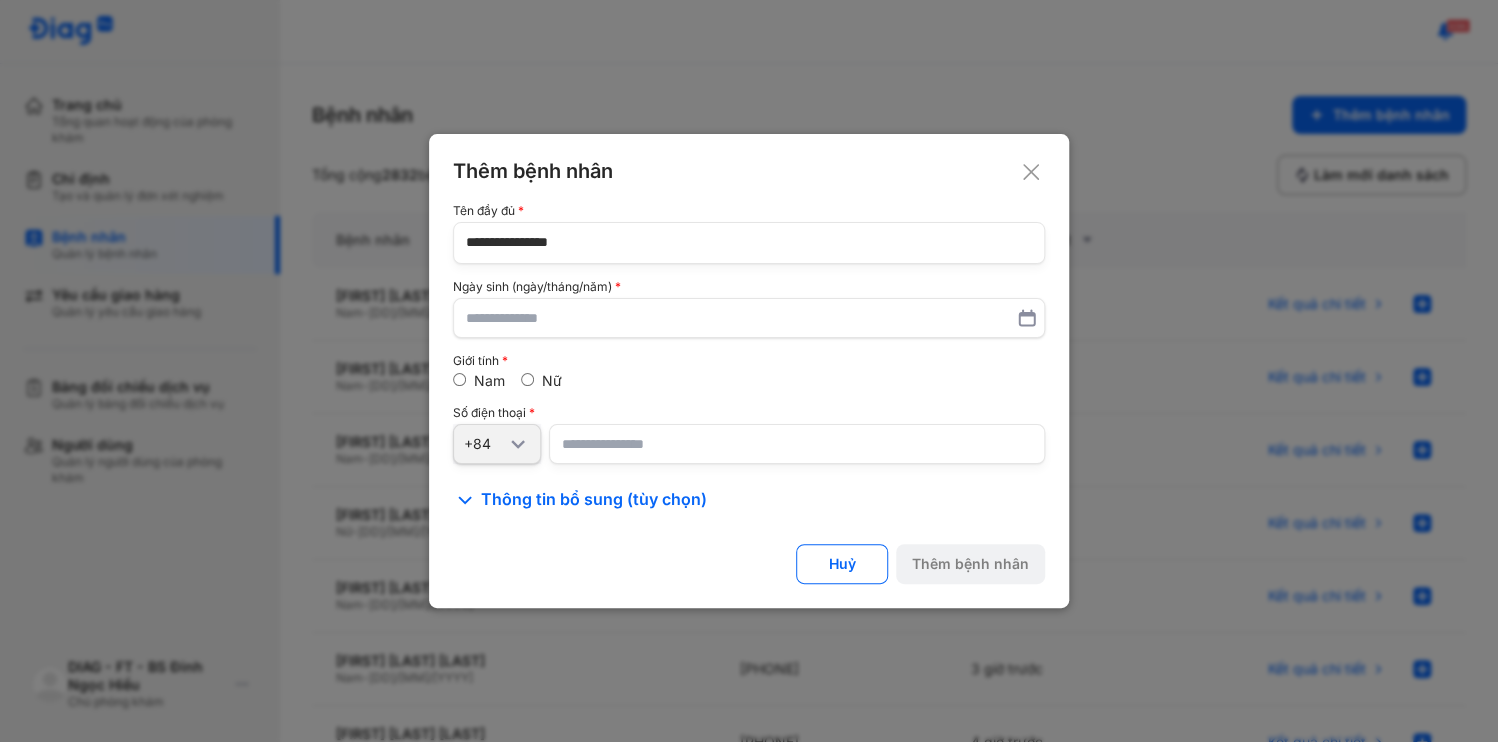 click at bounding box center [797, 444] 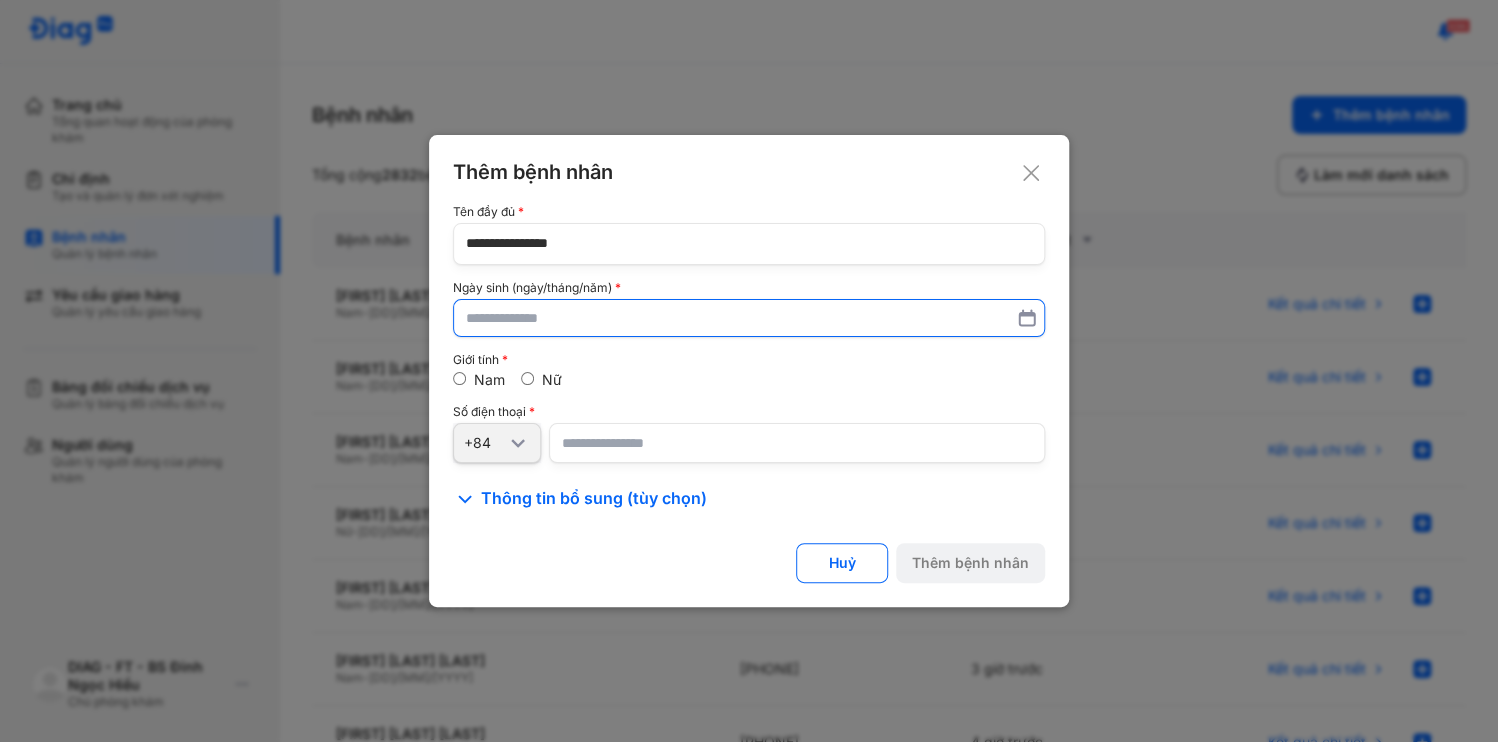 click at bounding box center [749, 318] 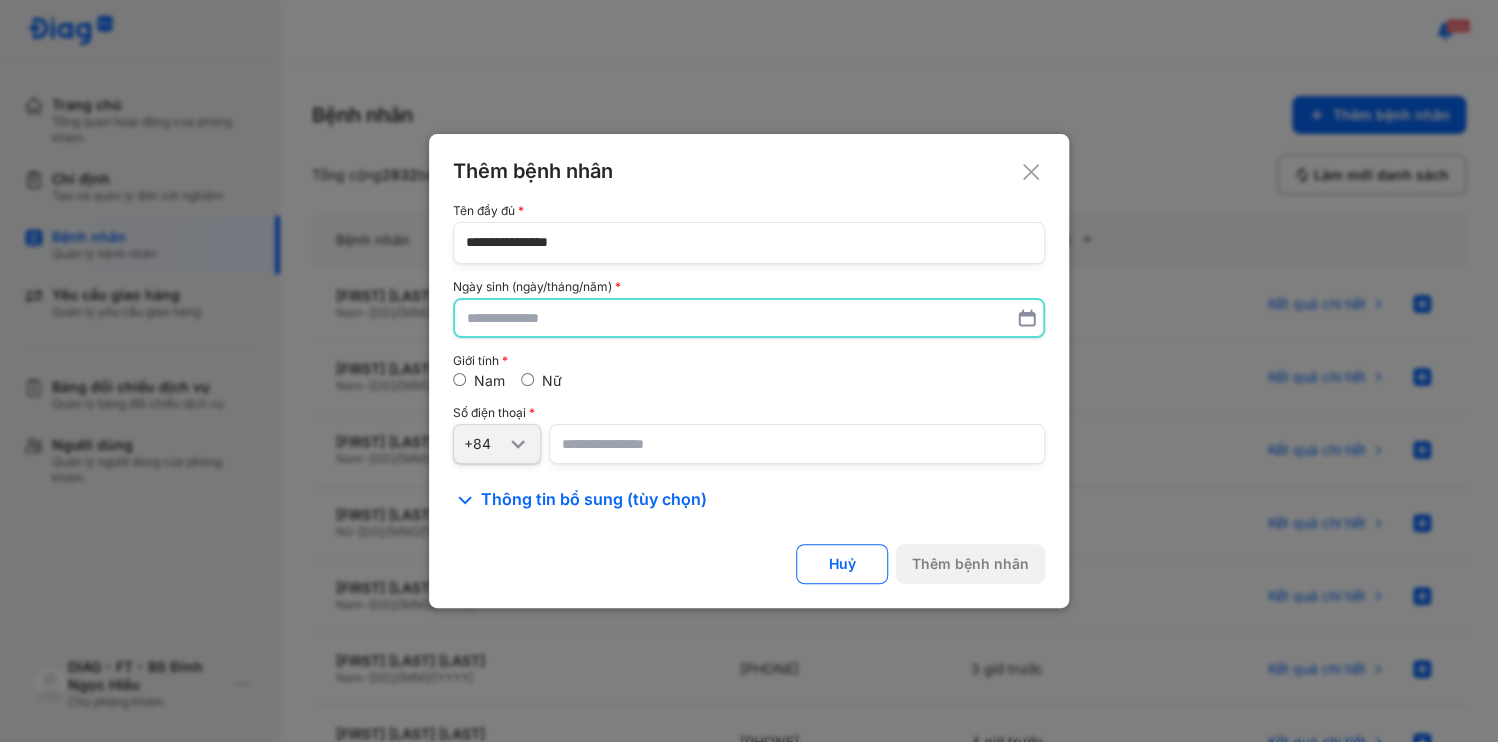 paste on "**********" 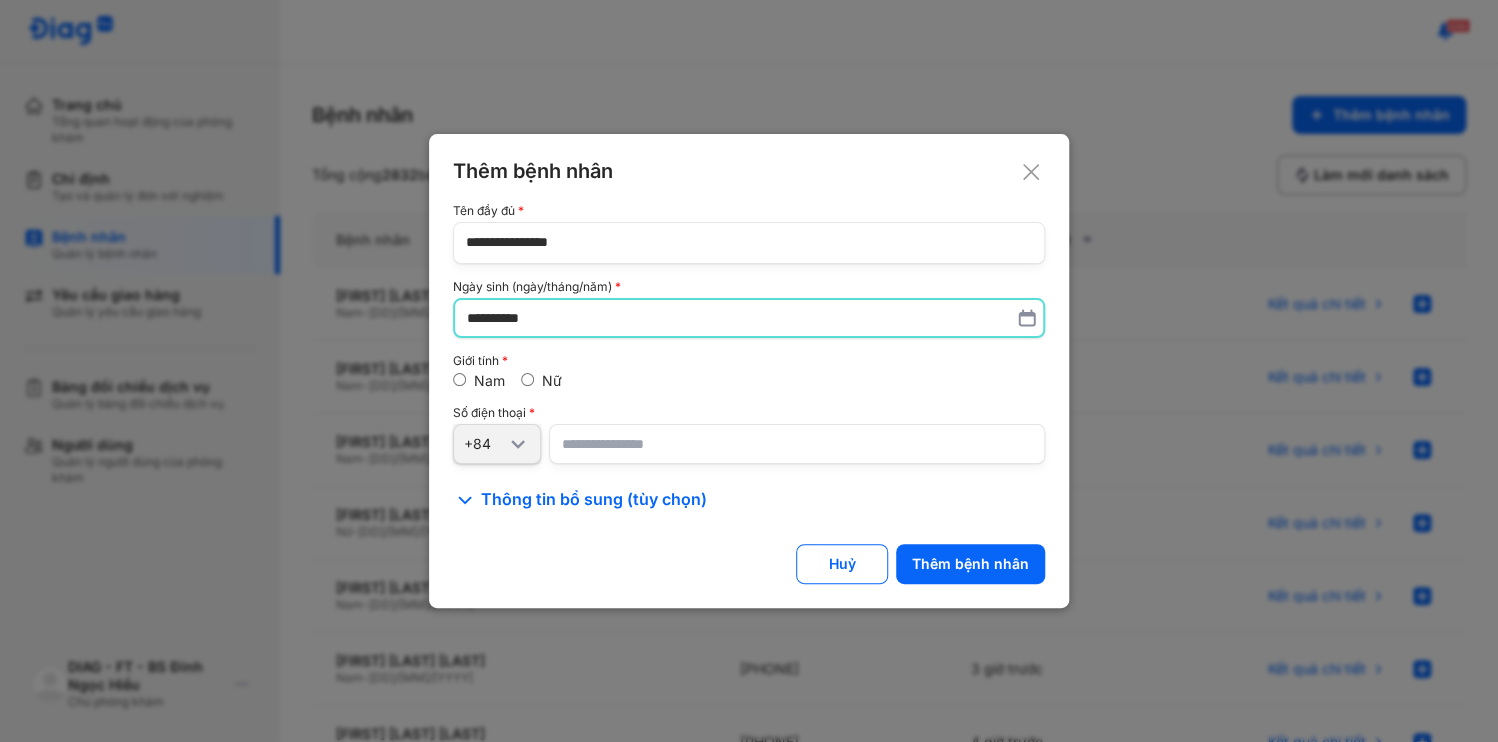 type on "**********" 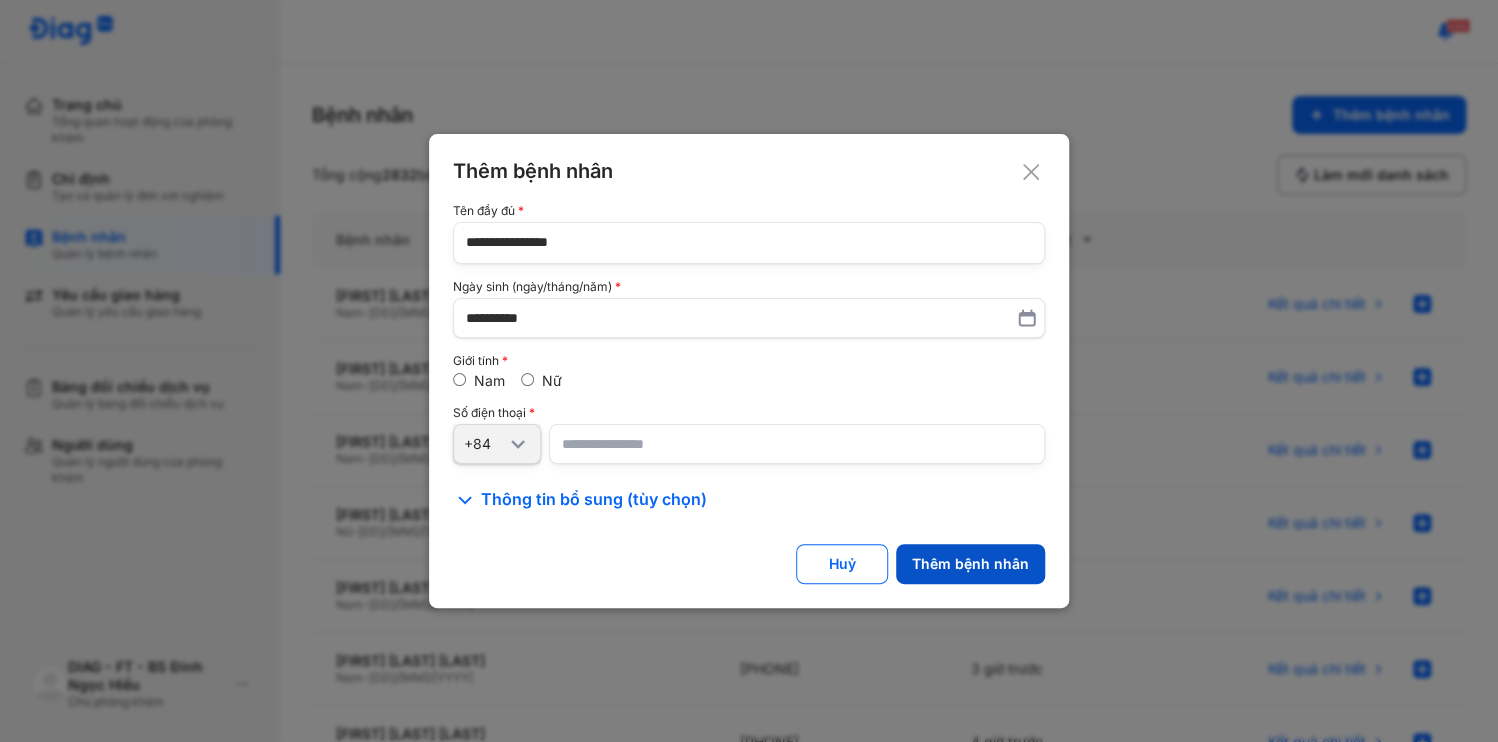click on "Thêm bệnh nhân" 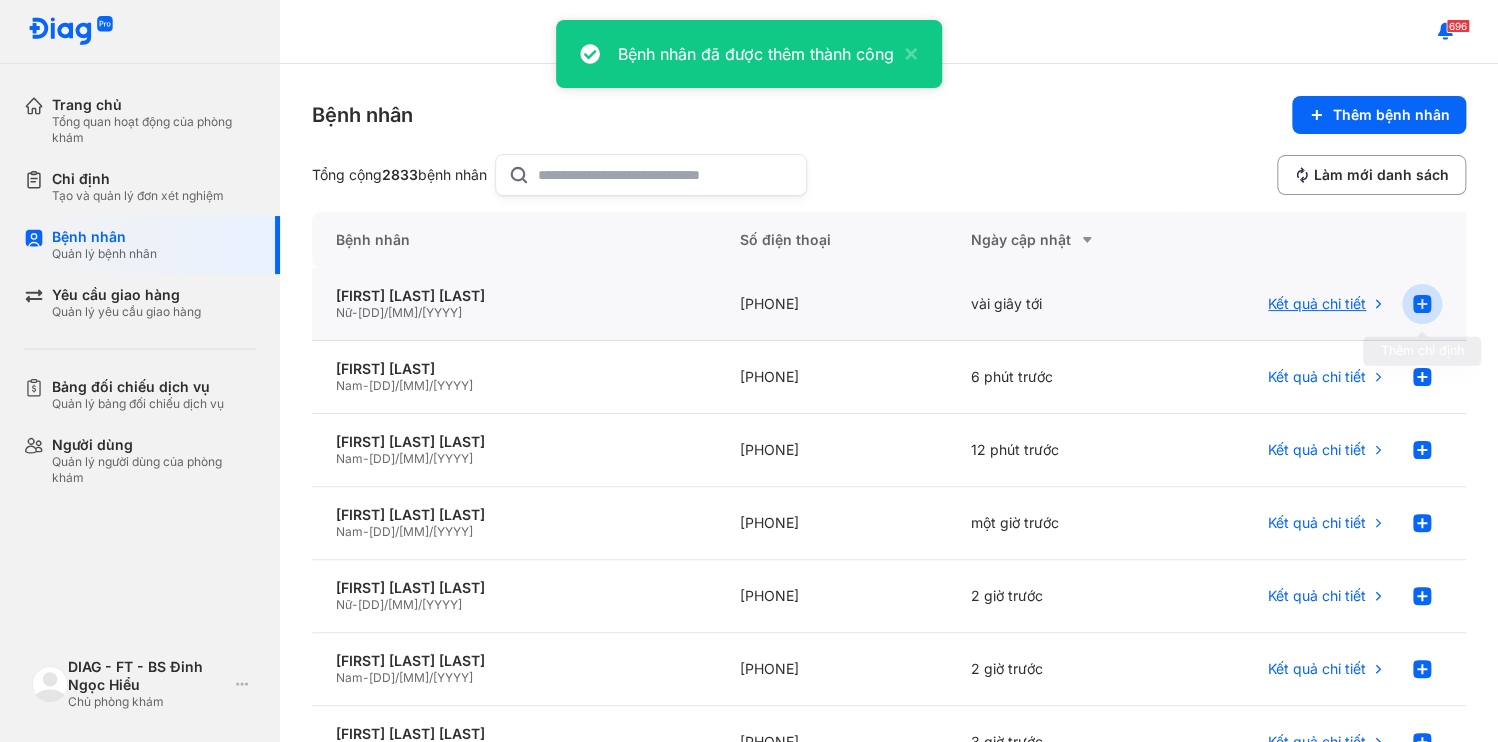 click 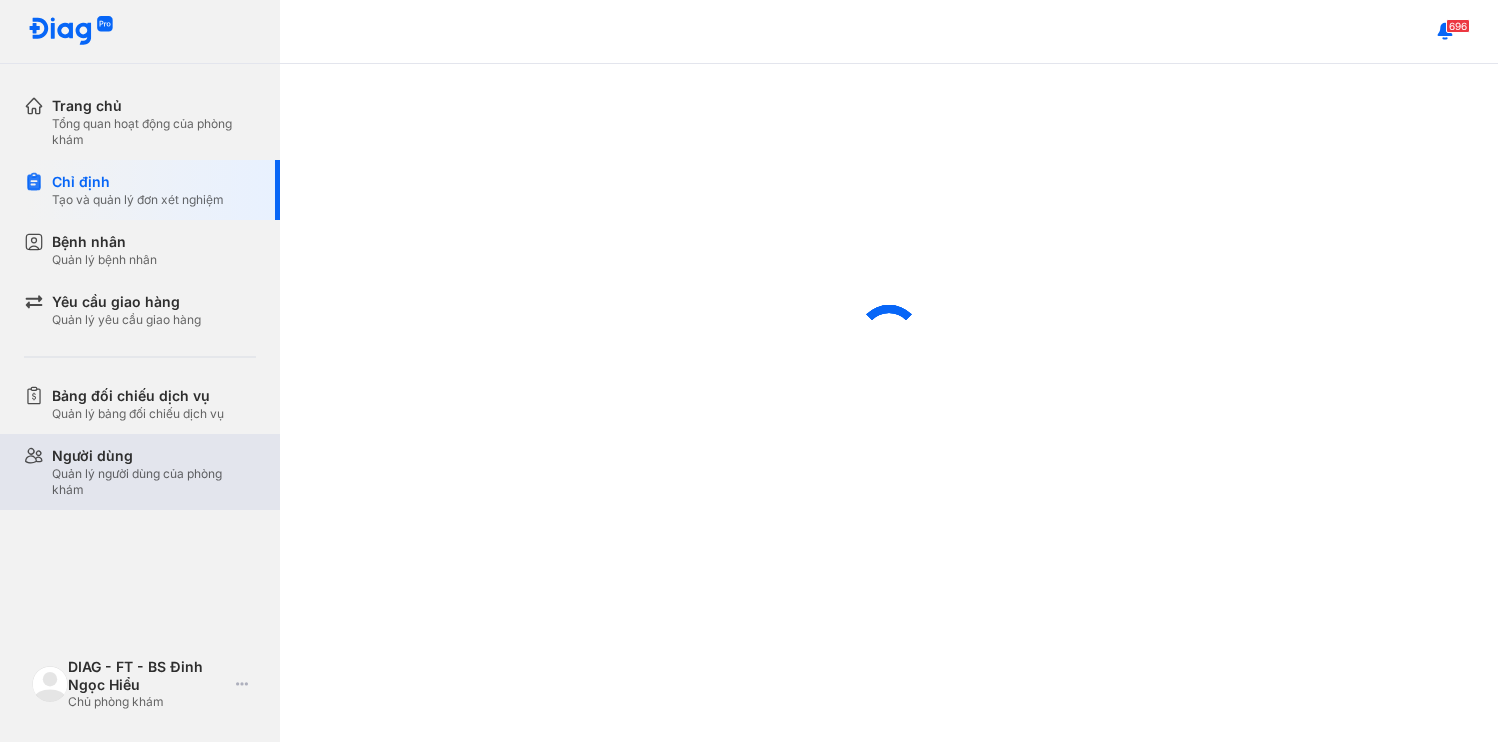 scroll, scrollTop: 0, scrollLeft: 0, axis: both 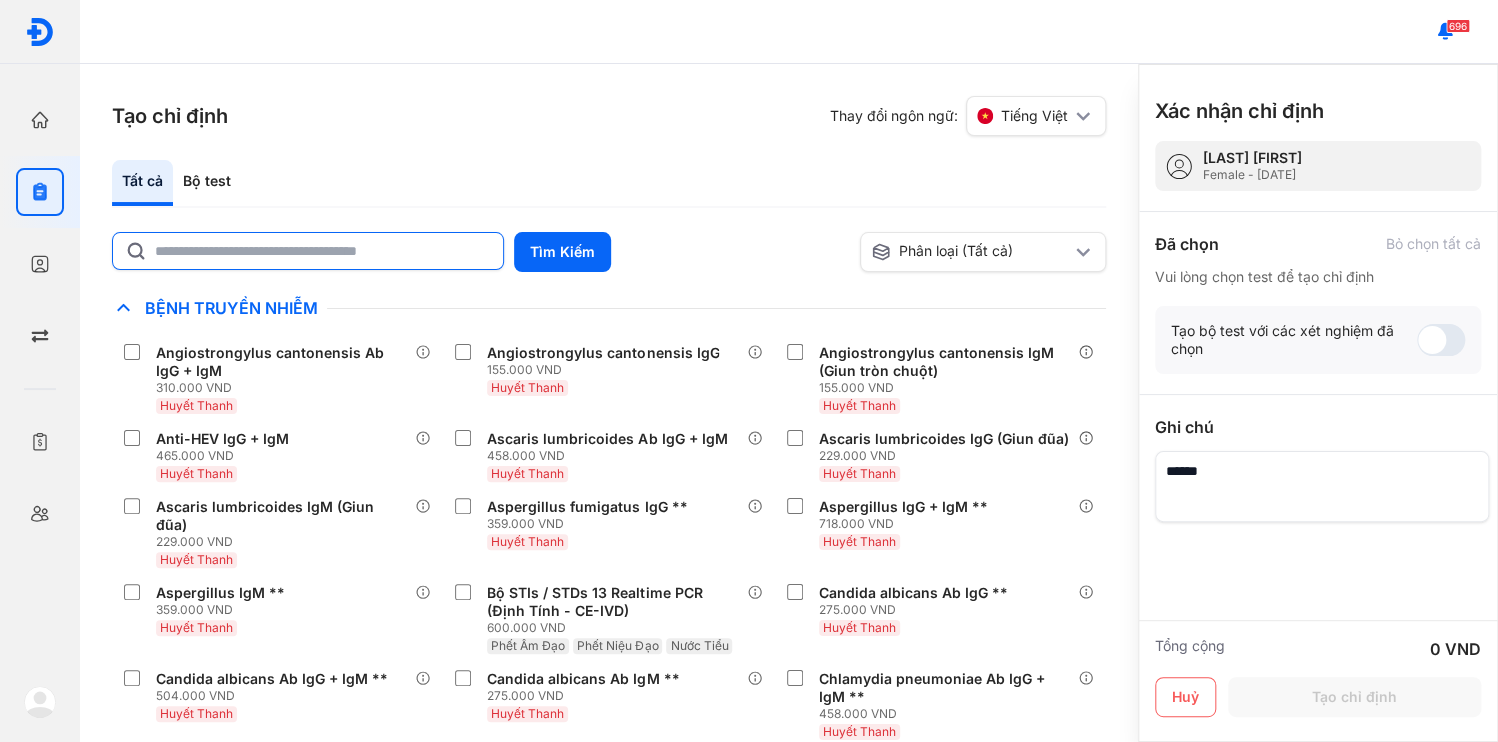 click 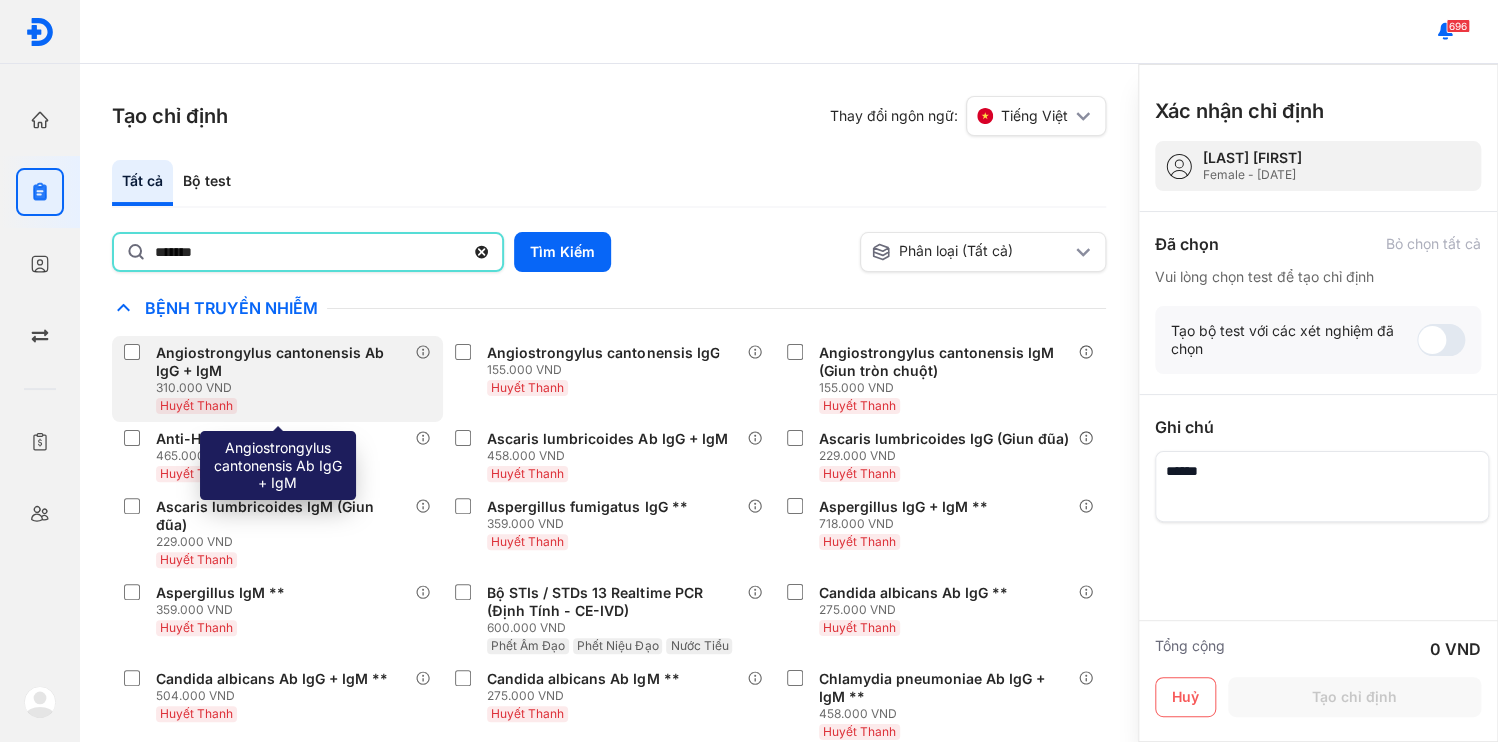 type on "**********" 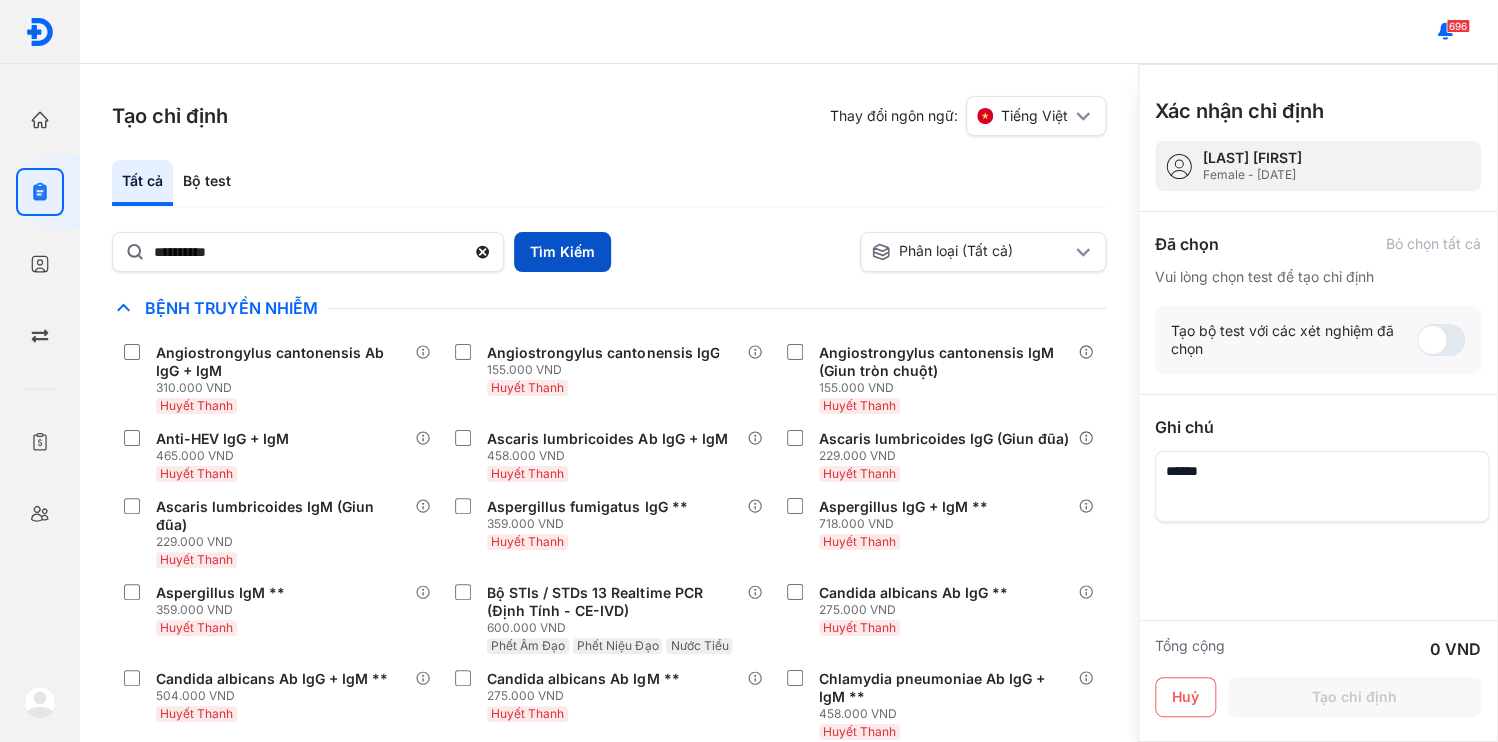 click on "Tìm Kiếm" at bounding box center [562, 252] 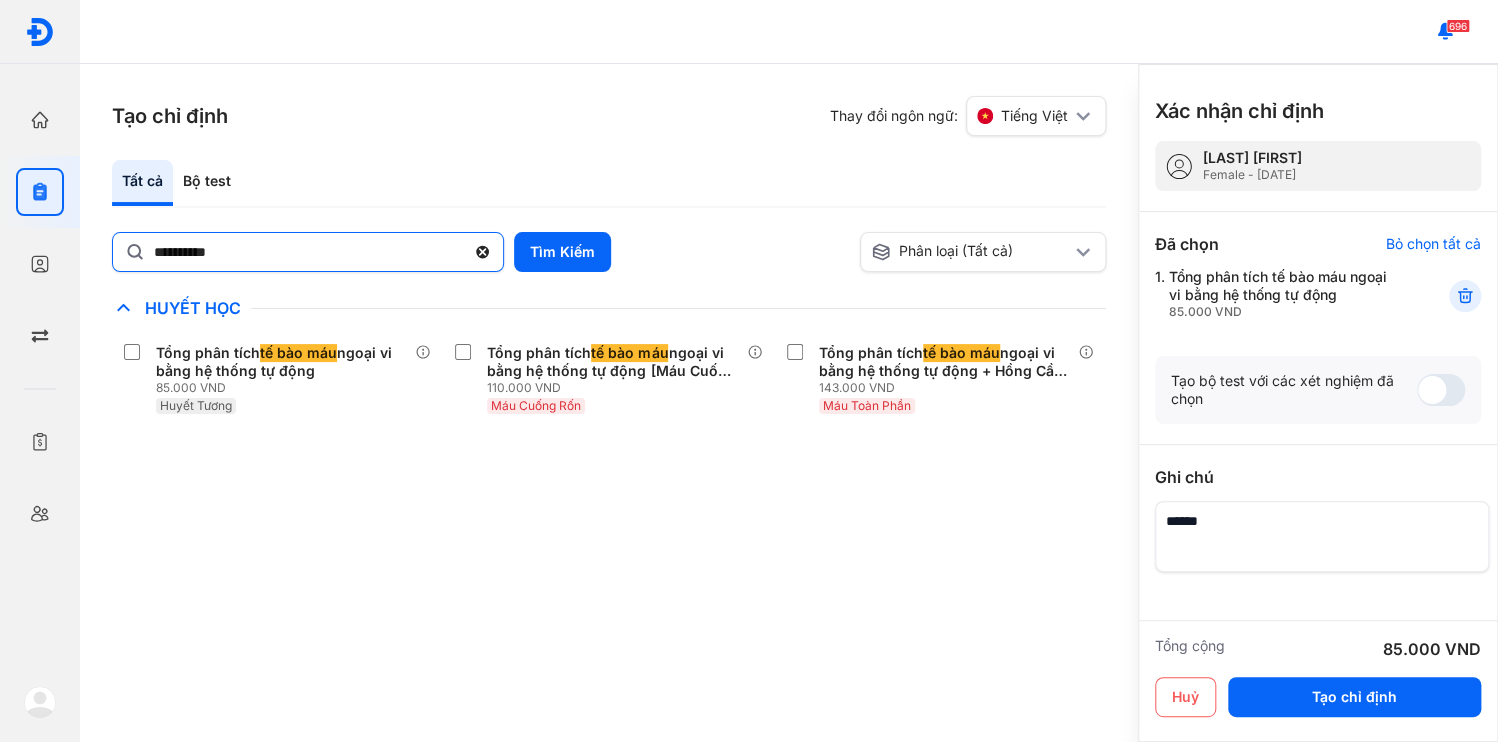 click 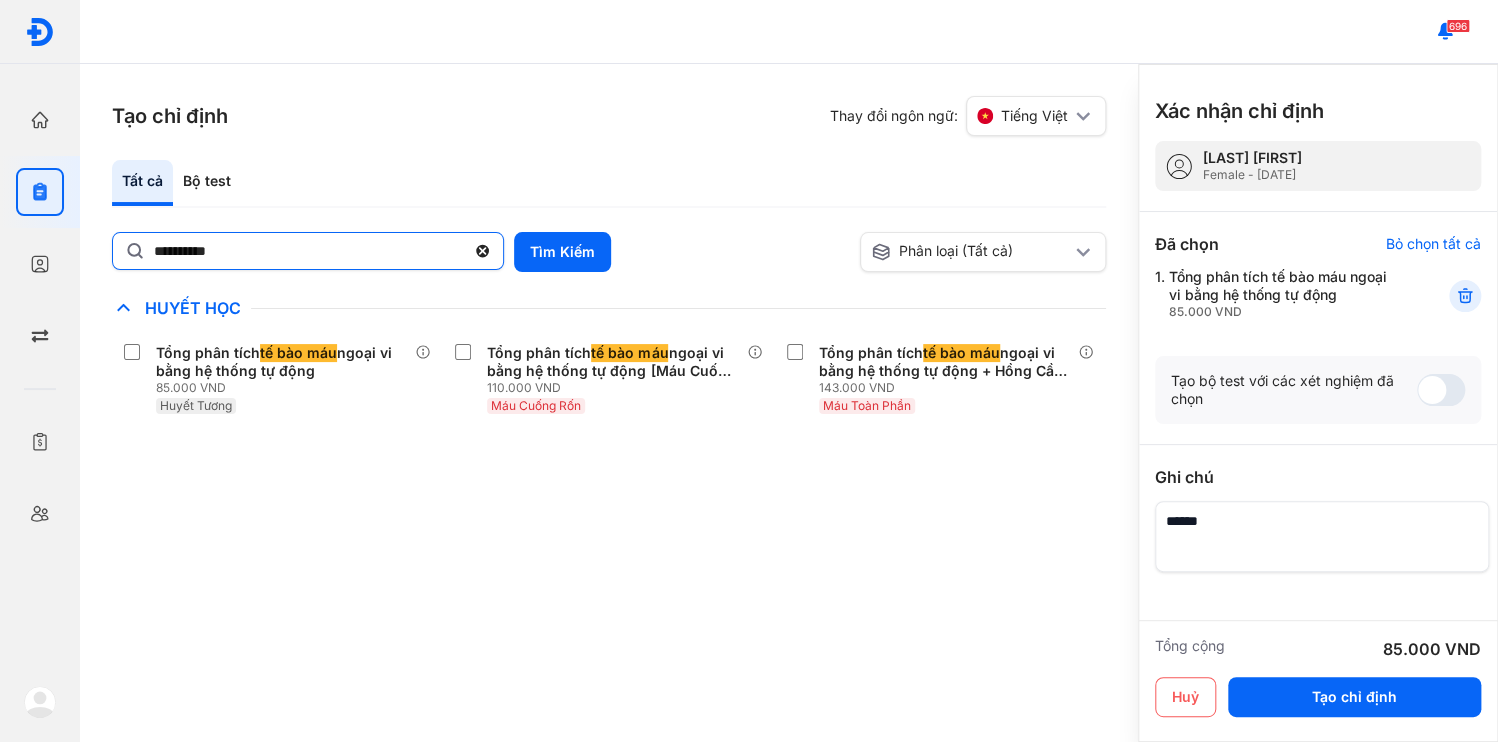 click on "**********" 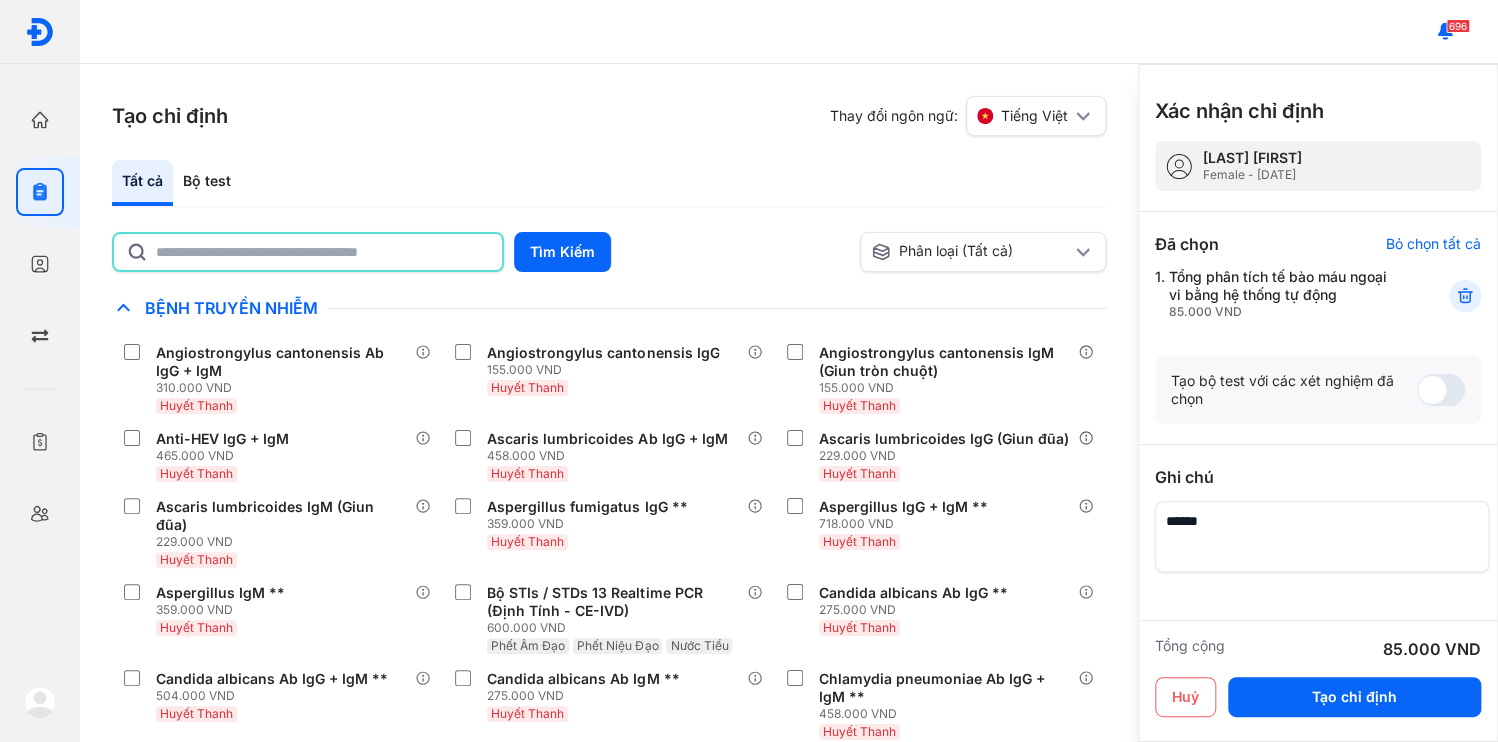 click 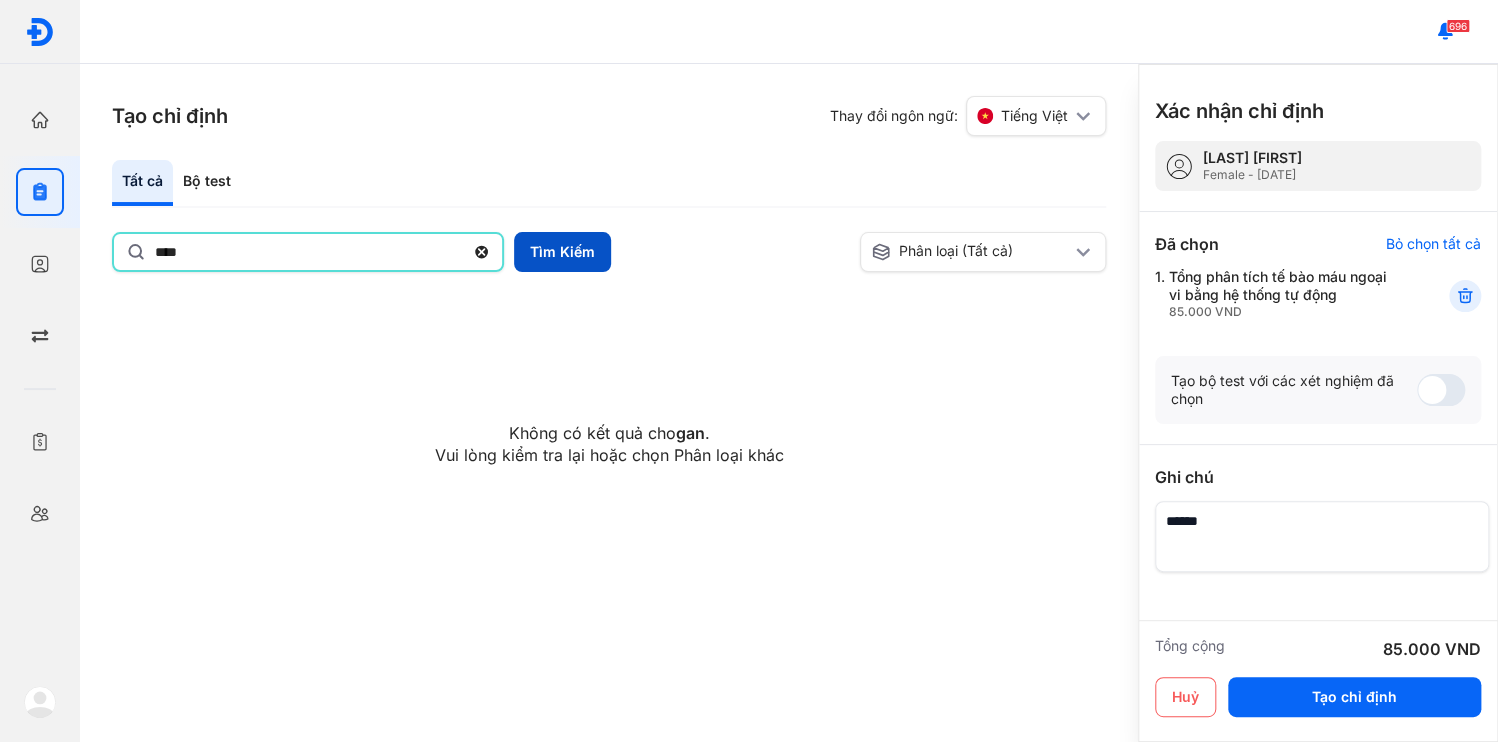 type on "***" 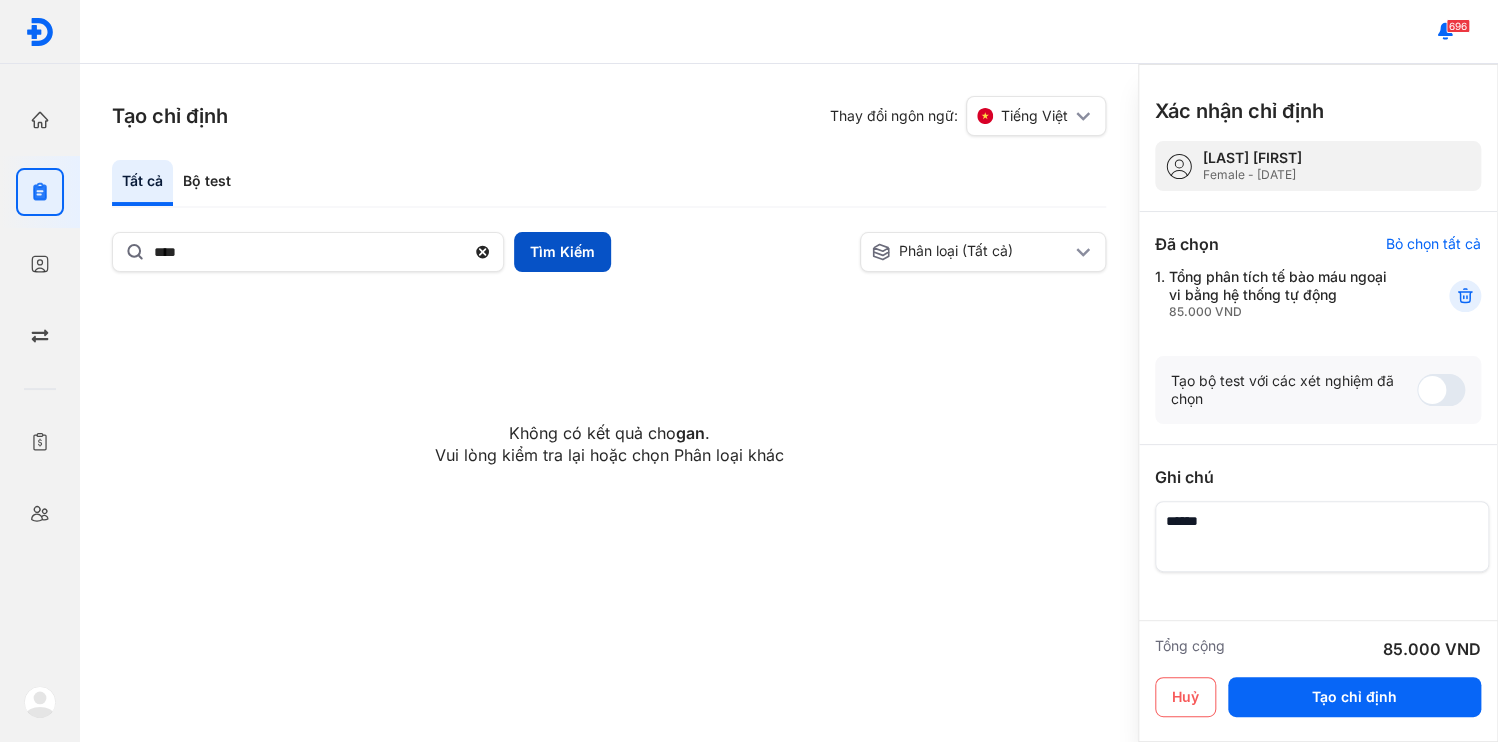 click on "Tìm Kiếm" at bounding box center (562, 252) 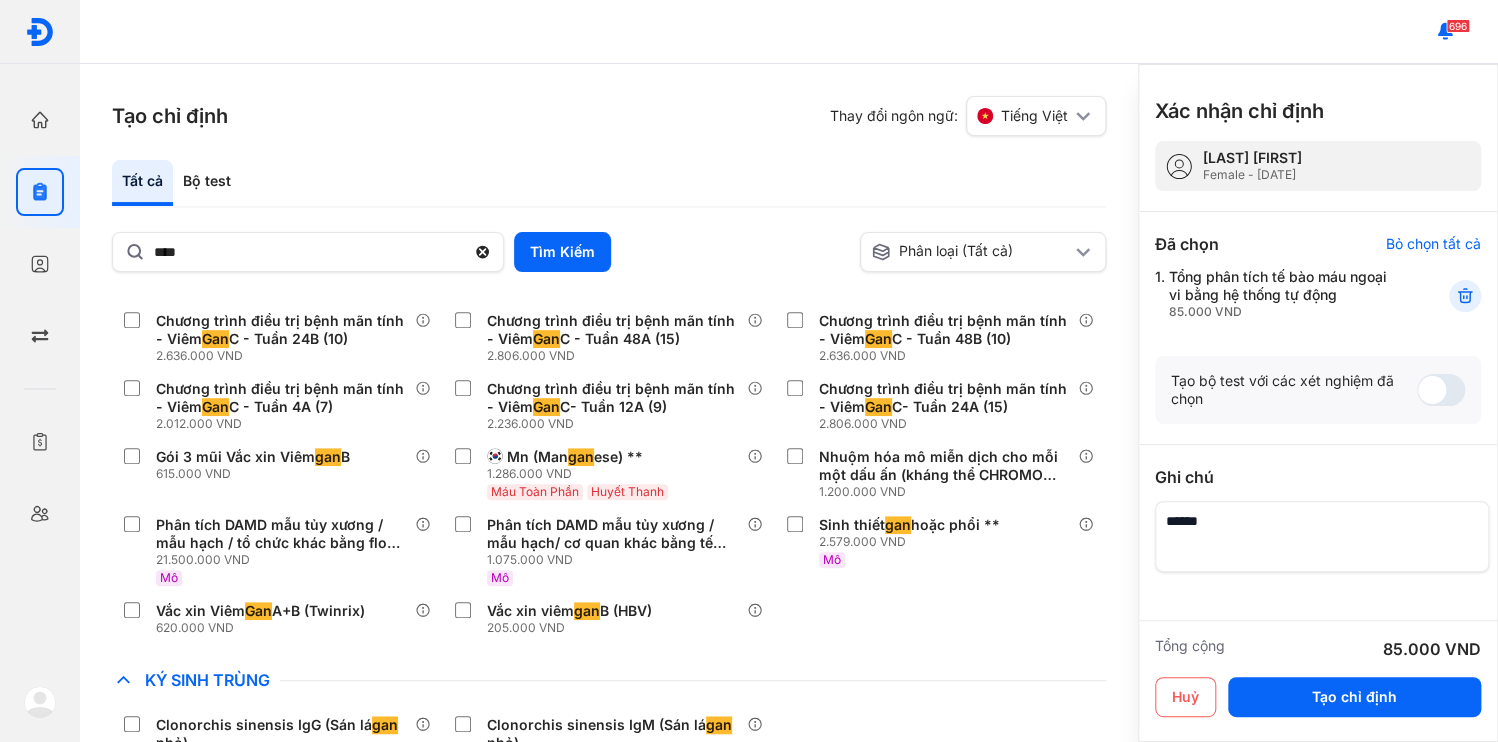 scroll, scrollTop: 612, scrollLeft: 0, axis: vertical 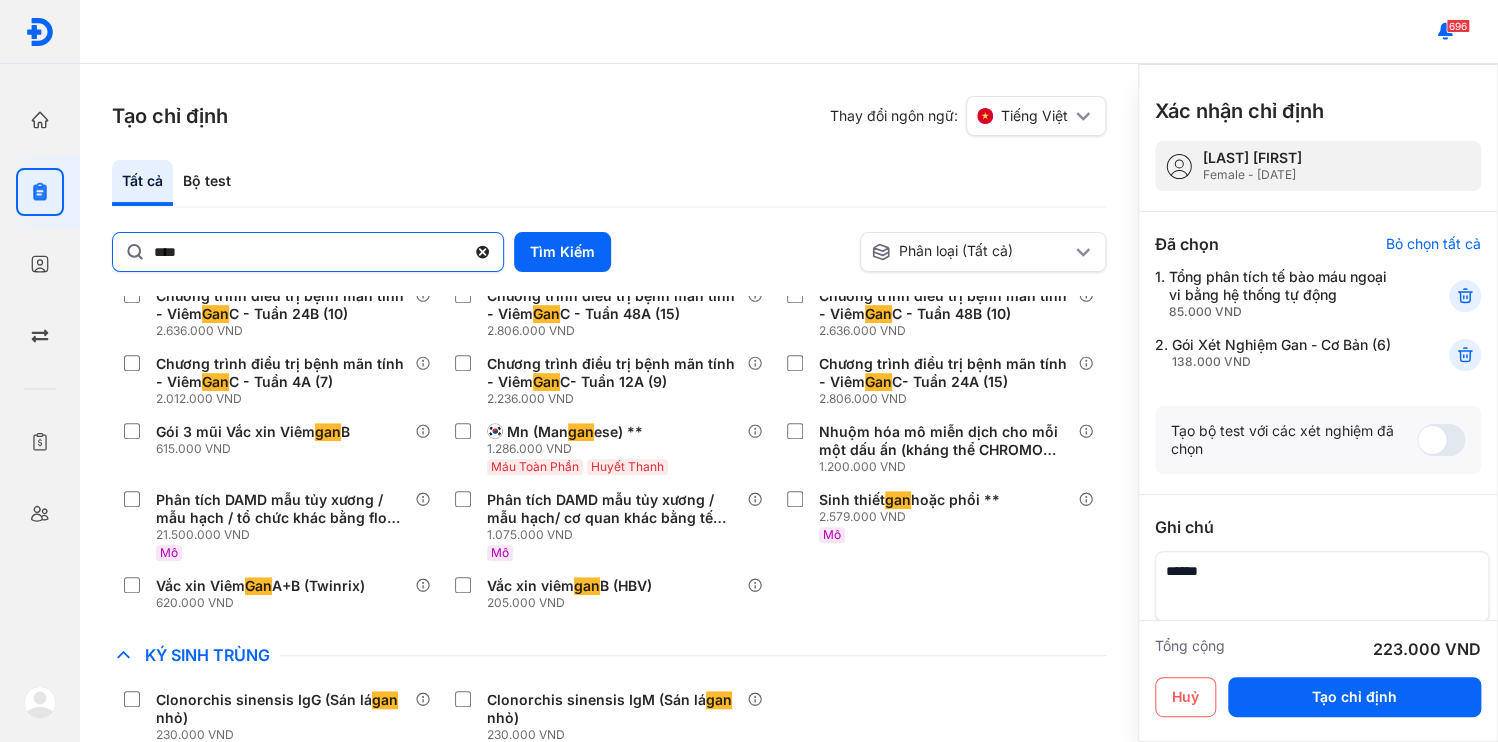 click 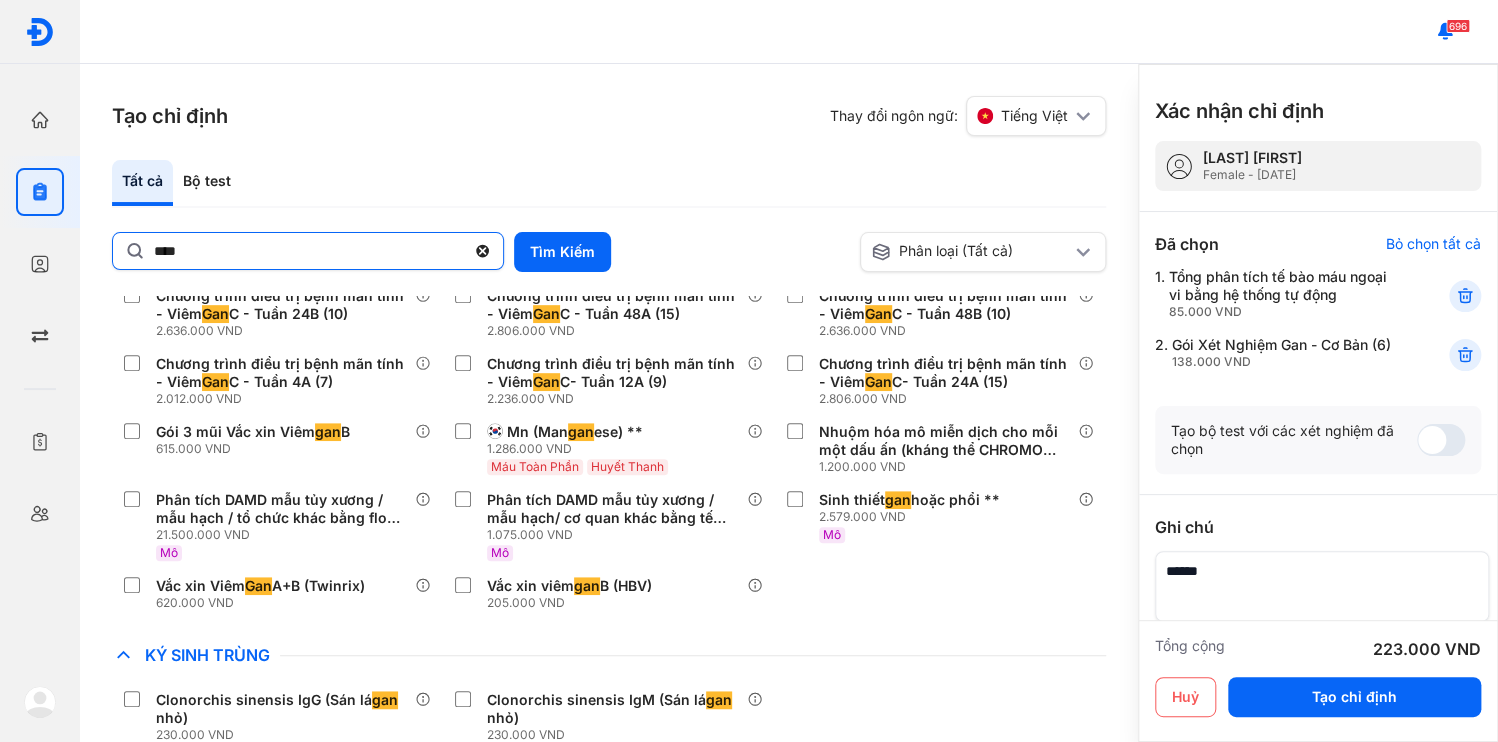 click on "***" 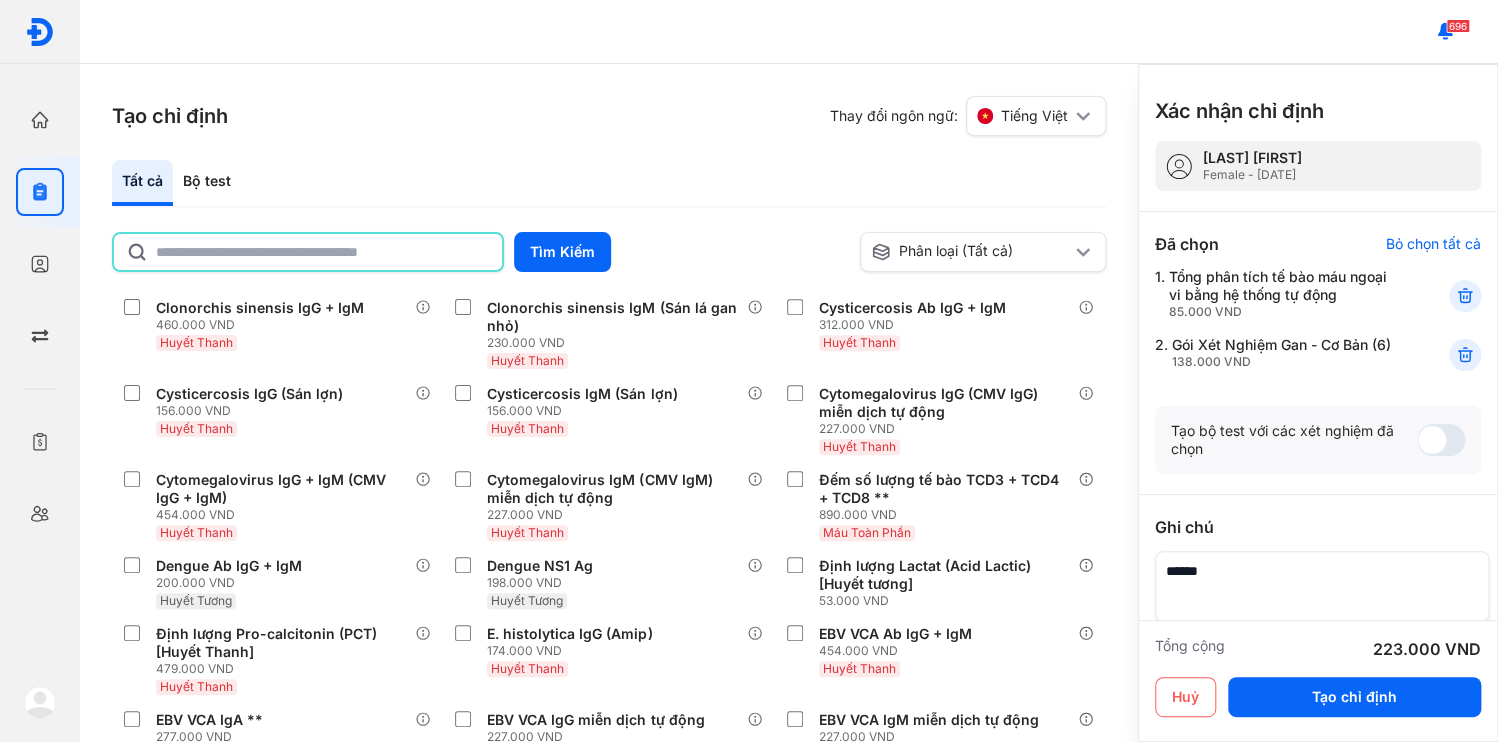 click 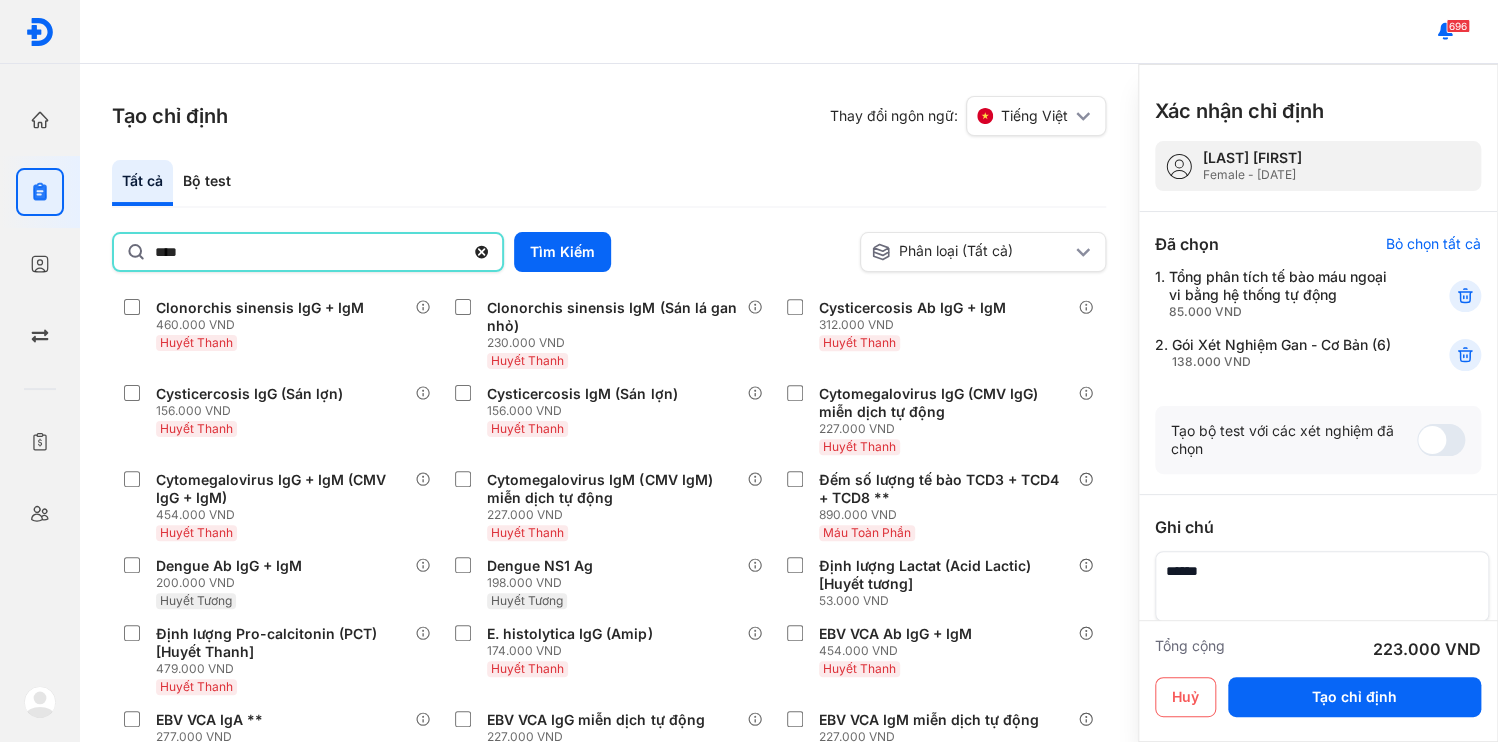 type on "****" 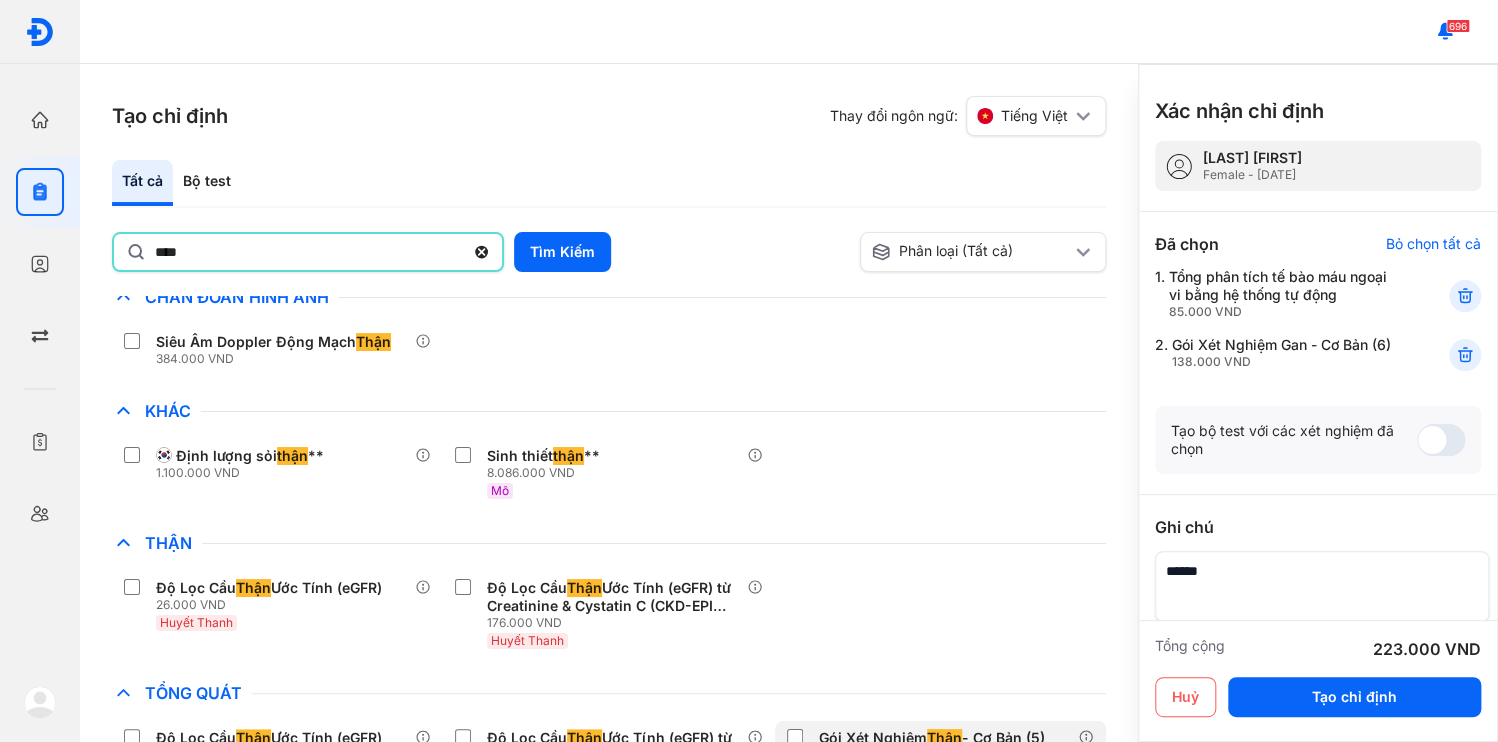 scroll, scrollTop: 7, scrollLeft: 0, axis: vertical 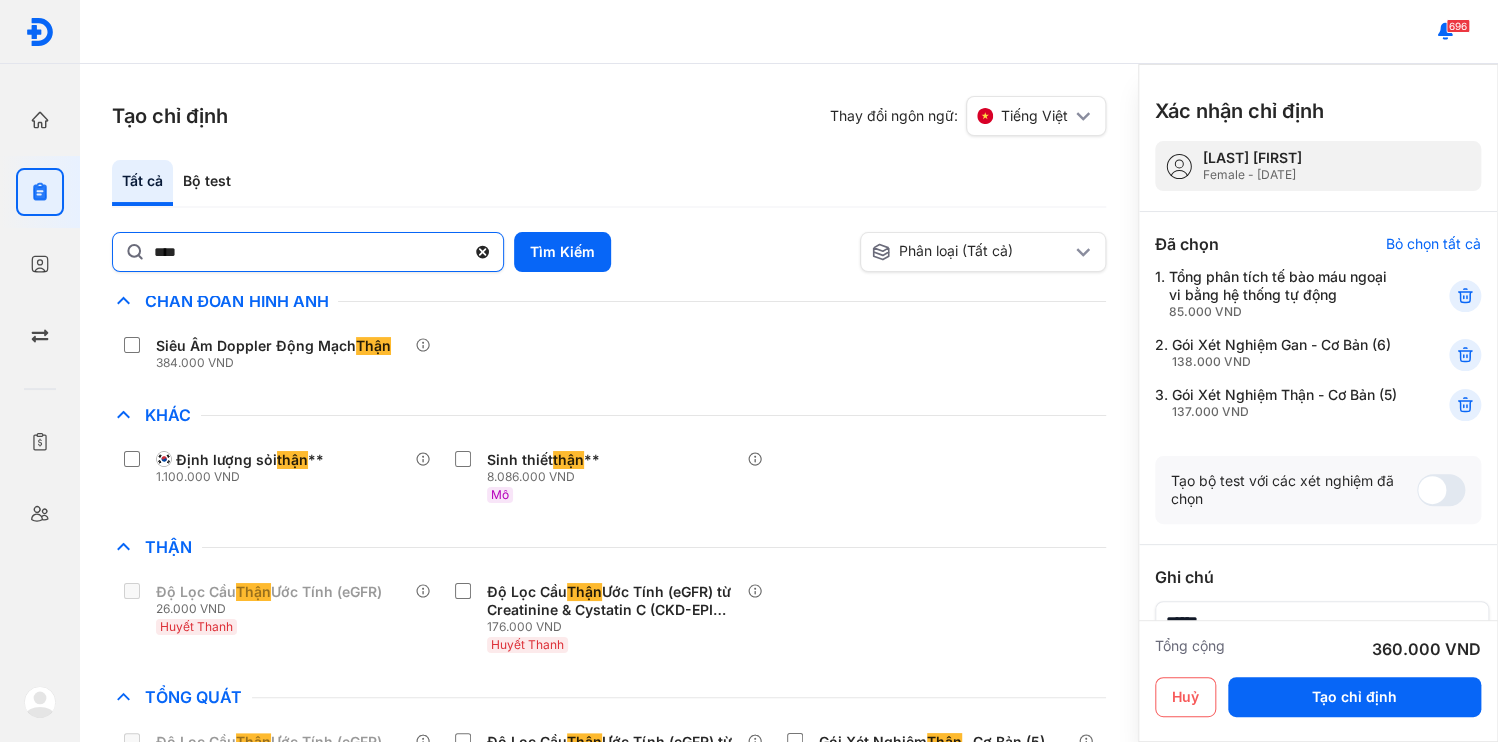 click 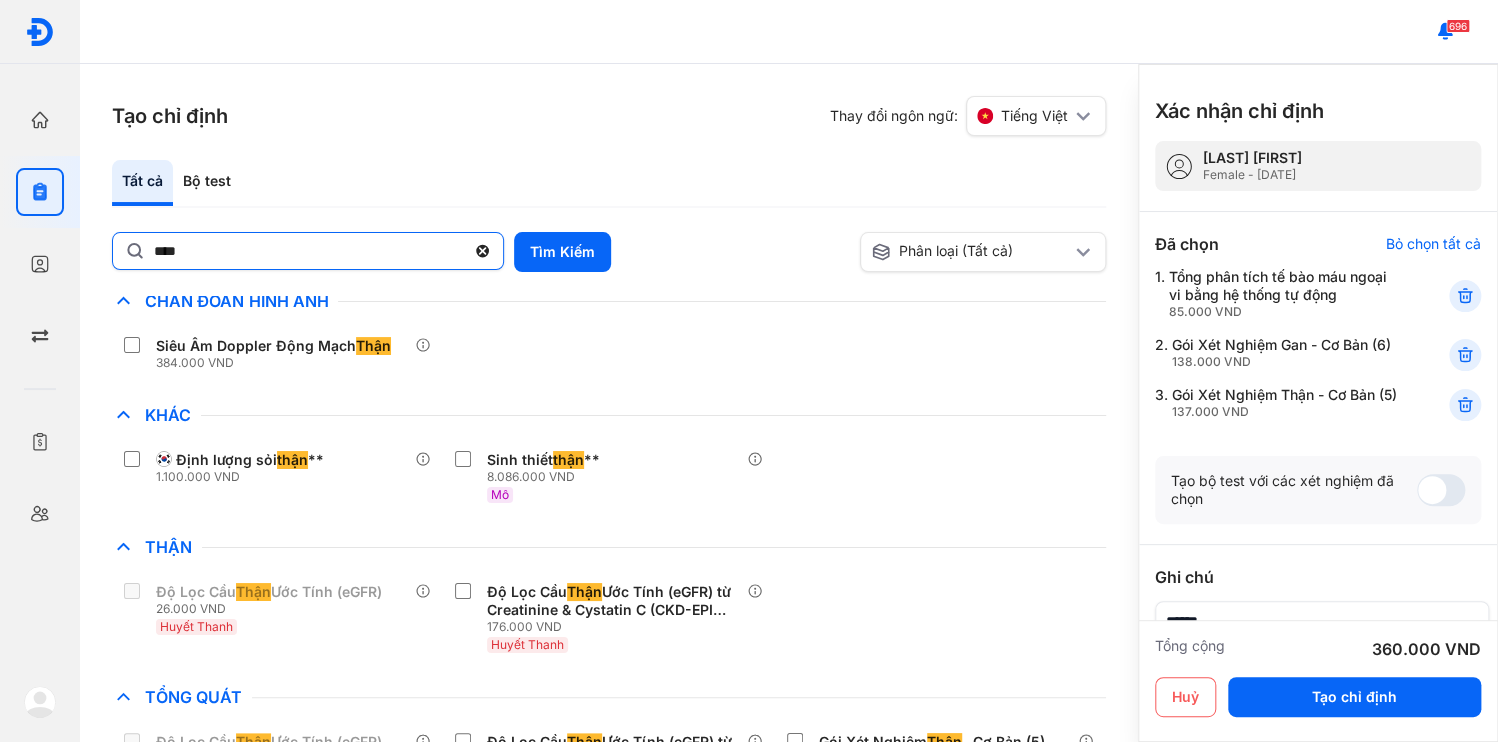 click on "****" 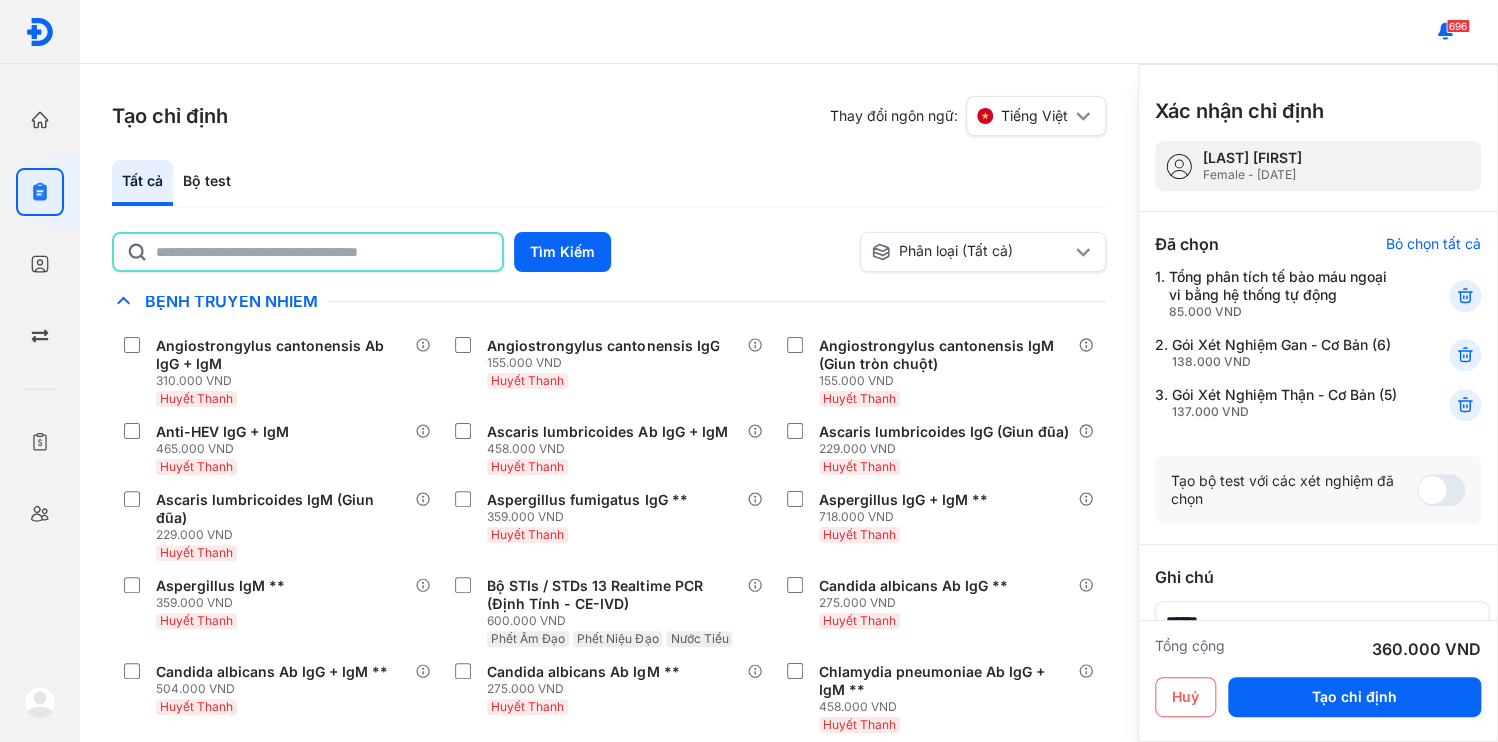 scroll, scrollTop: 2673, scrollLeft: 0, axis: vertical 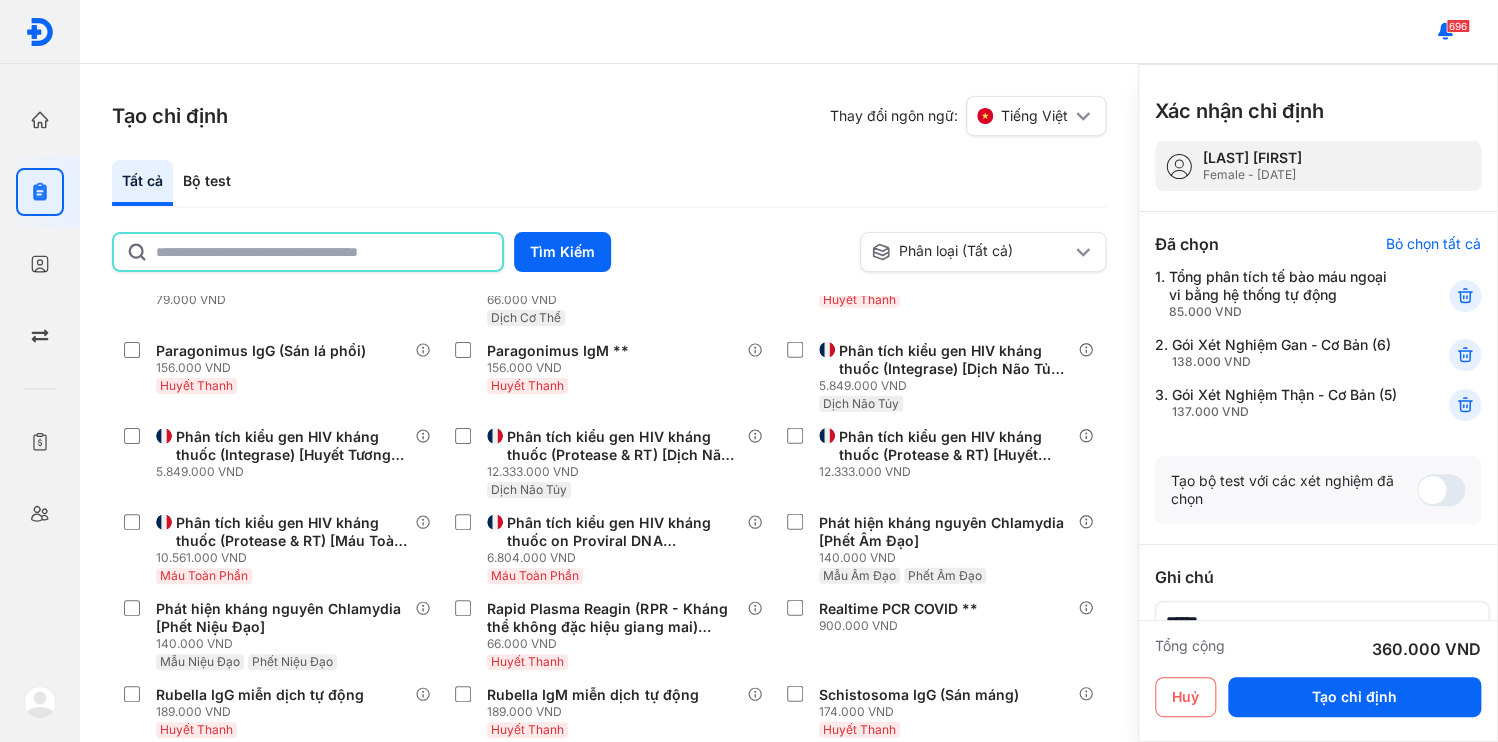 click 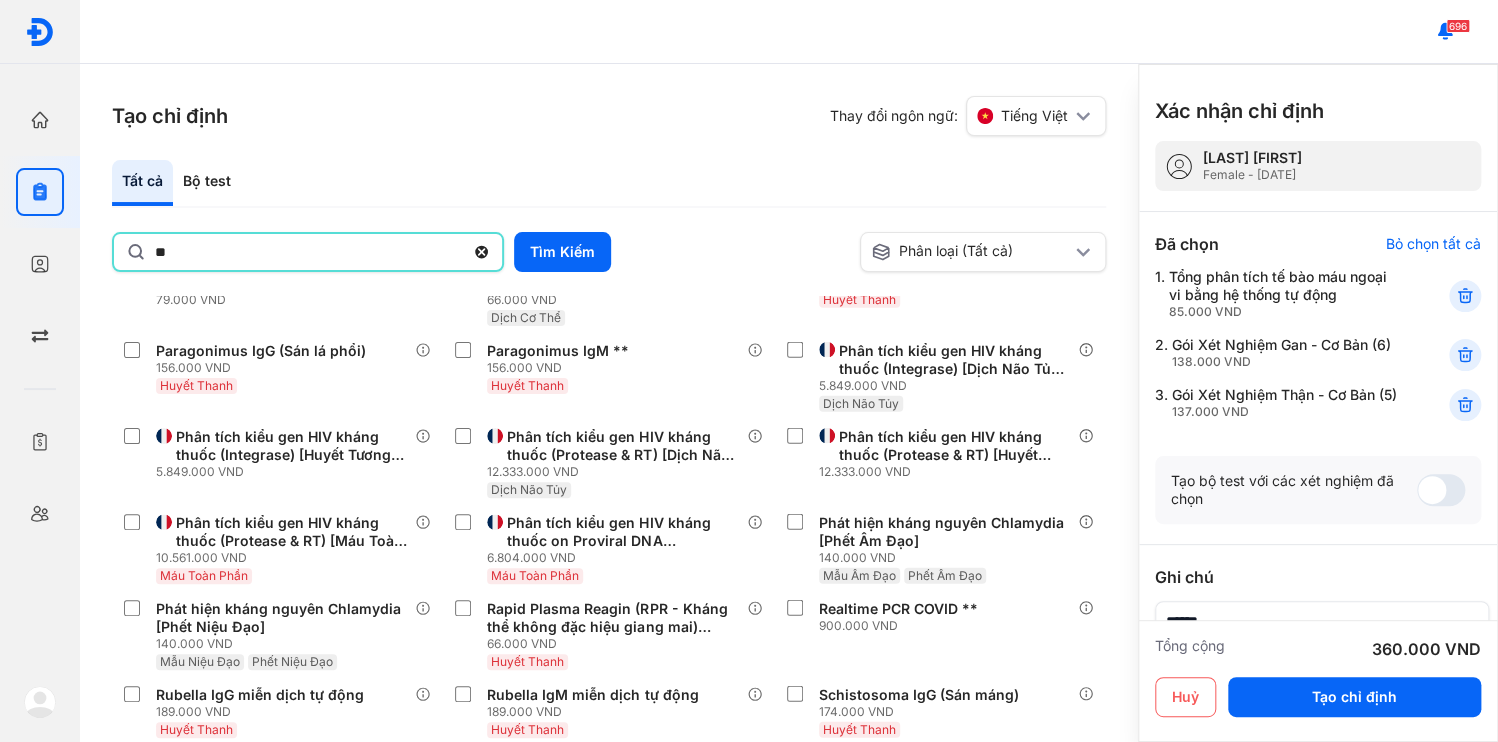 type on "*" 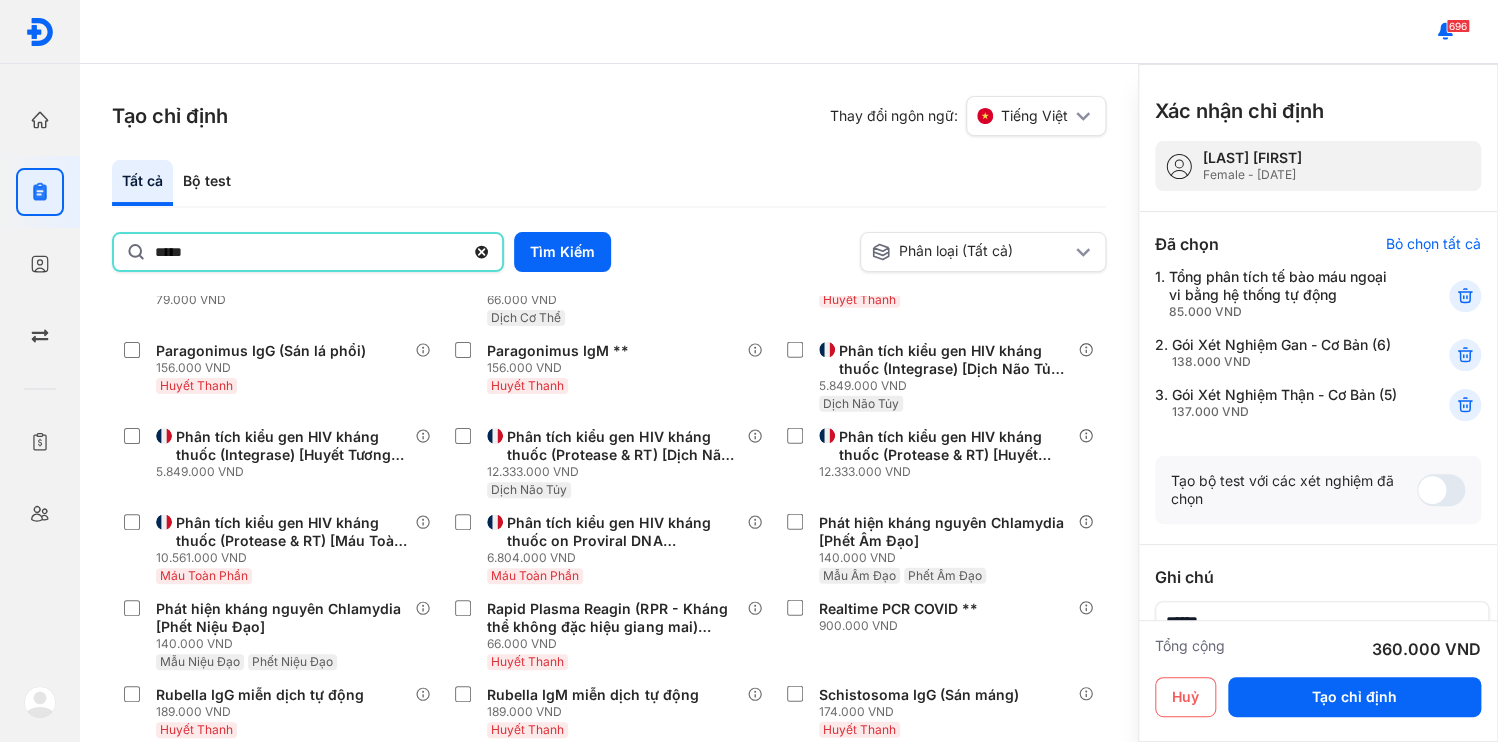 type on "*****" 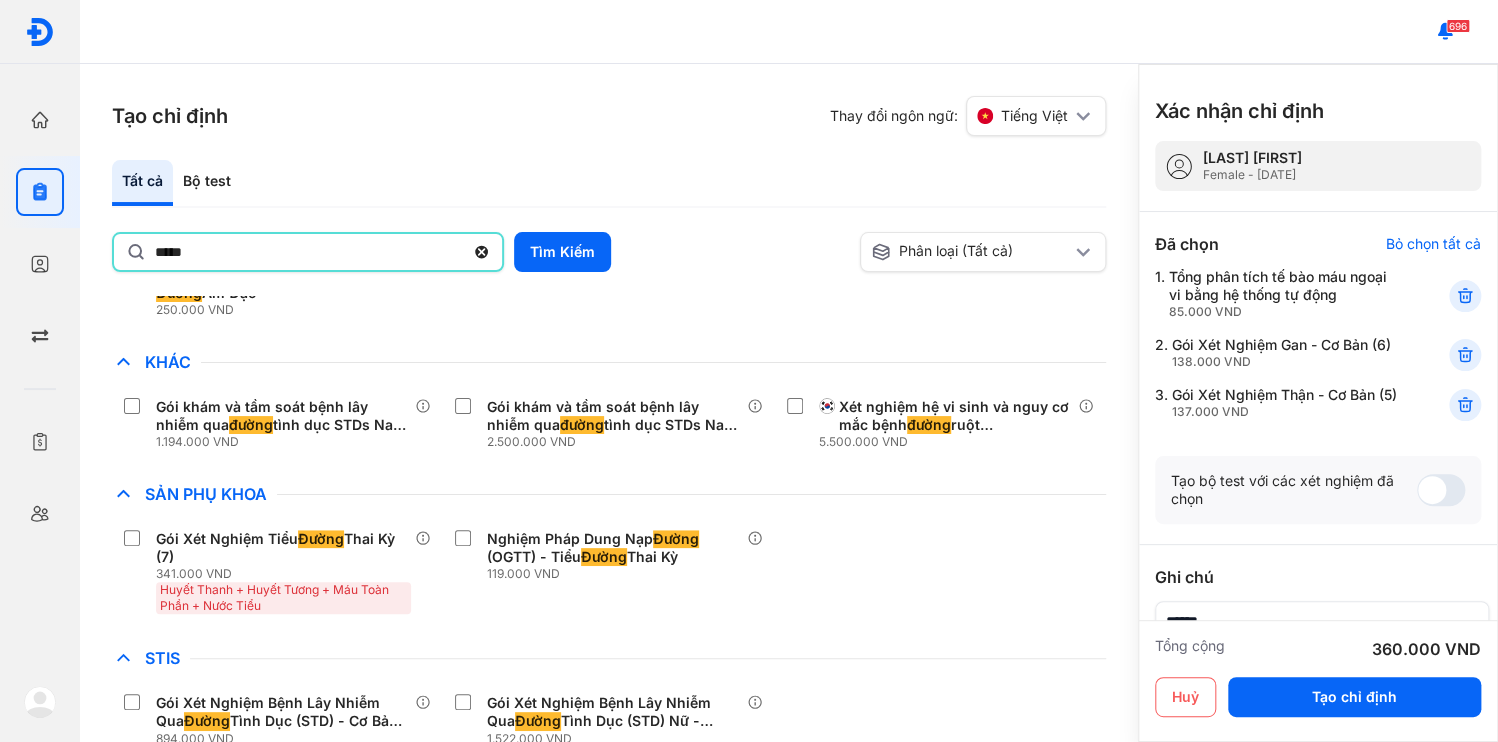 scroll, scrollTop: 367, scrollLeft: 0, axis: vertical 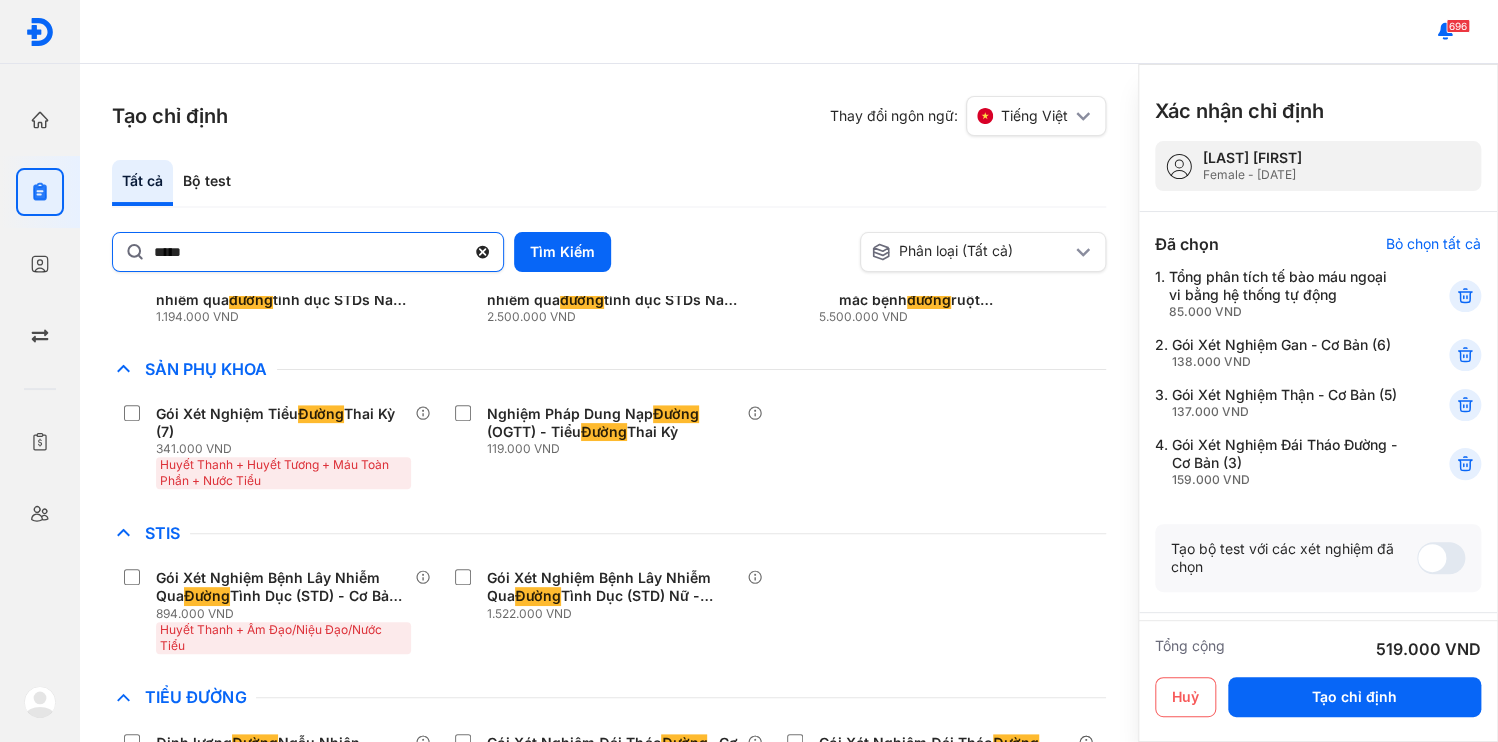 click 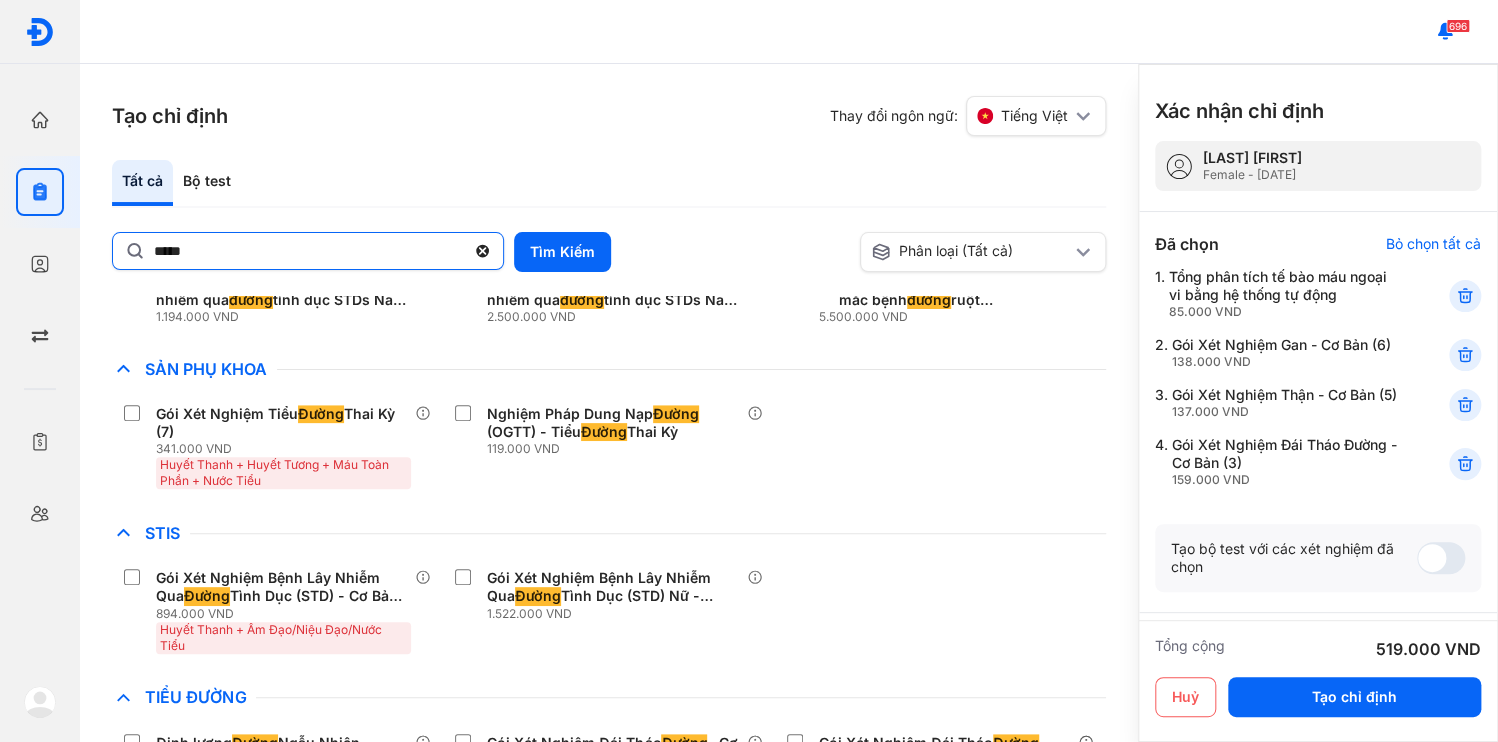 click on "*****" 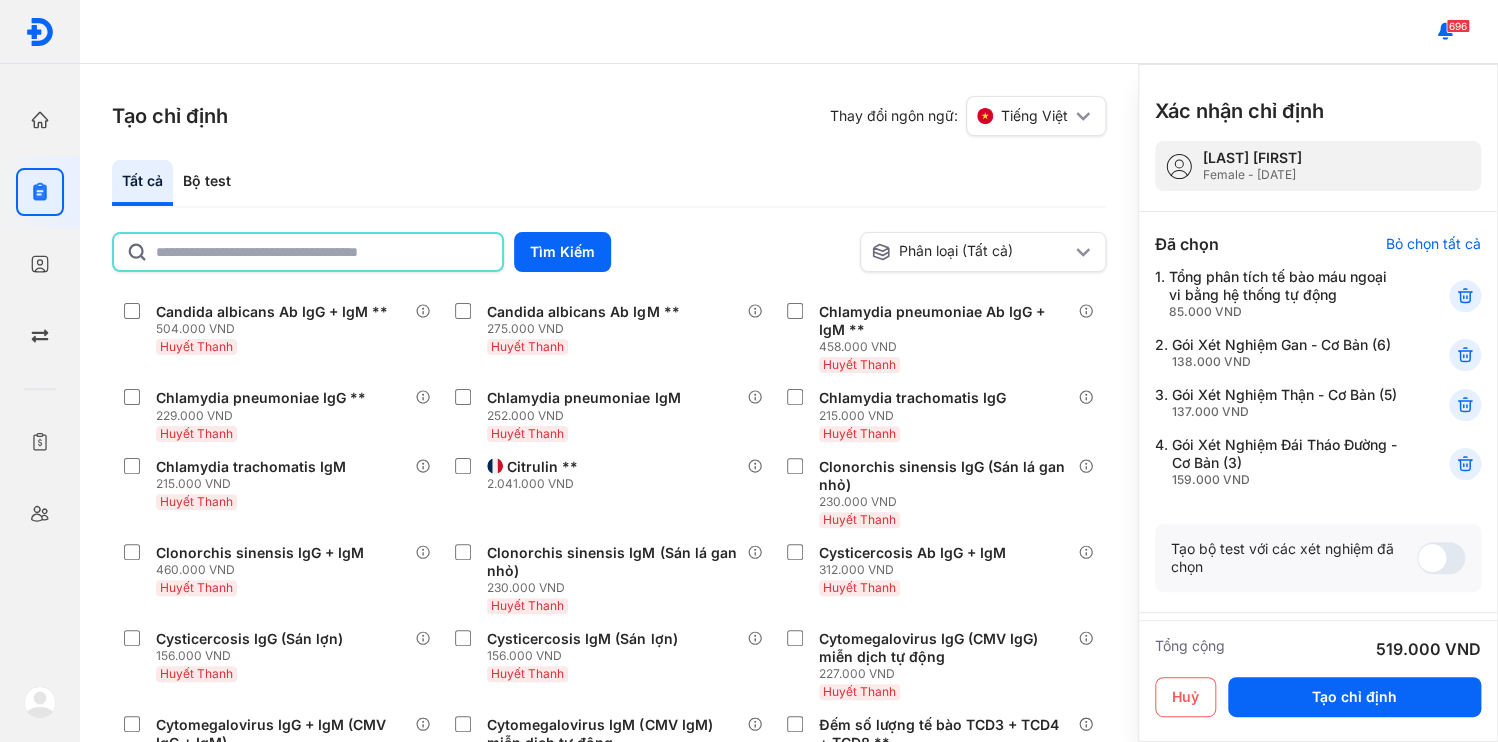 click 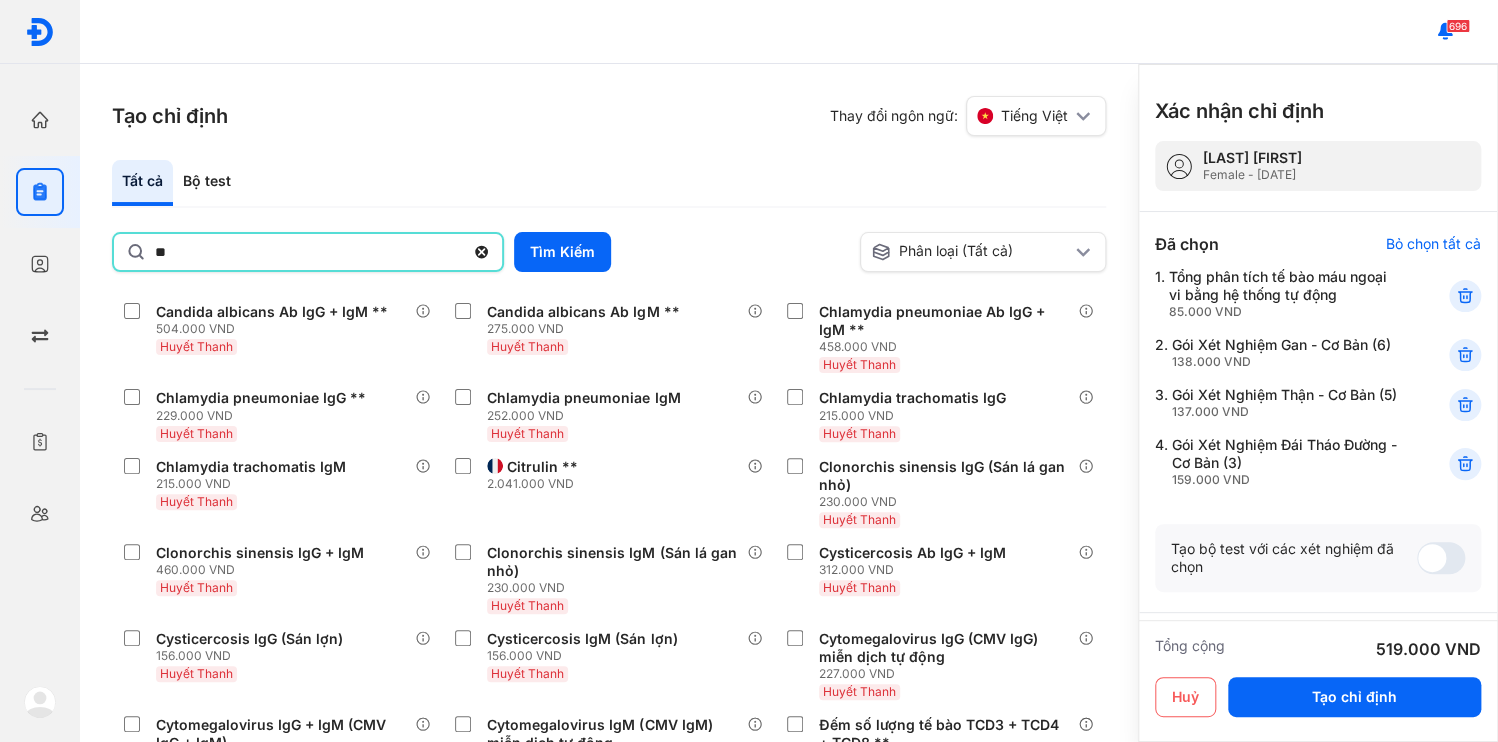 type on "**" 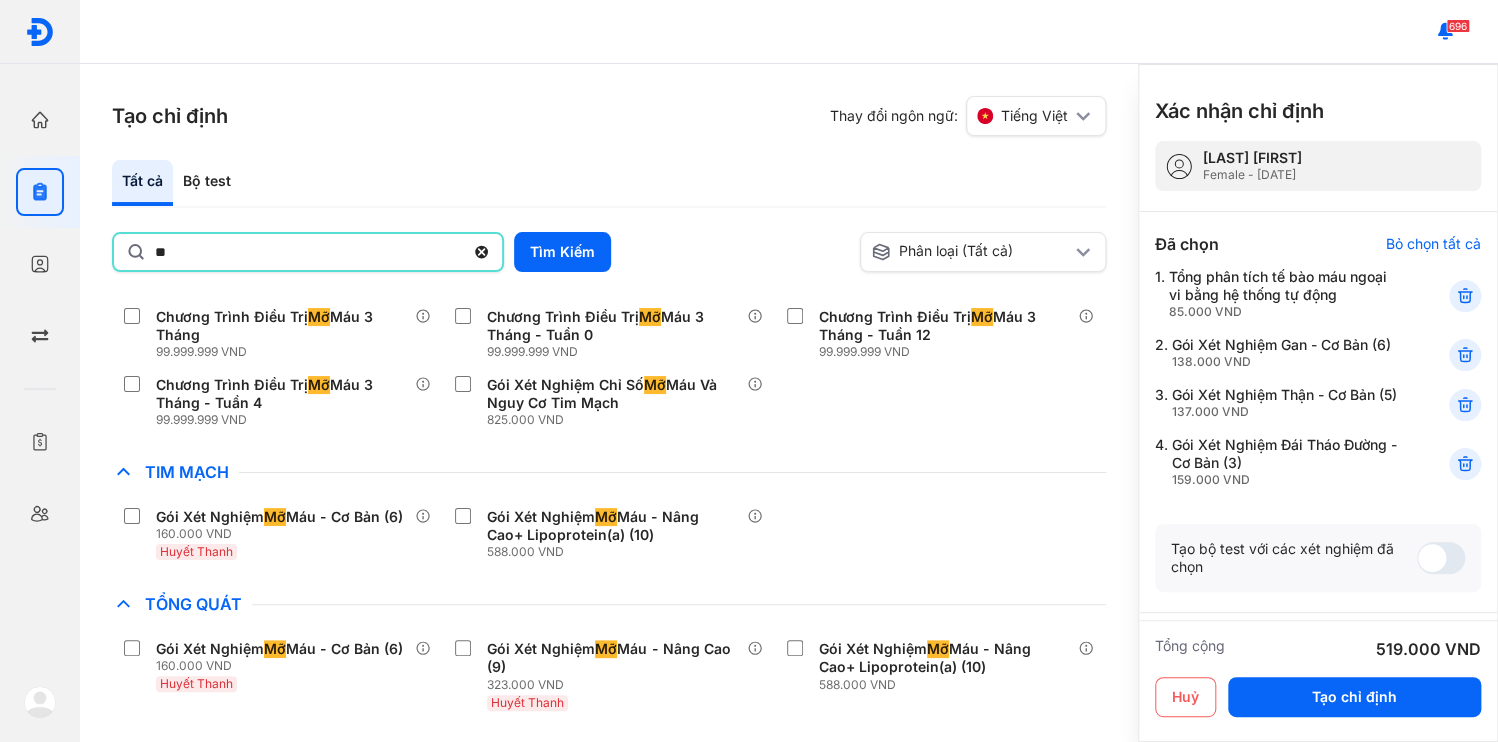 scroll, scrollTop: 0, scrollLeft: 0, axis: both 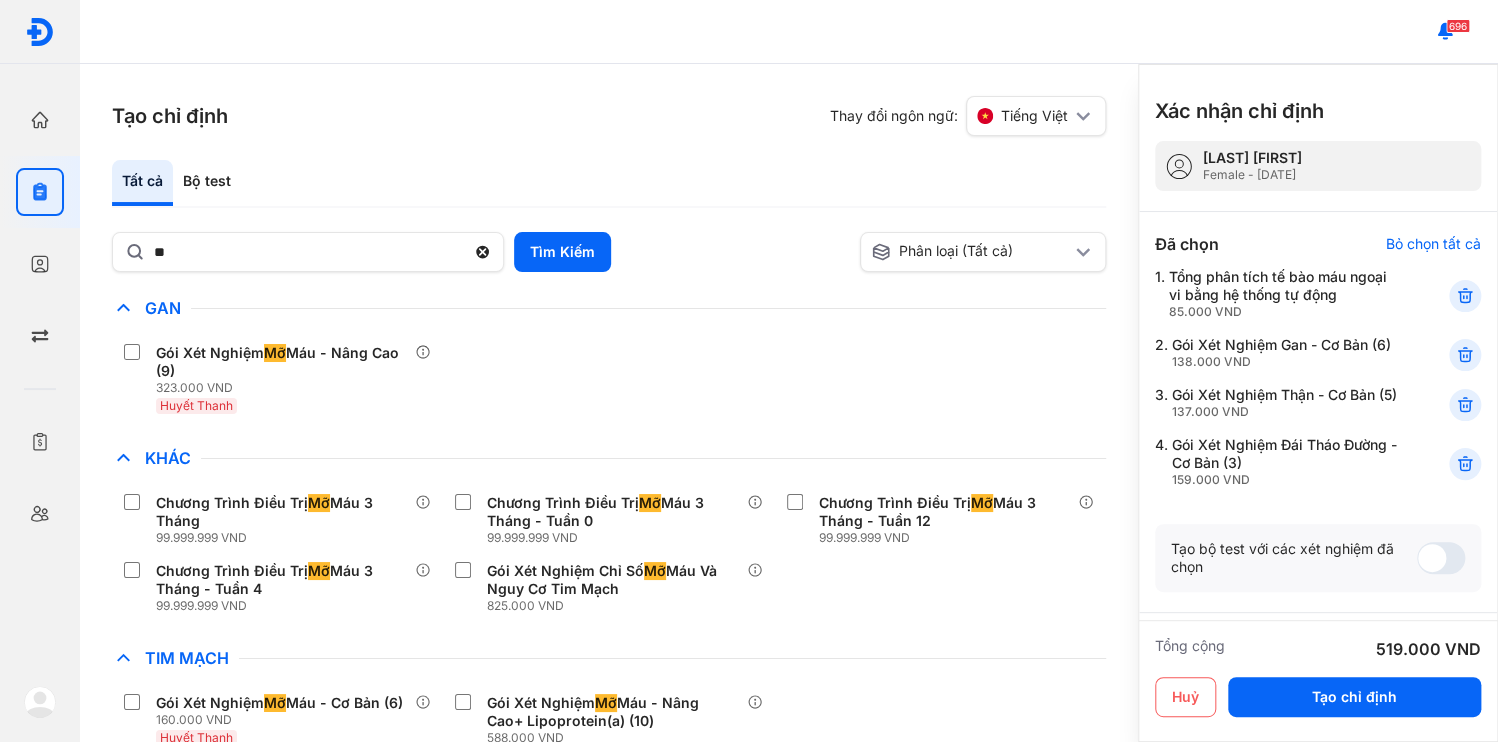 click on "Gói Xét Nghiệm  Mỡ  Máu - Nâng Cao (9) 323.000 VND Huyết Thanh" at bounding box center (609, 379) 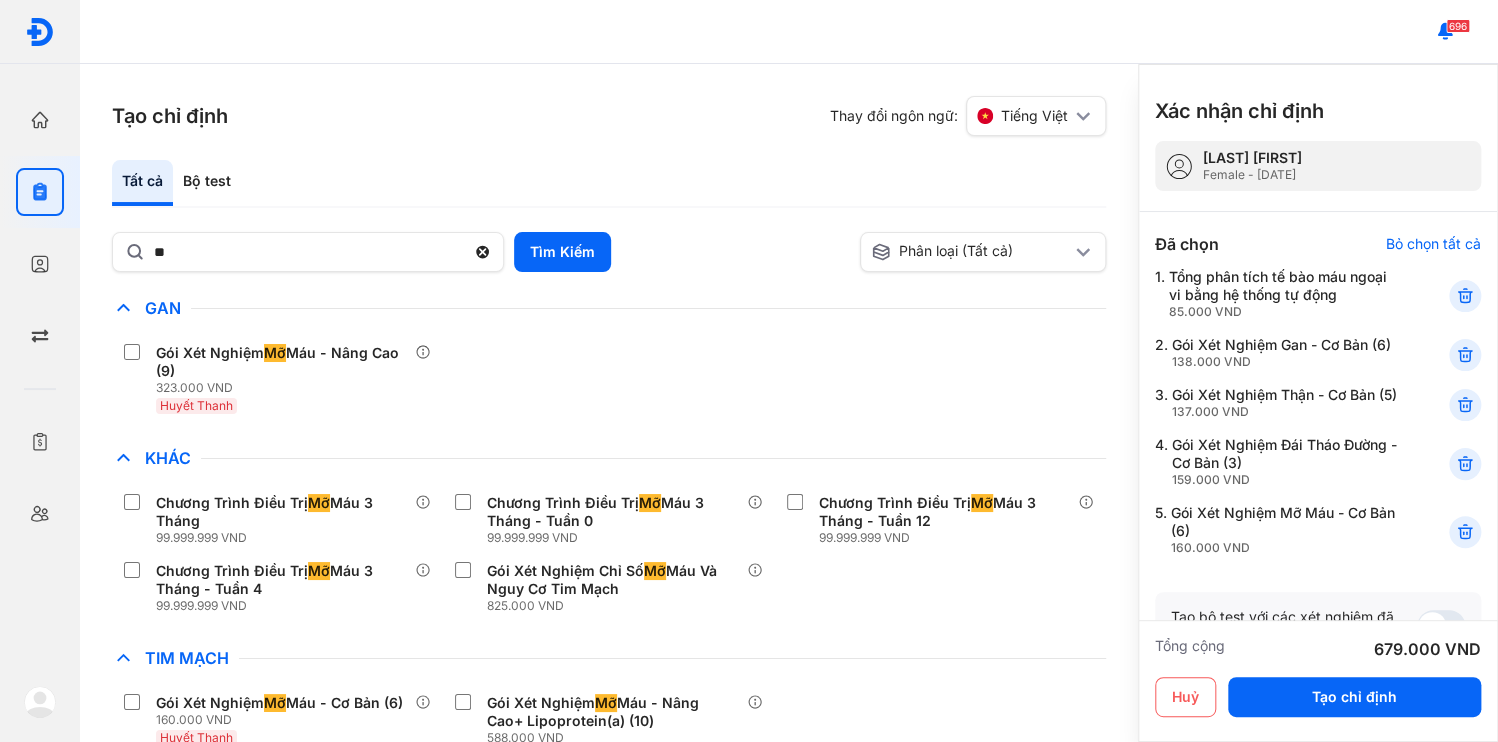 click at bounding box center [1316, 772] 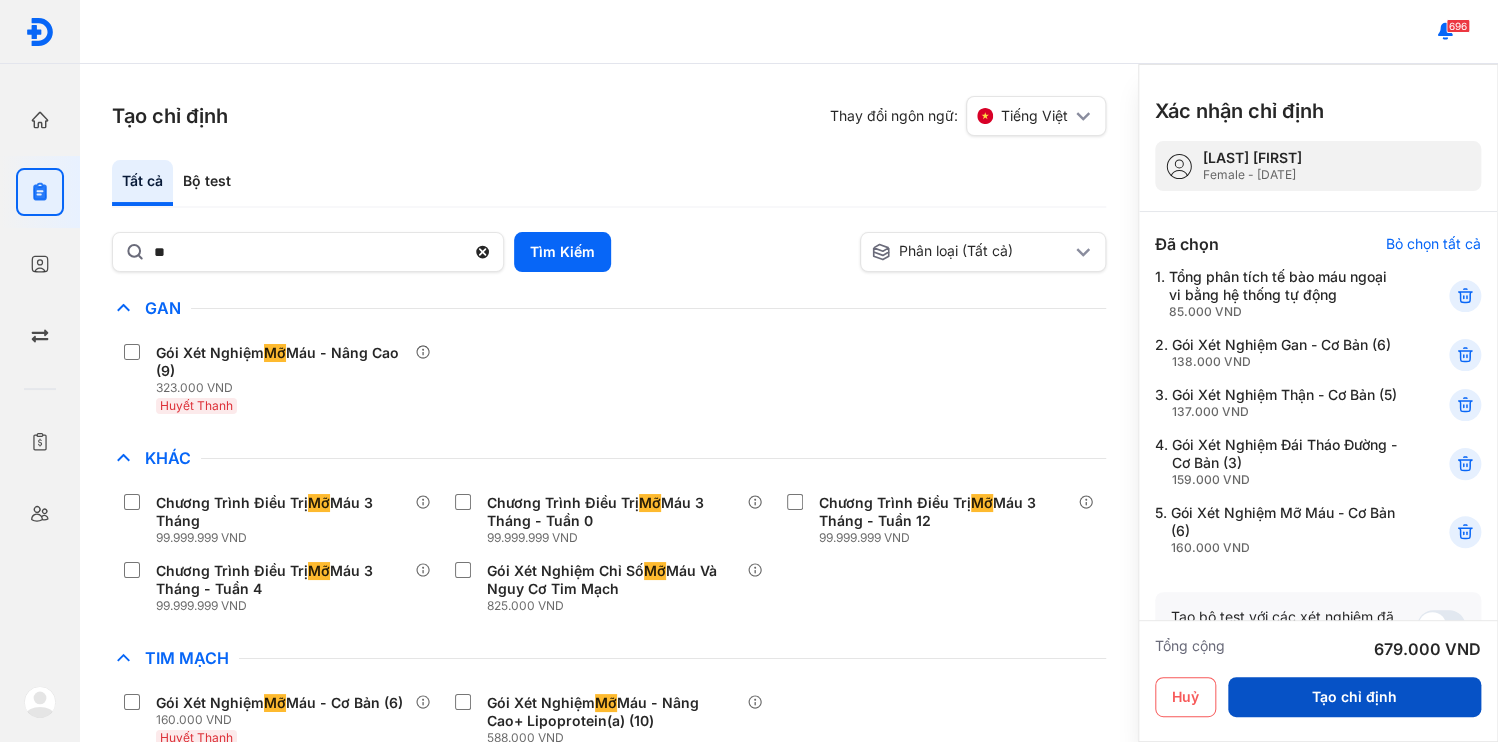 type on "**********" 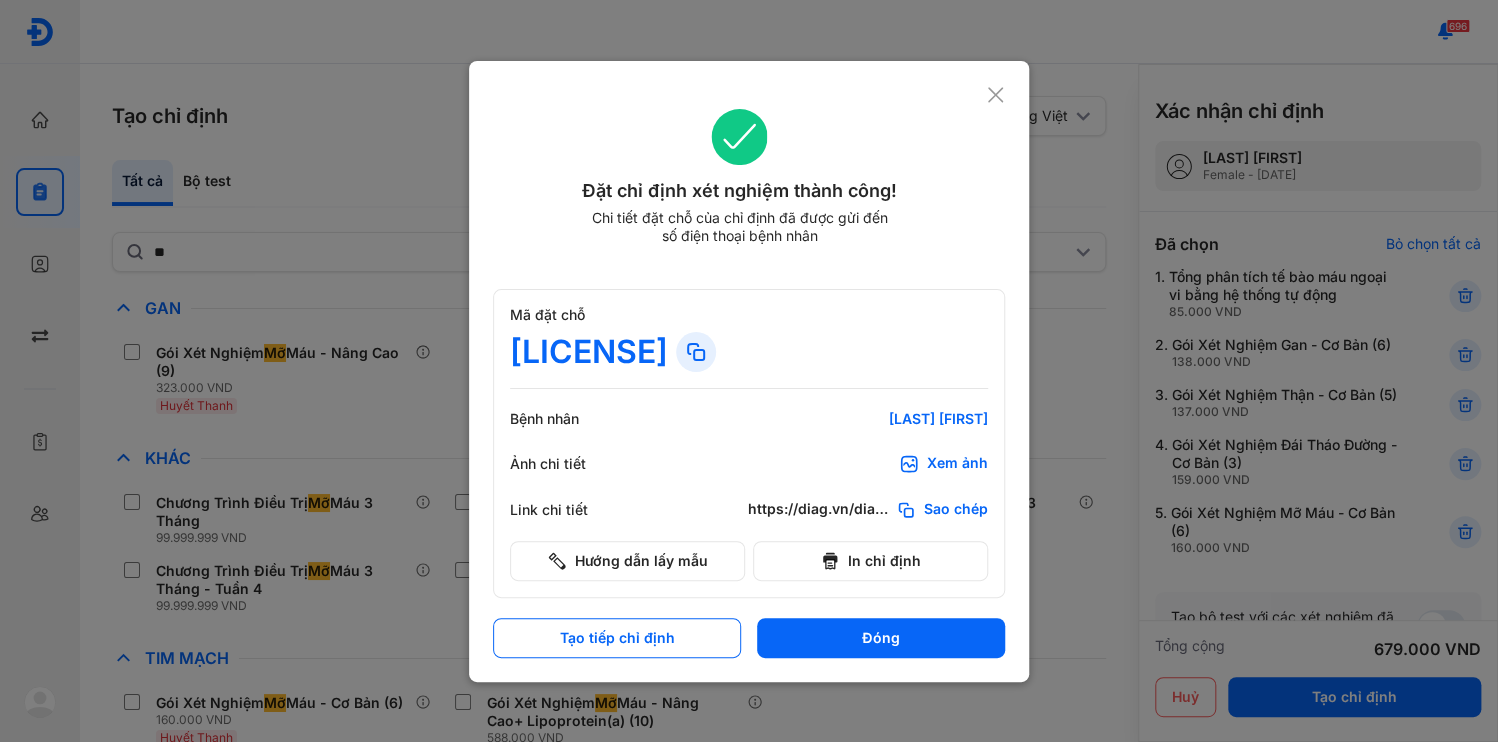 click on "Sao chép" 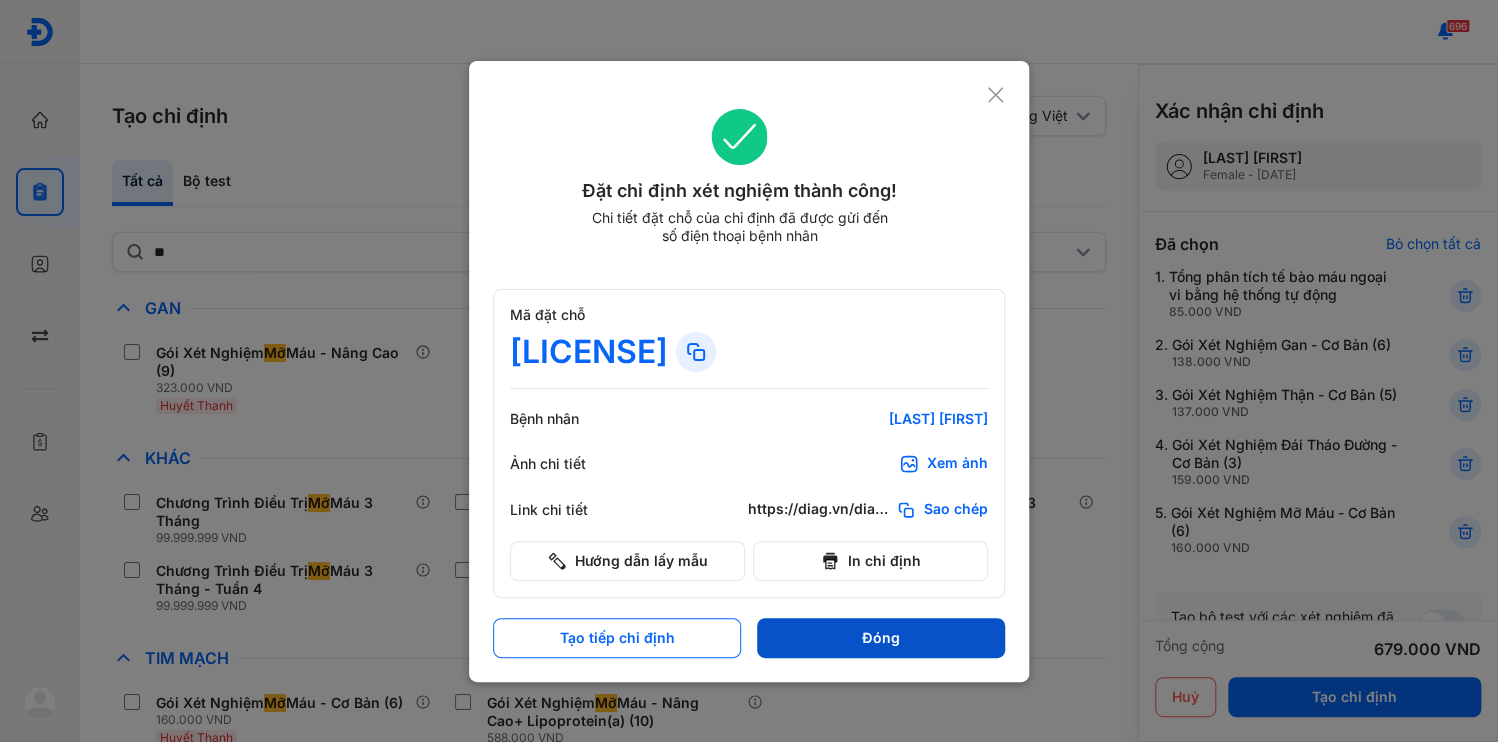 drag, startPoint x: 931, startPoint y: 599, endPoint x: 417, endPoint y: 10, distance: 781.73975 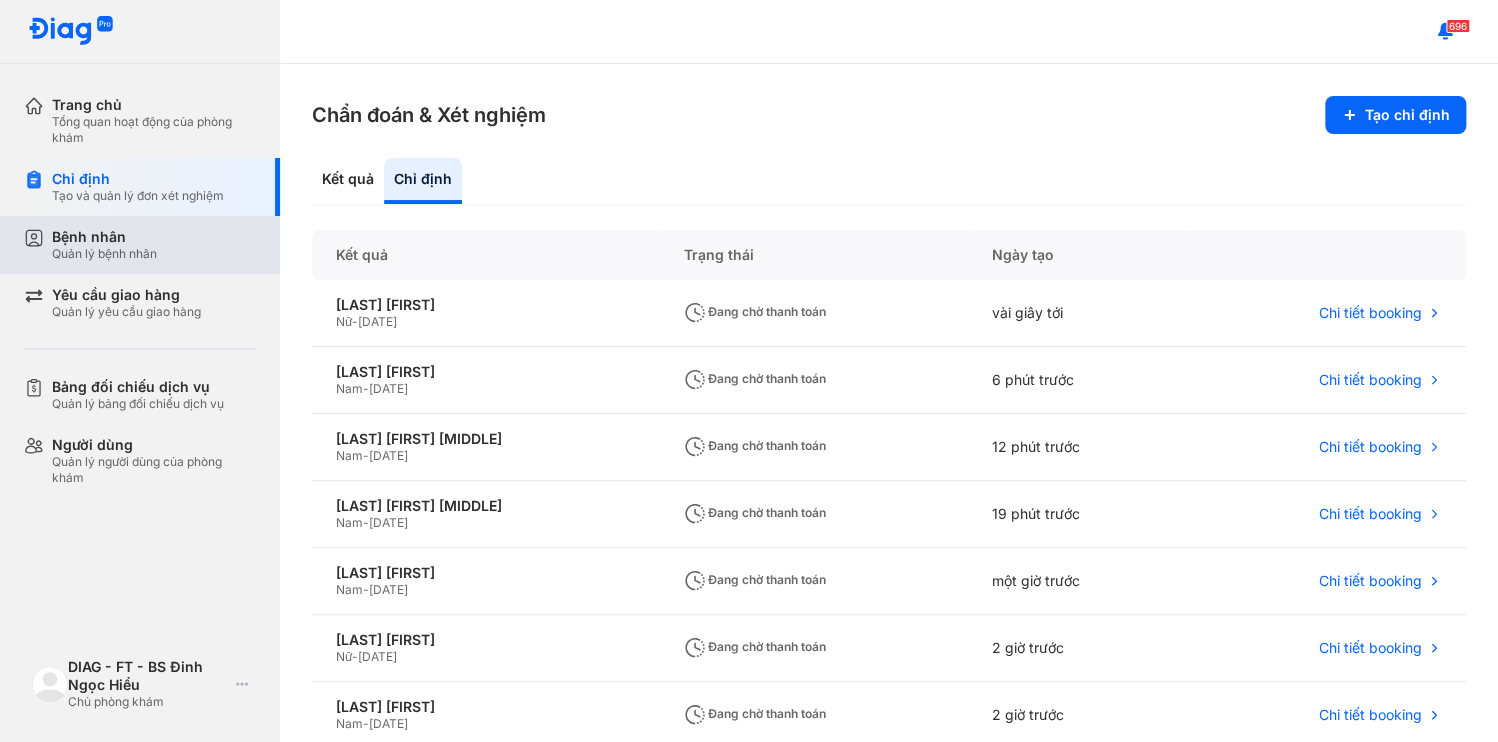 click on "Bệnh nhân Quản lý bệnh nhân" at bounding box center (152, 245) 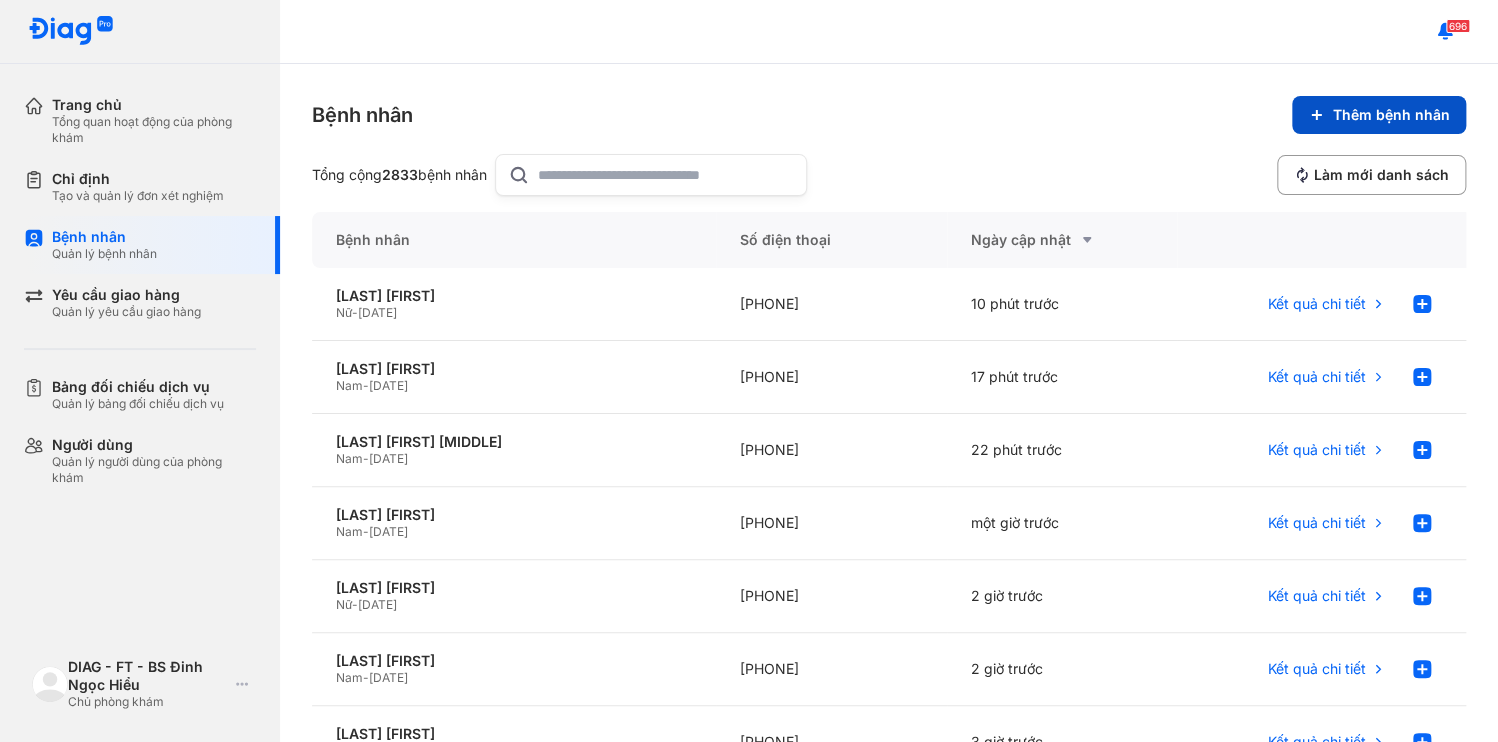 click 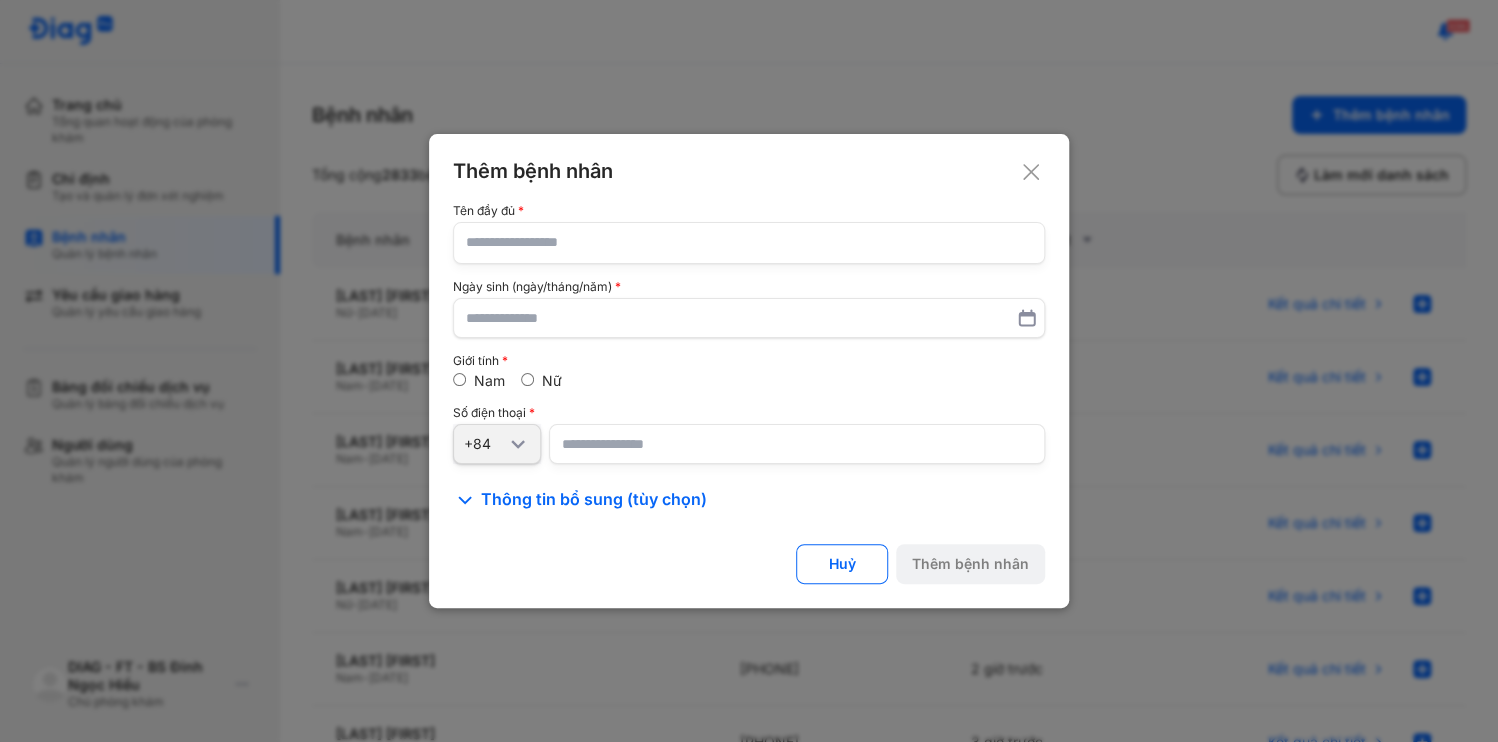 click 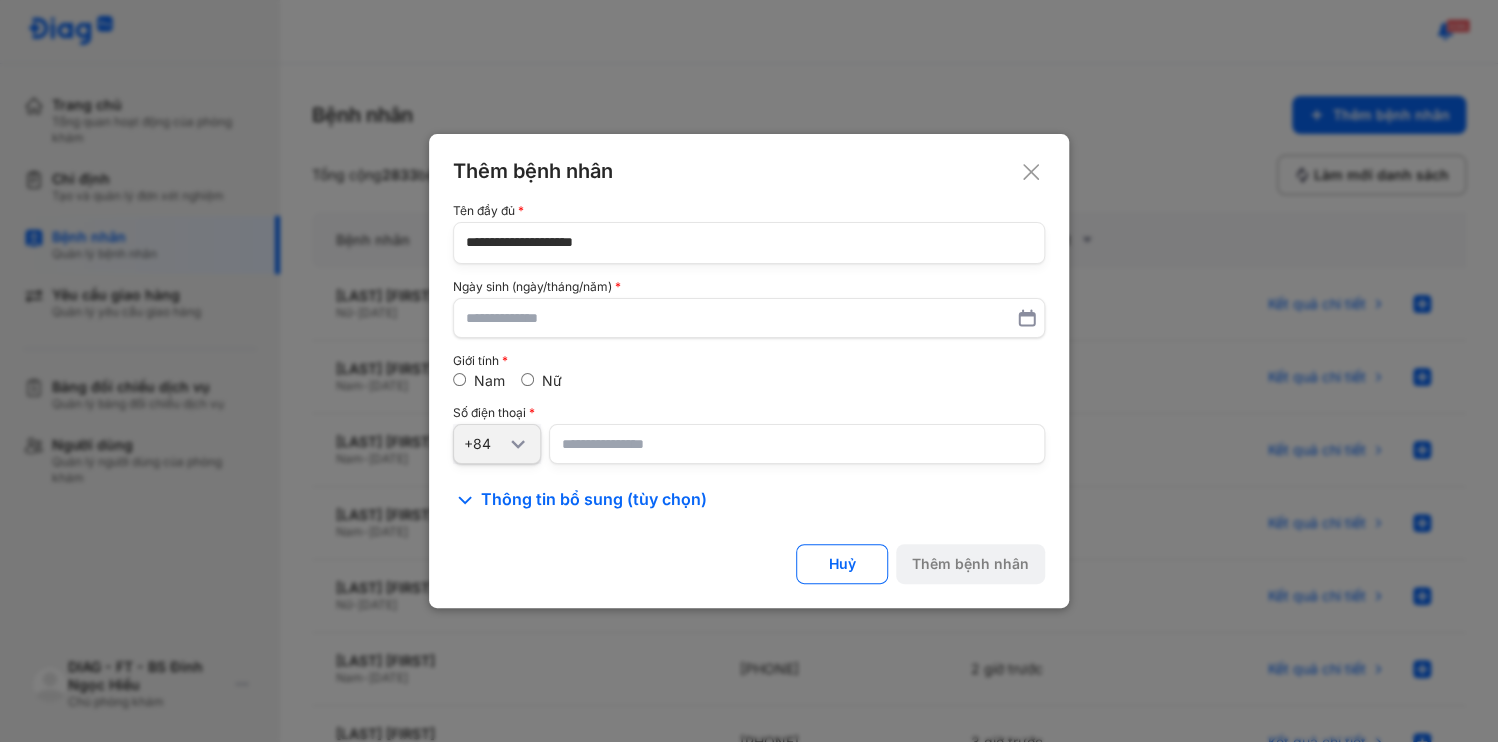 type on "**********" 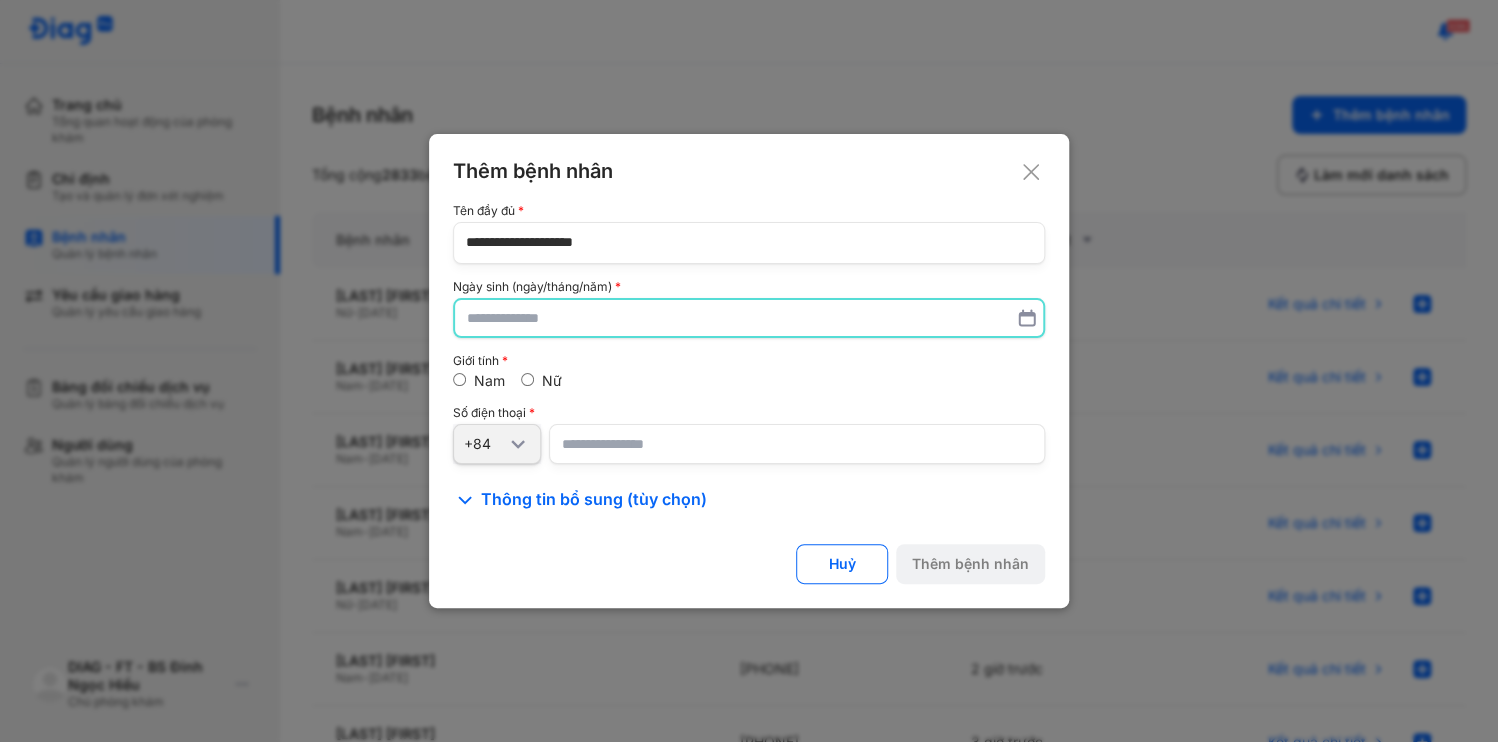 click at bounding box center [749, 318] 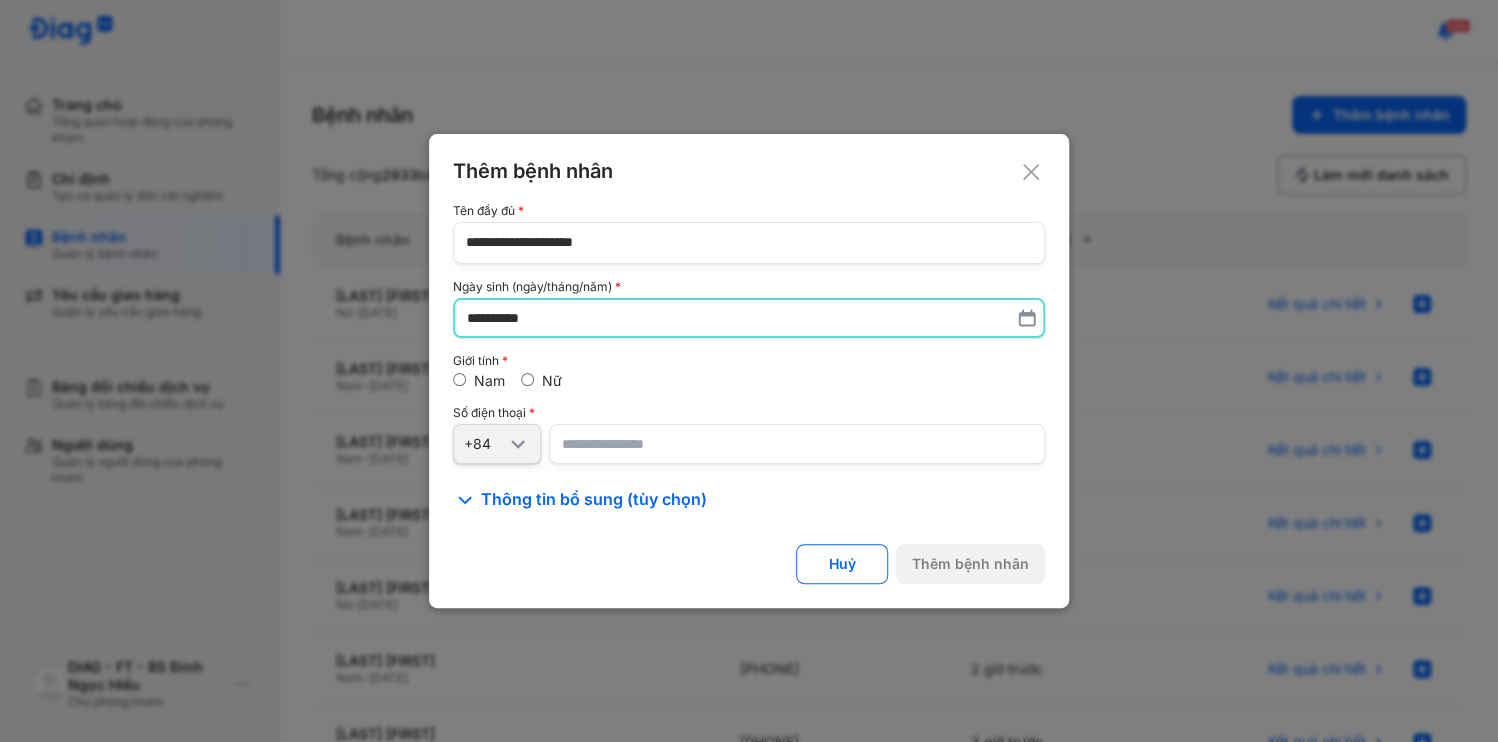 type on "**********" 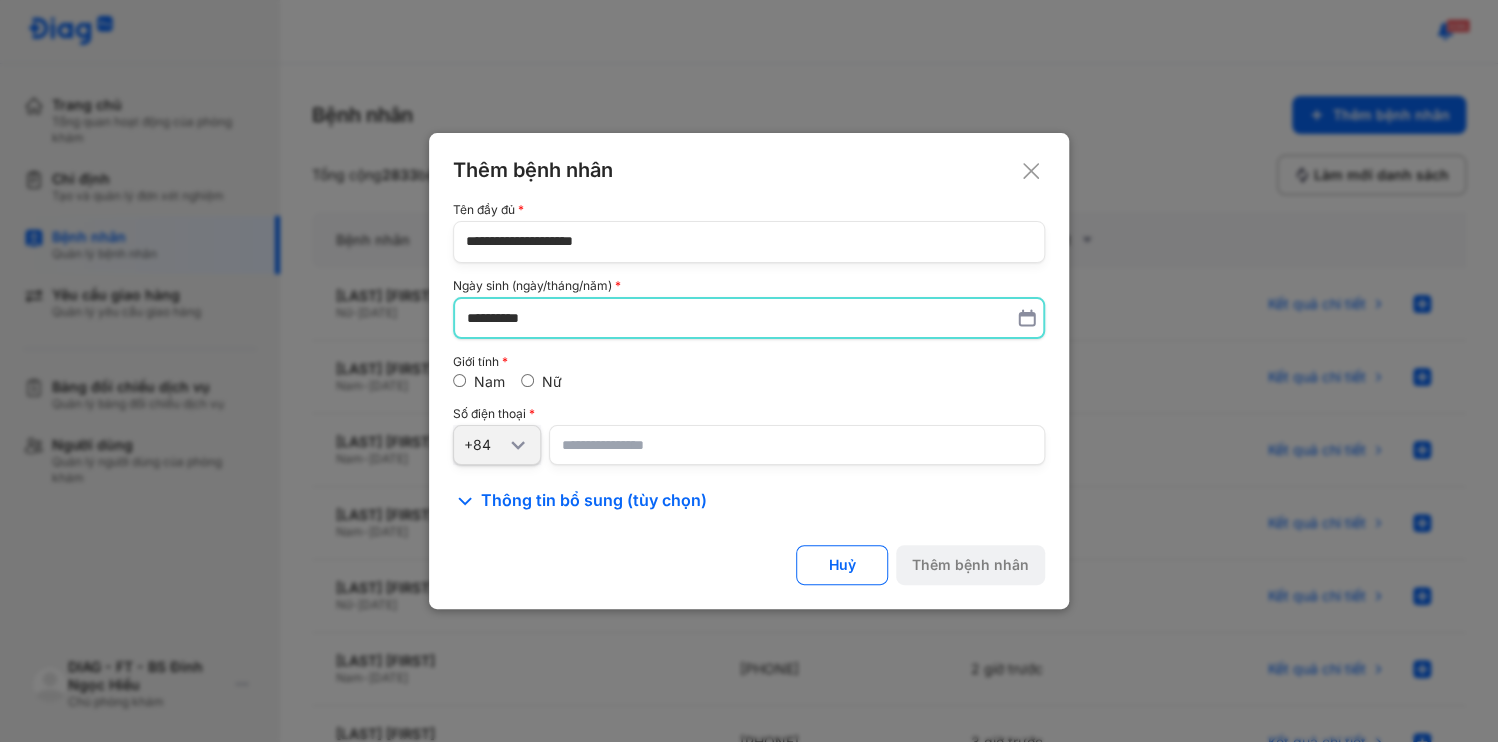click at bounding box center [797, 445] 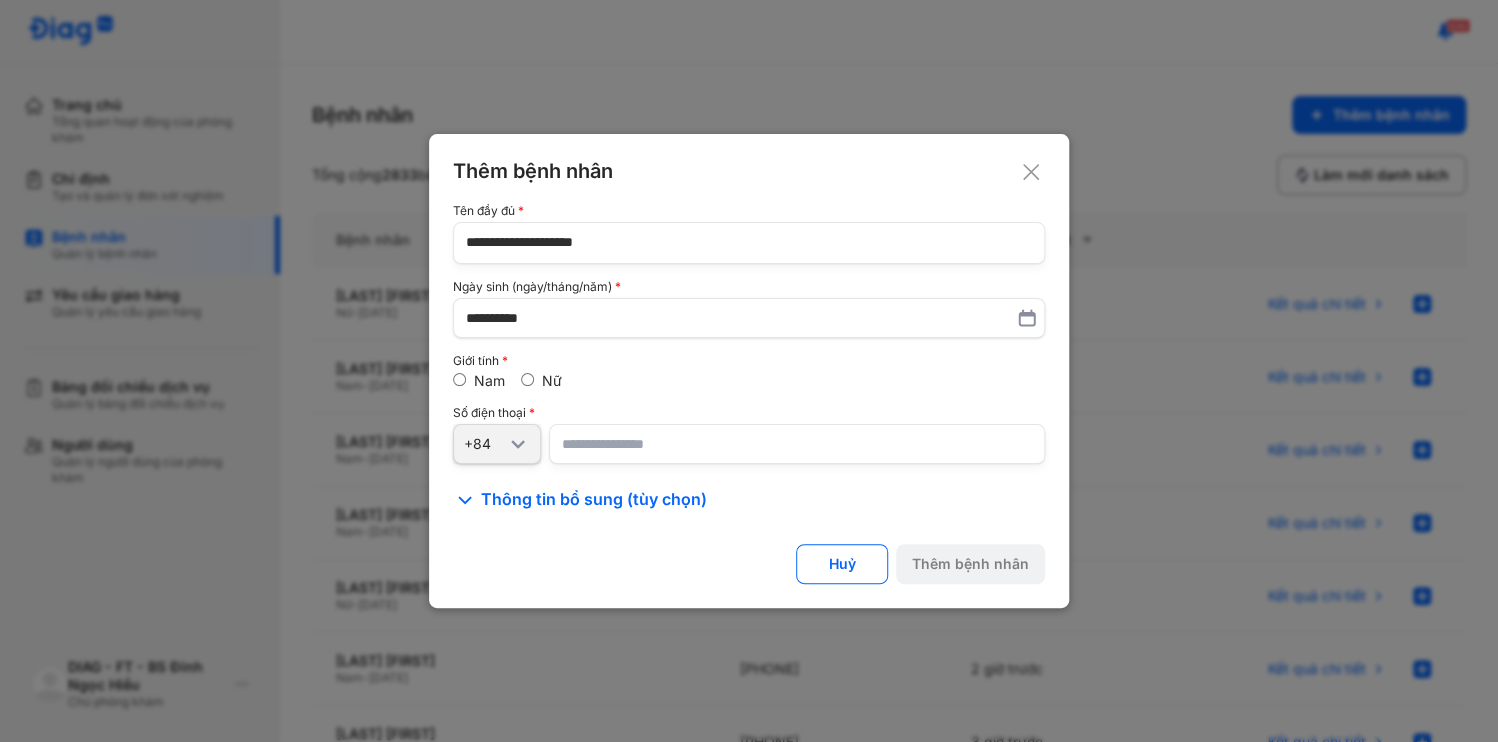 paste on "**********" 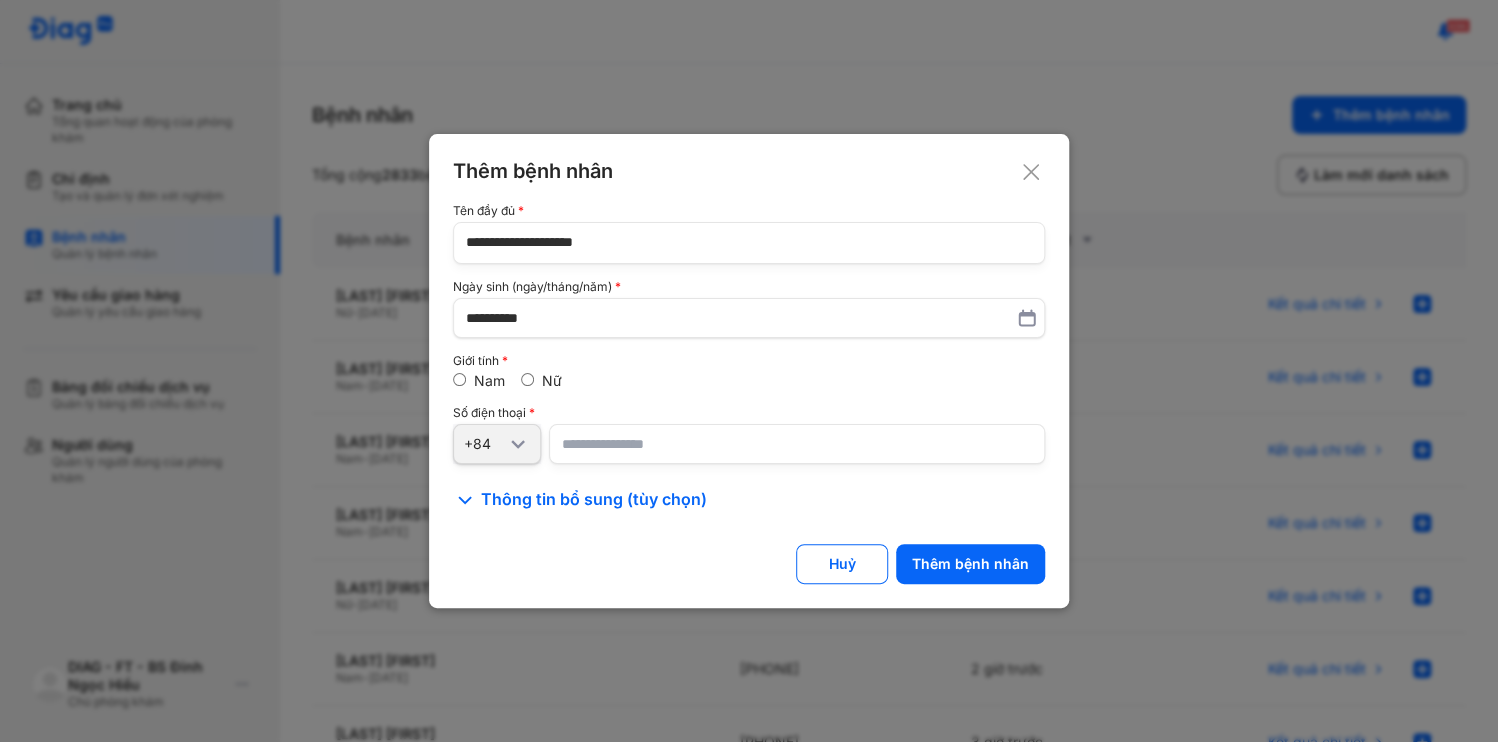 type on "**********" 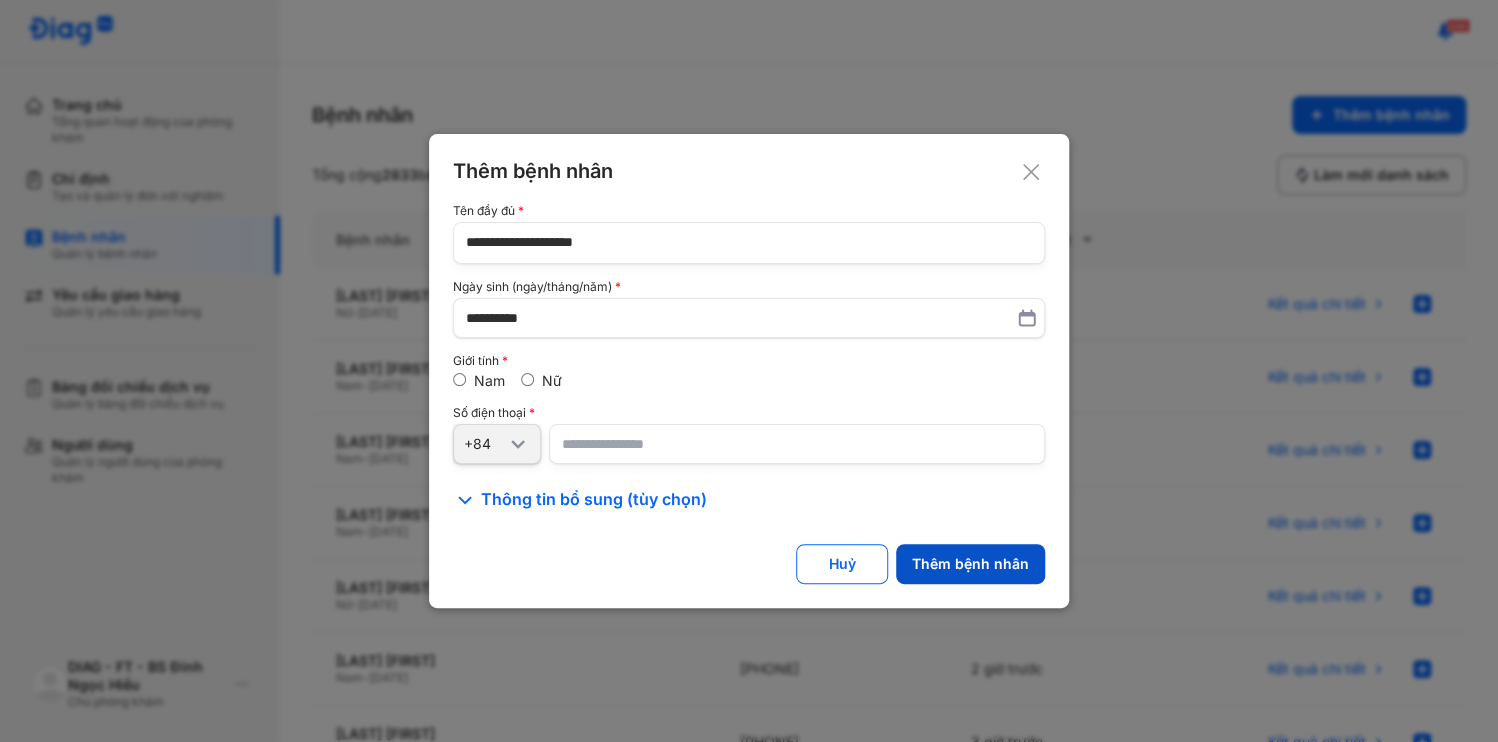 click on "Thêm bệnh nhân" 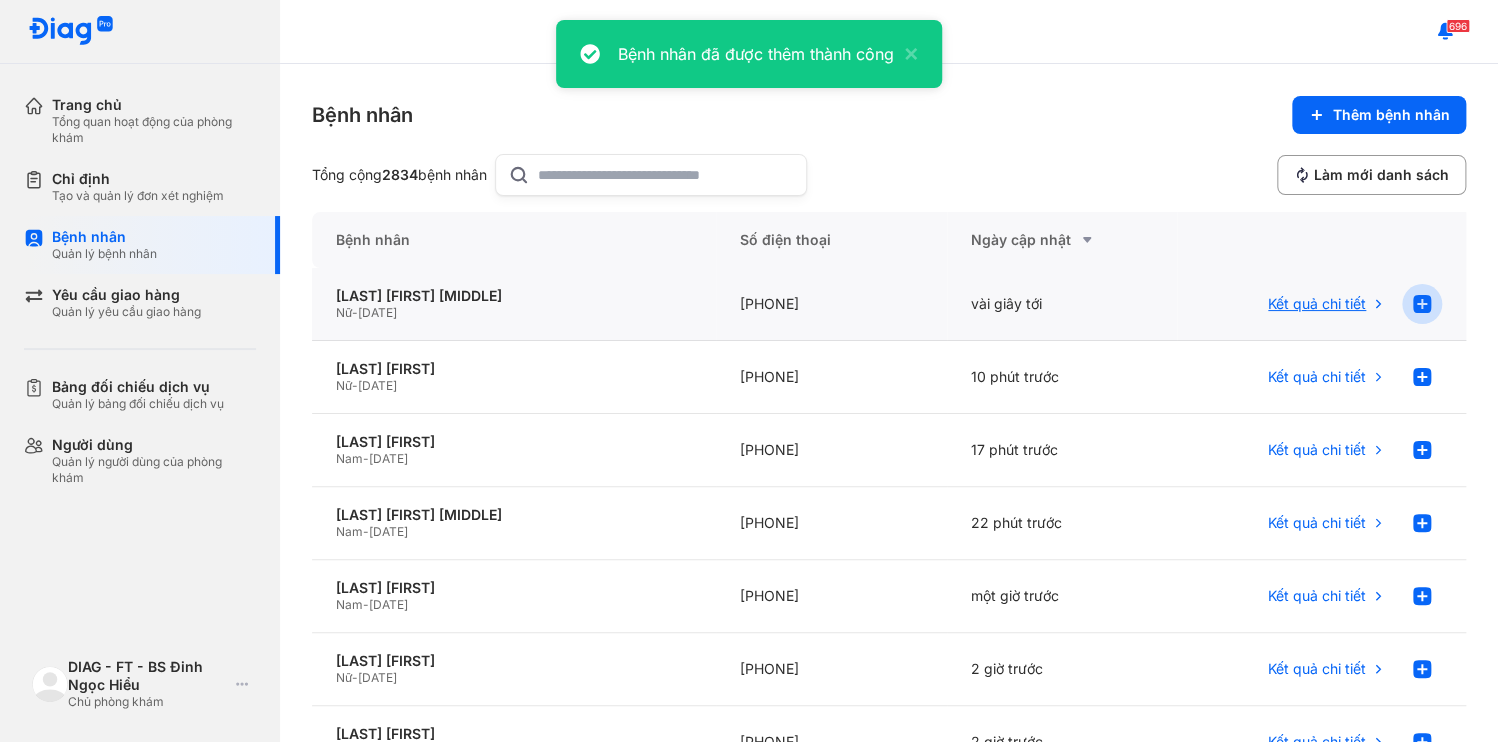 click 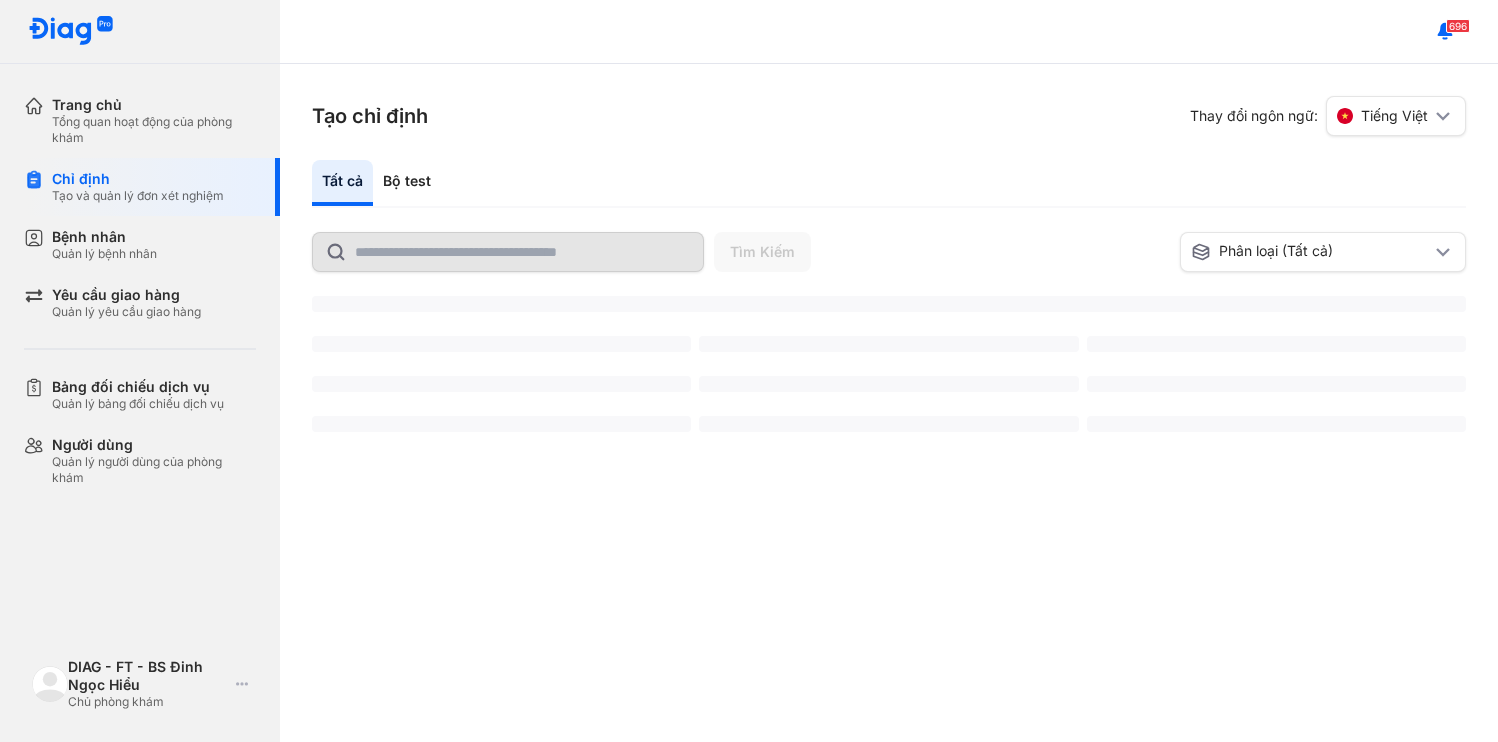 scroll, scrollTop: 0, scrollLeft: 0, axis: both 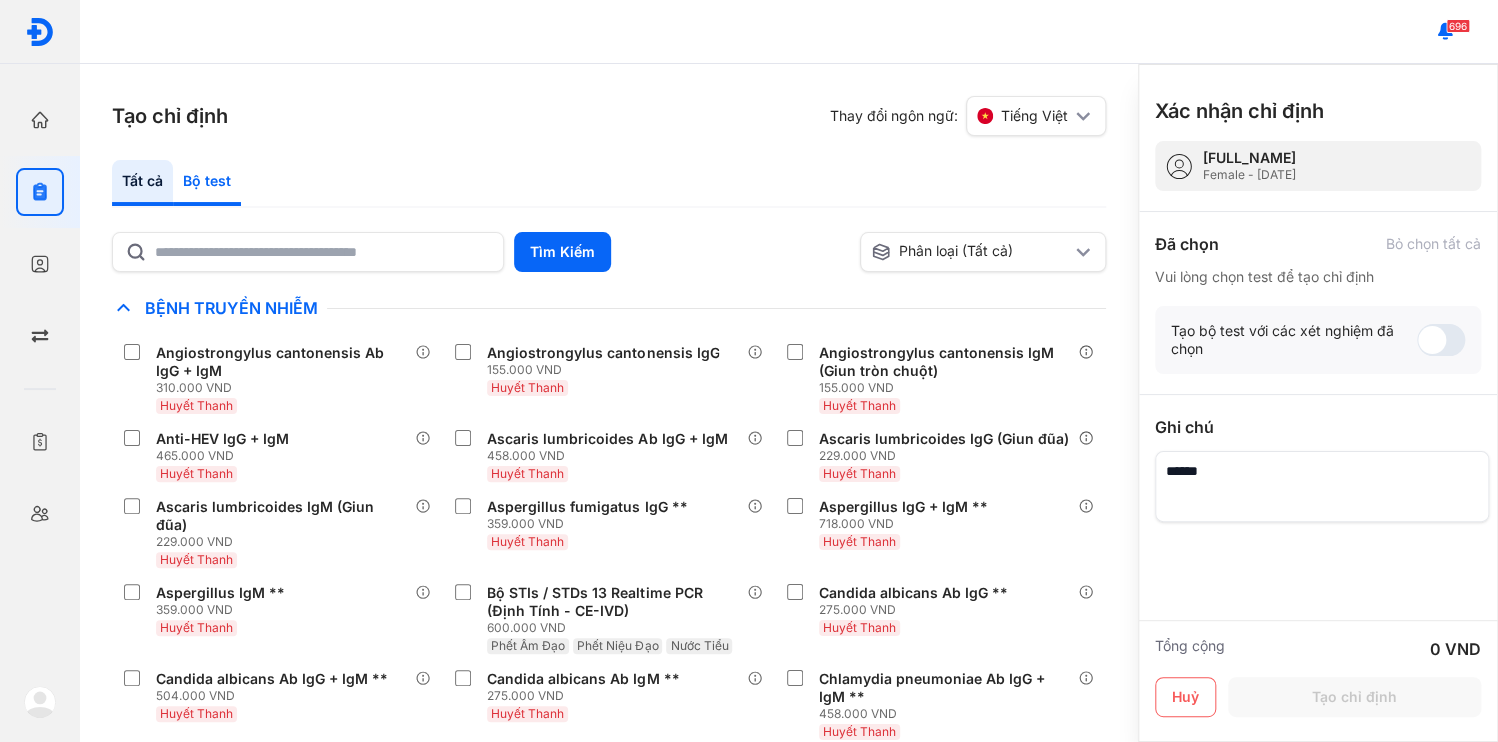 click on "Bộ test" 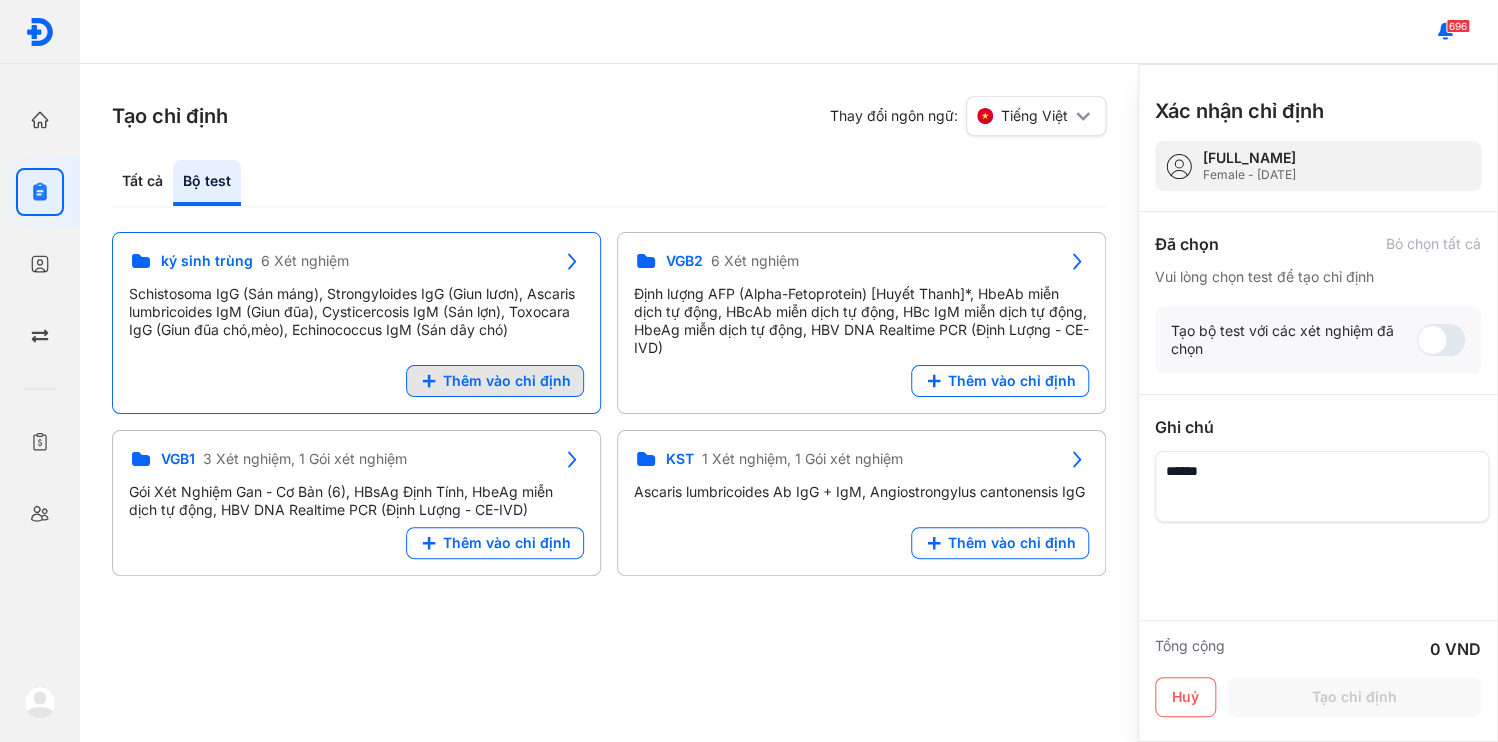 click on "Thêm vào chỉ định" 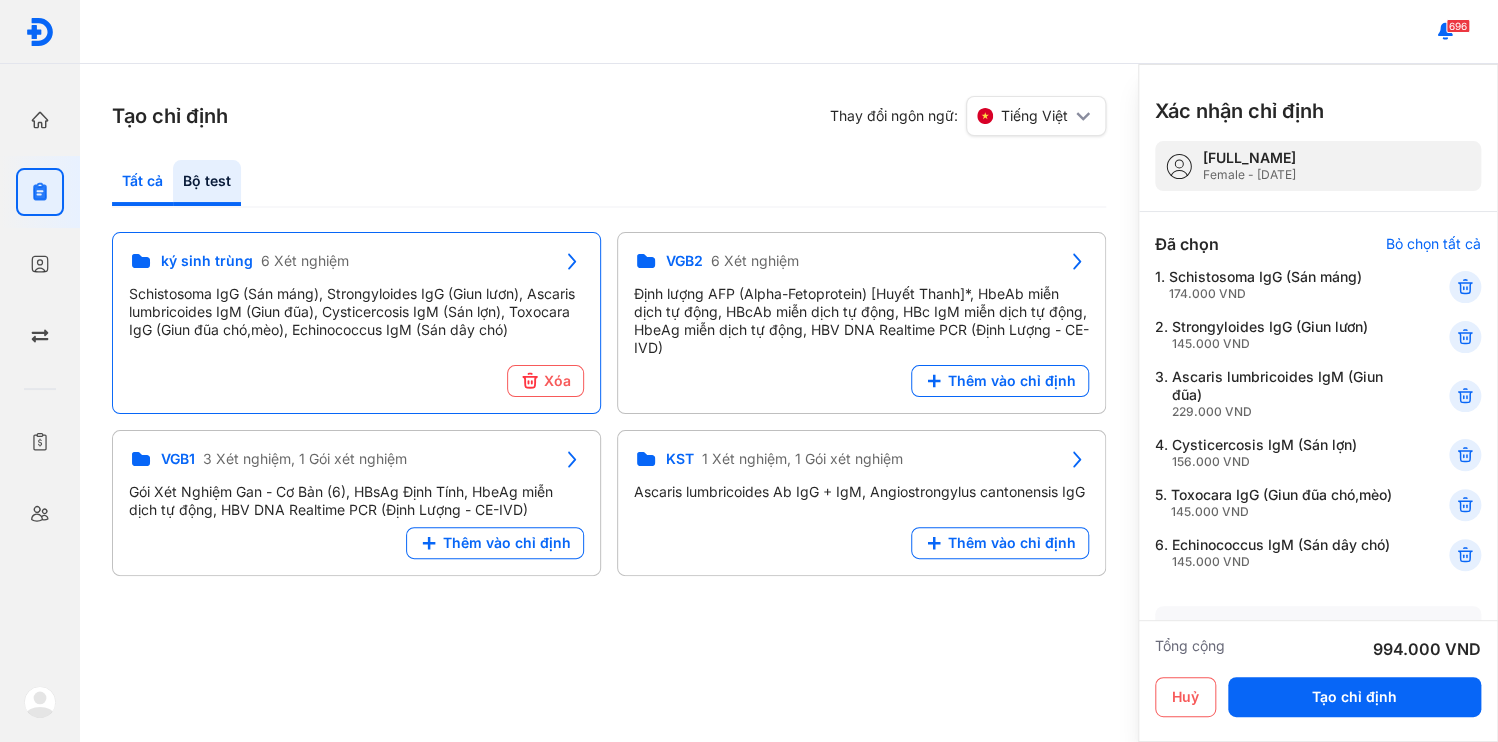 click on "Tất cả" 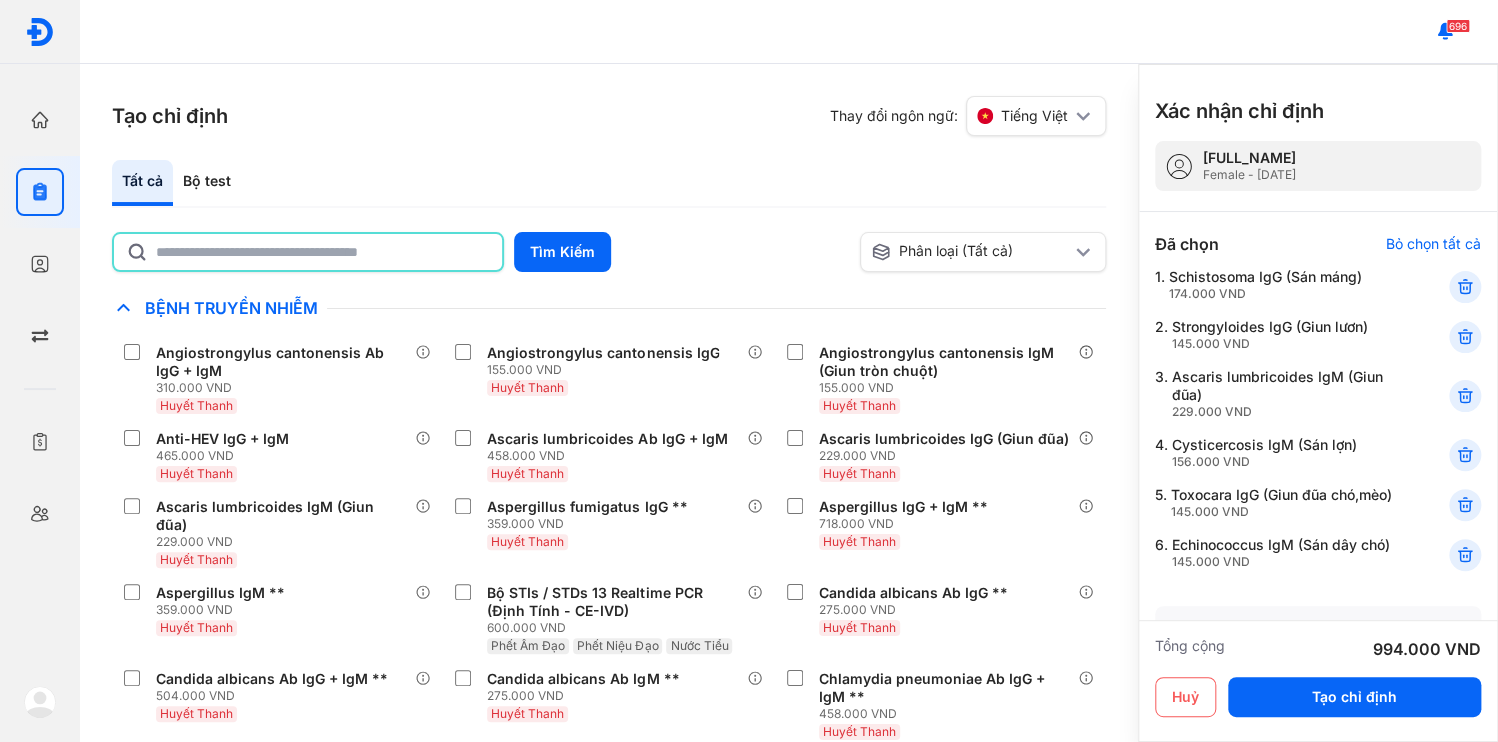 click 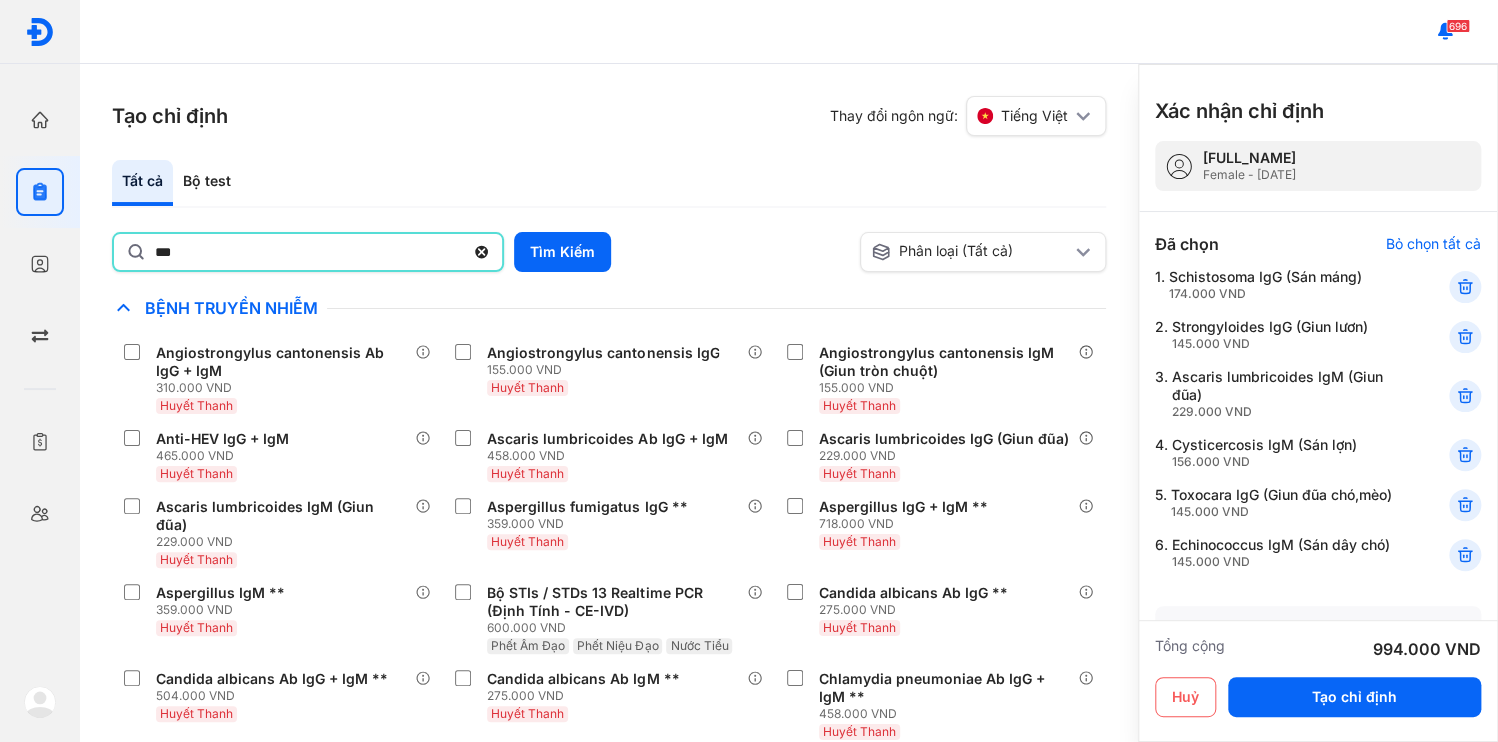 type on "***" 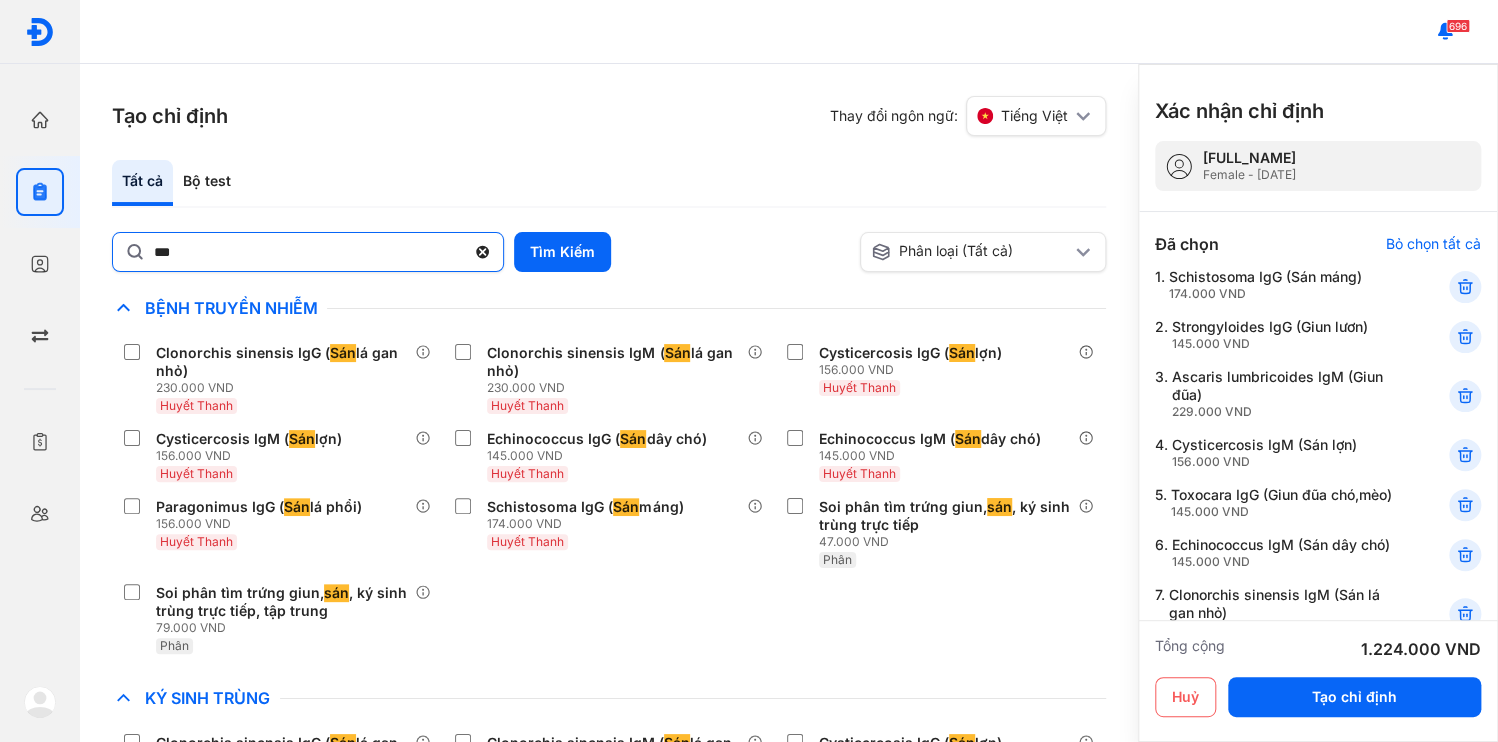 click 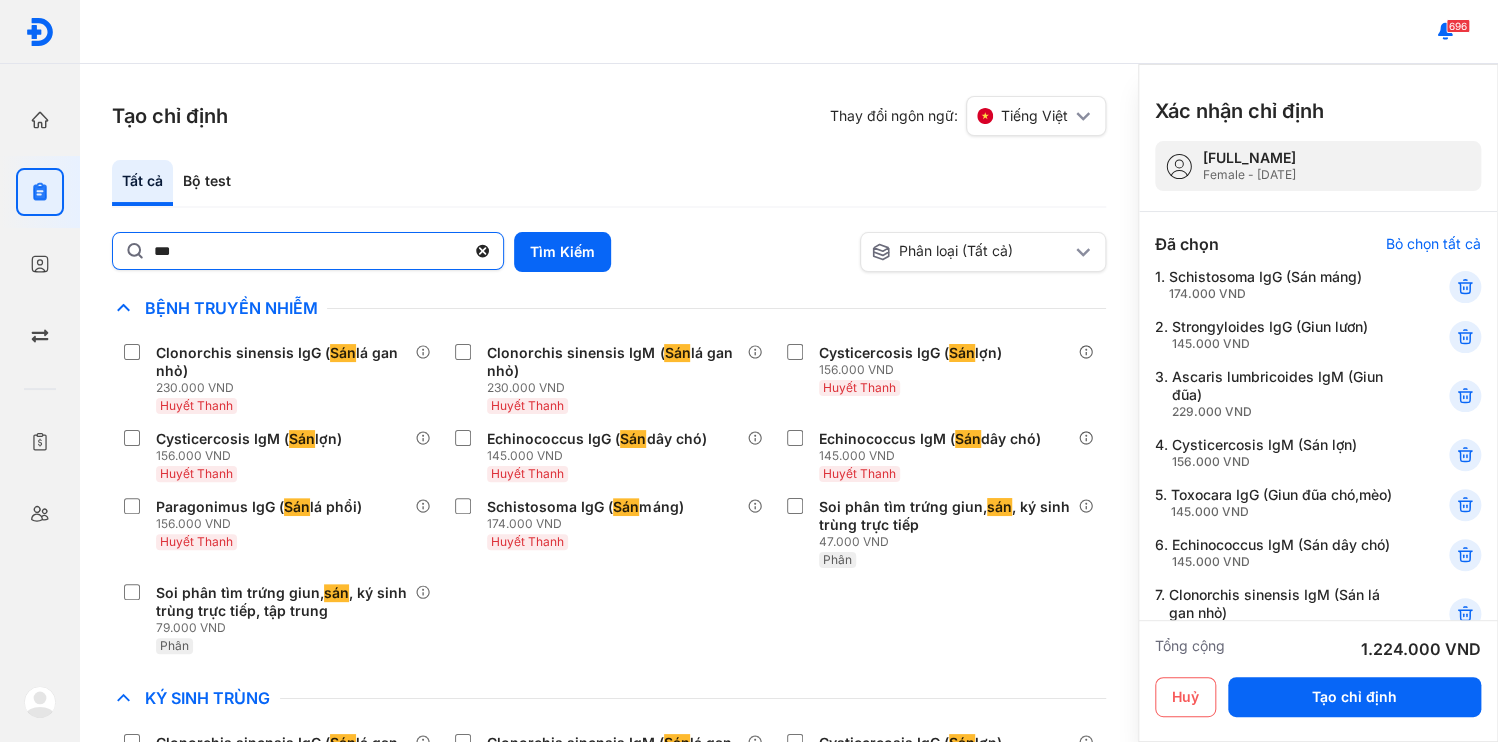 click on "***" 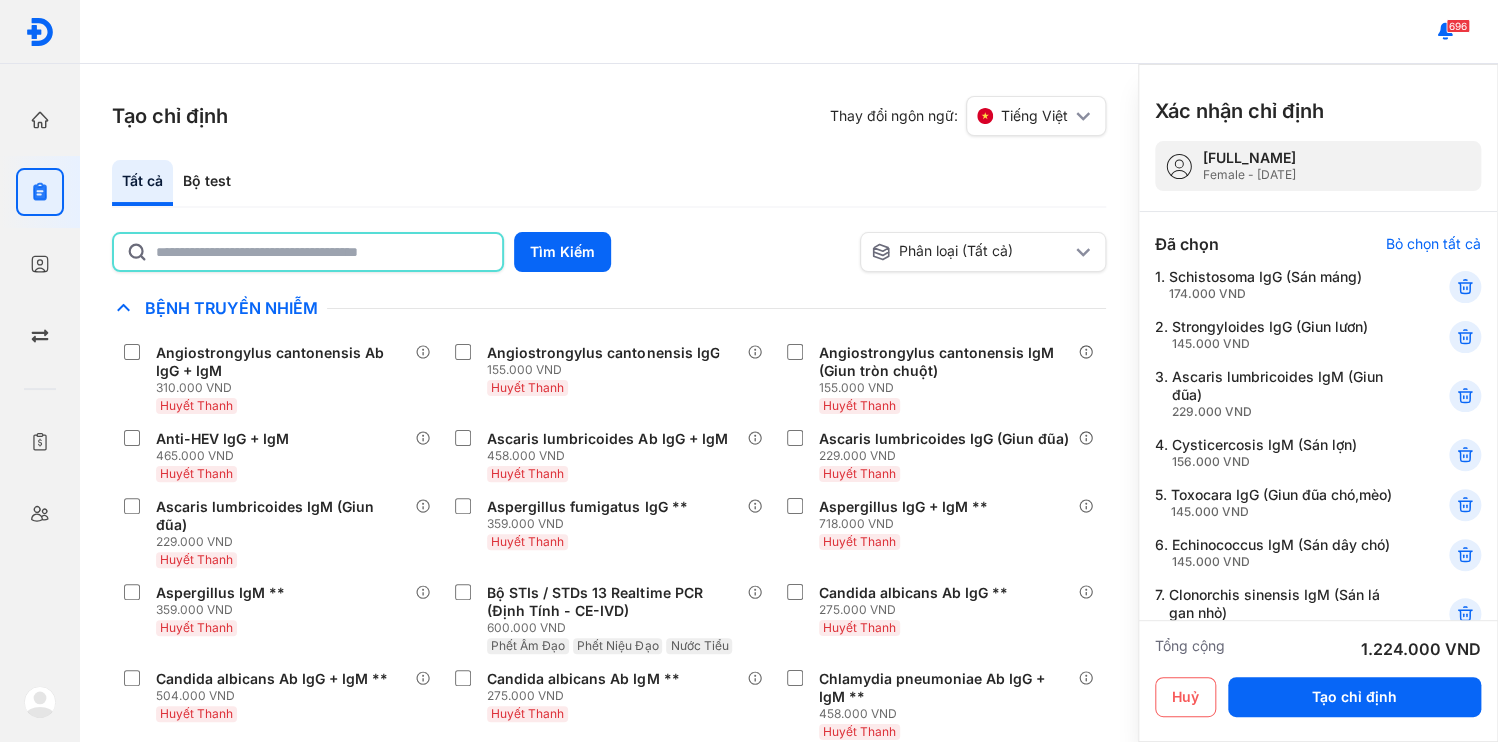 click 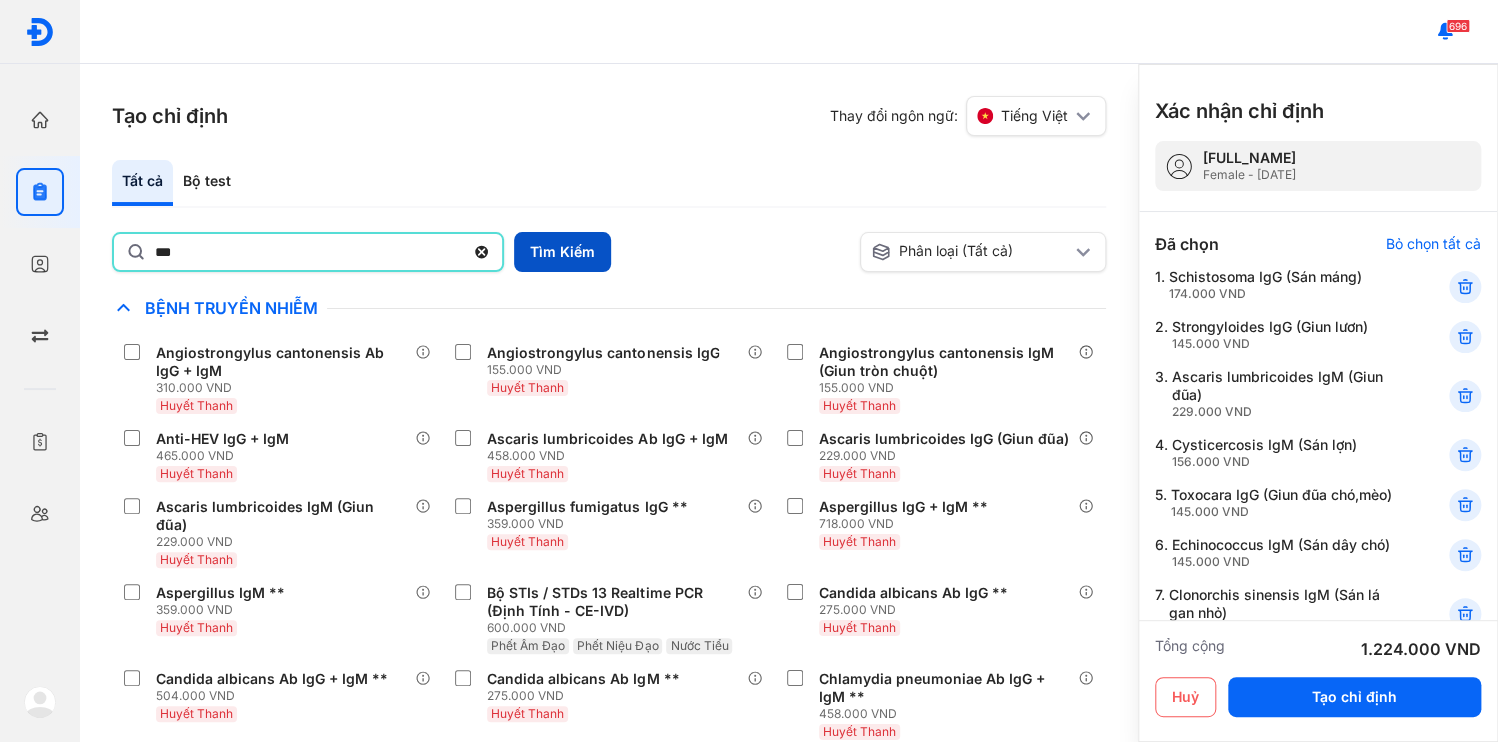 type on "***" 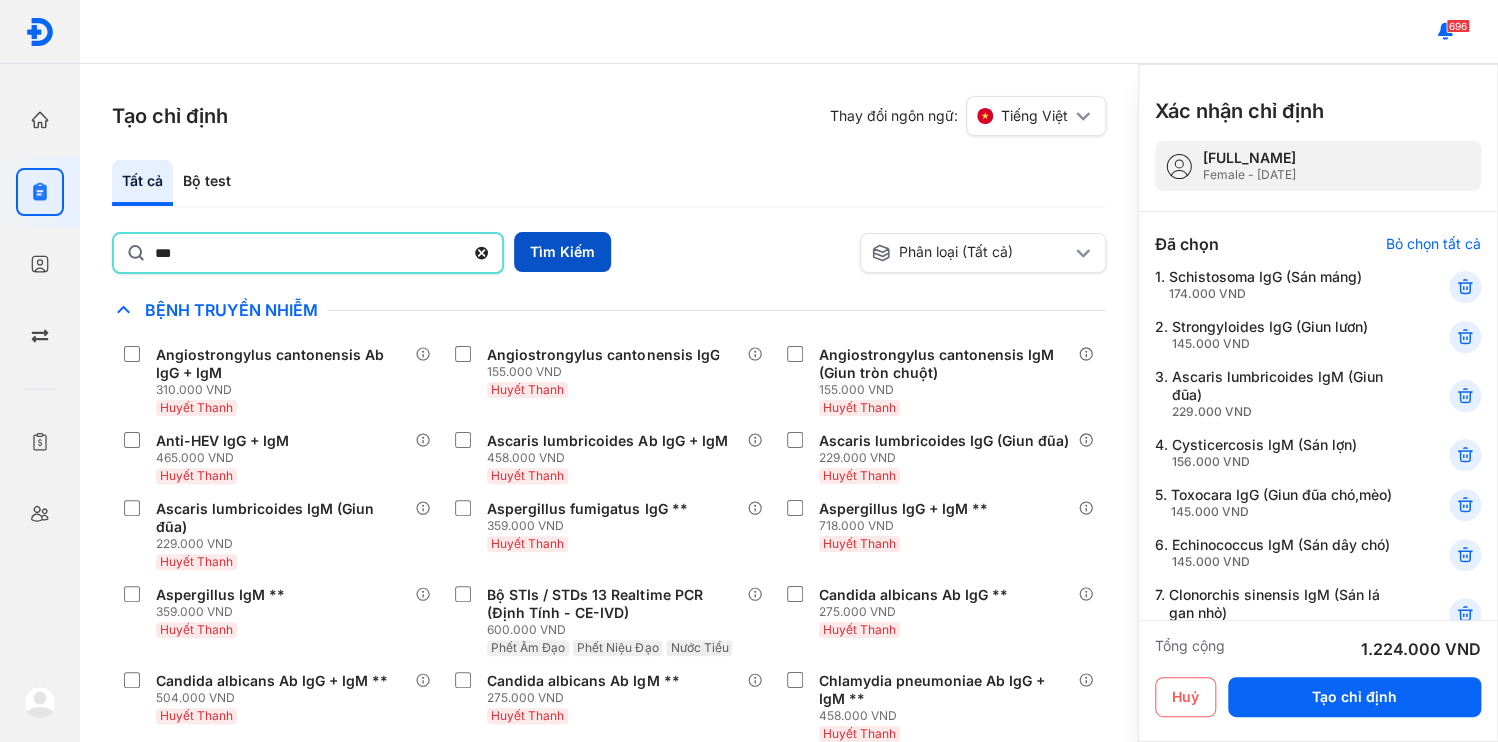 click on "Tìm Kiếm" at bounding box center (562, 252) 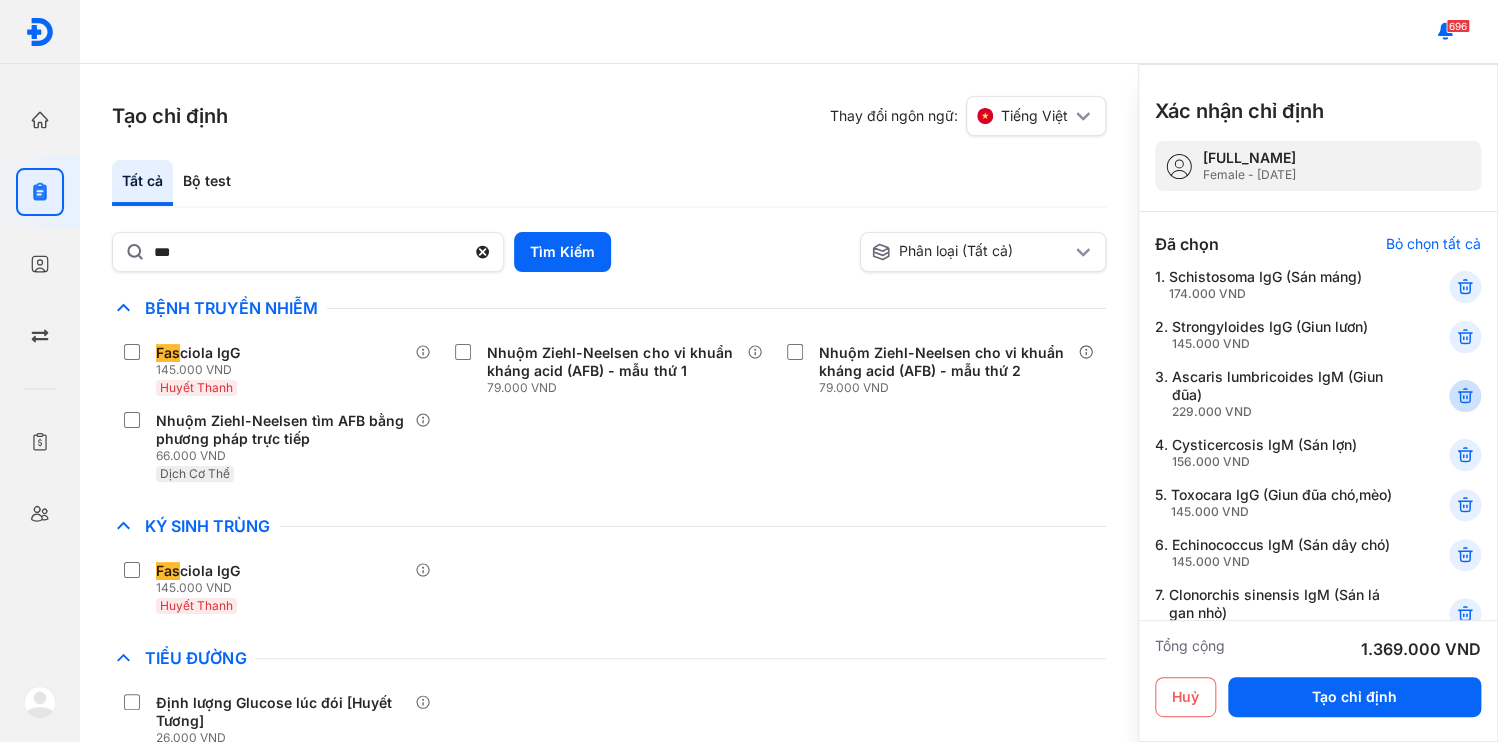 click 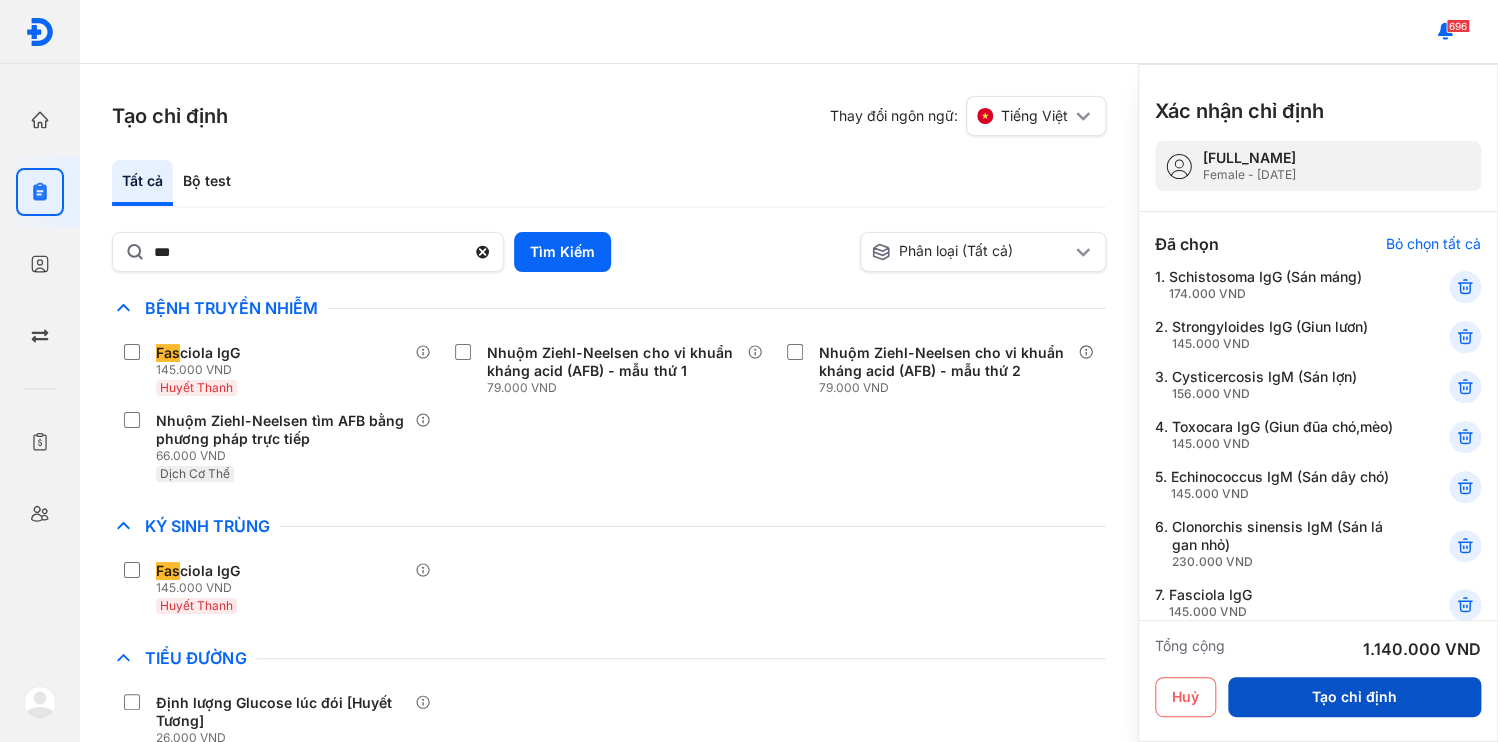 click on "Tạo chỉ định" at bounding box center [1354, 697] 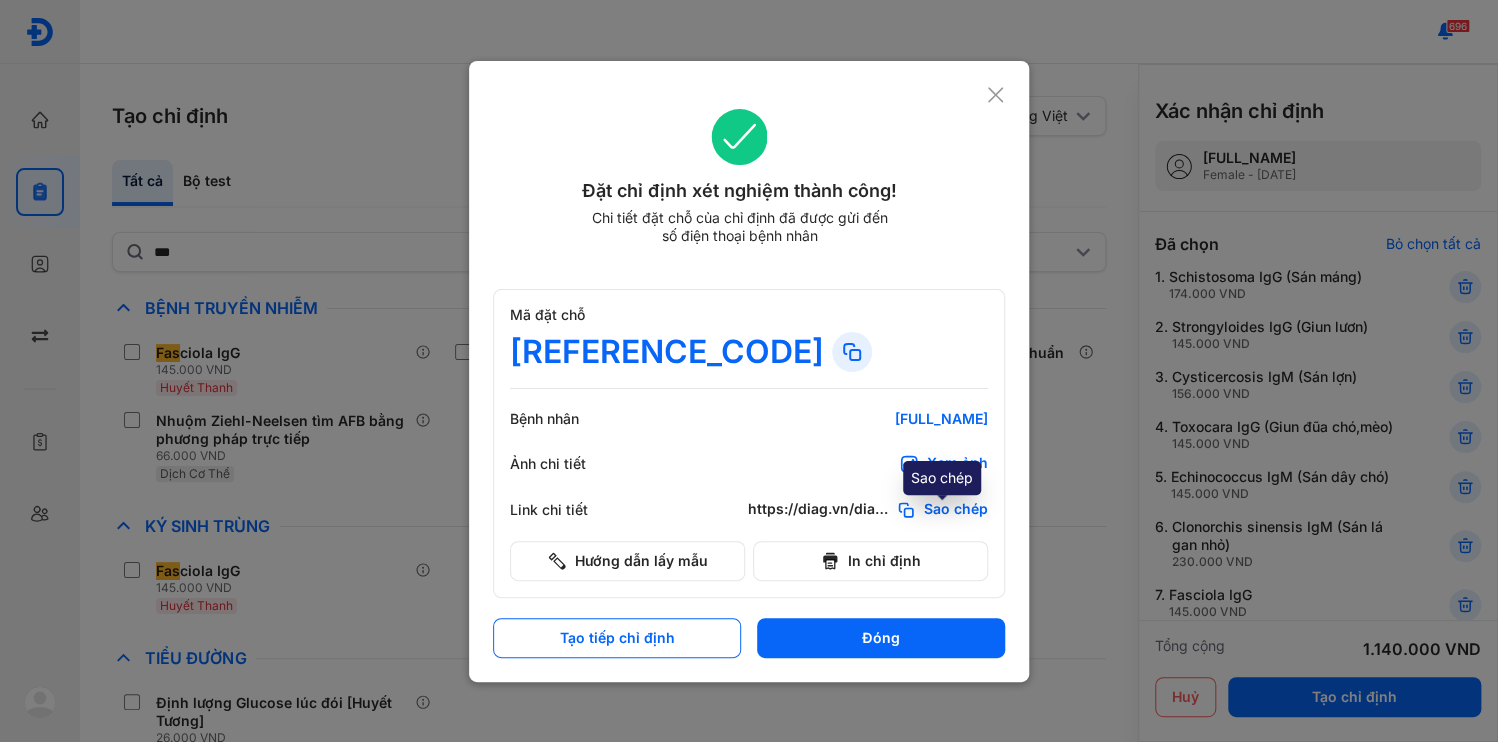 click on "Sao chép" 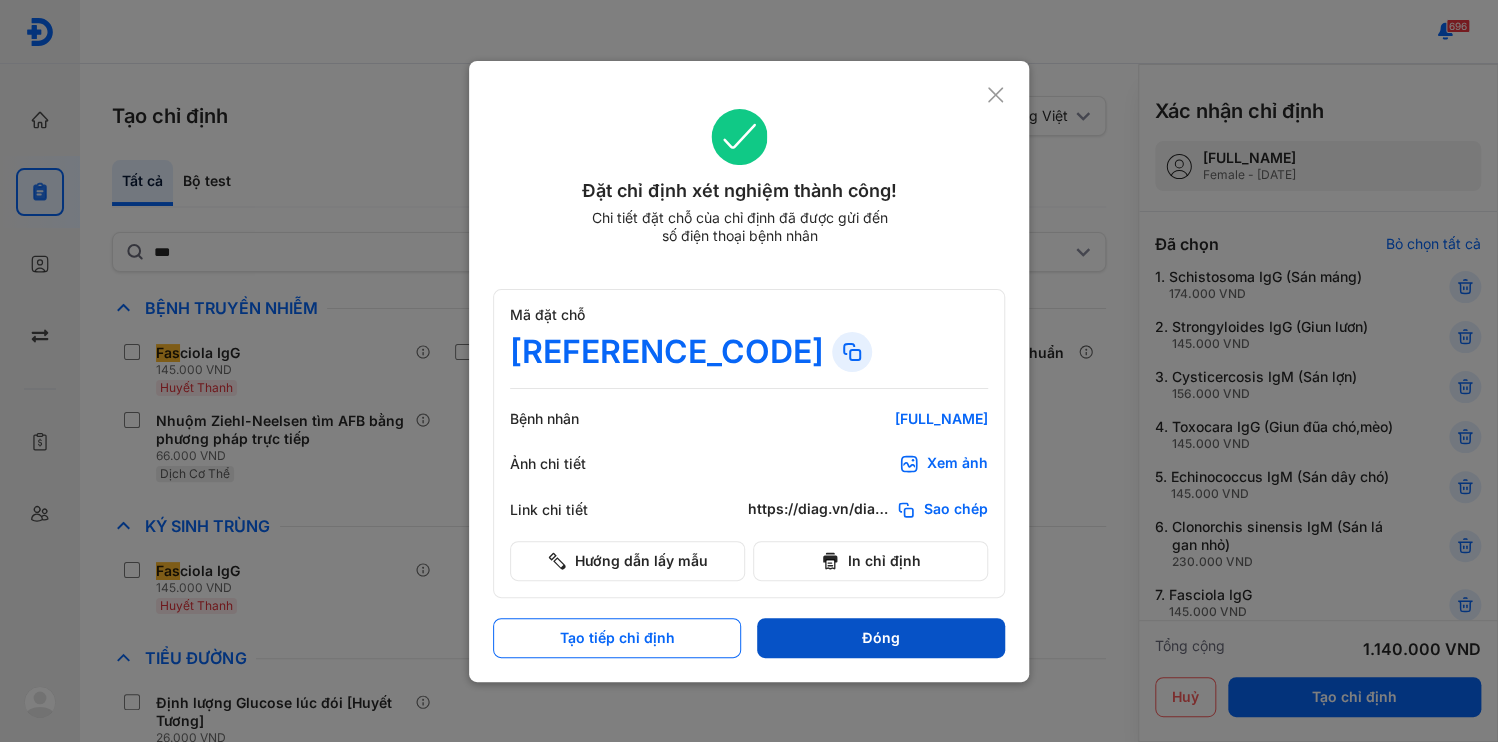 click on "Đóng" at bounding box center (881, 638) 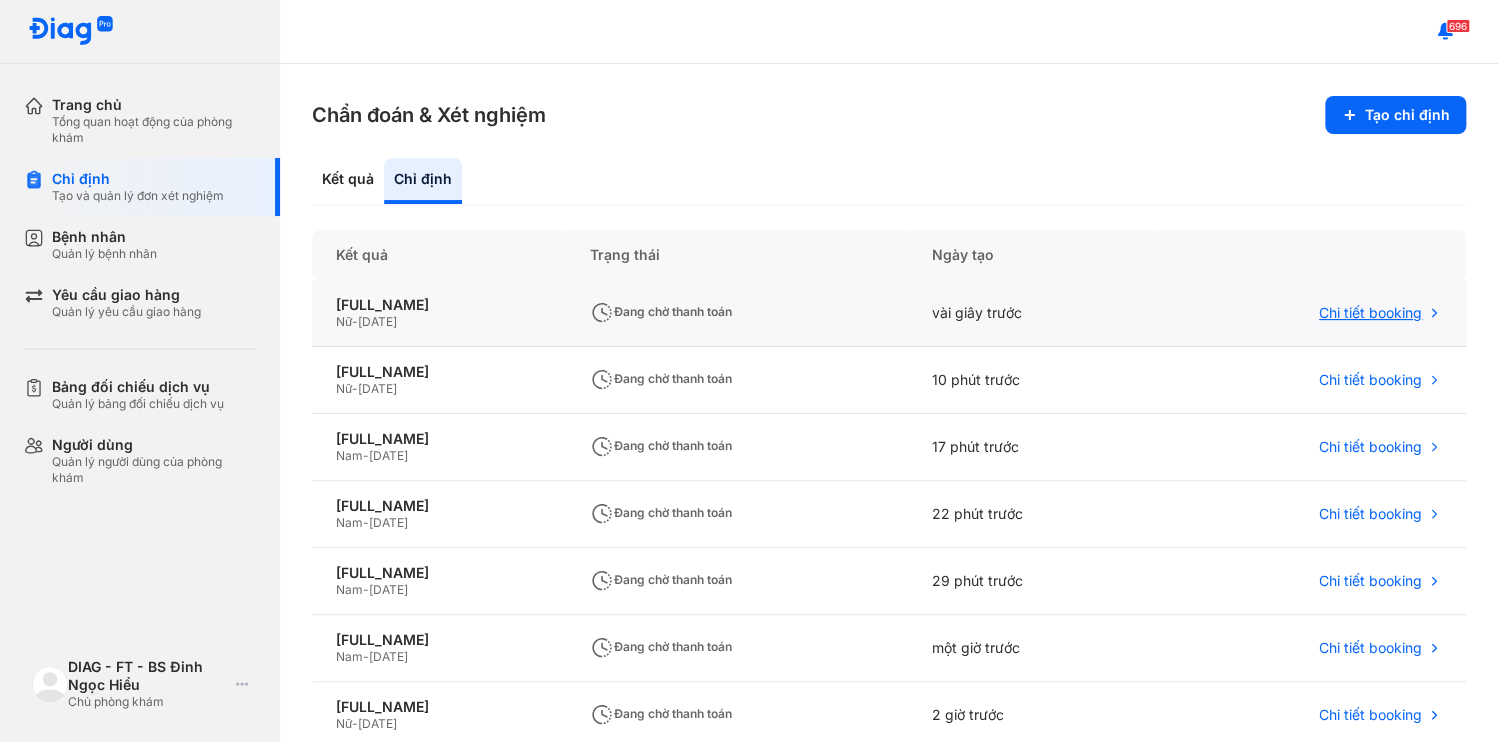 click on "Chi tiết booking" at bounding box center (1370, 313) 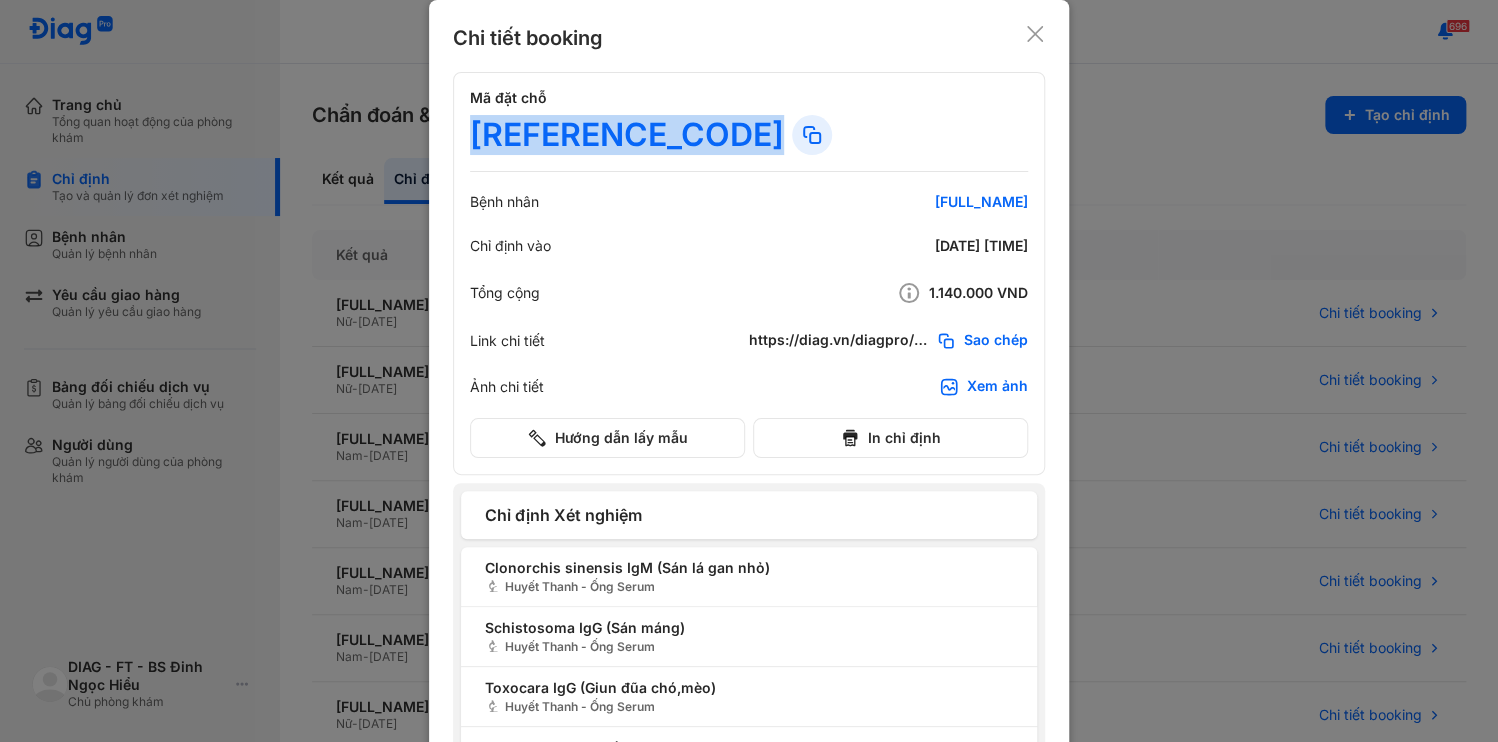 drag, startPoint x: 467, startPoint y: 105, endPoint x: 601, endPoint y: 124, distance: 135.34032 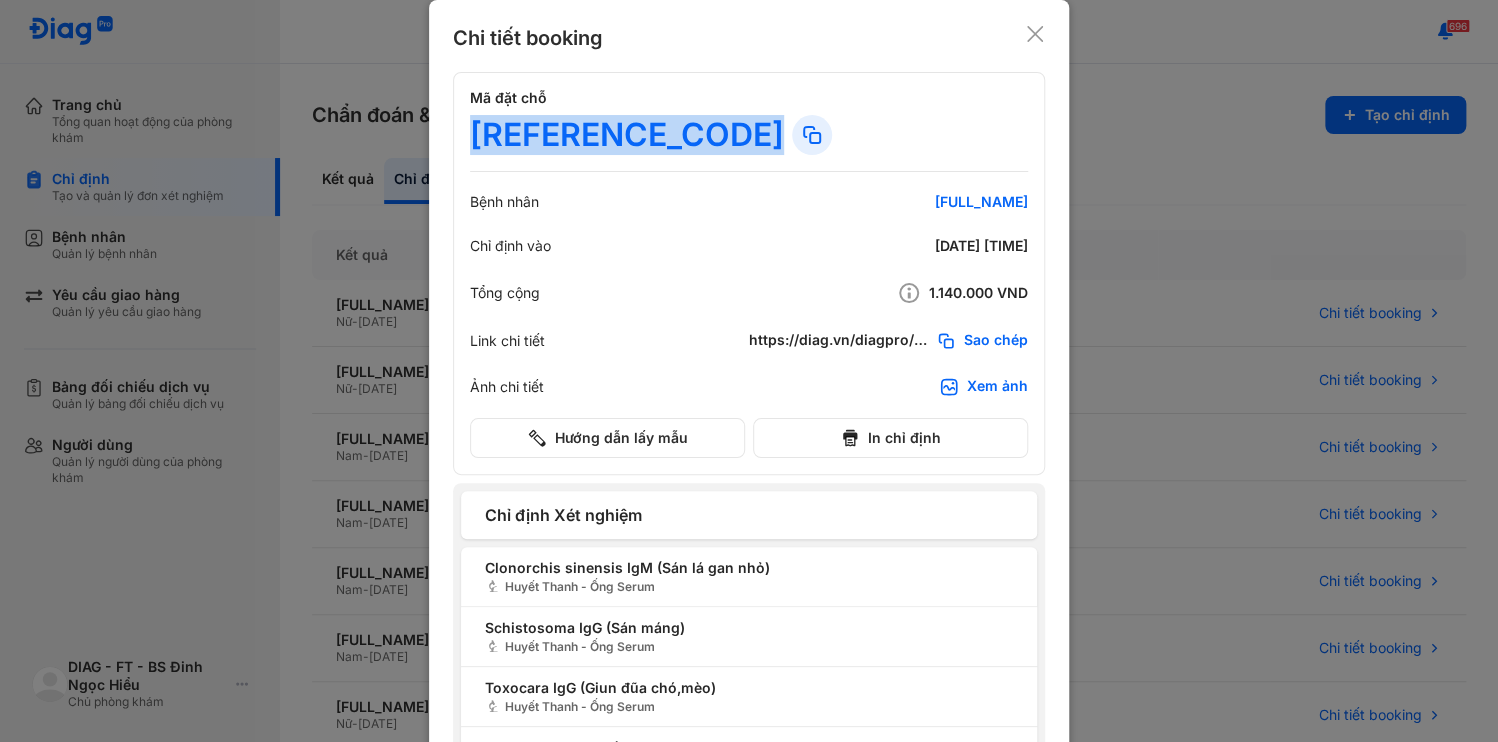 copy on "AV51487" 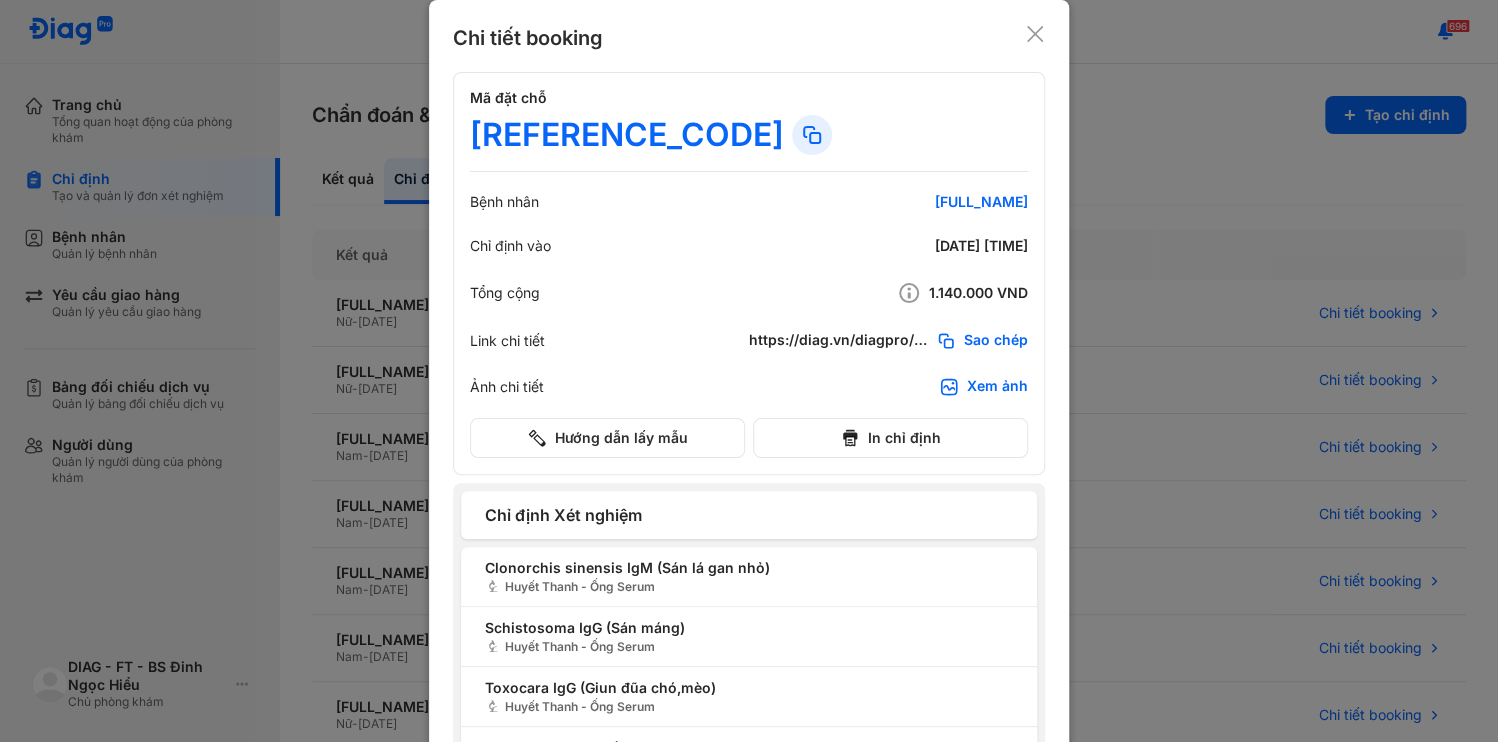 click 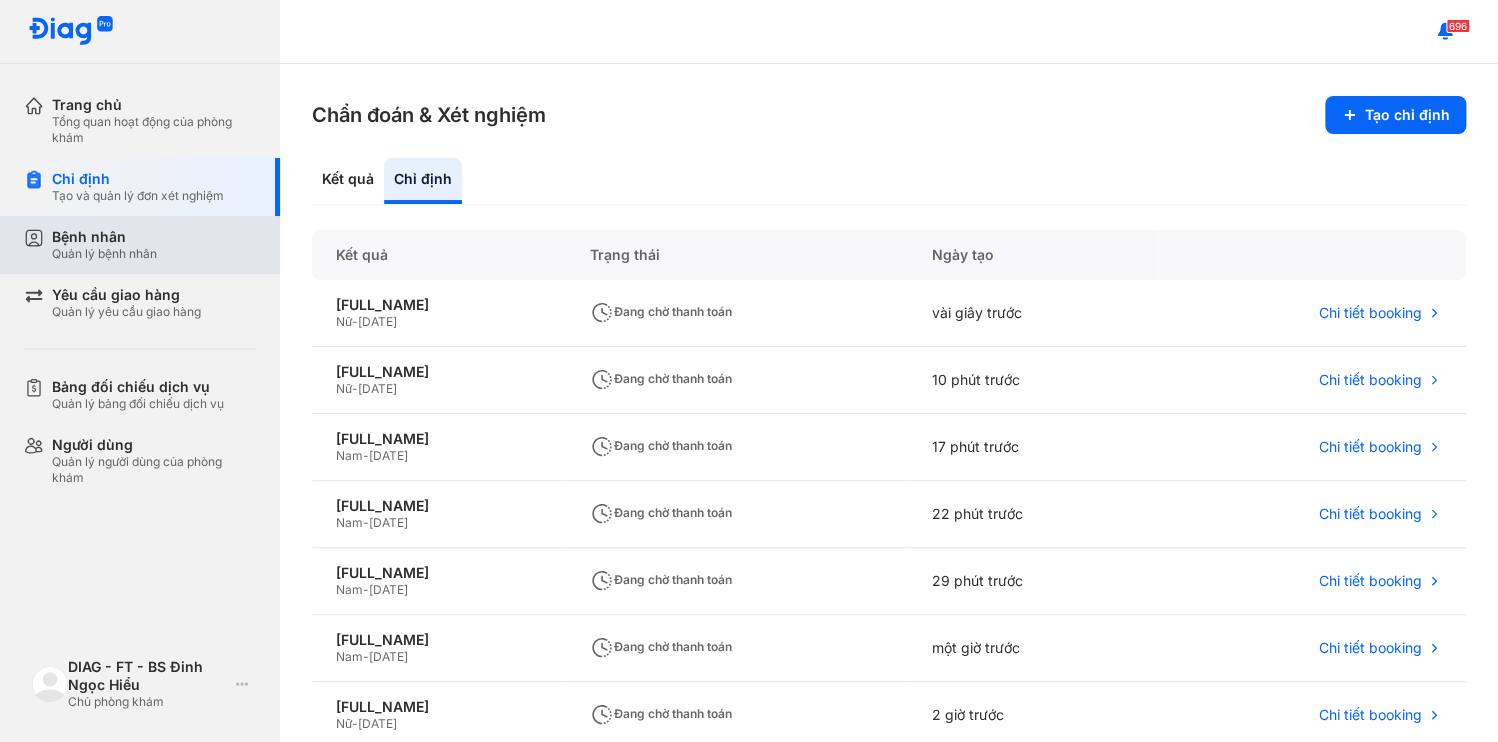 click on "Bệnh nhân" at bounding box center (104, 237) 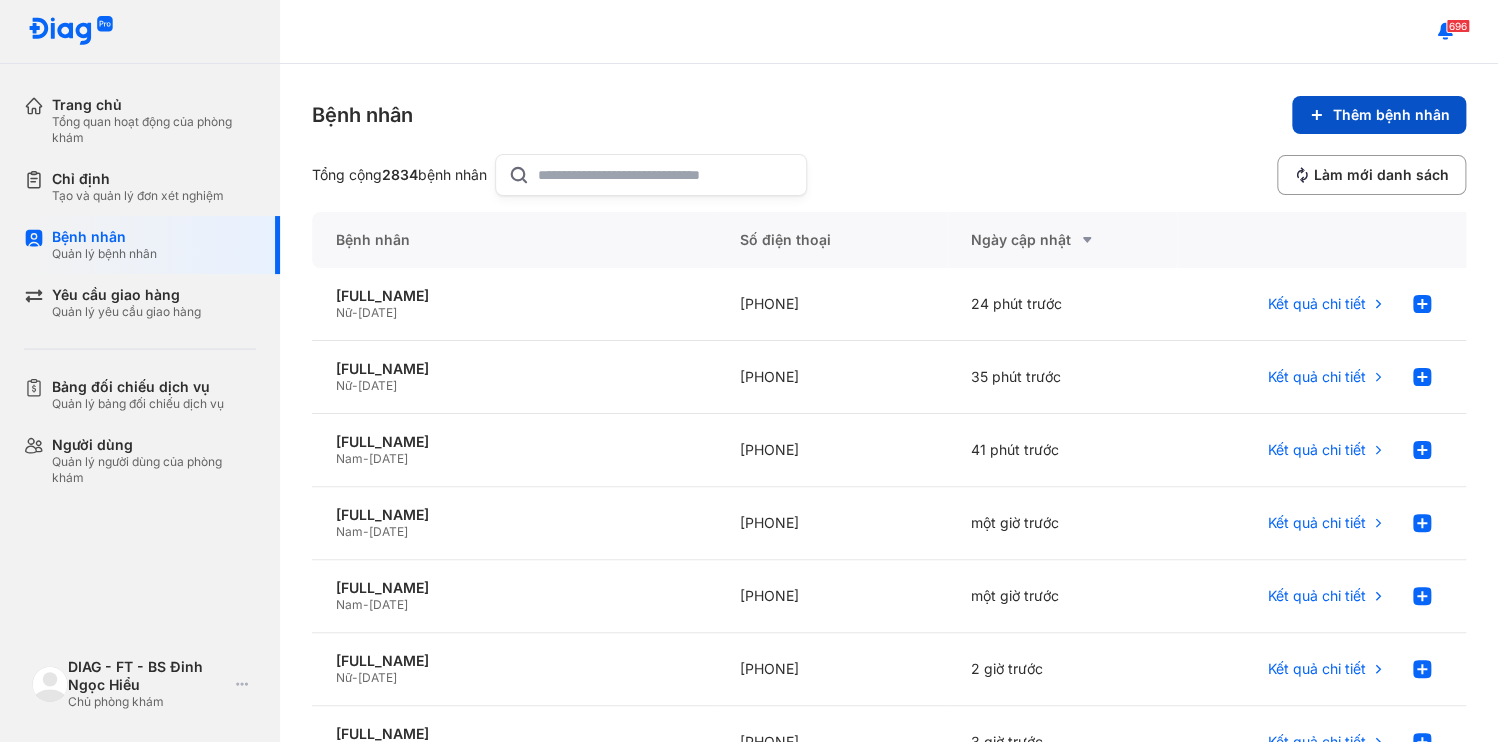 click on "Thêm bệnh nhân" 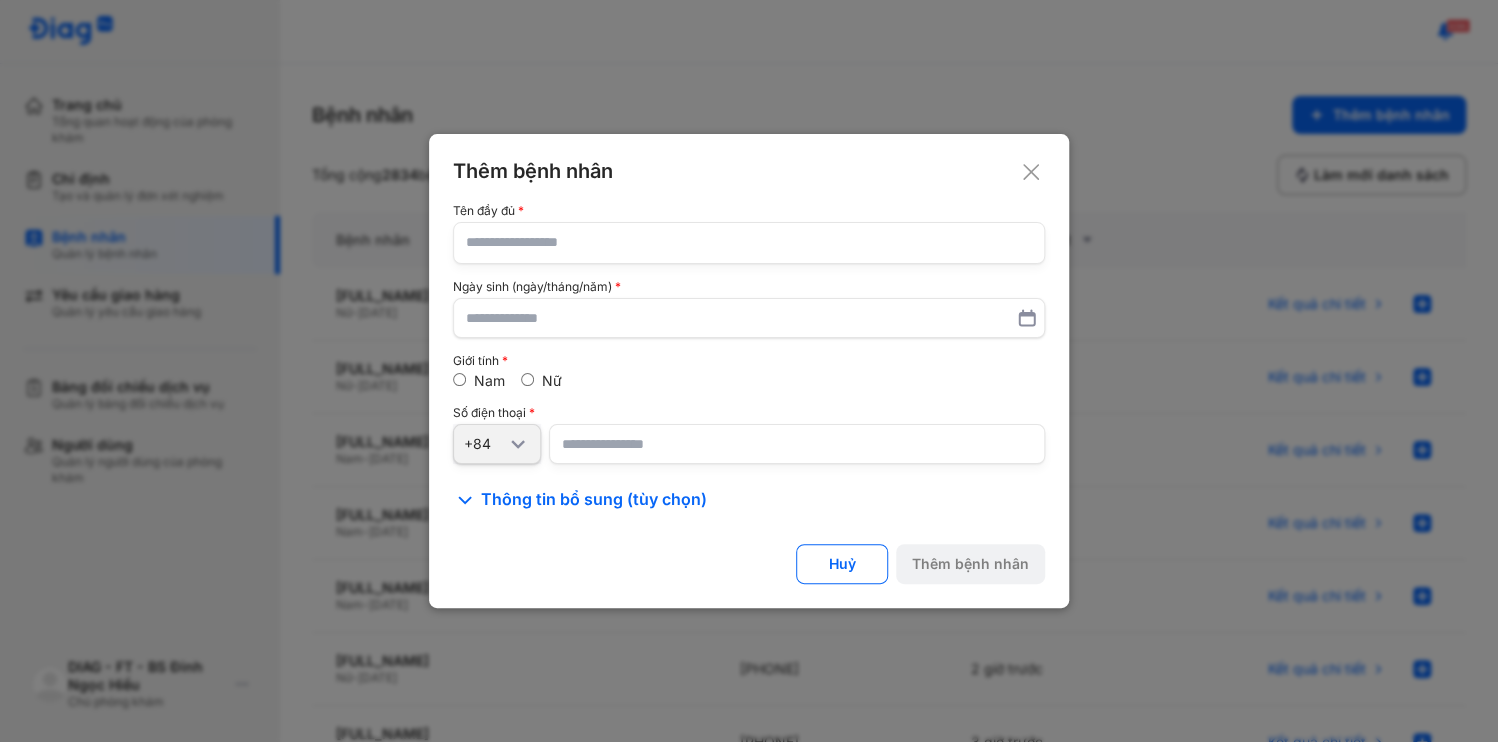 type 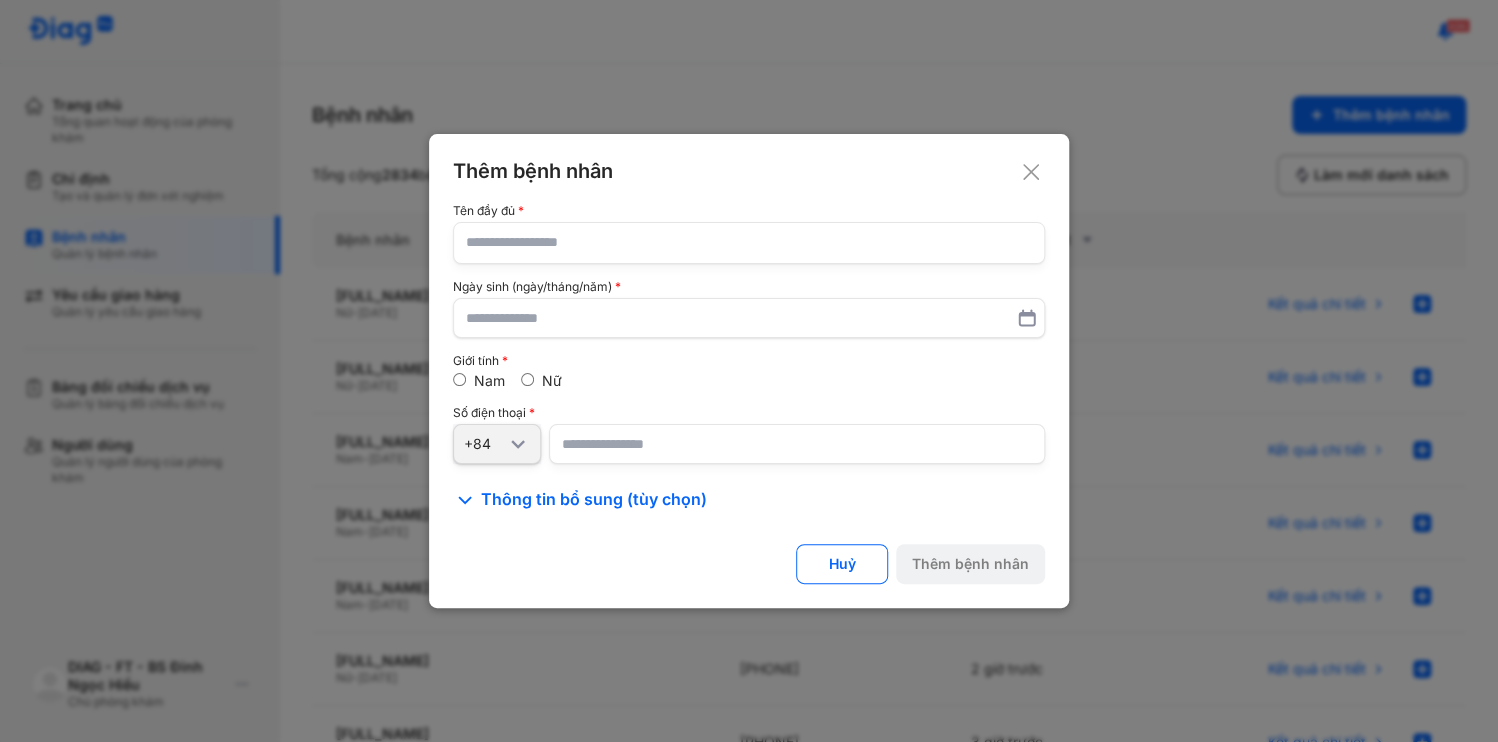 click 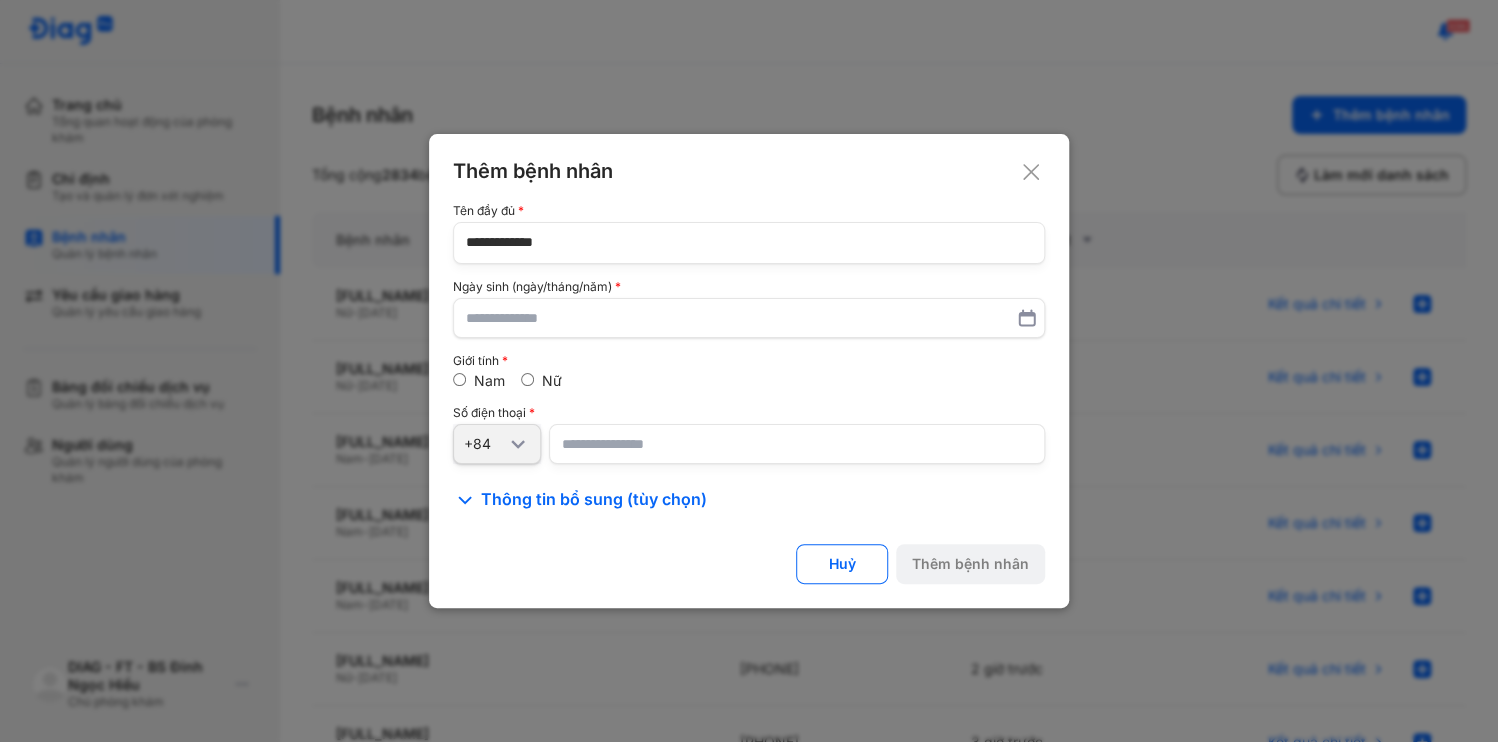 type on "**********" 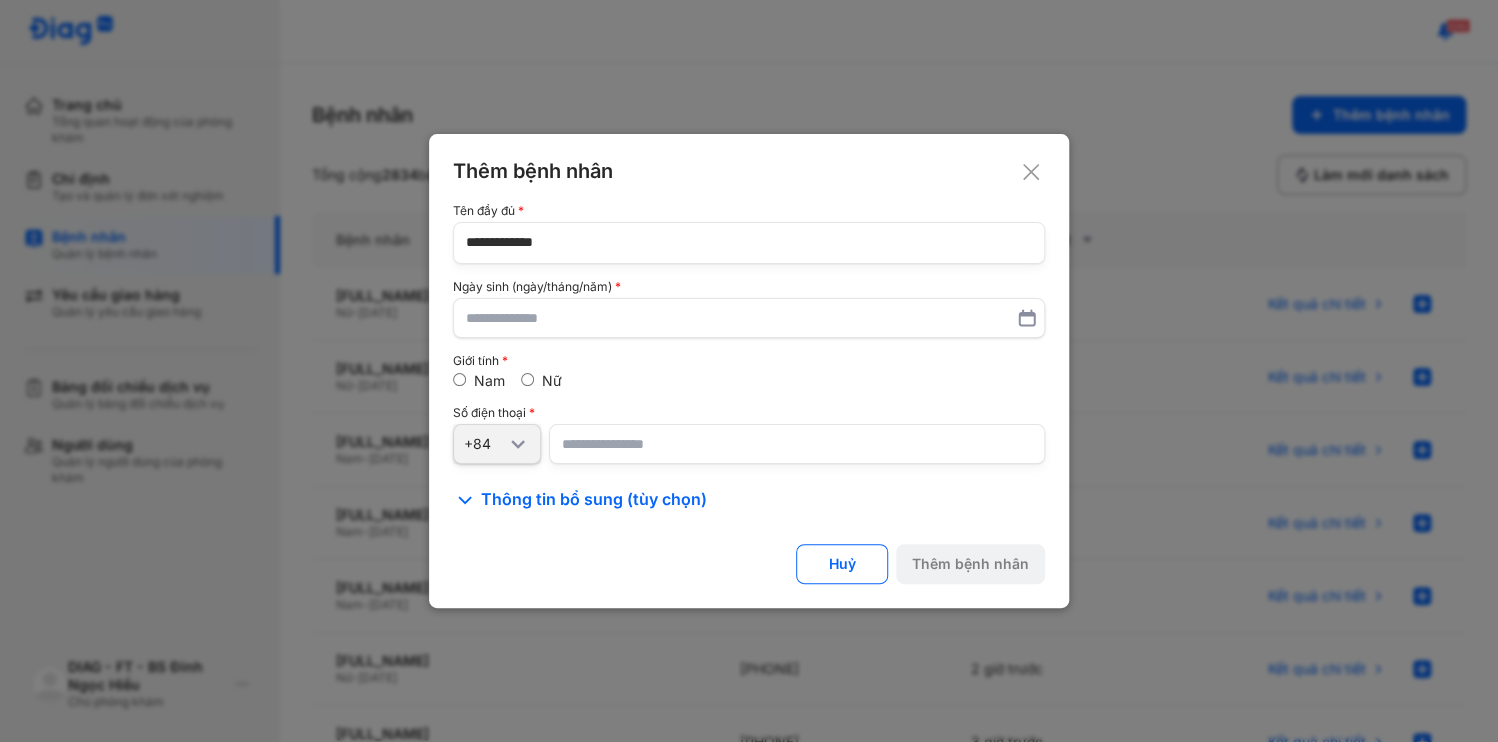 click at bounding box center (797, 444) 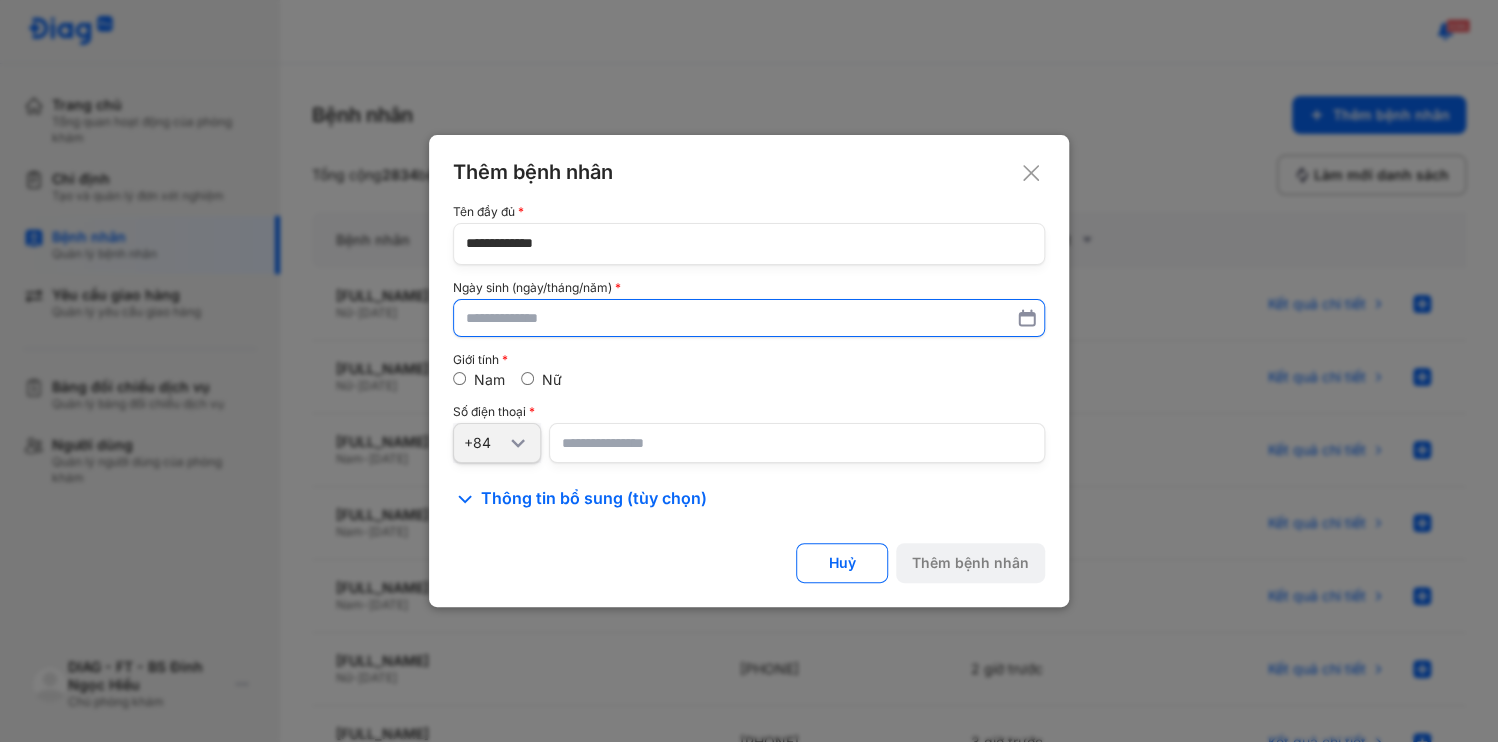 paste on "**********" 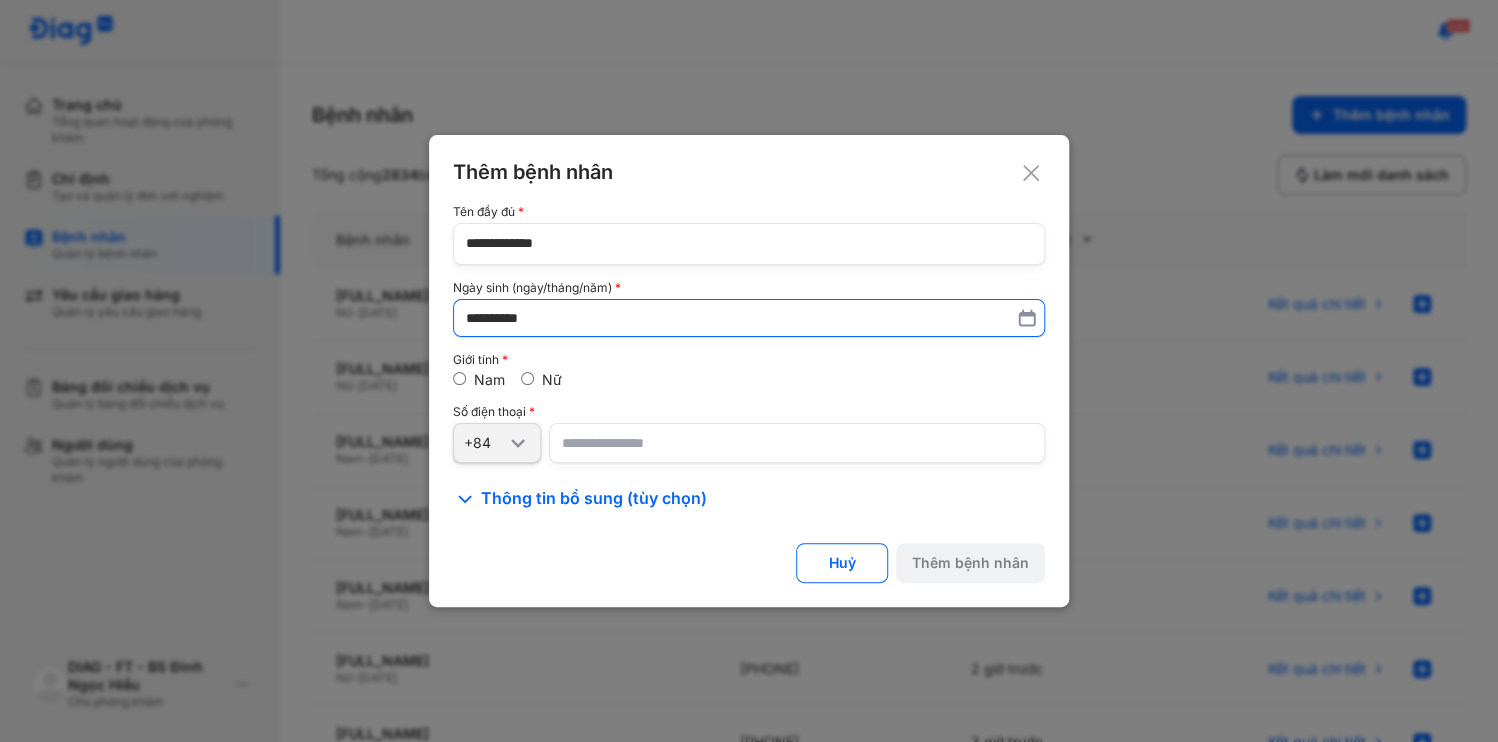 click on "**********" at bounding box center (749, 318) 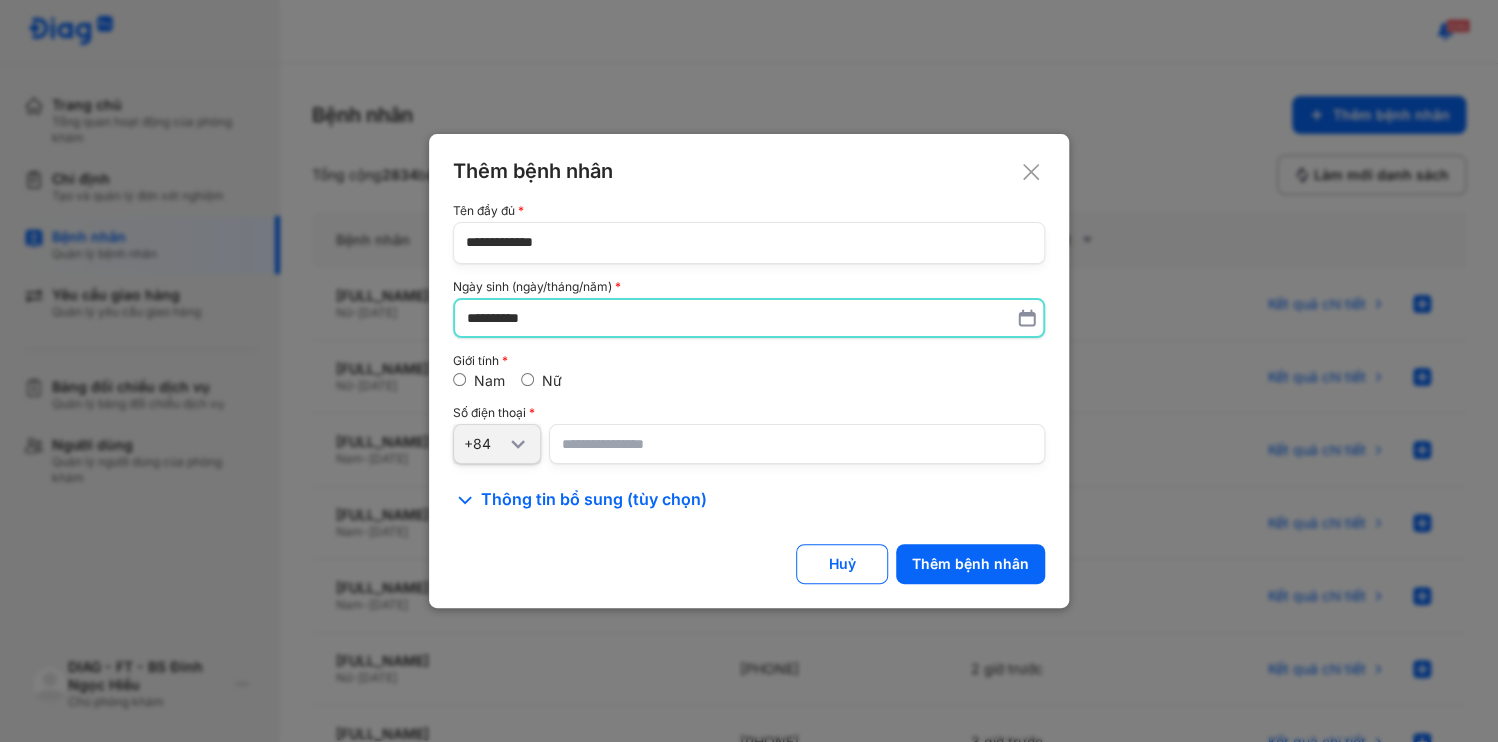 type on "**********" 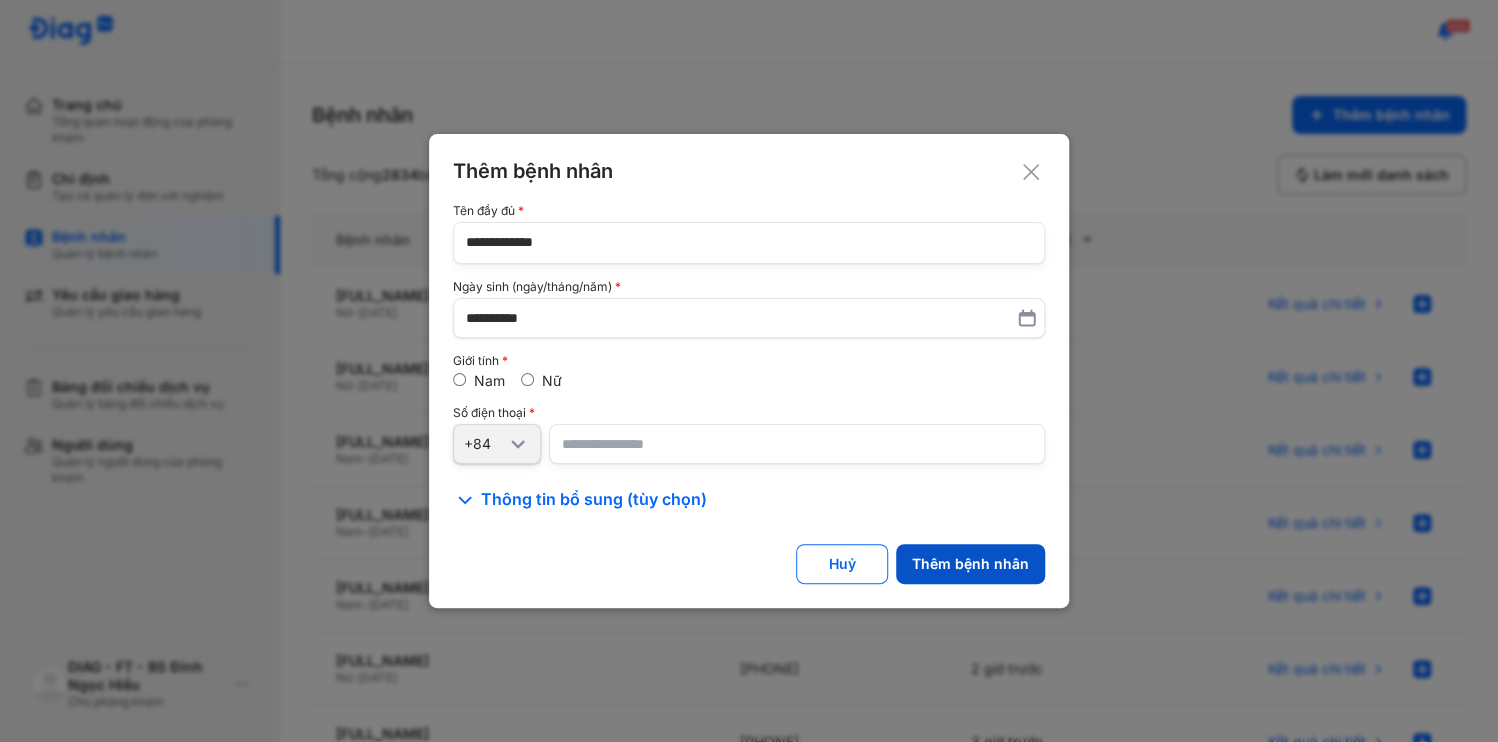 click on "Thêm bệnh nhân" at bounding box center [970, 564] 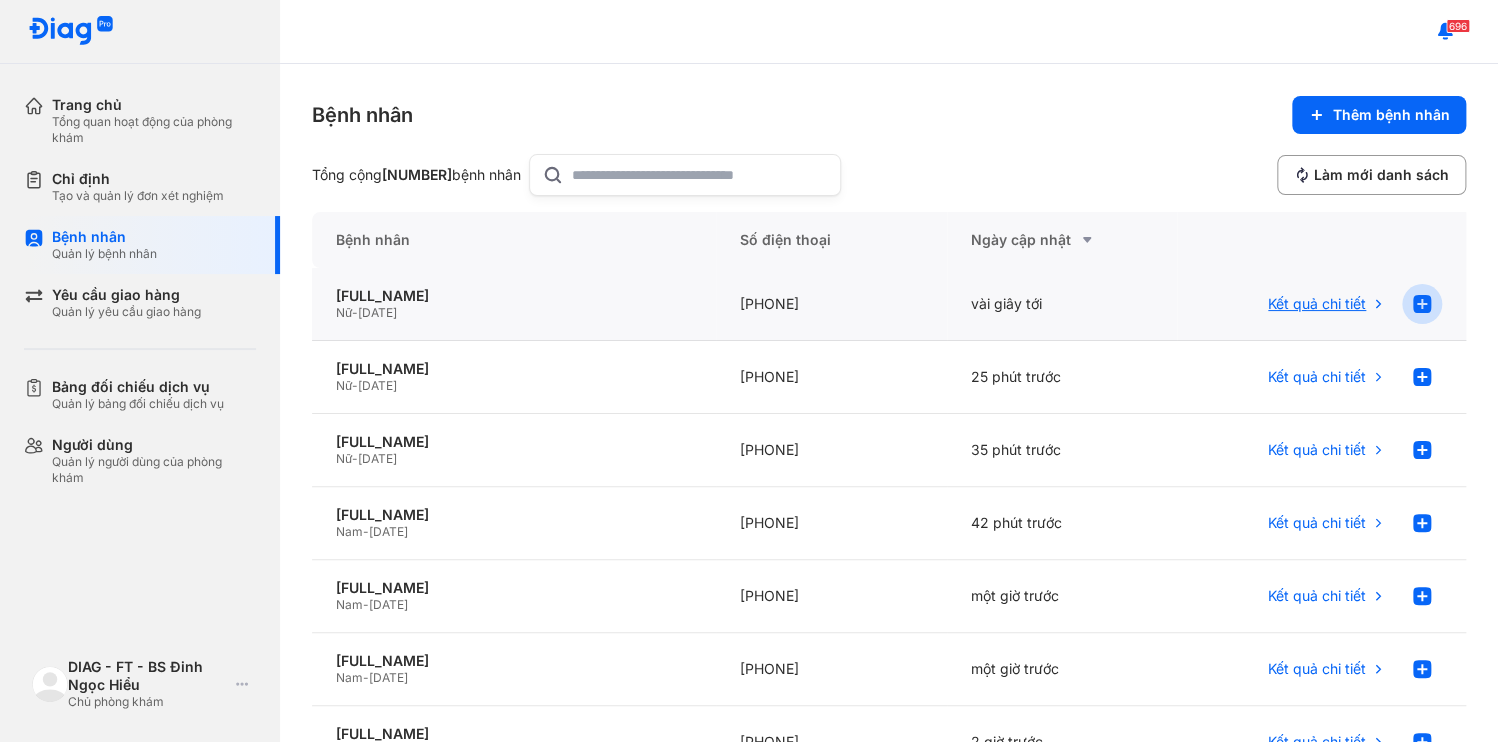 click 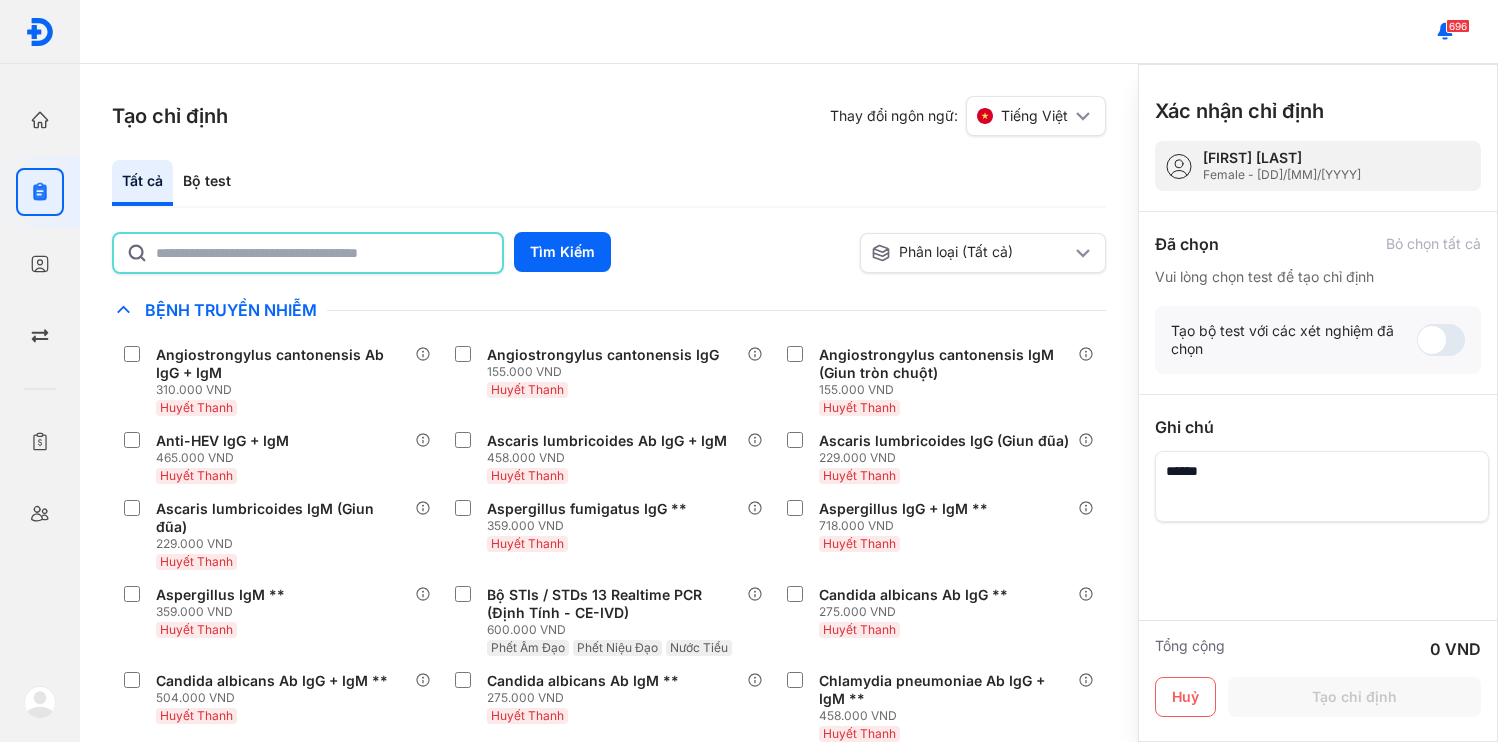 scroll, scrollTop: 0, scrollLeft: 0, axis: both 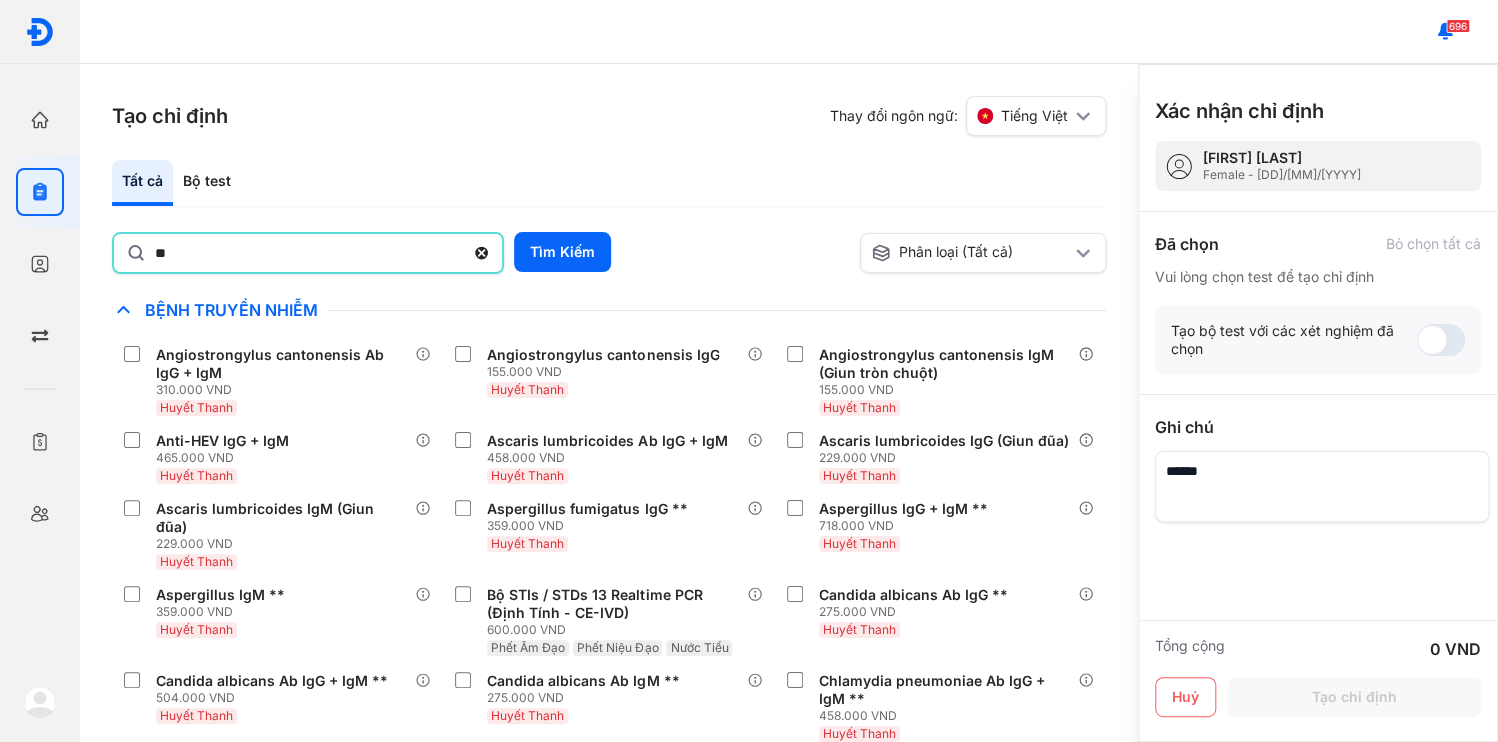 type on "*" 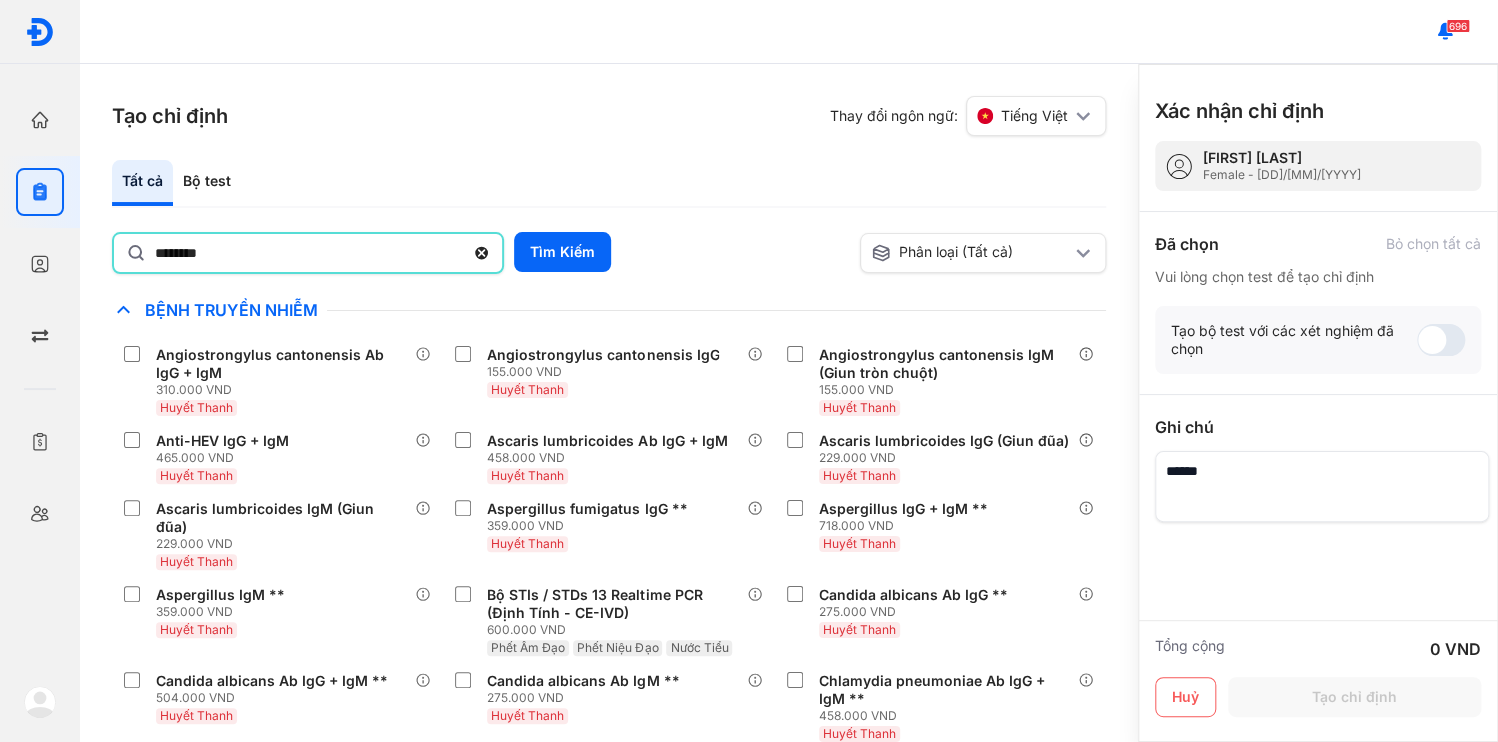 type on "********" 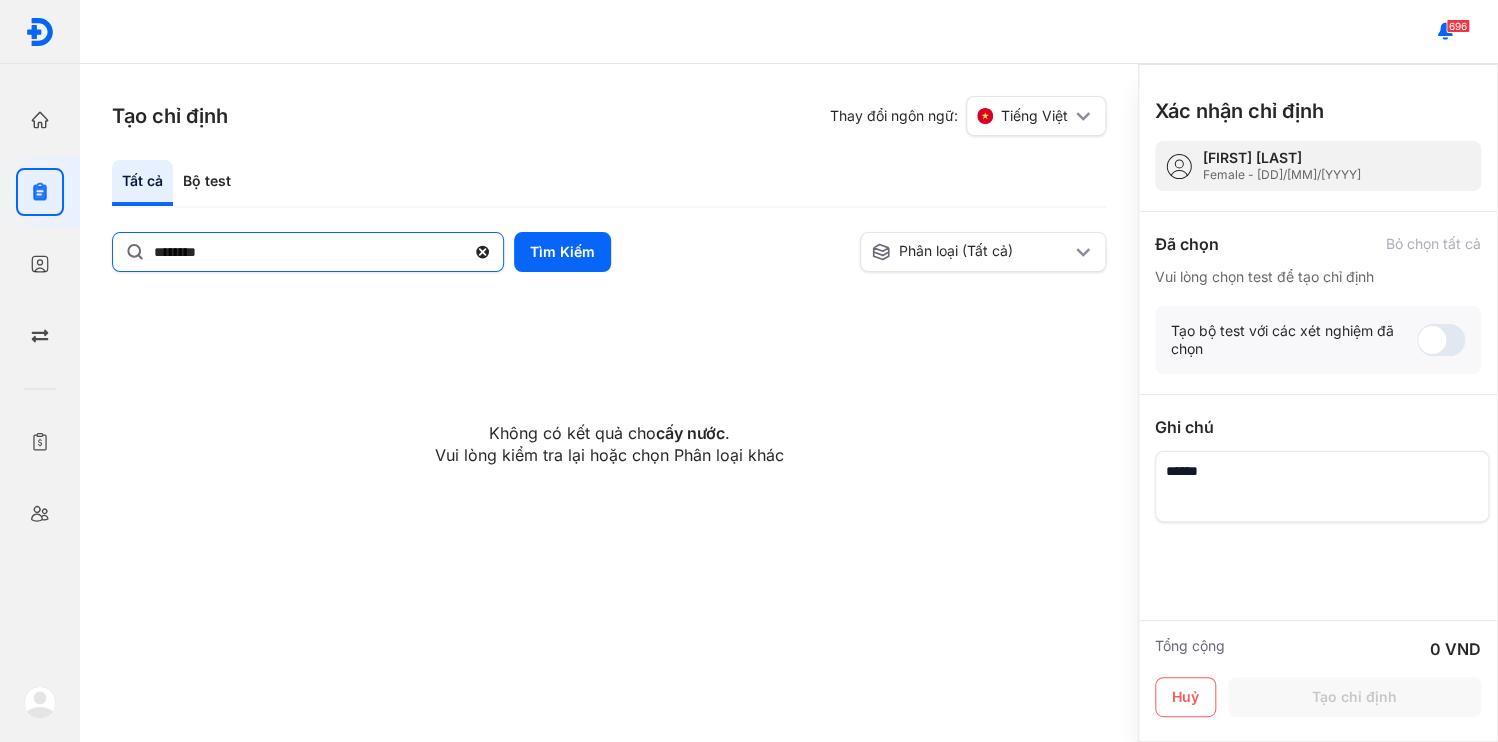click 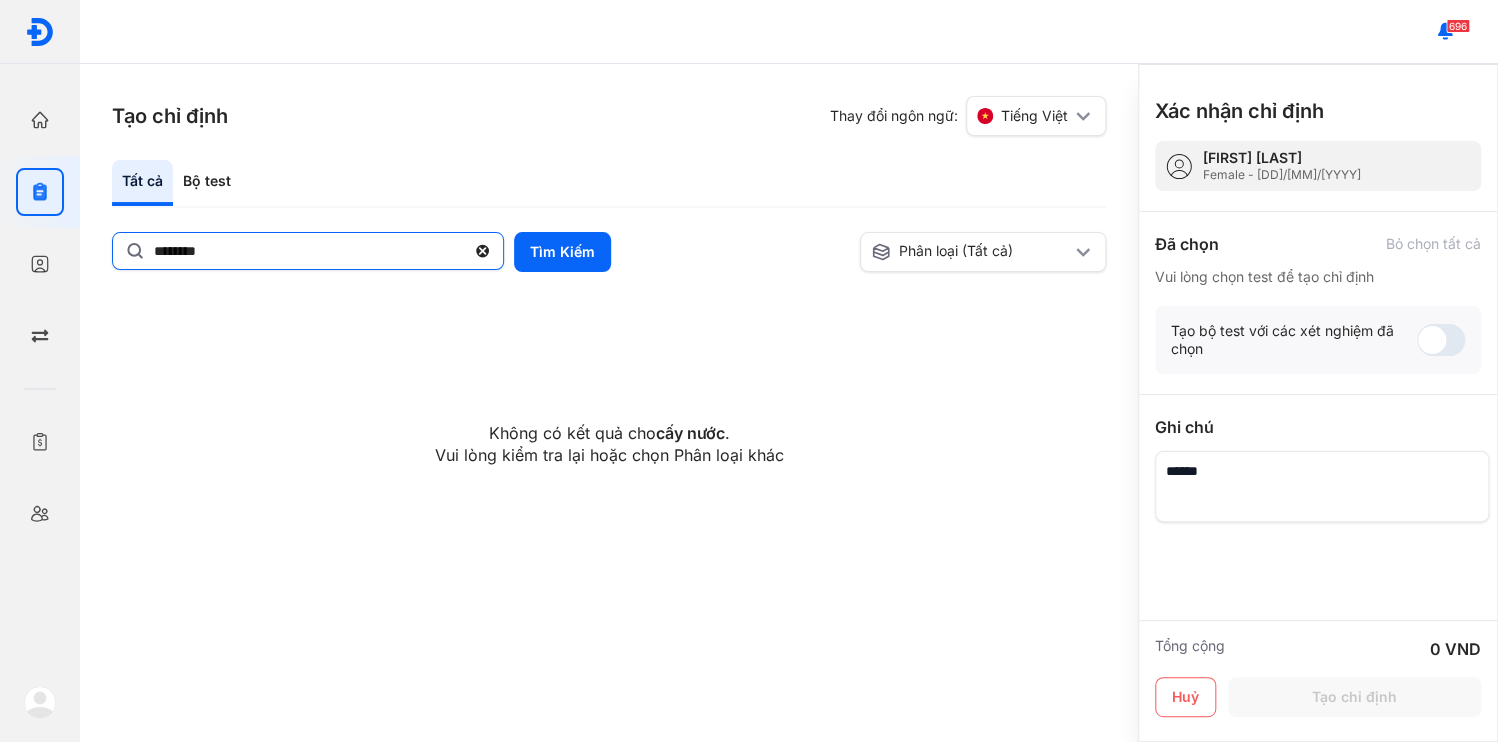 click on "********" 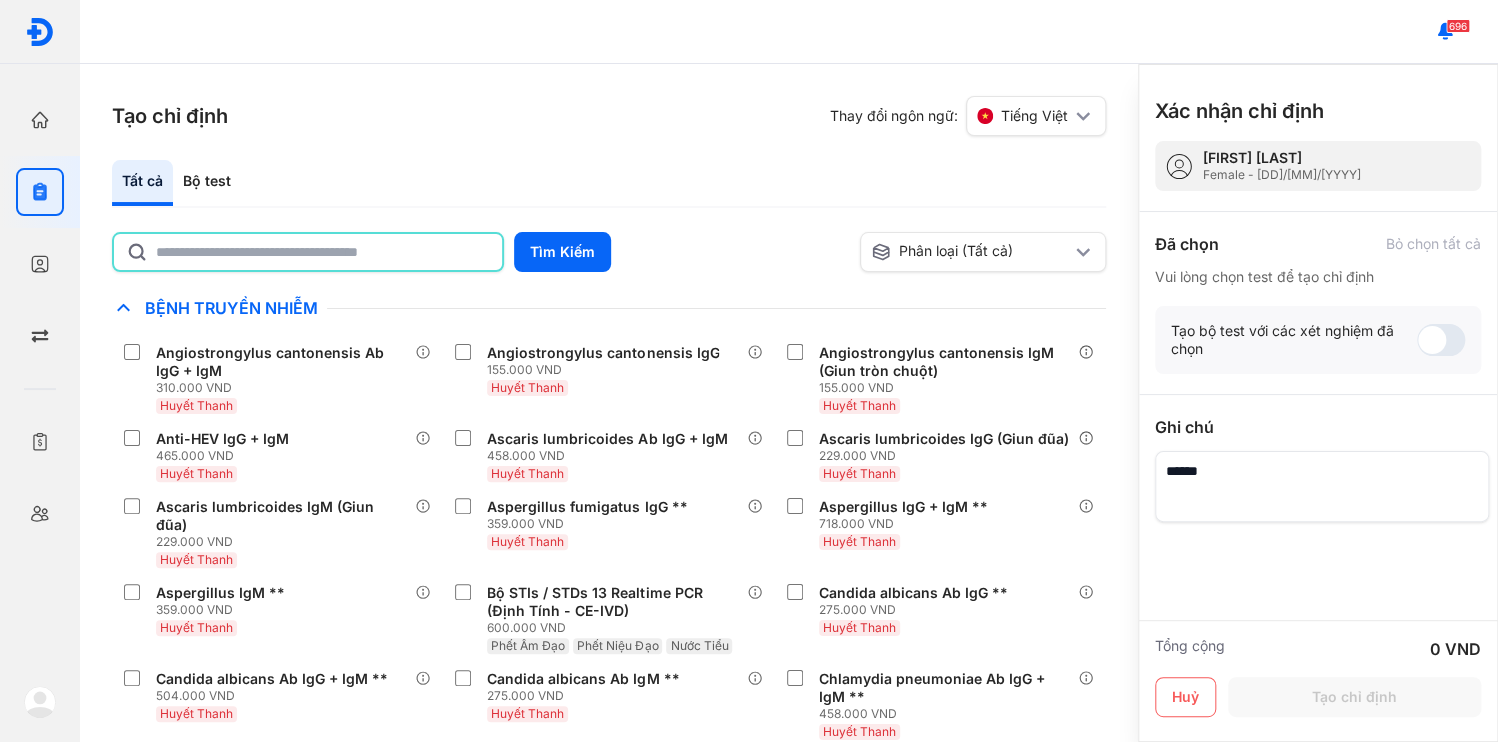 click 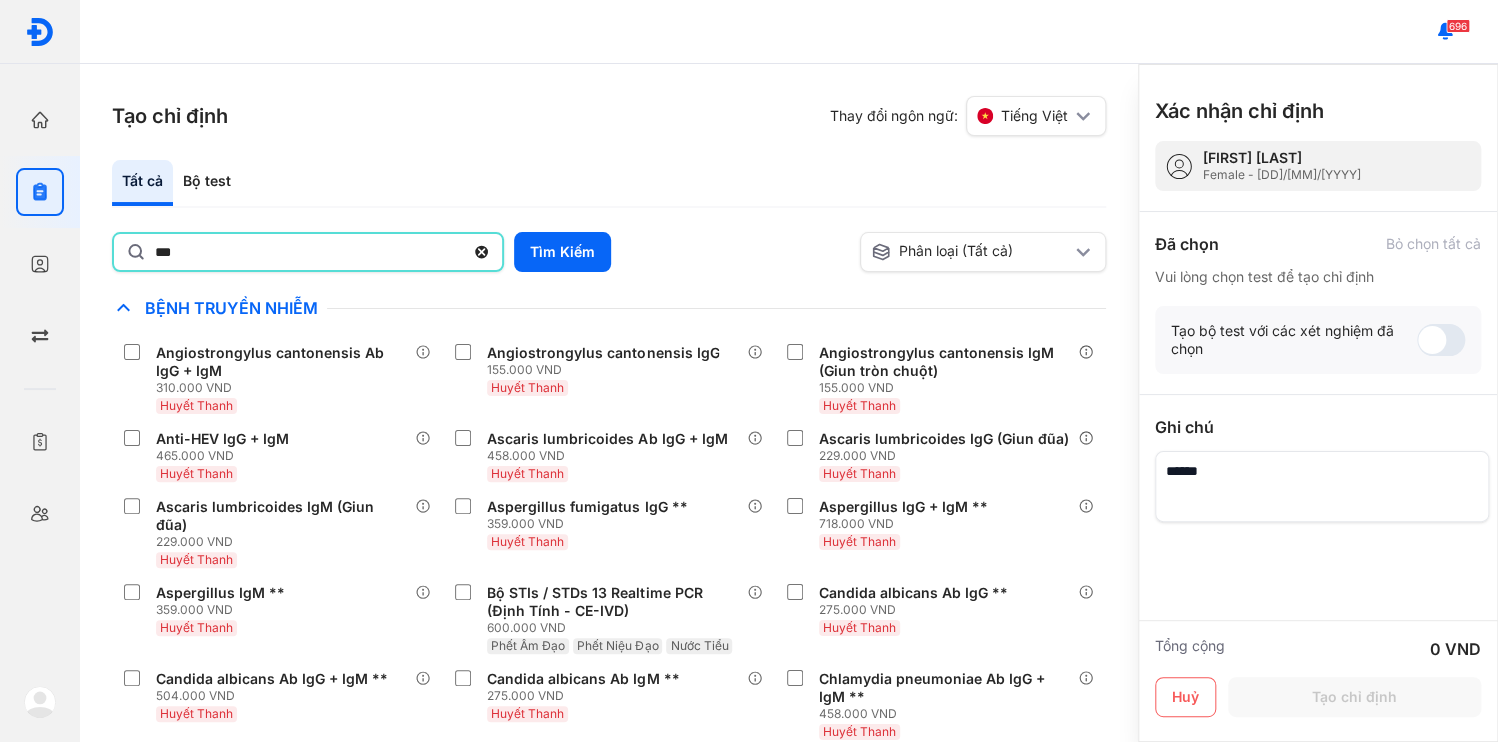 type on "***" 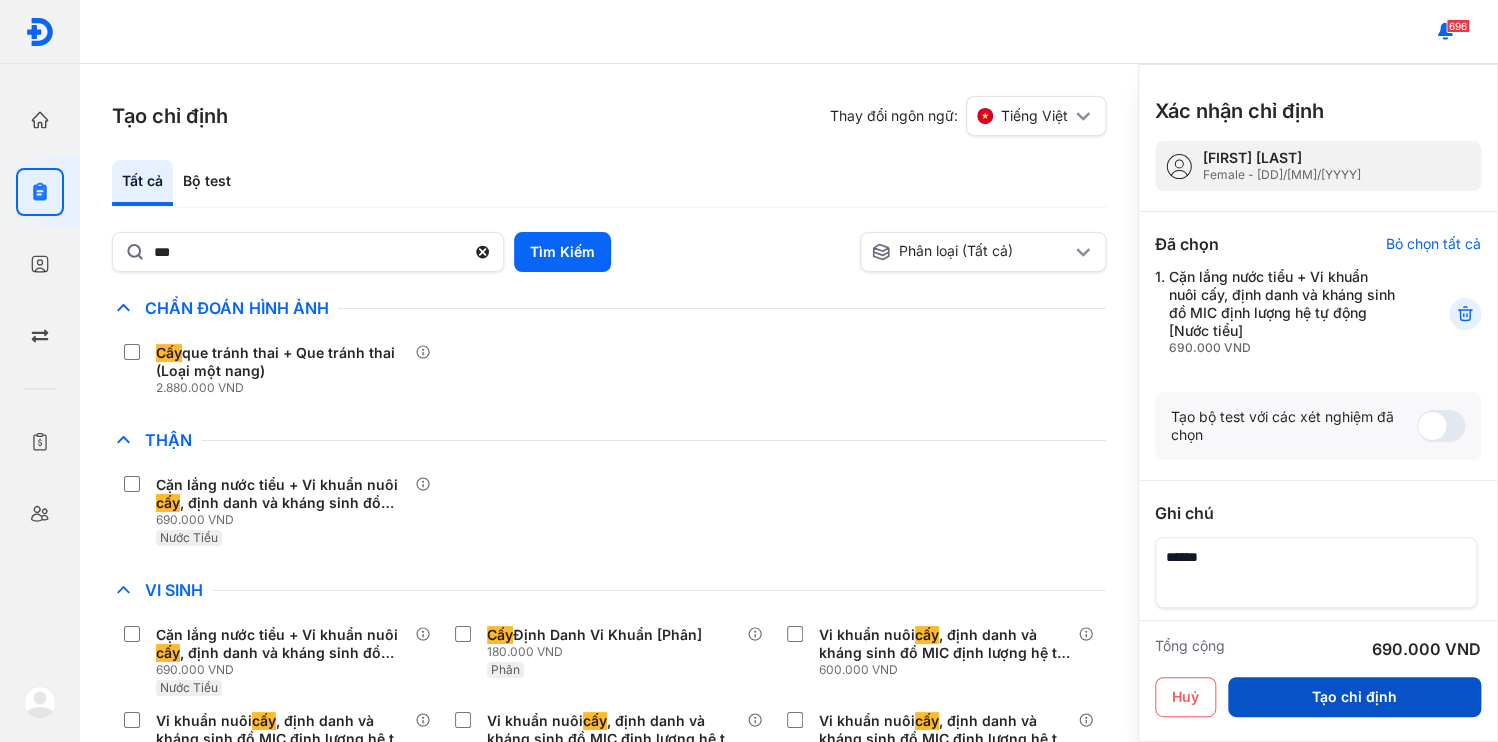 click on "Tạo chỉ định" at bounding box center (1354, 697) 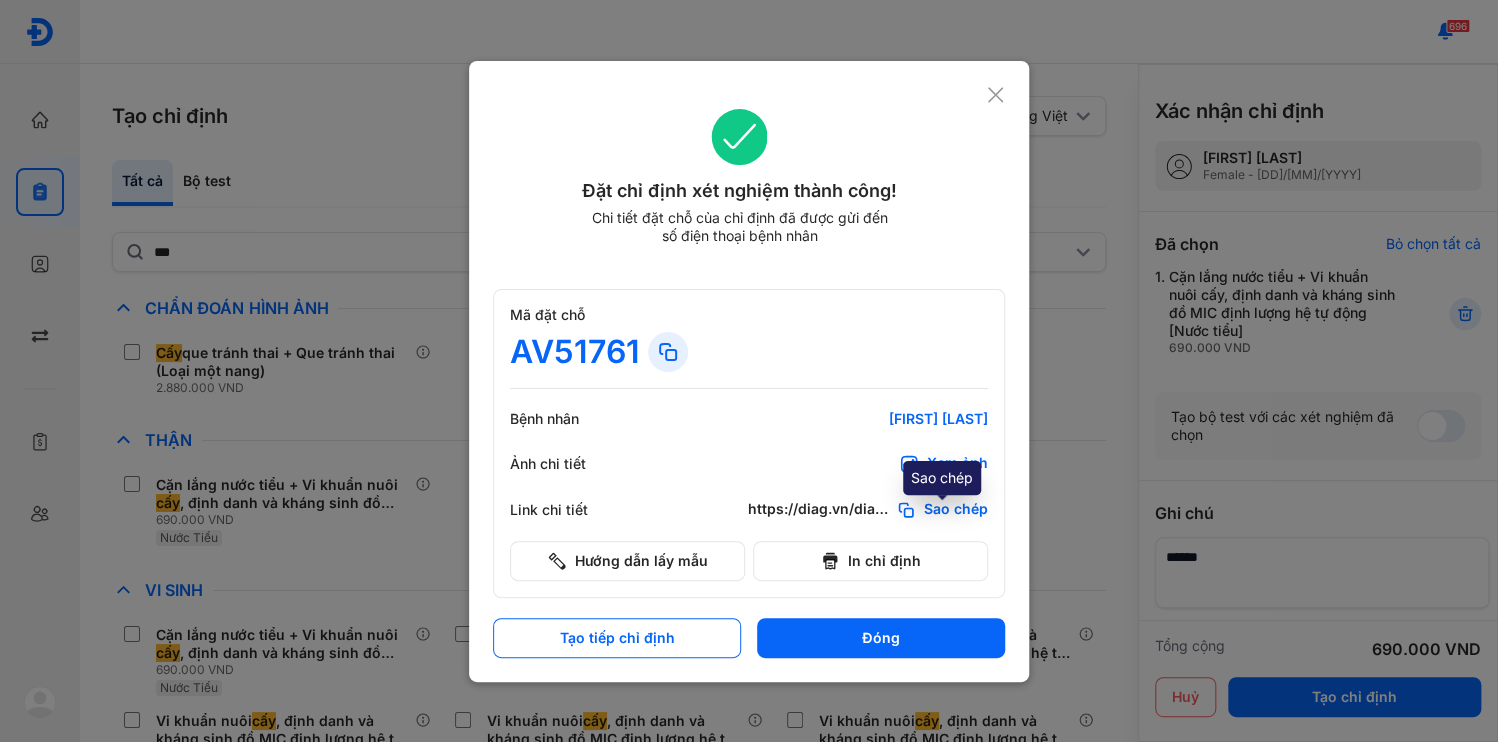 click on "Sao chép" 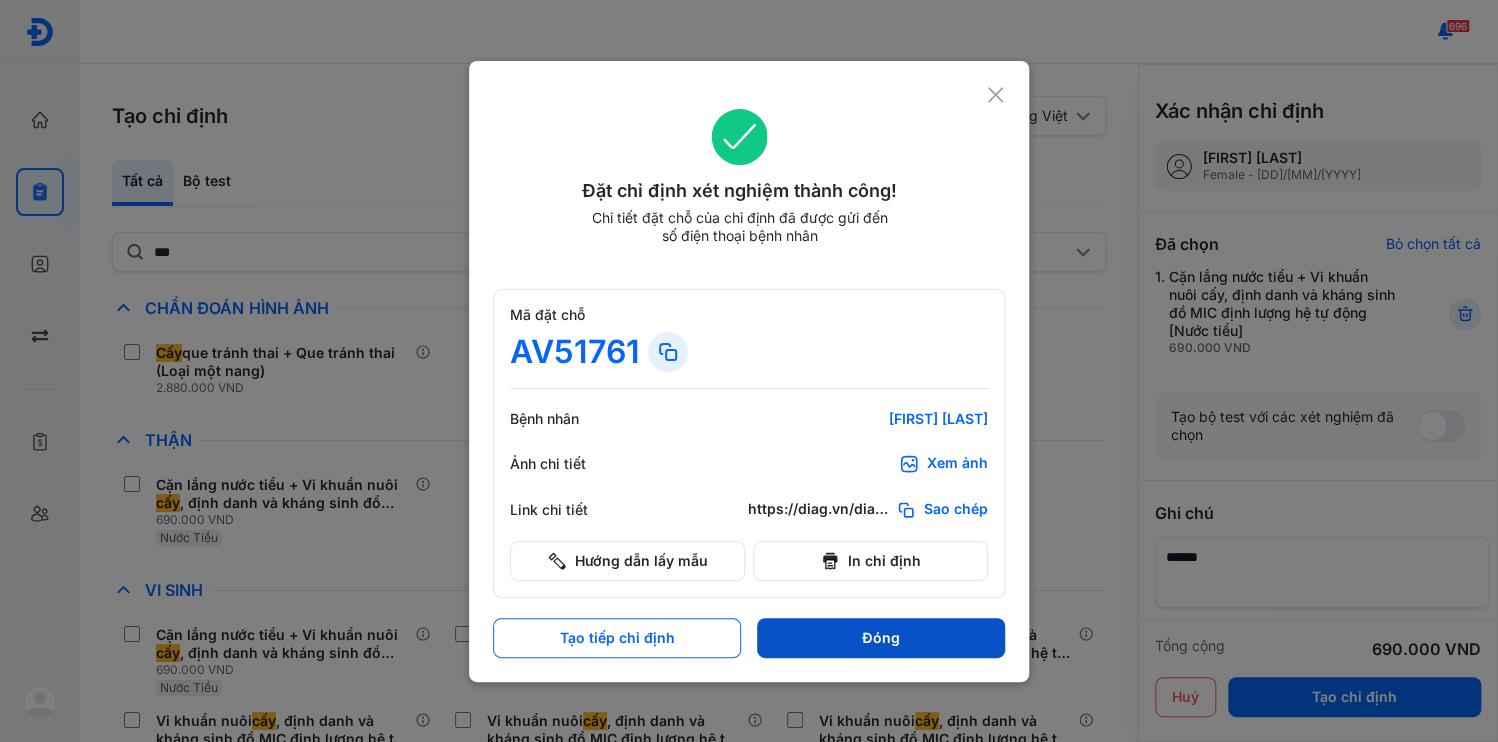 click on "Đóng" at bounding box center [881, 638] 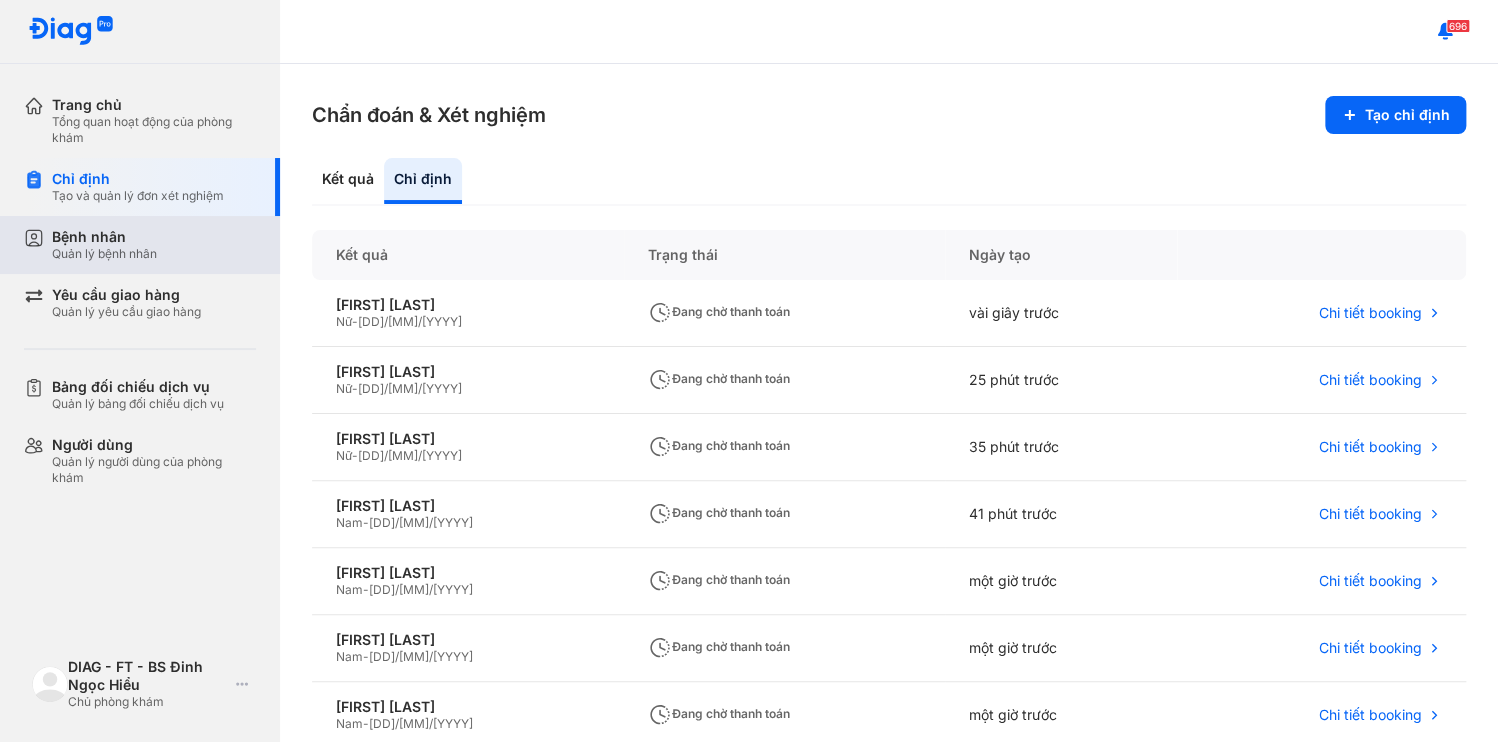click on "Quản lý bệnh nhân" at bounding box center (104, 254) 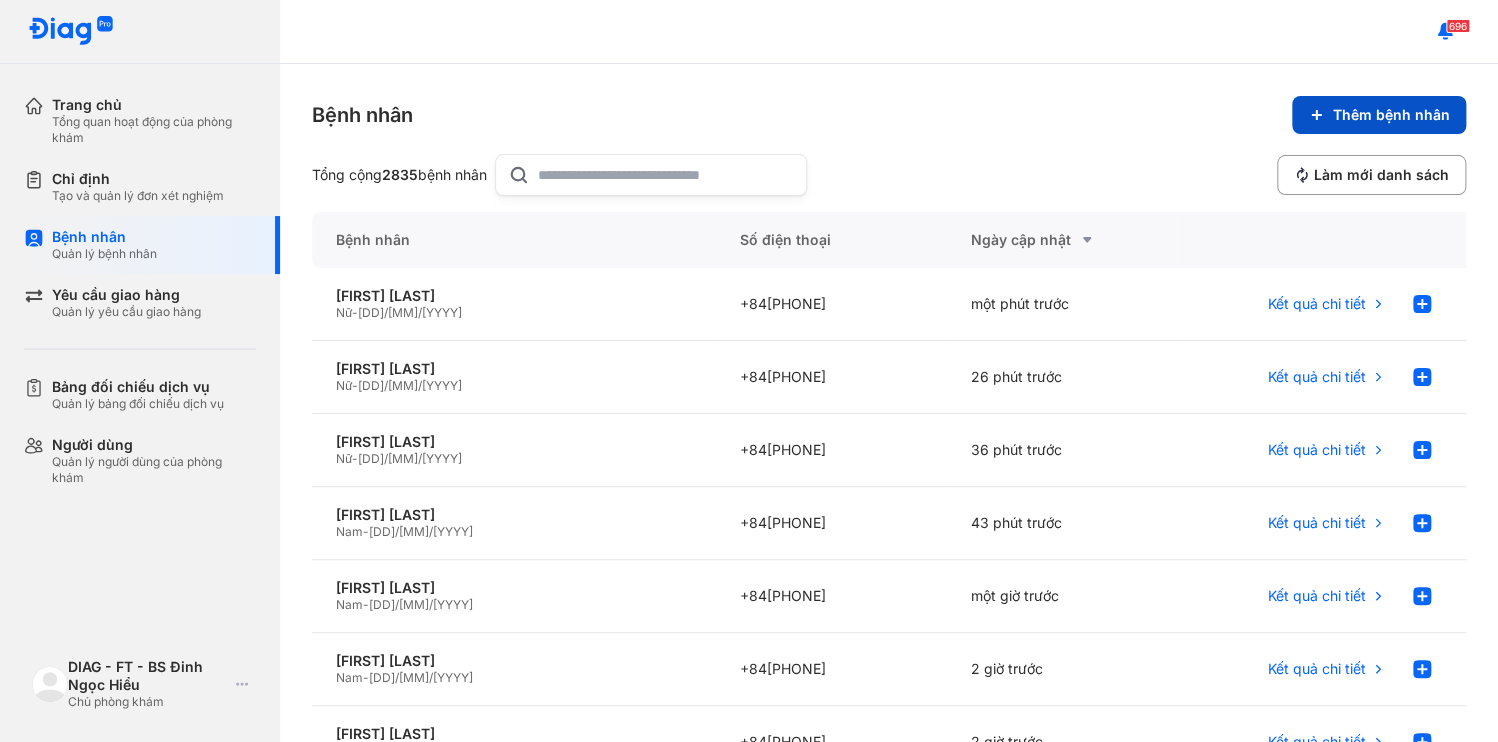 click 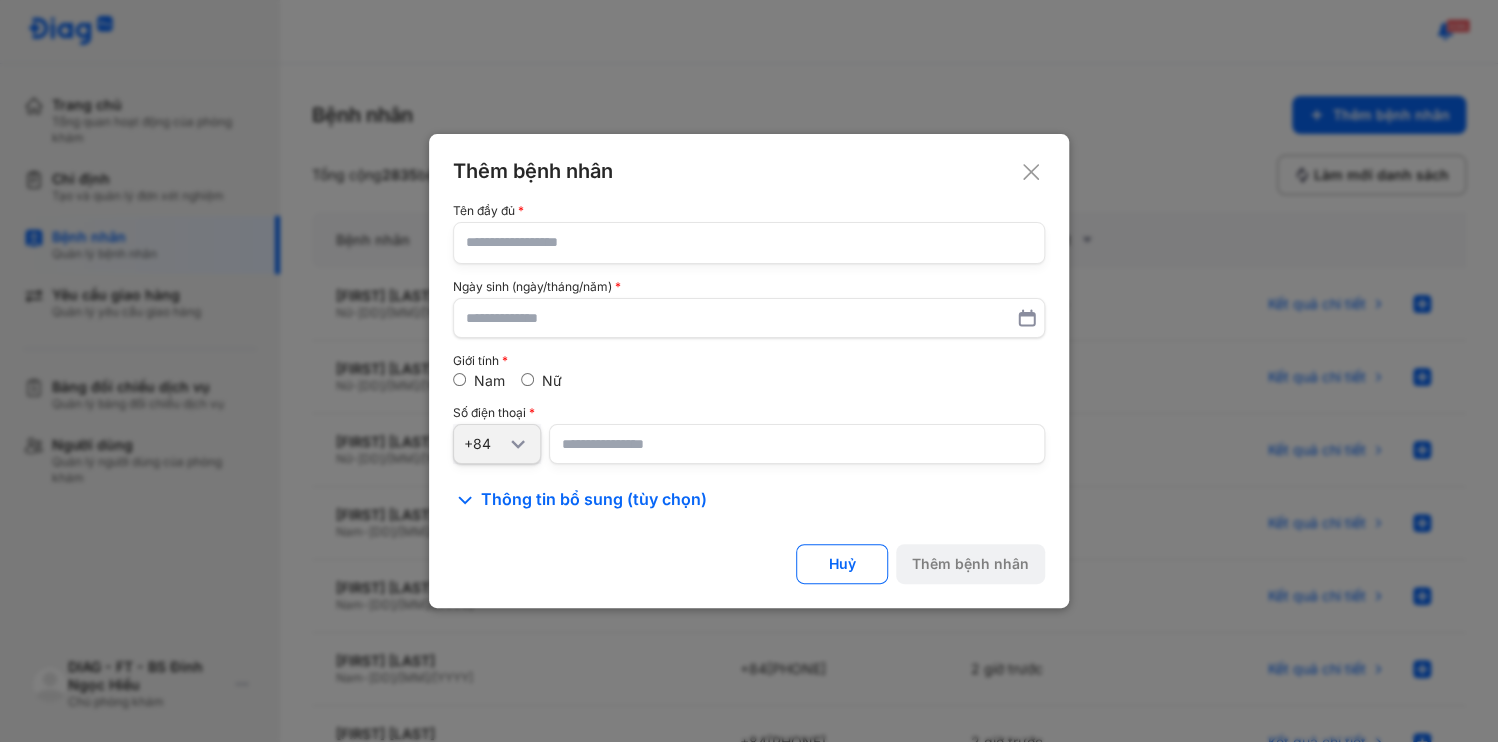 click 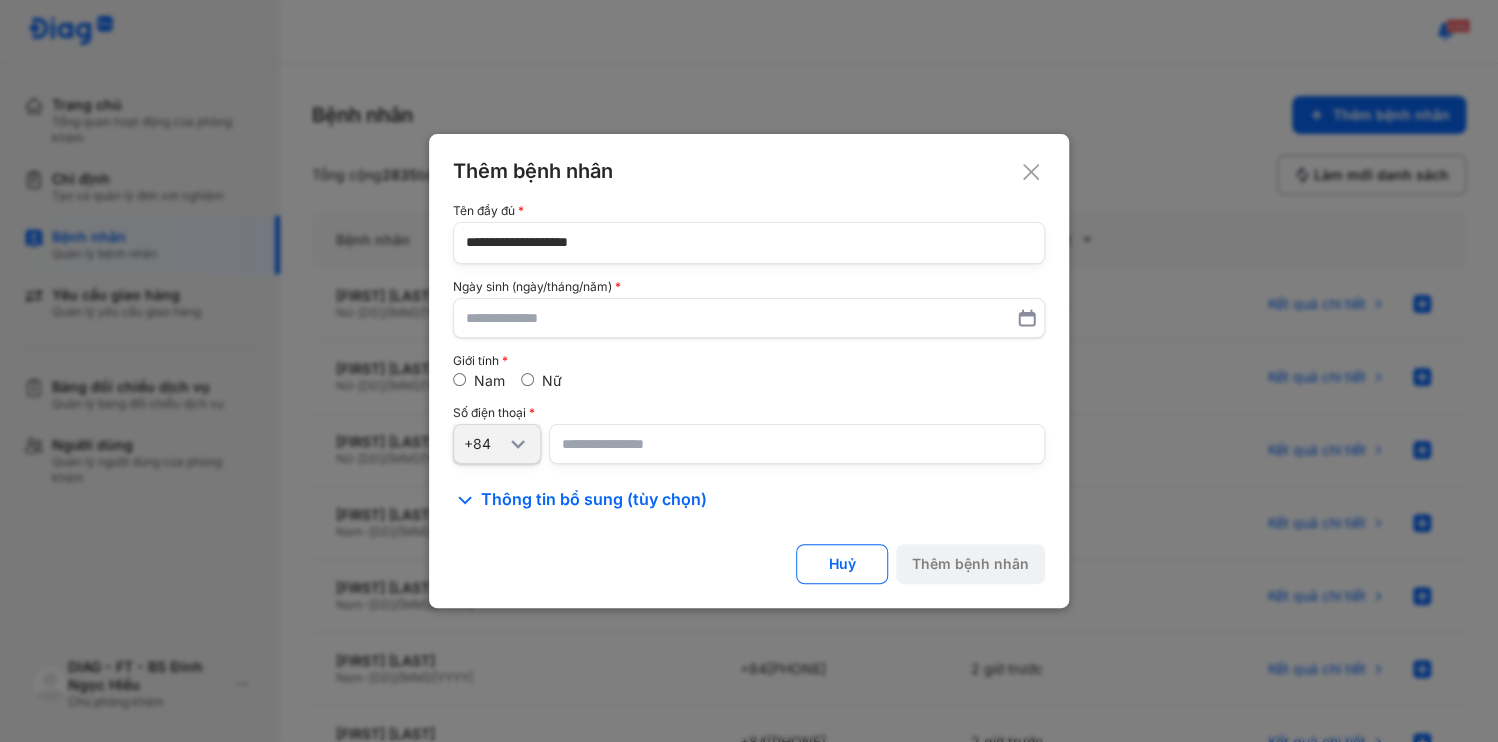 type on "**********" 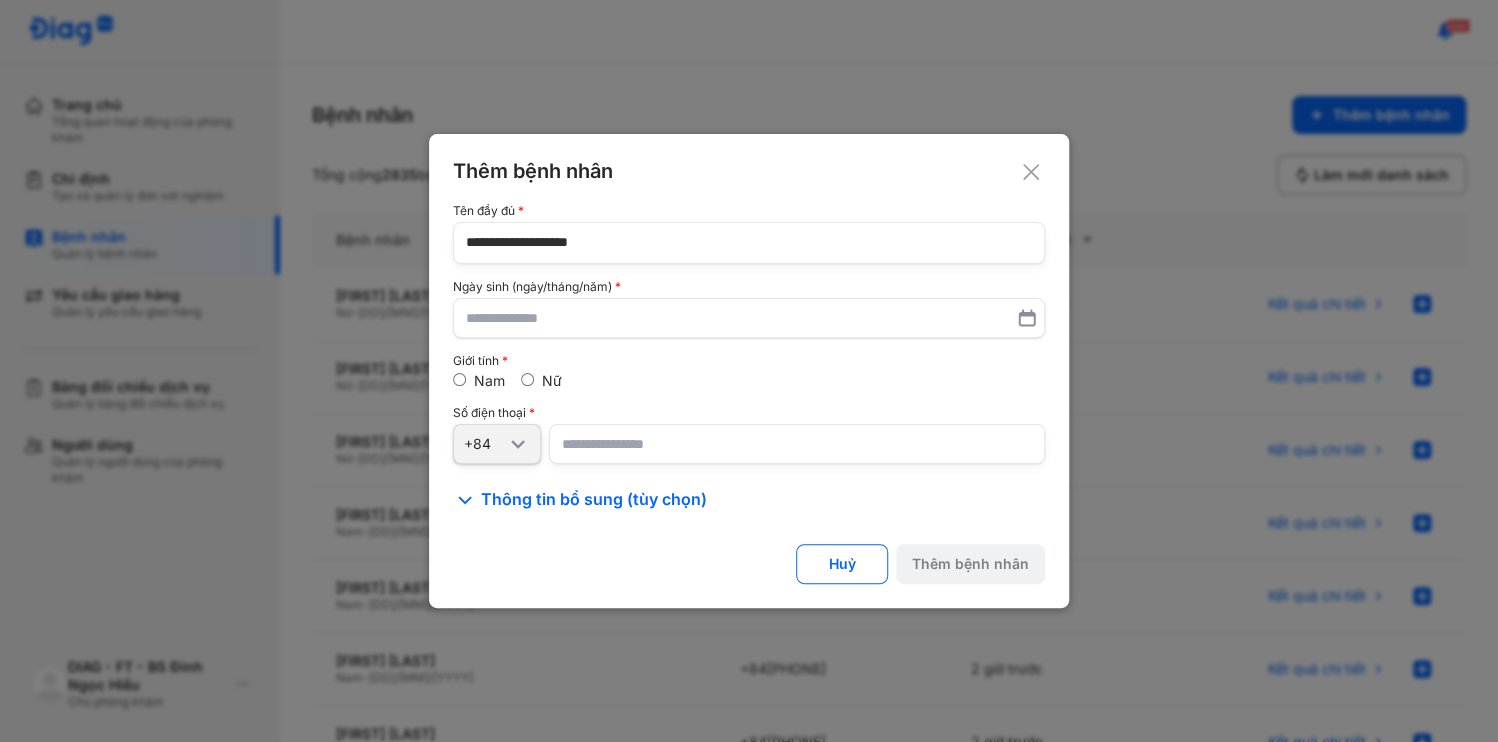 click at bounding box center (797, 444) 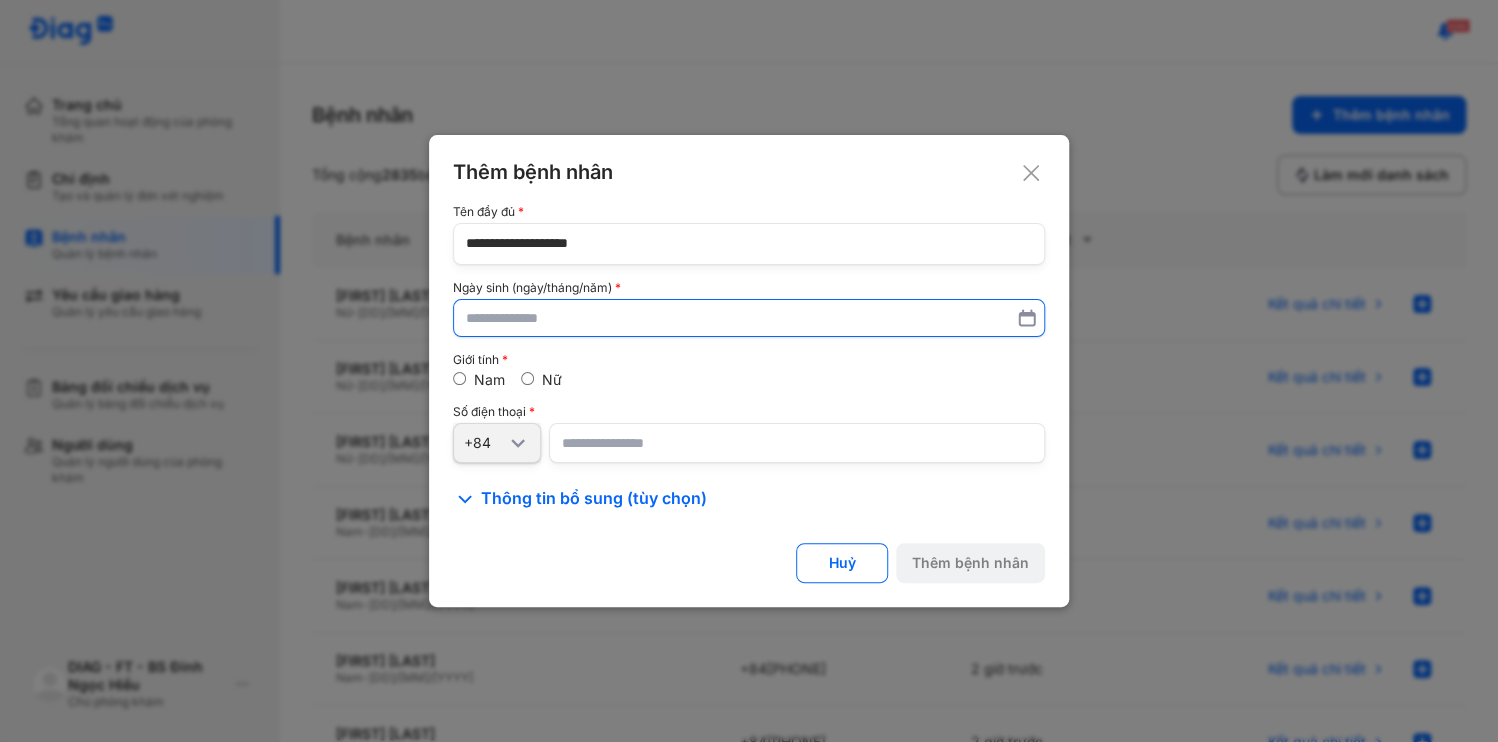 click at bounding box center (749, 318) 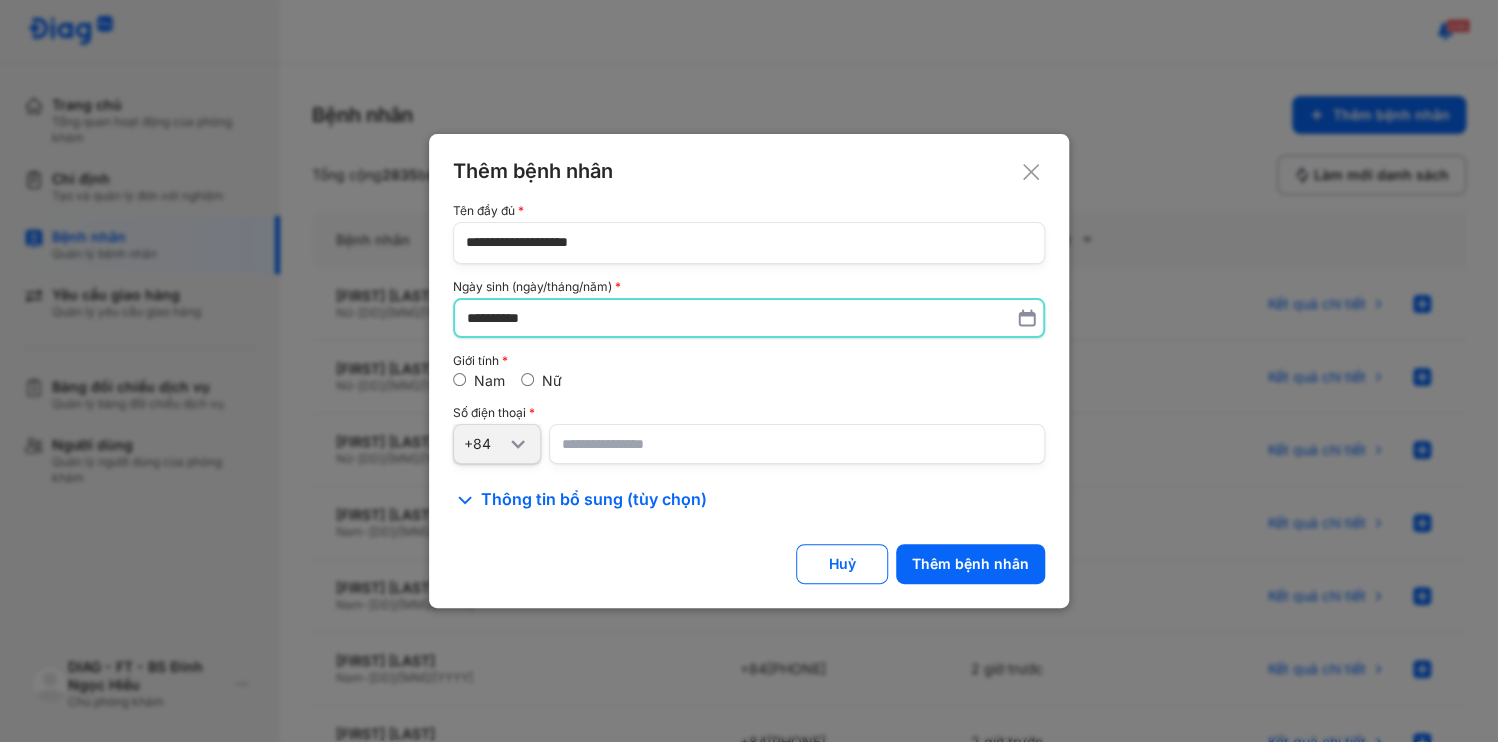 type on "**********" 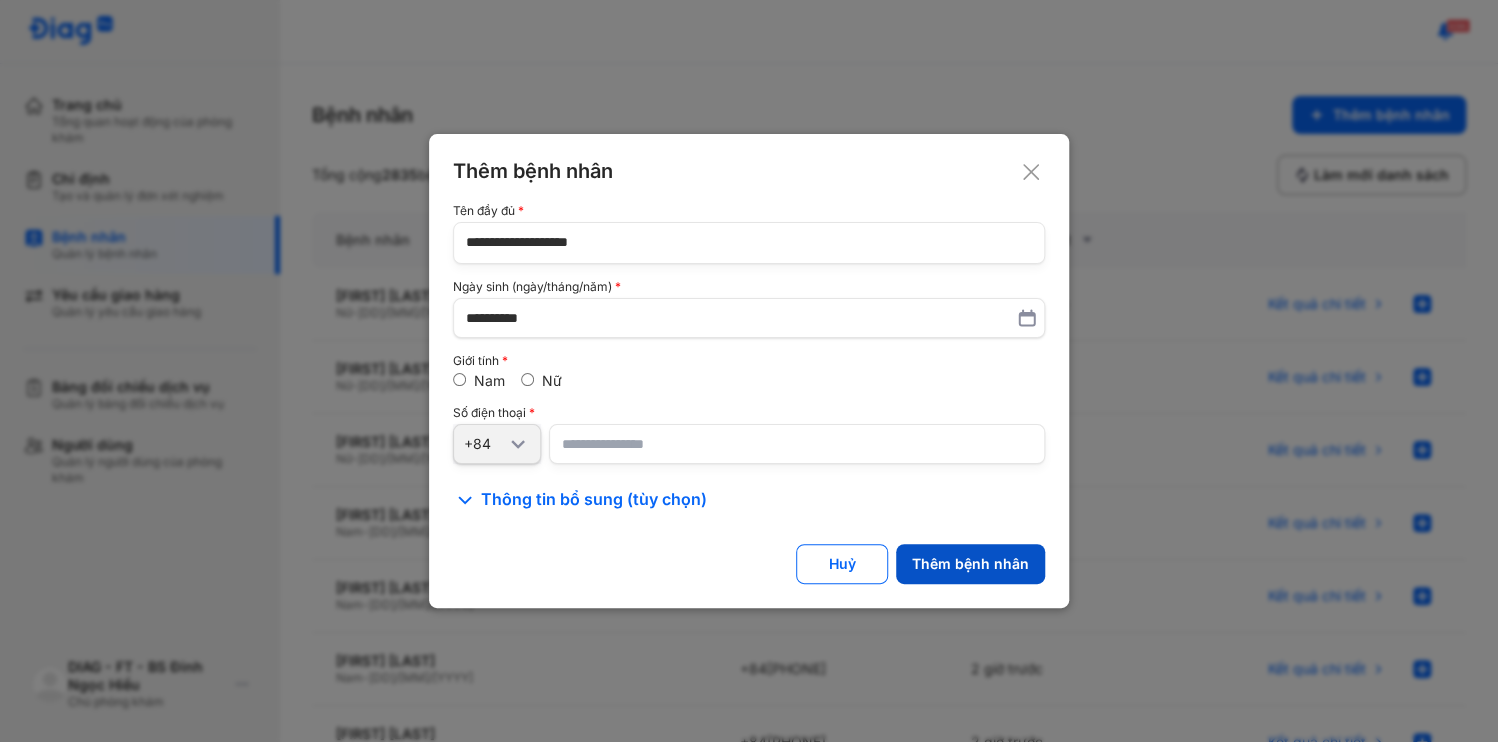 click on "Thêm bệnh nhân" 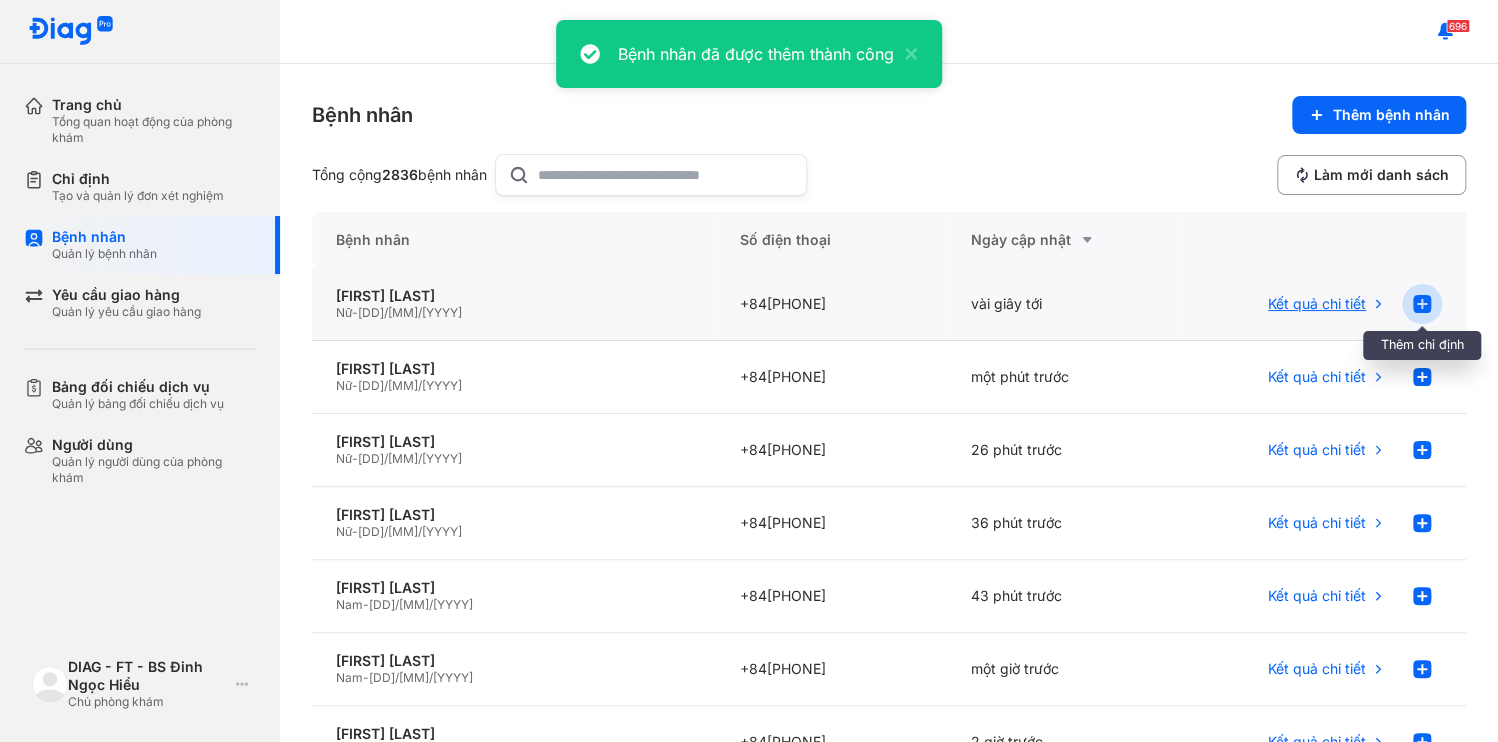 click 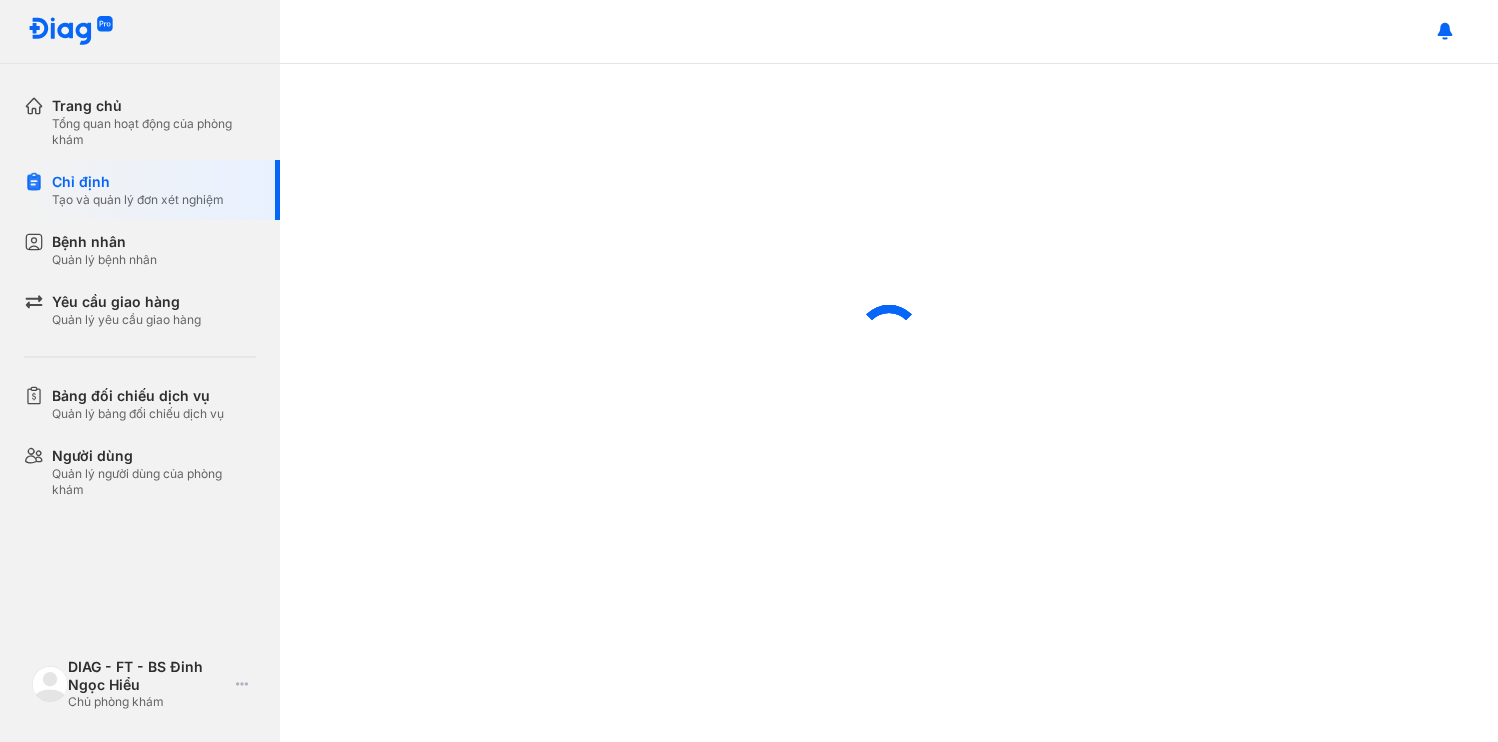 scroll, scrollTop: 0, scrollLeft: 0, axis: both 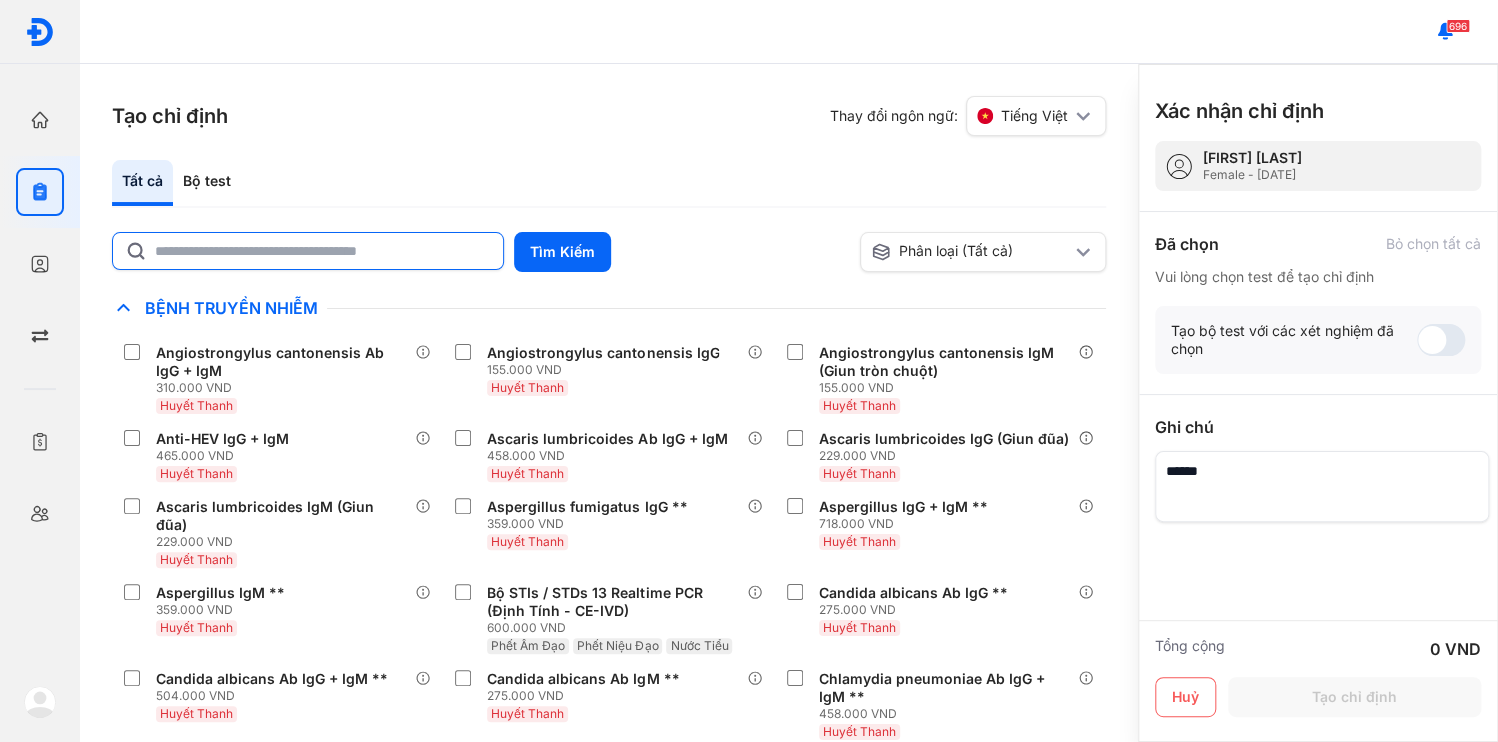 click 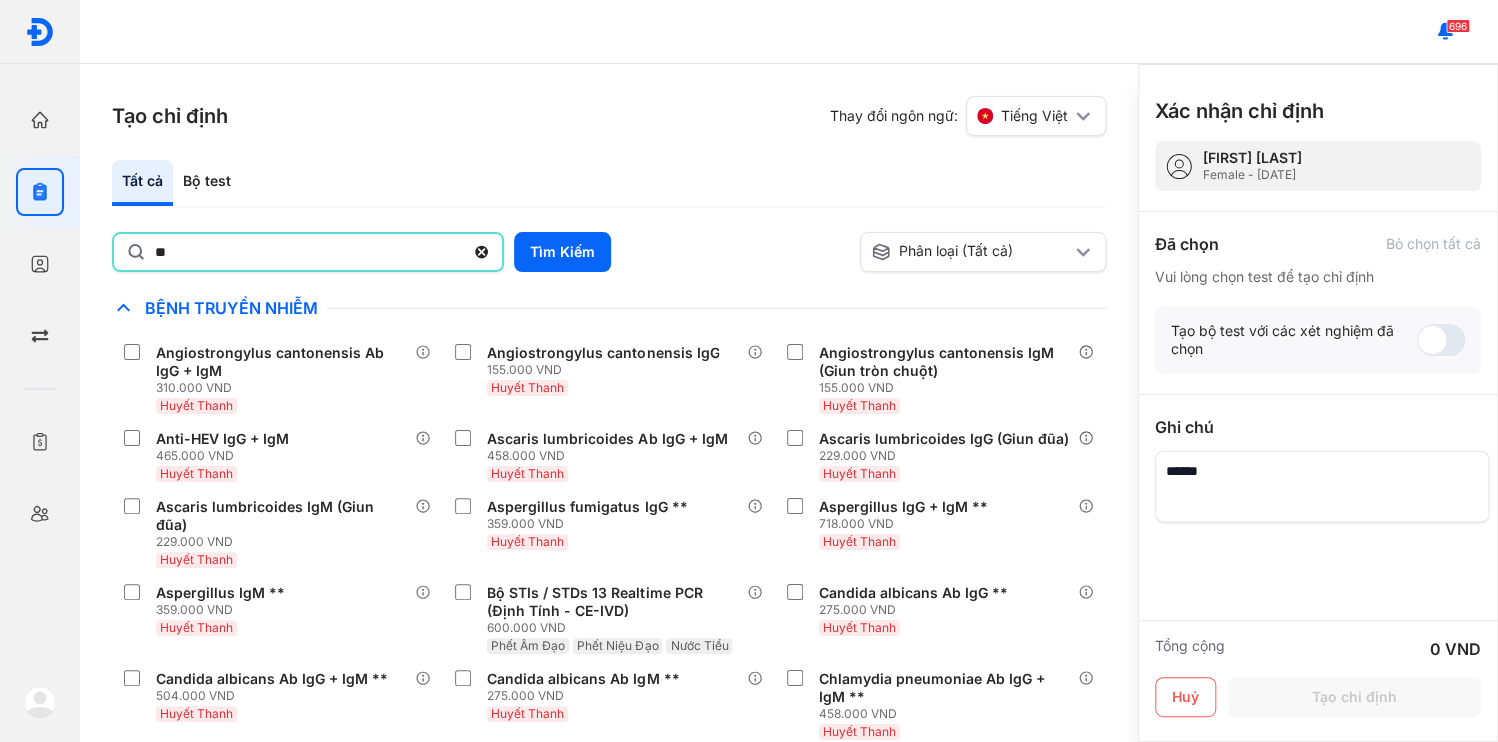 type on "*" 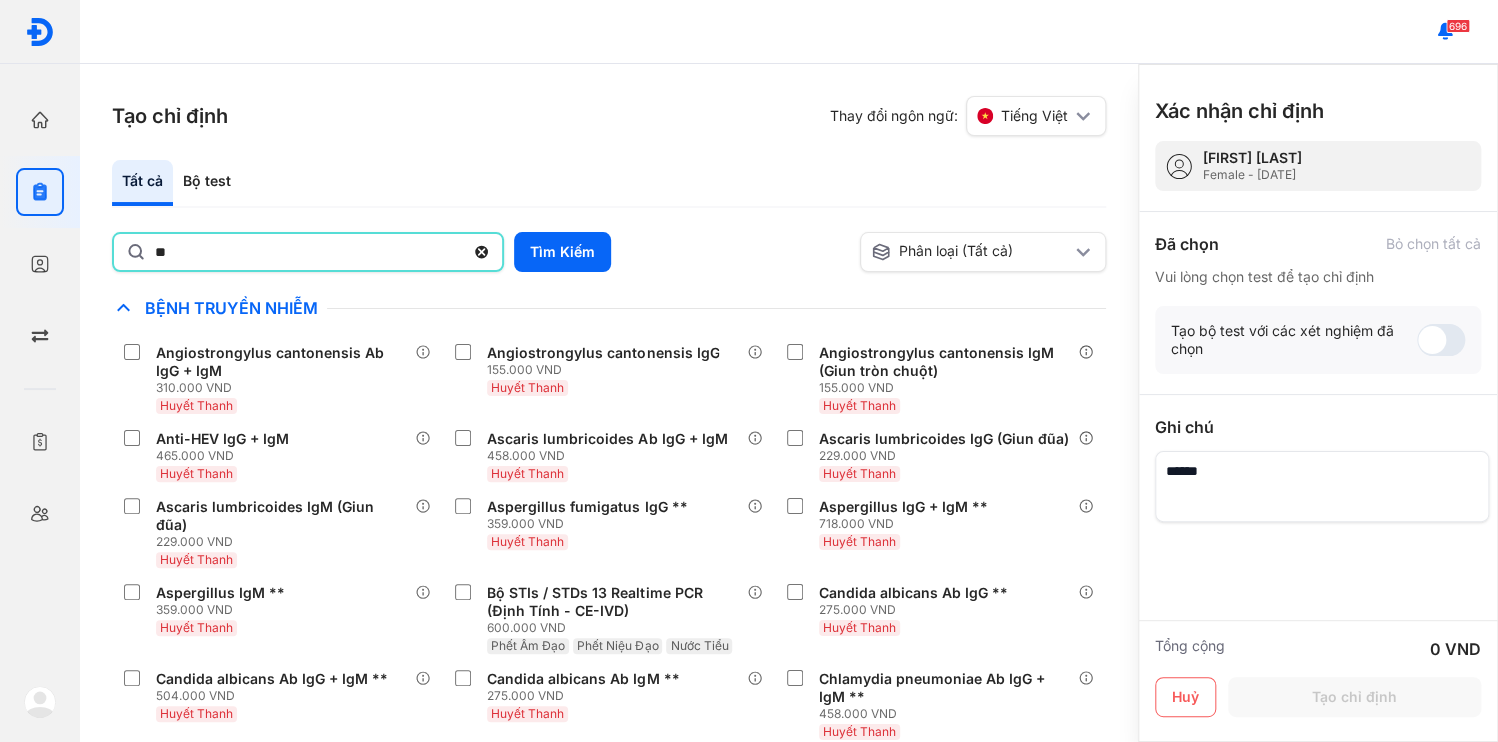 type on "*" 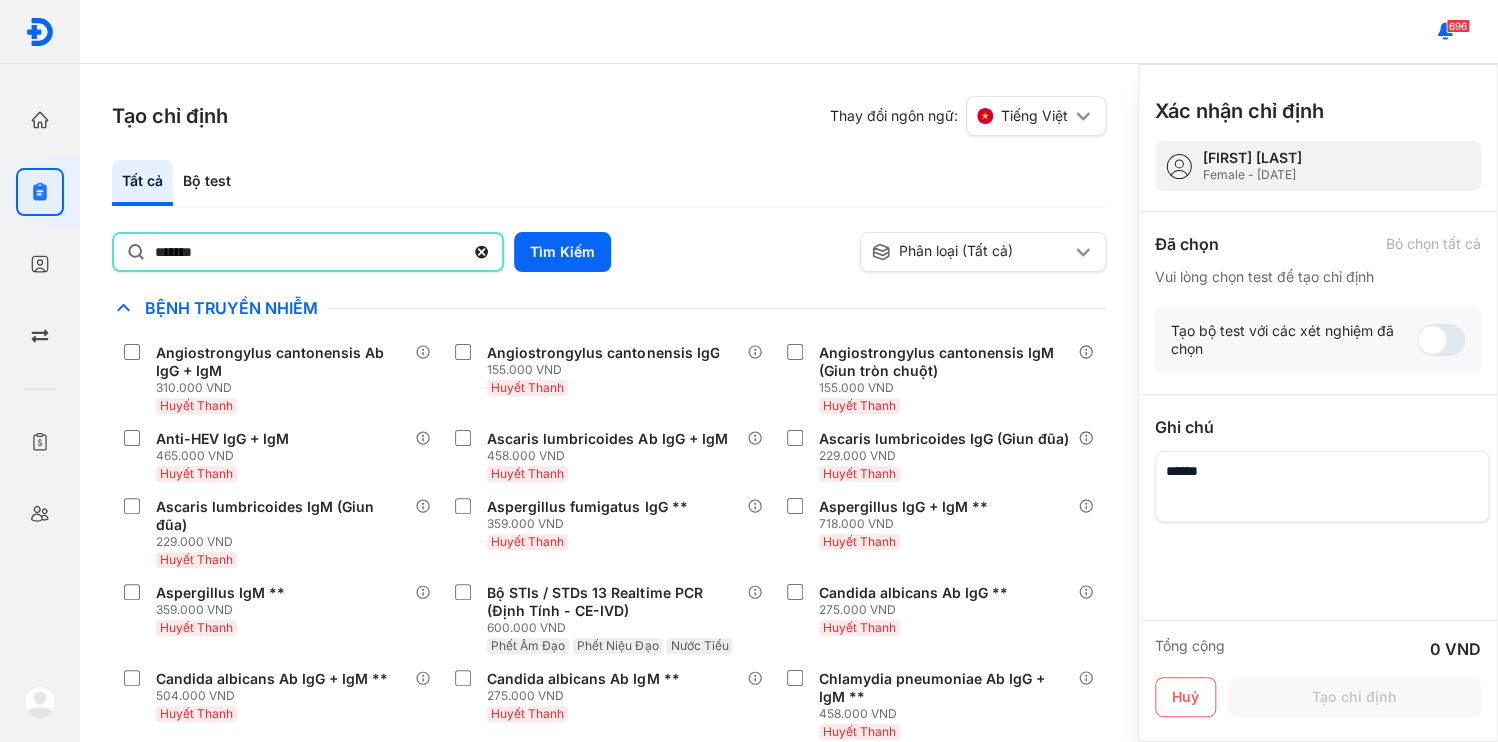 type on "*******" 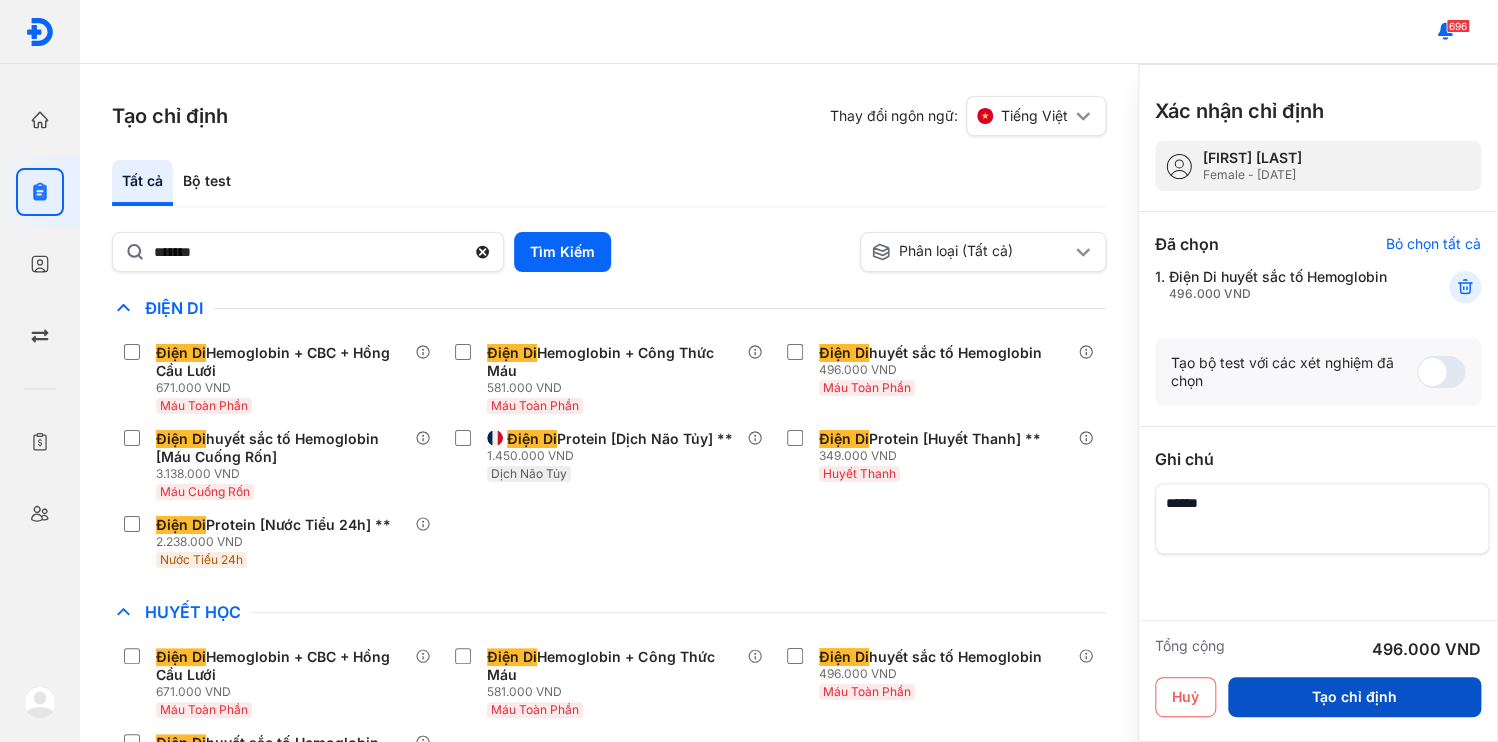 click on "Tạo chỉ định" at bounding box center (1354, 697) 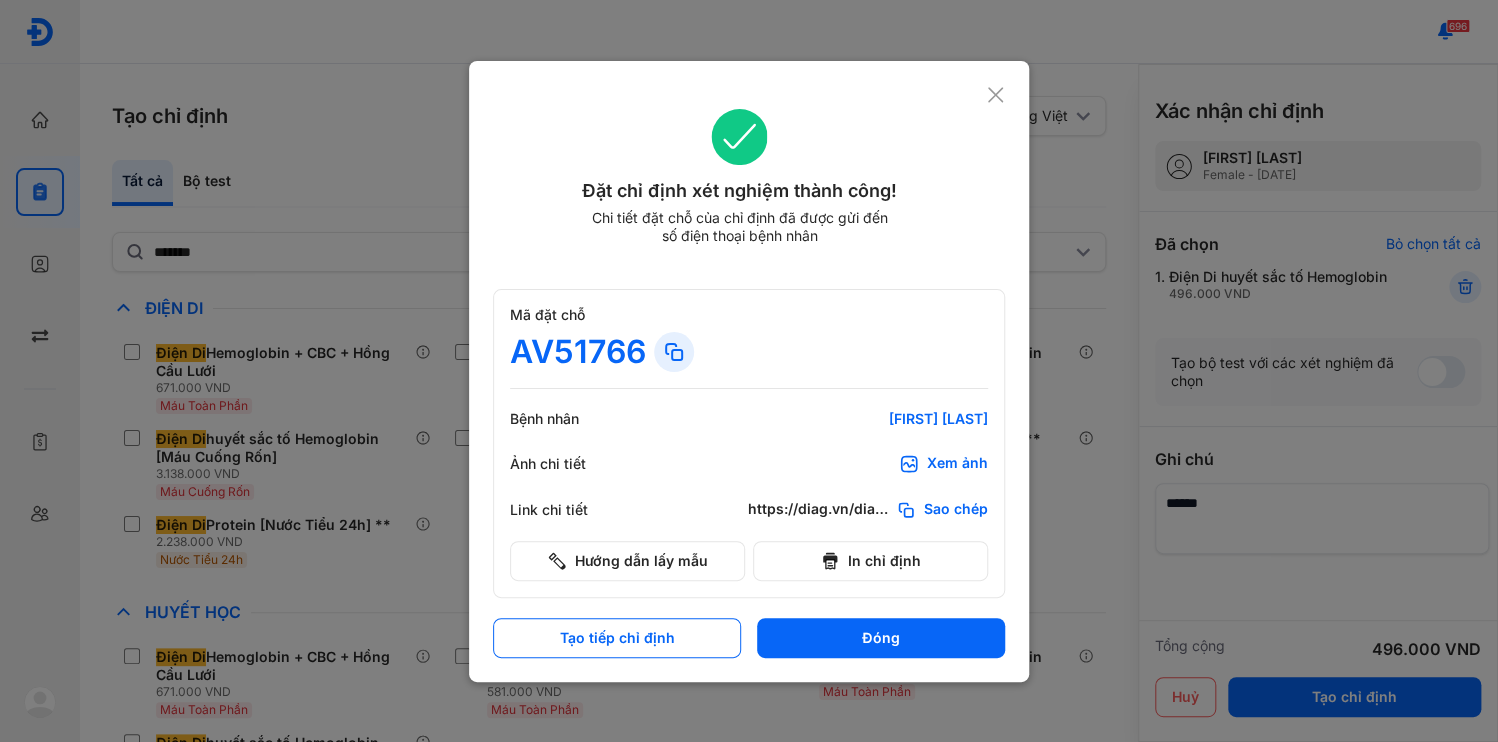 click on "Sao chép" 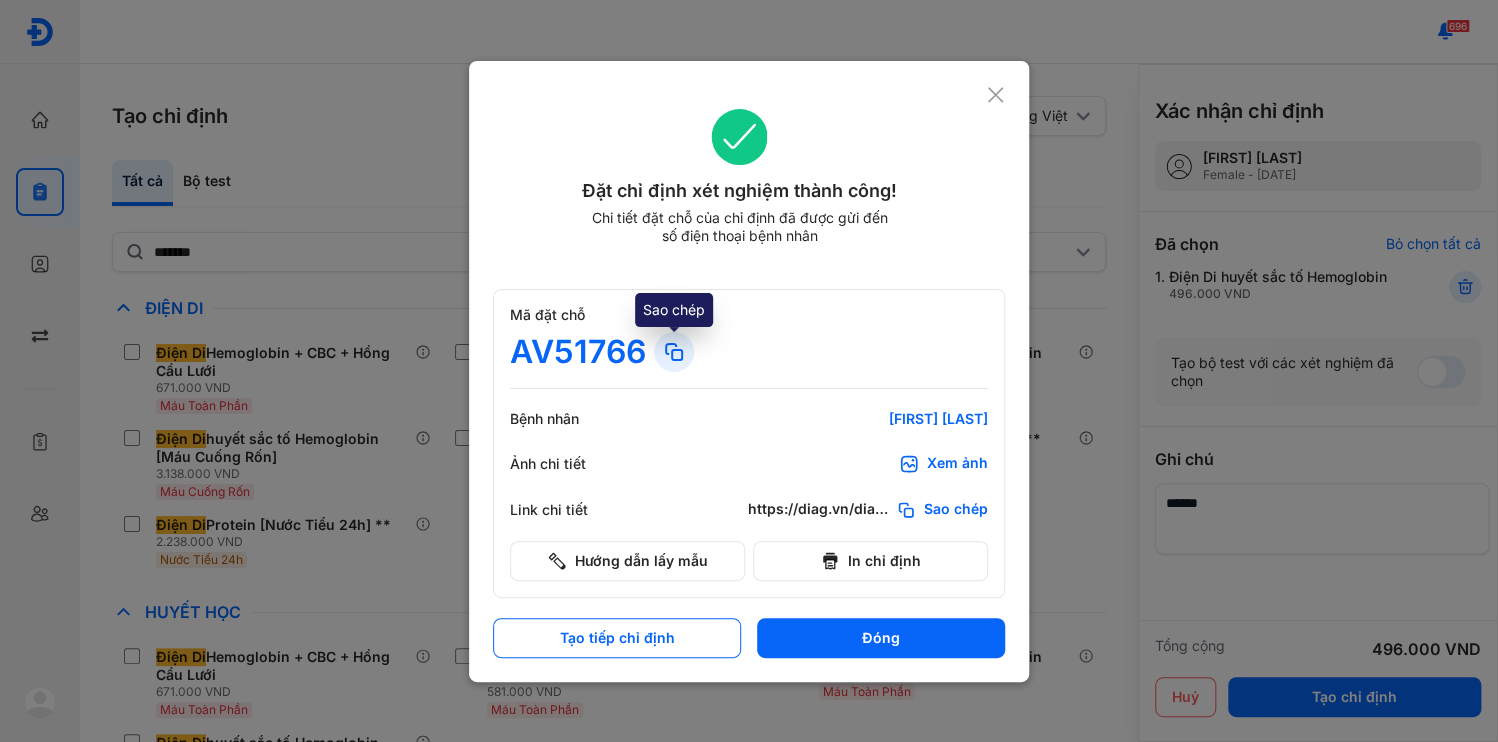 click 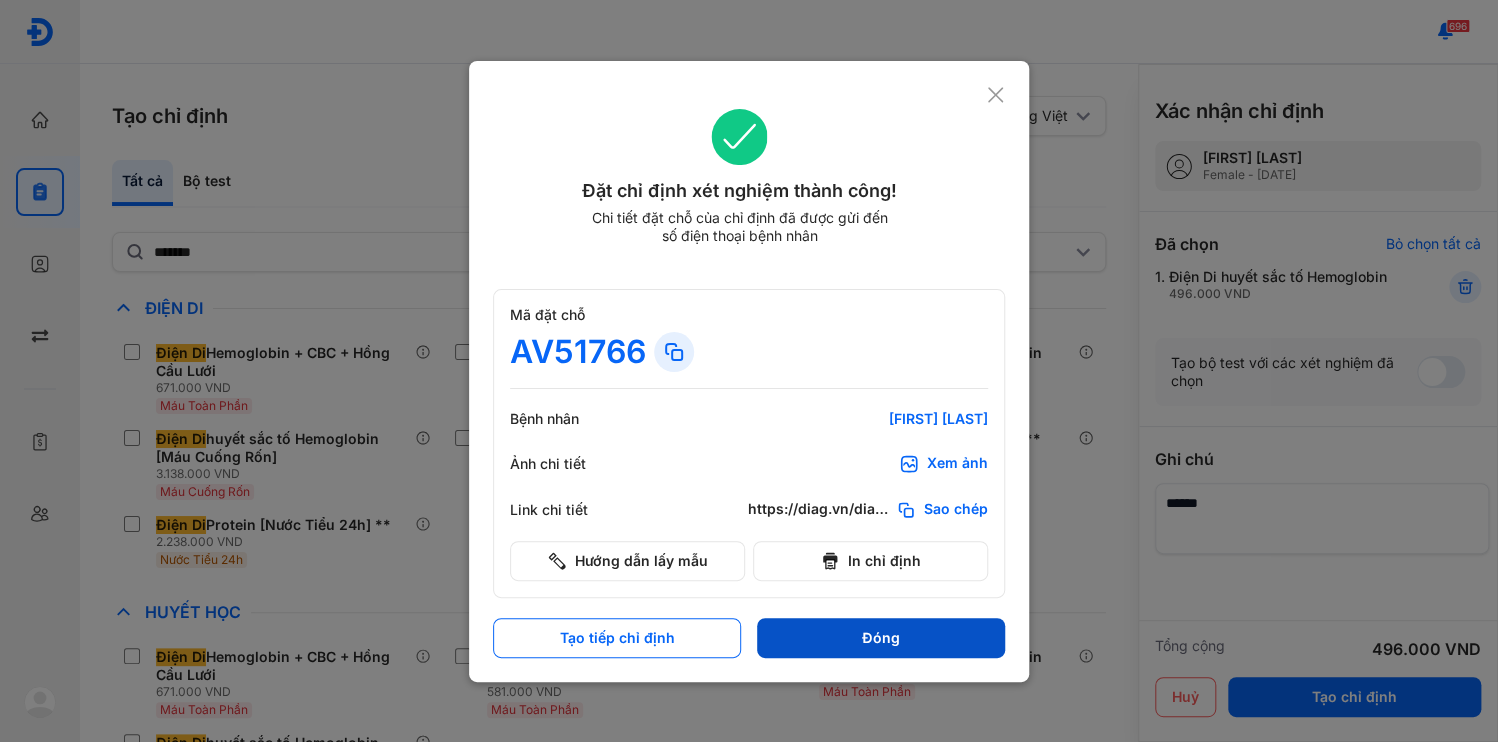 click on "Đóng" at bounding box center [881, 638] 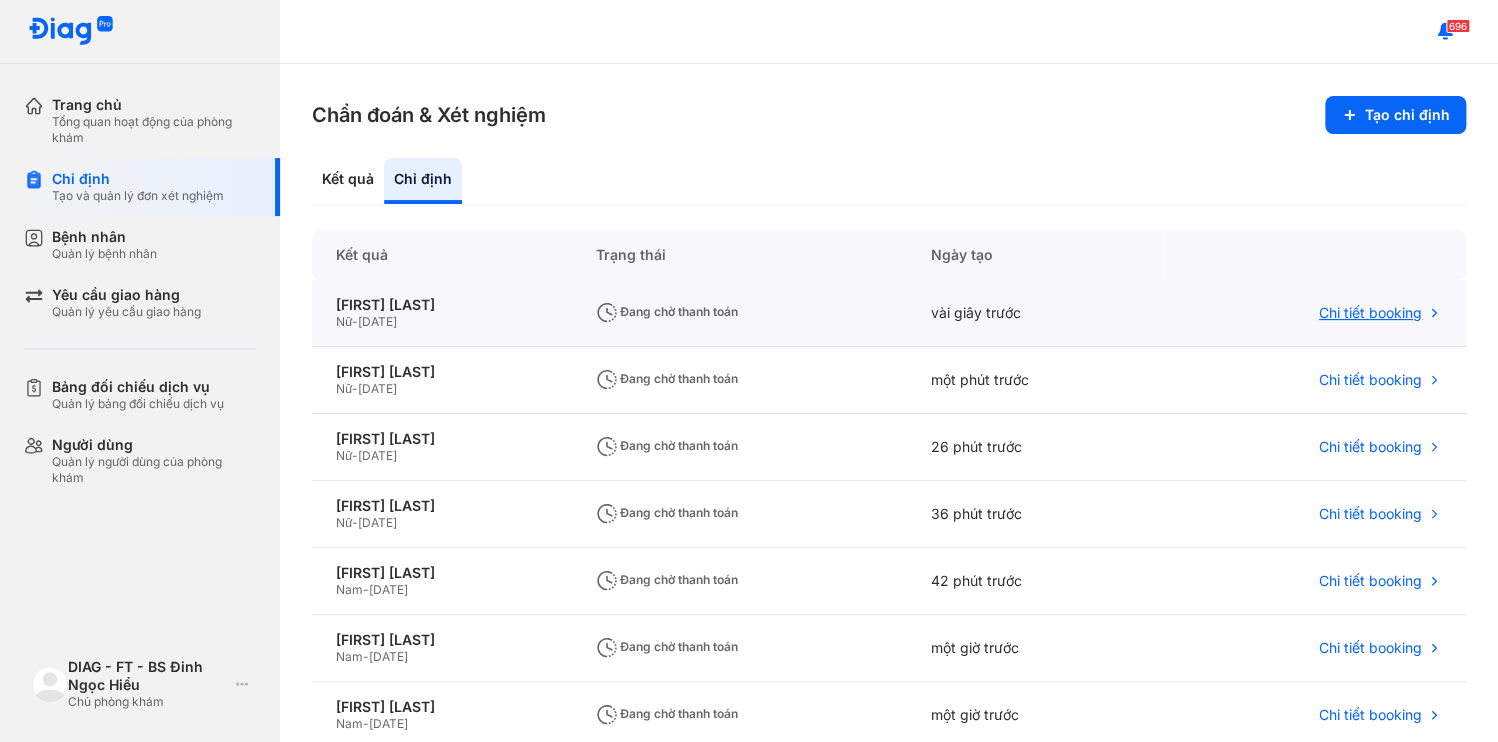 click on "Chi tiết booking" at bounding box center (1370, 313) 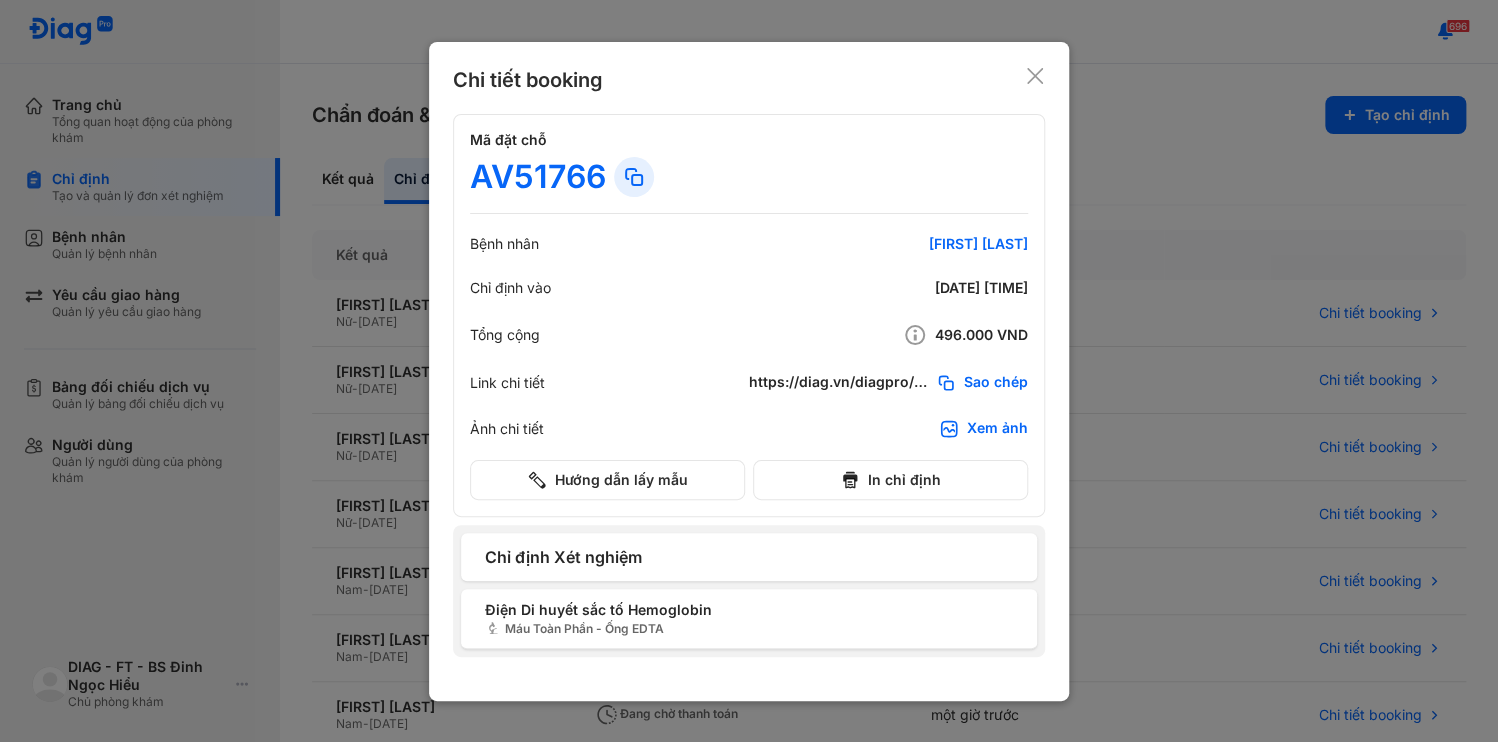 click on "Sao chép" at bounding box center (996, 383) 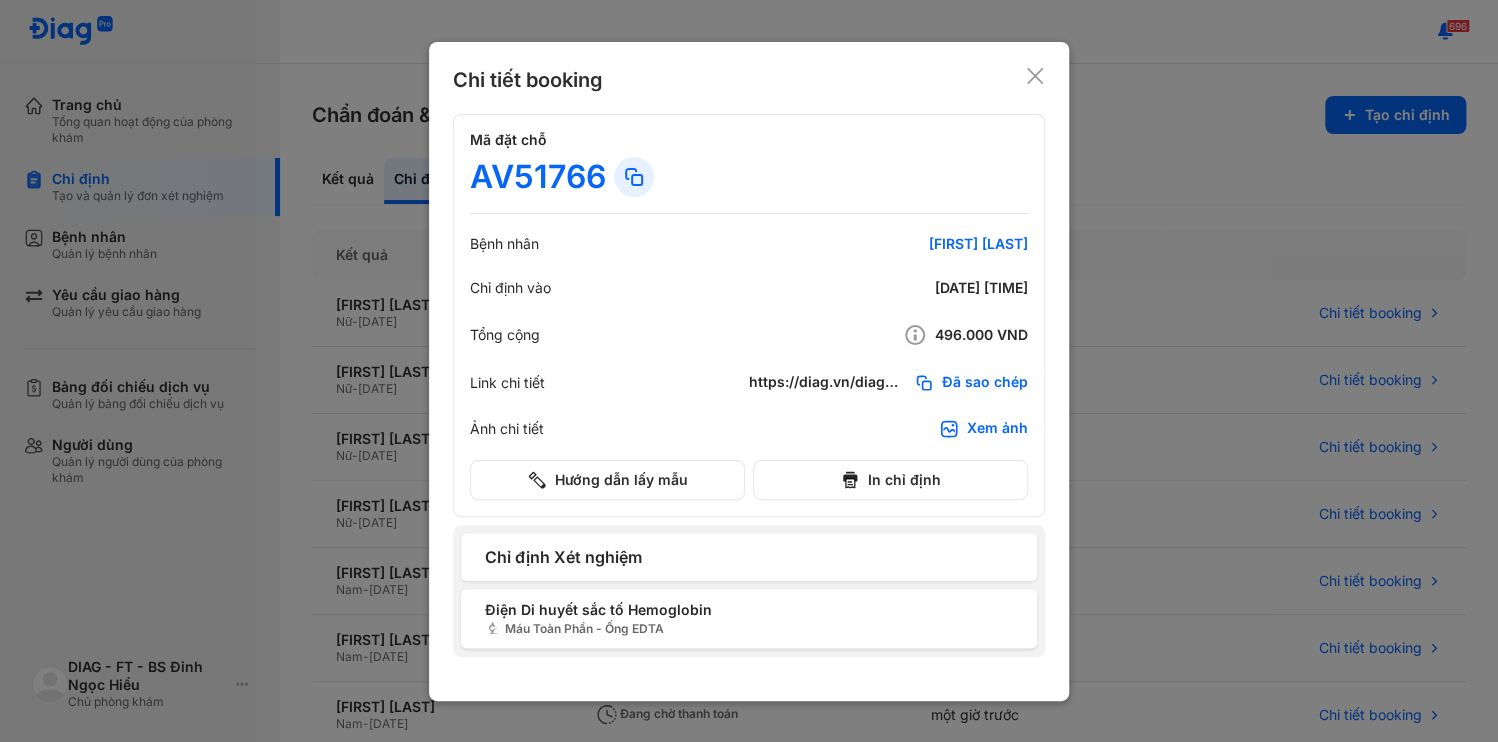 click on "Chi tiết booking Mã đặt chỗ AV51766 Bệnh nhân [FIRST] [LAST] chỉ định vào [DATE] [TIME] Tổng cộng  496.000 VND Link chi tiết https://diag.vn/diagpro/booking?reference_code=AV51766 Đã sao chép Ảnh chi tiết Xem ảnh Hướng dẫn lấy mẫu In chỉ định Chỉ định Xét nghiệm Điện Di huyết sắc tố Hemoglobin Máu Toàn Phần - Ống EDTA Bệnh nhân [FIRST] [LAST] F • [DATE] [PHONE] Bác sĩ DIAG - BS. Đinh Ngọc Hiểu Mã tài khoản: 21303 1900 1717 Mã đặt chỗ của bạn AV51766 Đưa mã đặt chỗ cho nhân viên khi bạn đến Diag Kết quả Gói xét nghiệm Hemoglobin Electrophoresis Đối với xét nghiệm yêu cầu nhịn ăn, vui lòng không ăn hoặc uống trong ít nhất 8 giờ trước giờ hẹn của bạn. Tuy nhiên, bạn vẫn có thể uống nước lọc trong thời gian này. Chỉ dẫn đến Diag Tìm chi nhánh Diag gần nhất tại  diag.vn/en/find-branch" at bounding box center (749, 371) 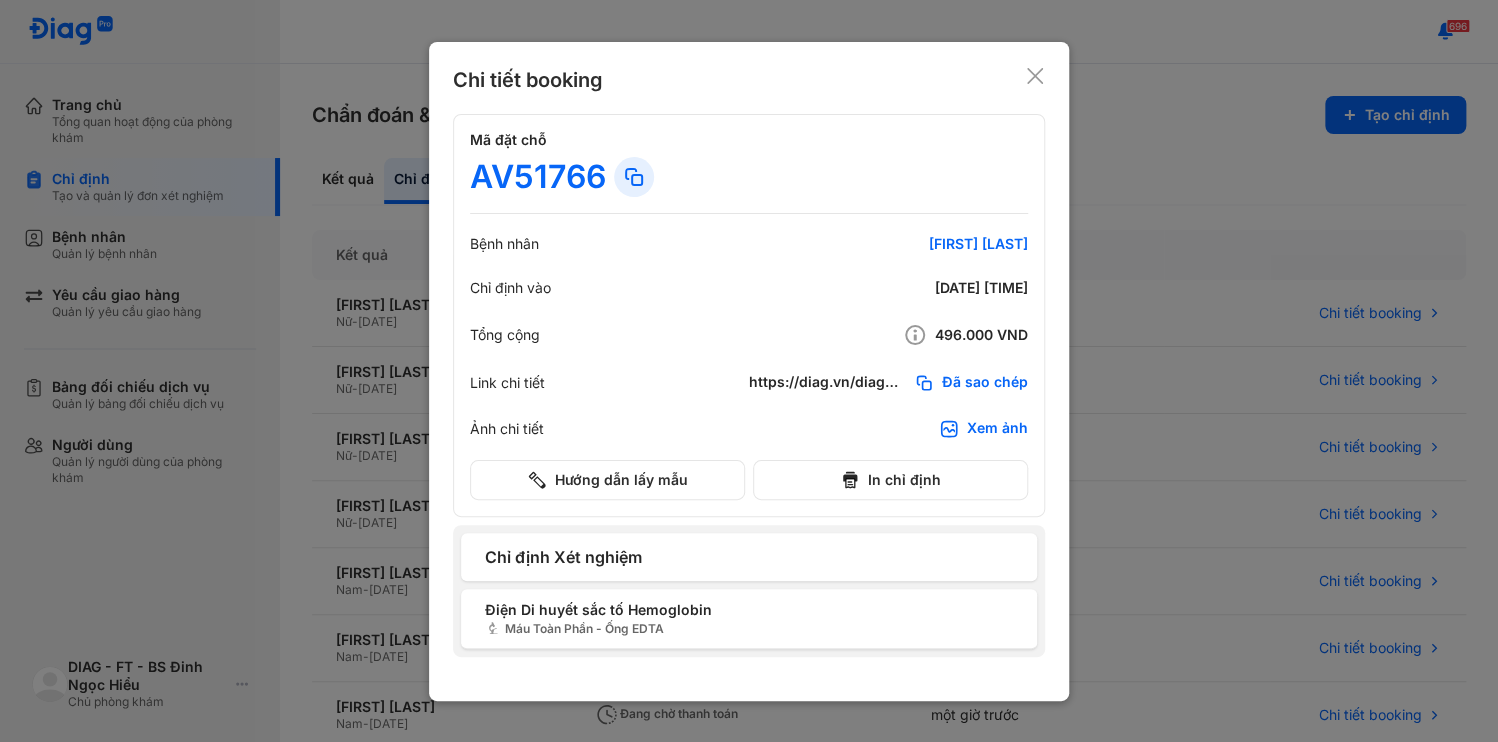 click 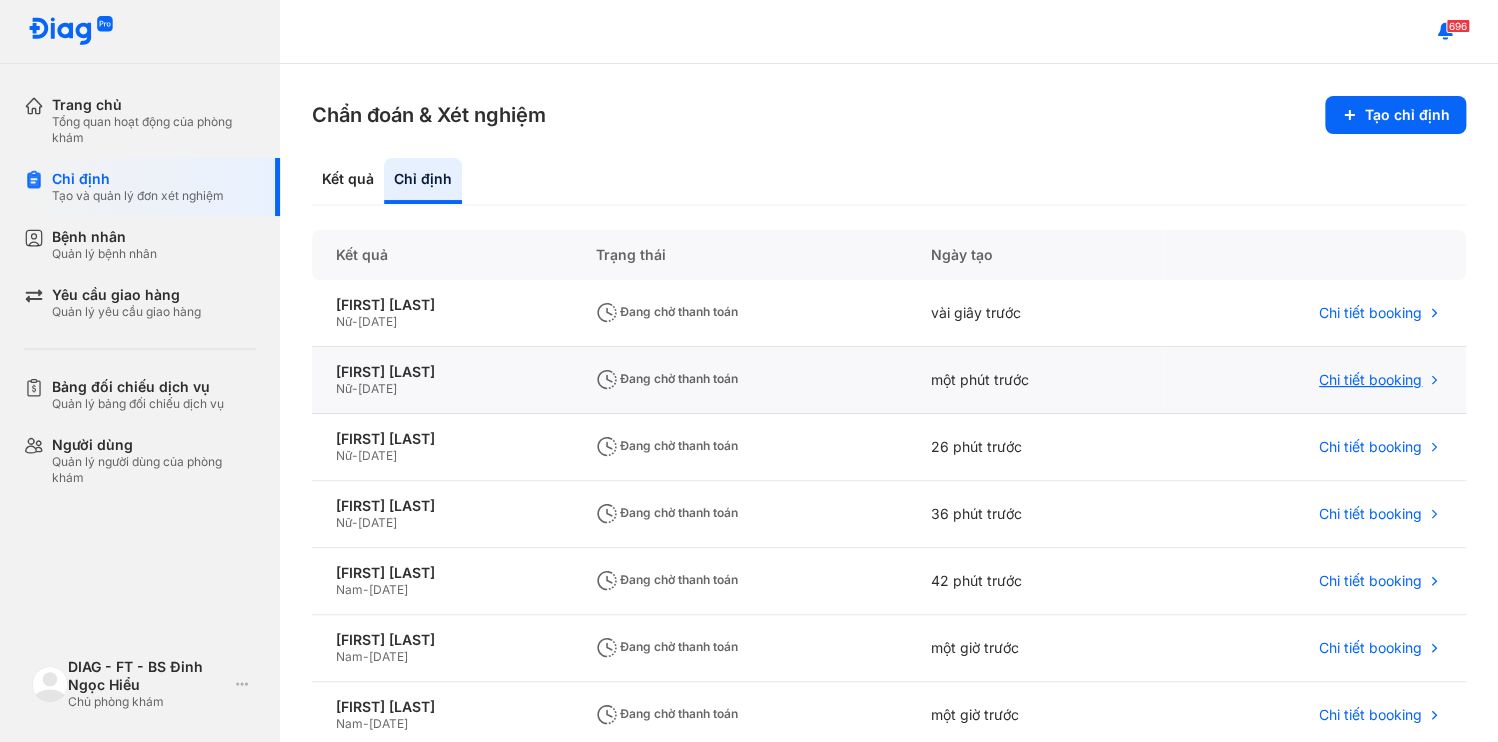 click on "Chi tiết booking" at bounding box center [1370, 380] 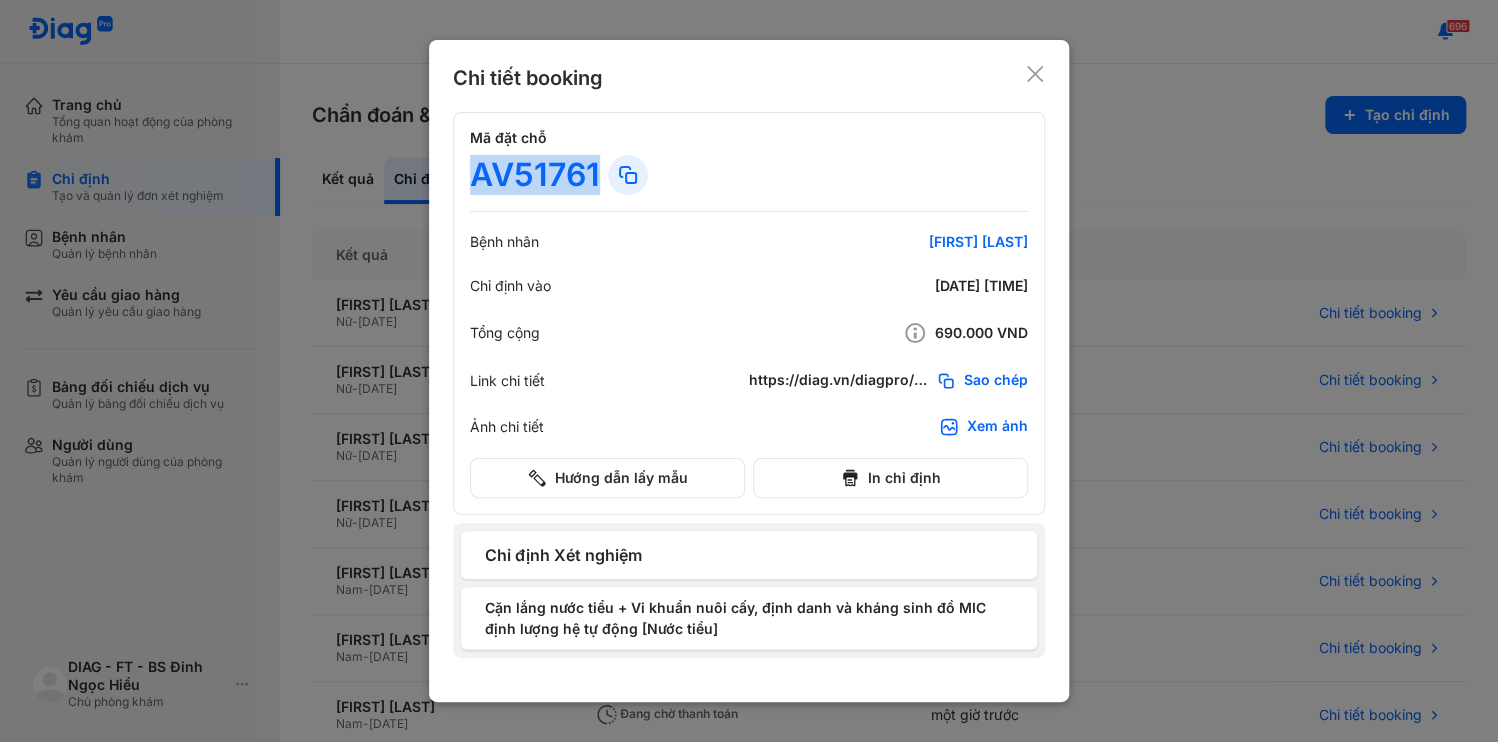 drag, startPoint x: 495, startPoint y: 191, endPoint x: 591, endPoint y: 194, distance: 96.04687 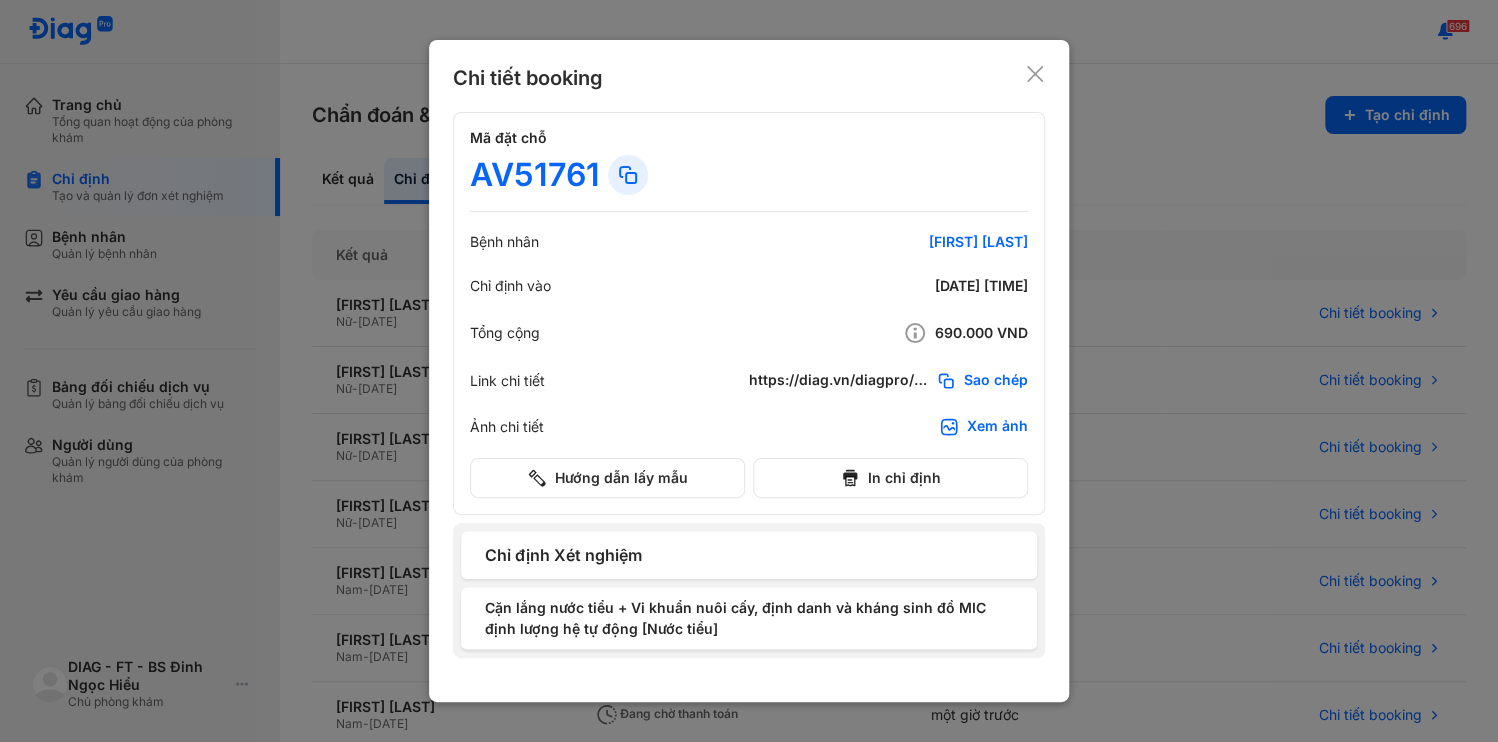 click on "Sao chép" at bounding box center [996, 381] 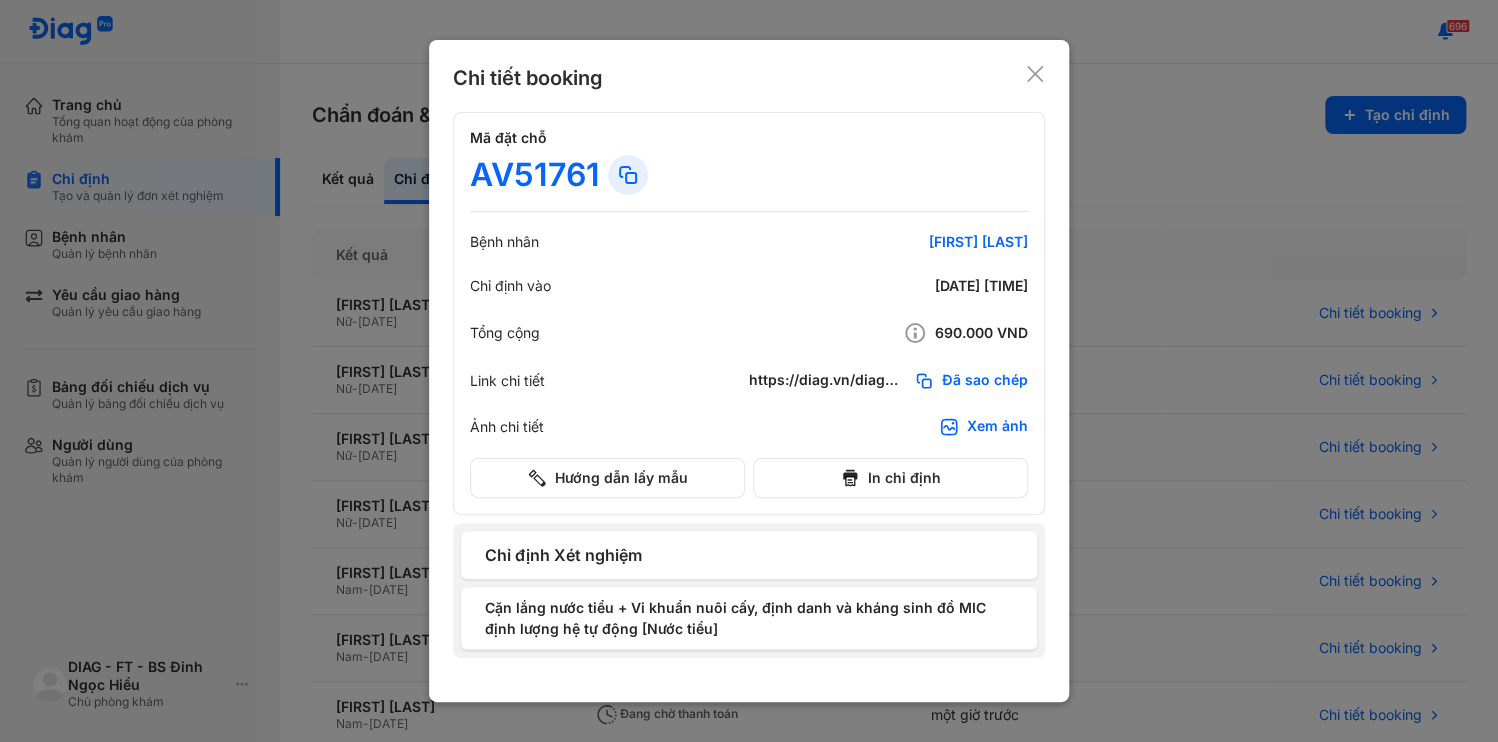 click 